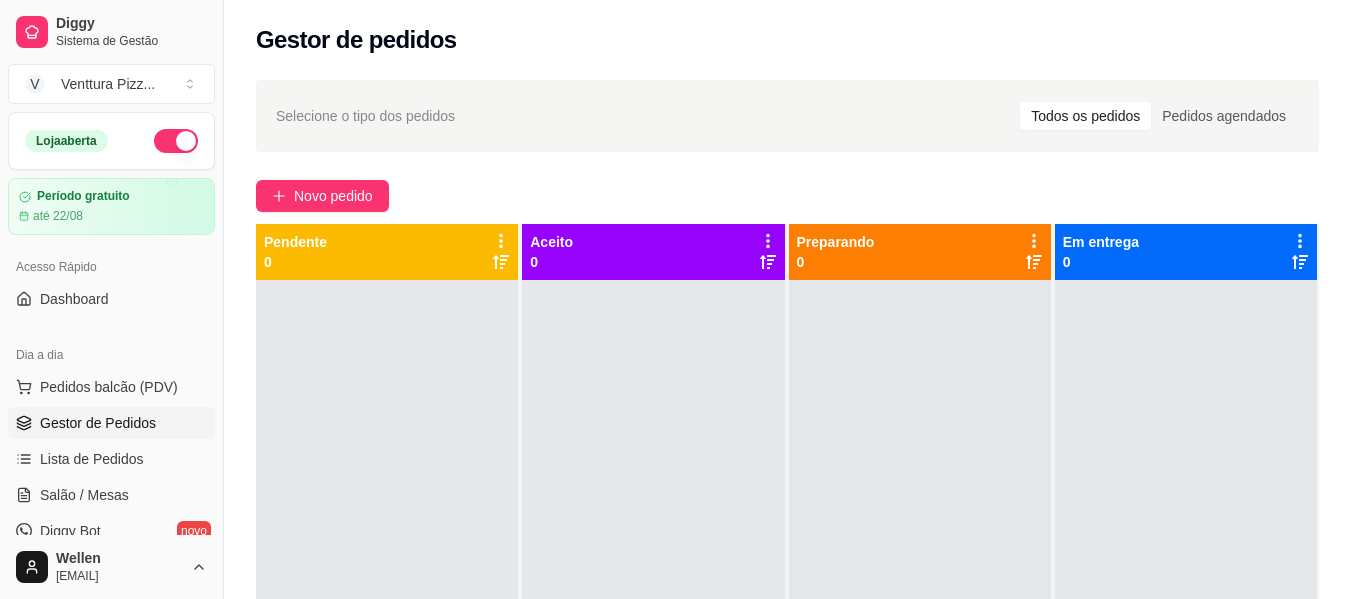scroll, scrollTop: 0, scrollLeft: 0, axis: both 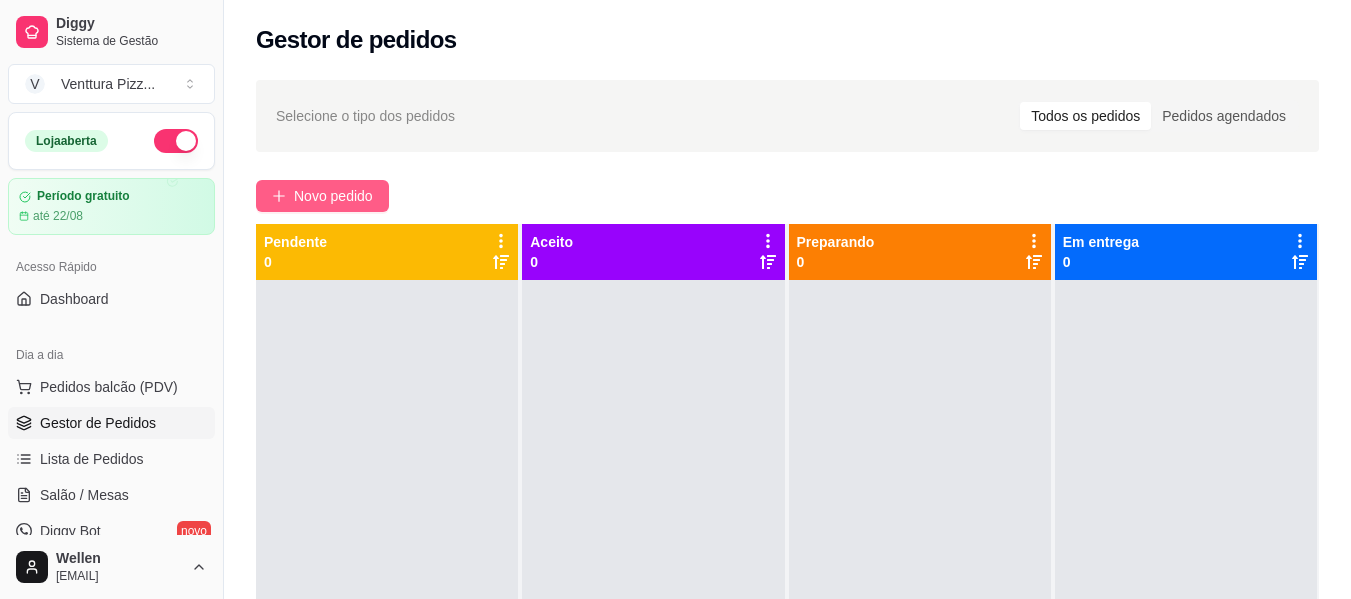 type 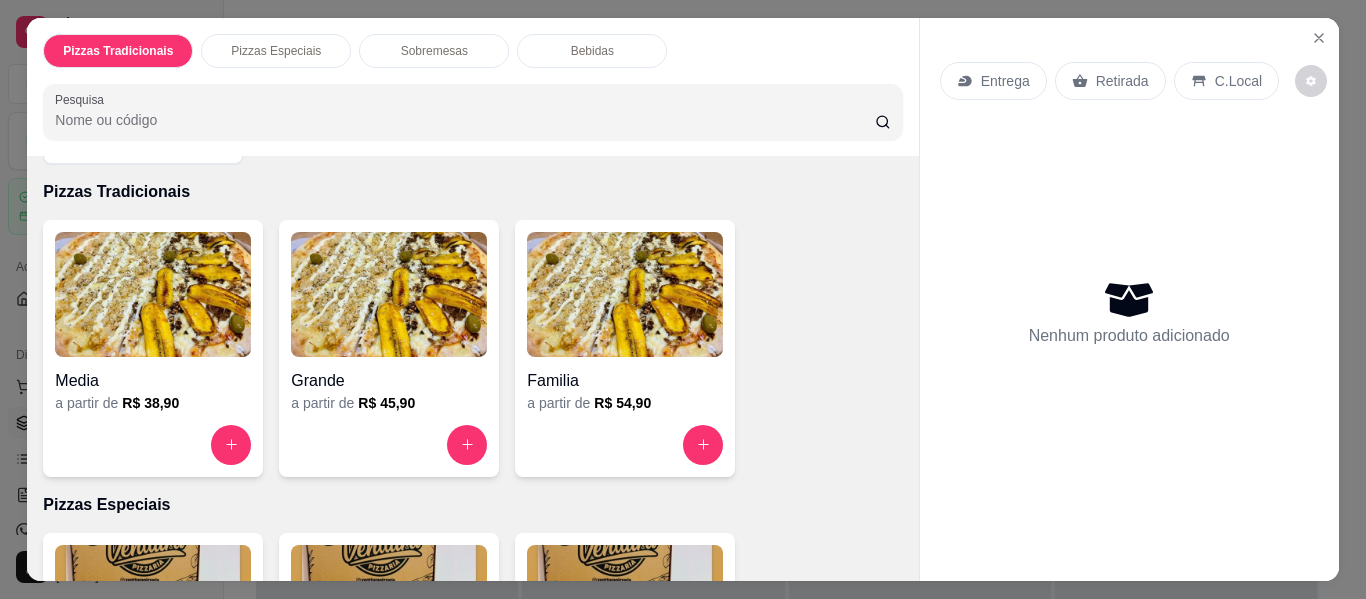 scroll, scrollTop: 100, scrollLeft: 0, axis: vertical 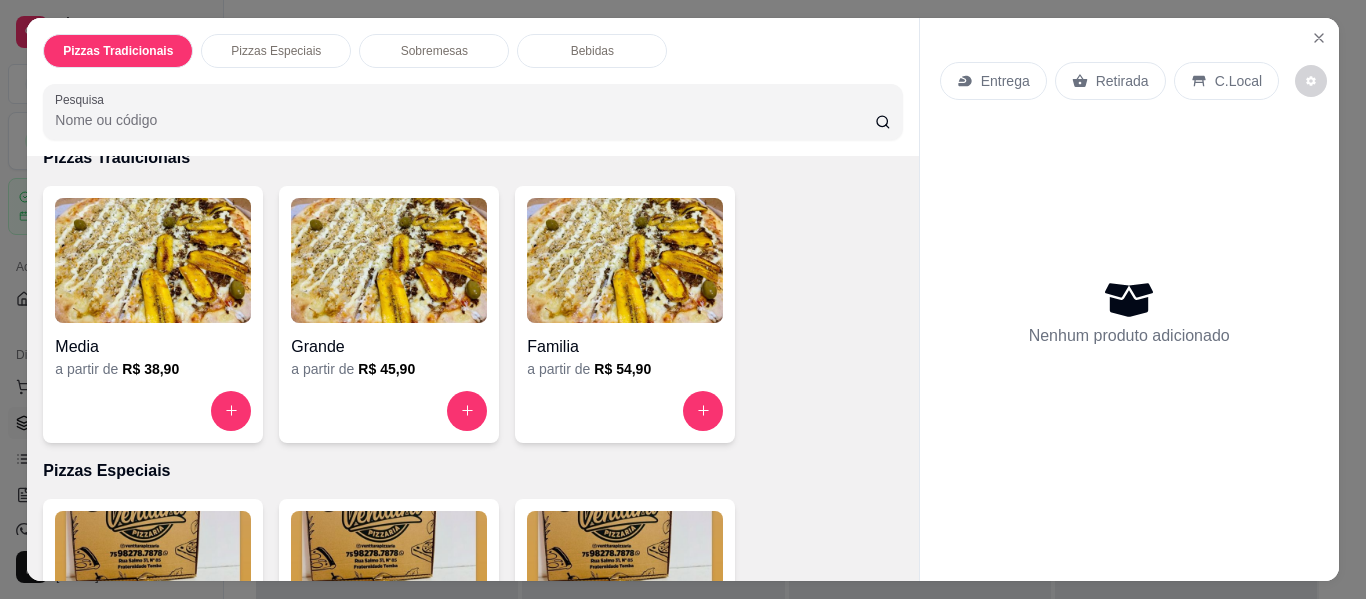 click at bounding box center (625, 260) 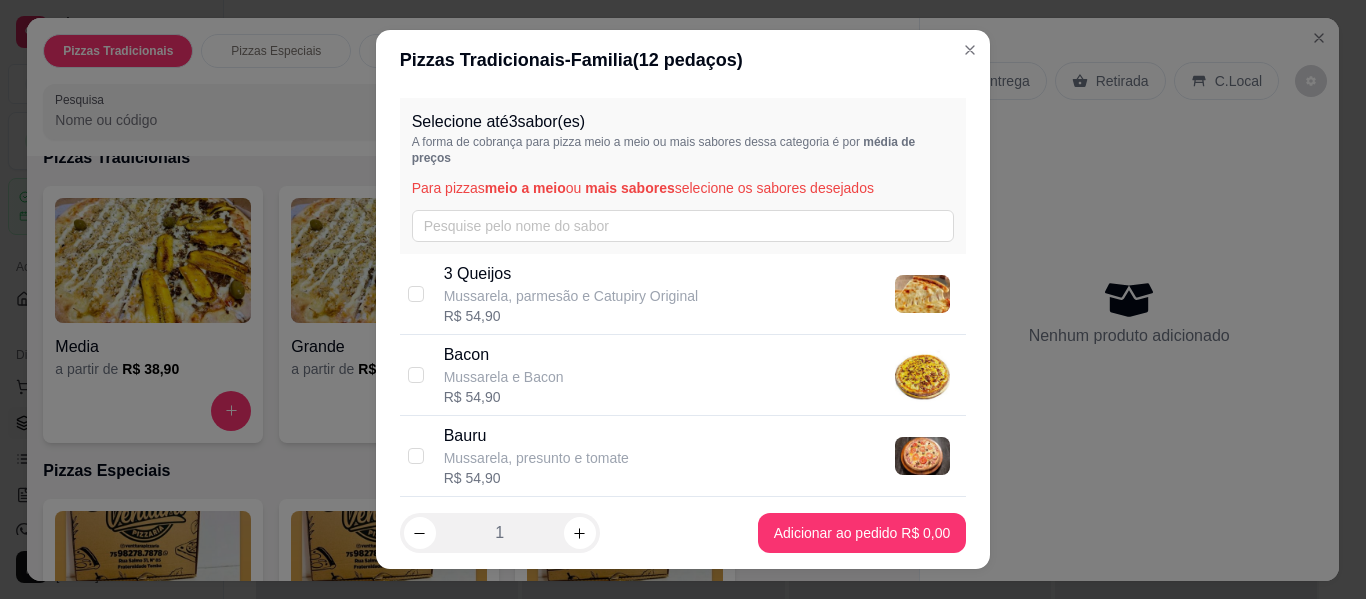 click on "Mussarela, parmesão e Catupiry Original" at bounding box center (571, 296) 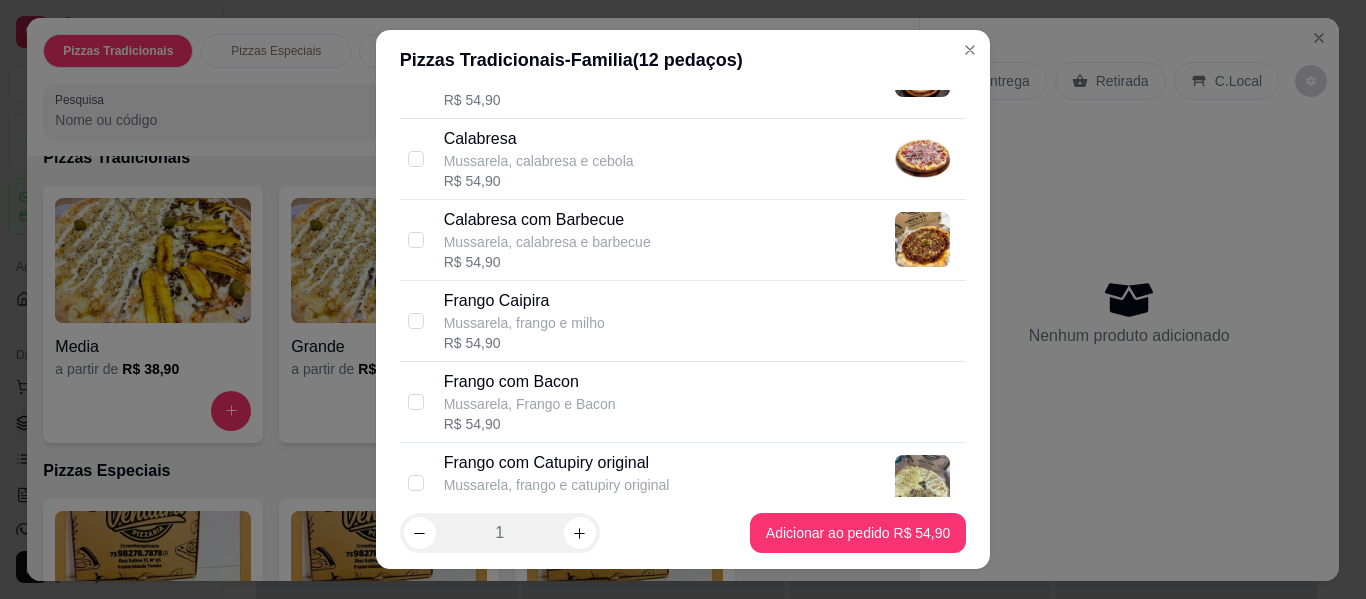 scroll, scrollTop: 400, scrollLeft: 0, axis: vertical 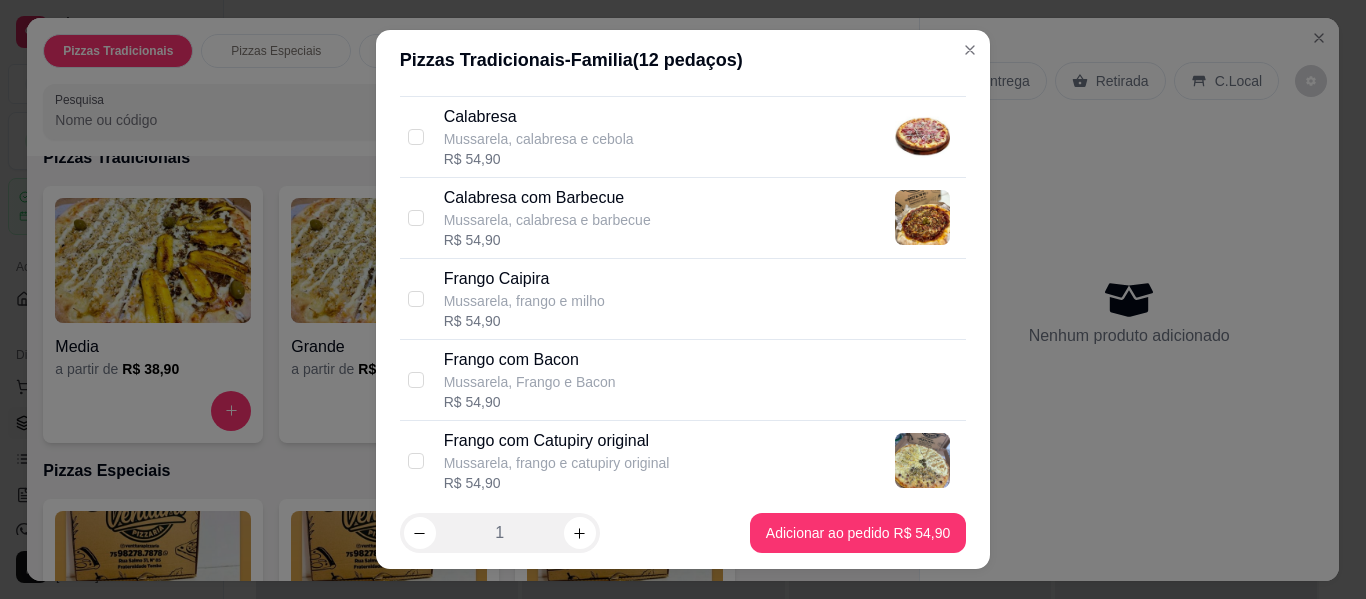 click on "Mussarela, calabresa e barbecue" at bounding box center [547, 220] 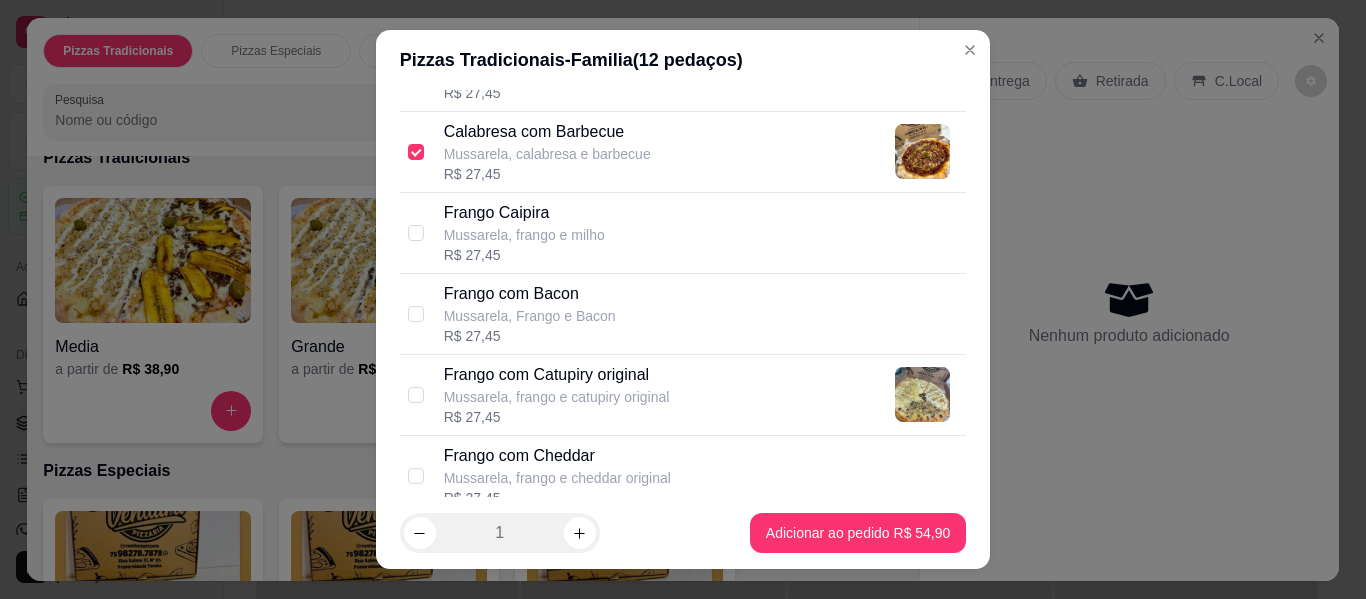 scroll, scrollTop: 500, scrollLeft: 0, axis: vertical 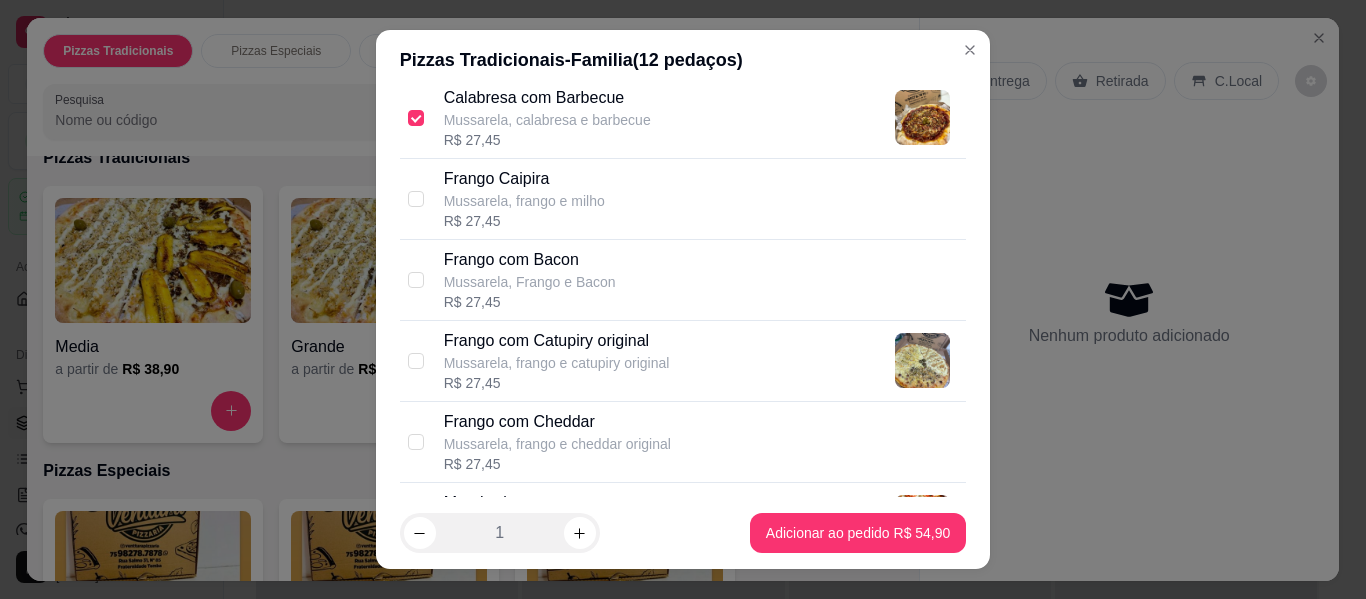 click on "Frango com Cheddar" at bounding box center (557, 422) 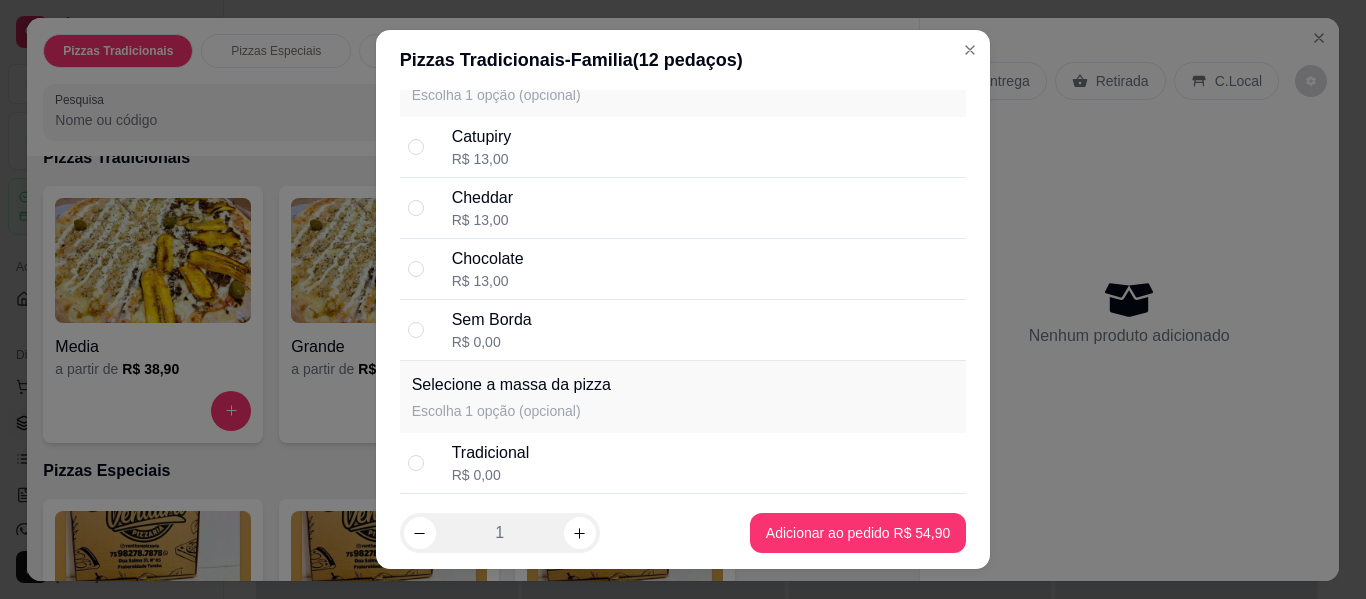 scroll, scrollTop: 2200, scrollLeft: 0, axis: vertical 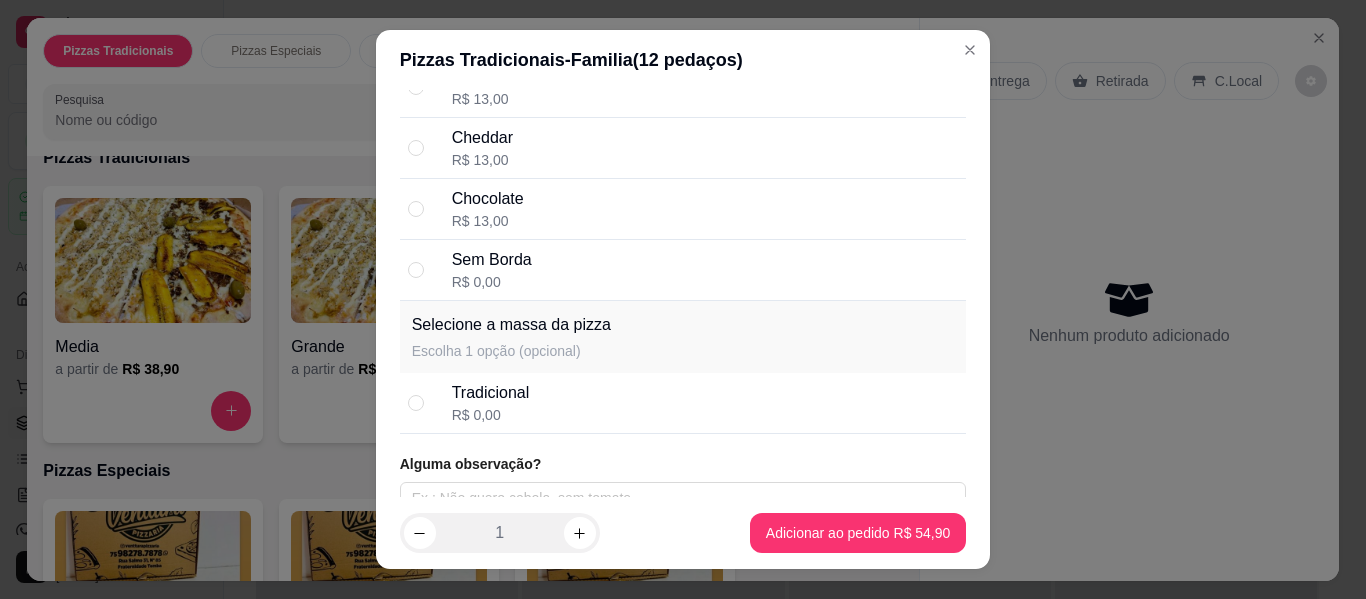 click on "Sem Borda R$ 0,00" at bounding box center [705, 270] 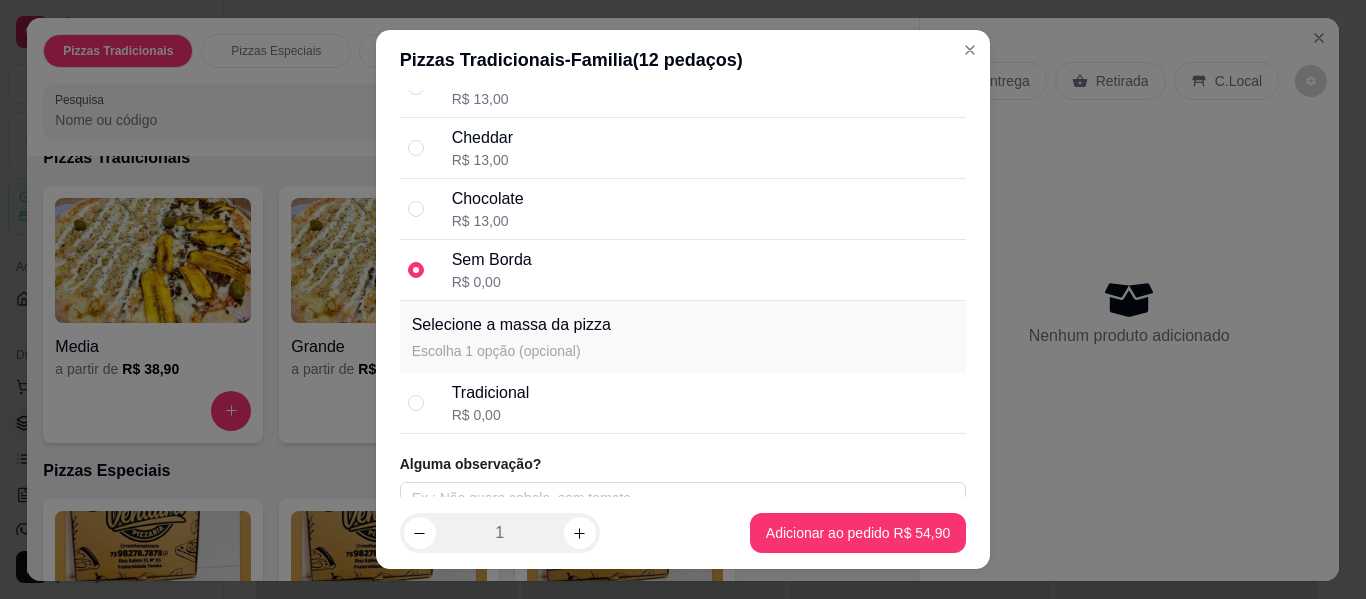 click on "Tradicional R$ 0,00" at bounding box center (683, 403) 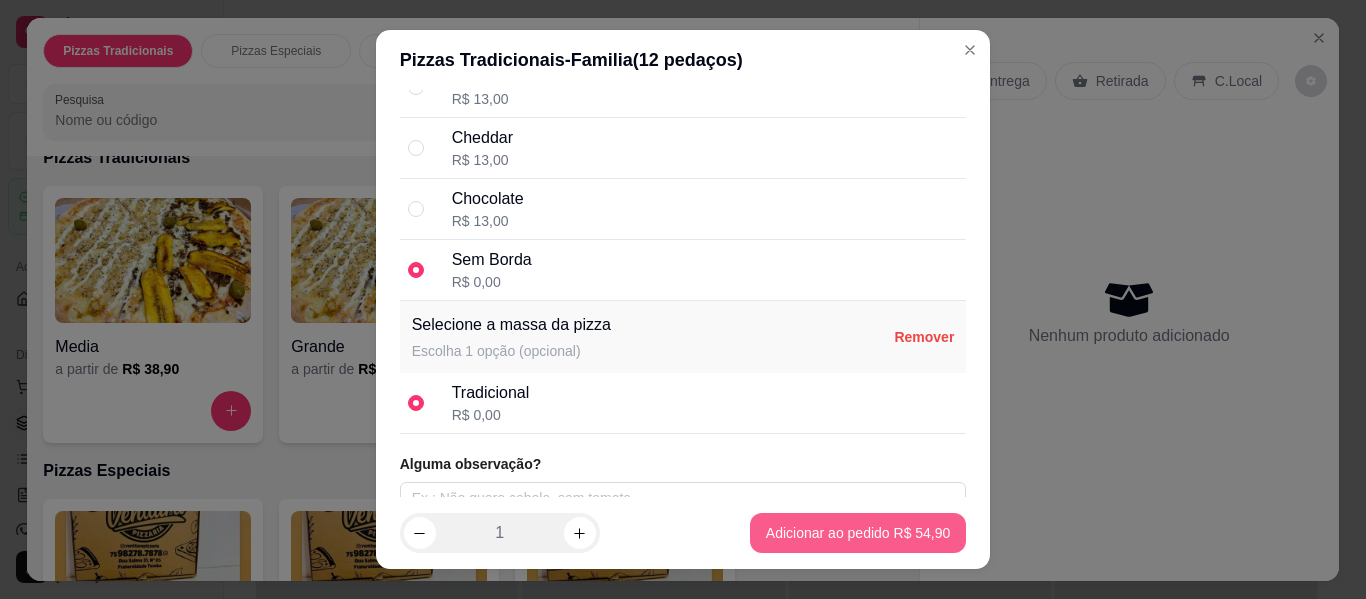 type 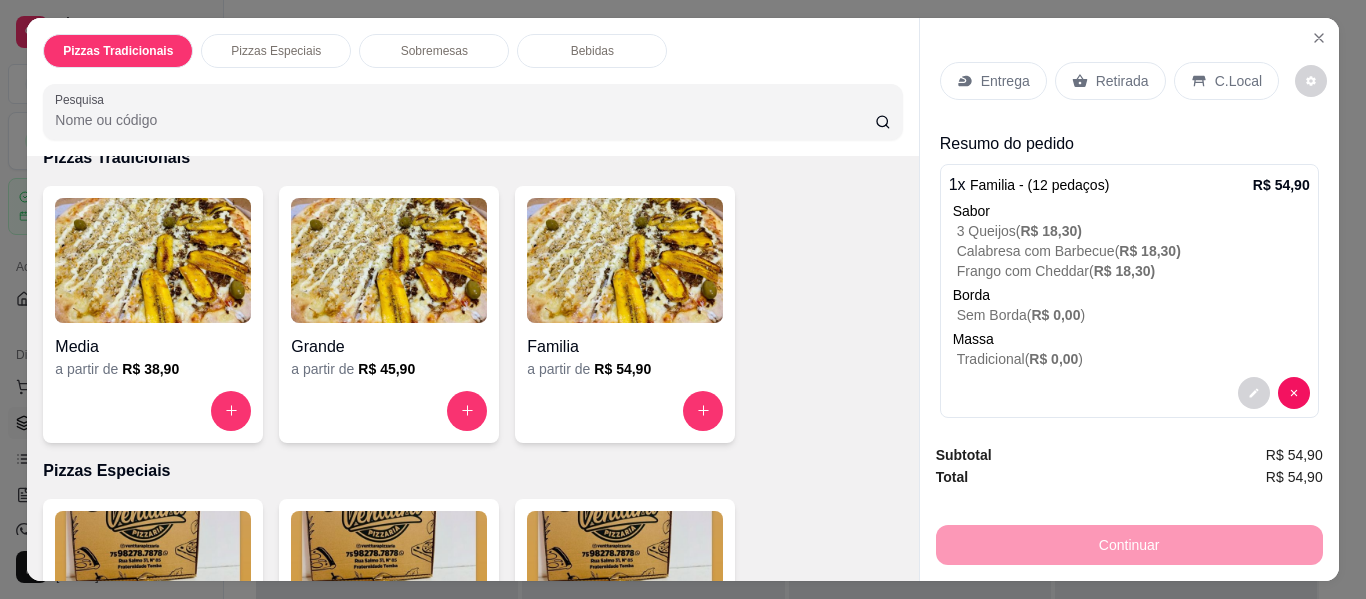 click on "Retirada" at bounding box center (1122, 81) 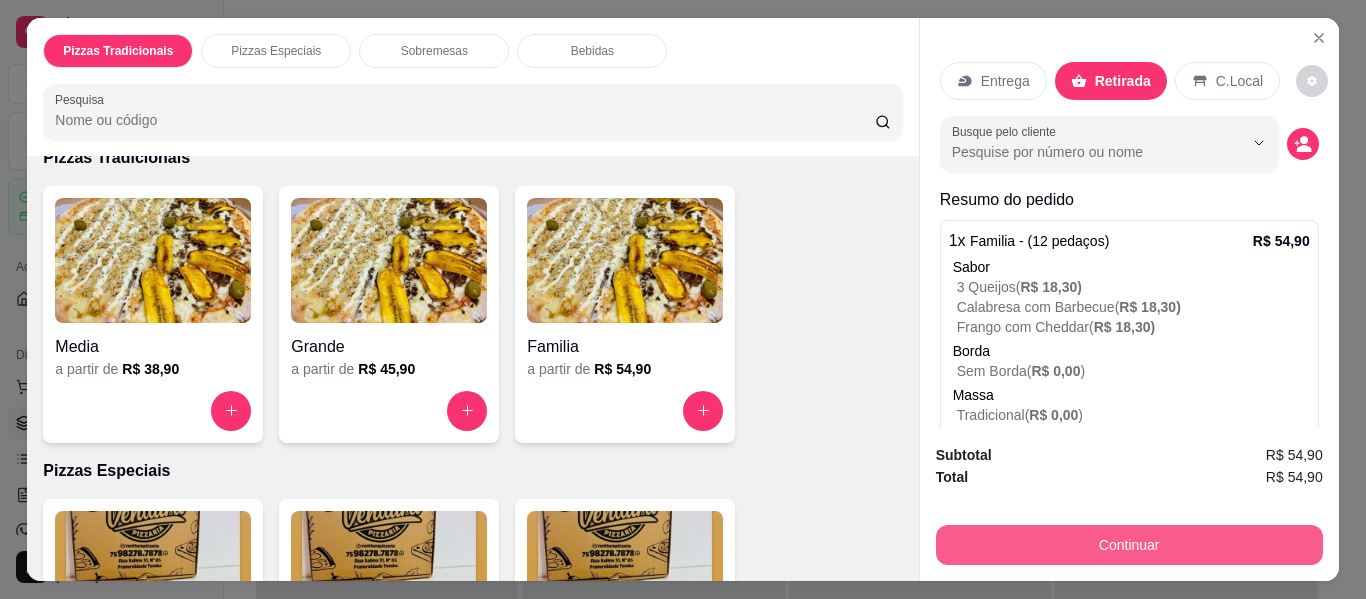 type 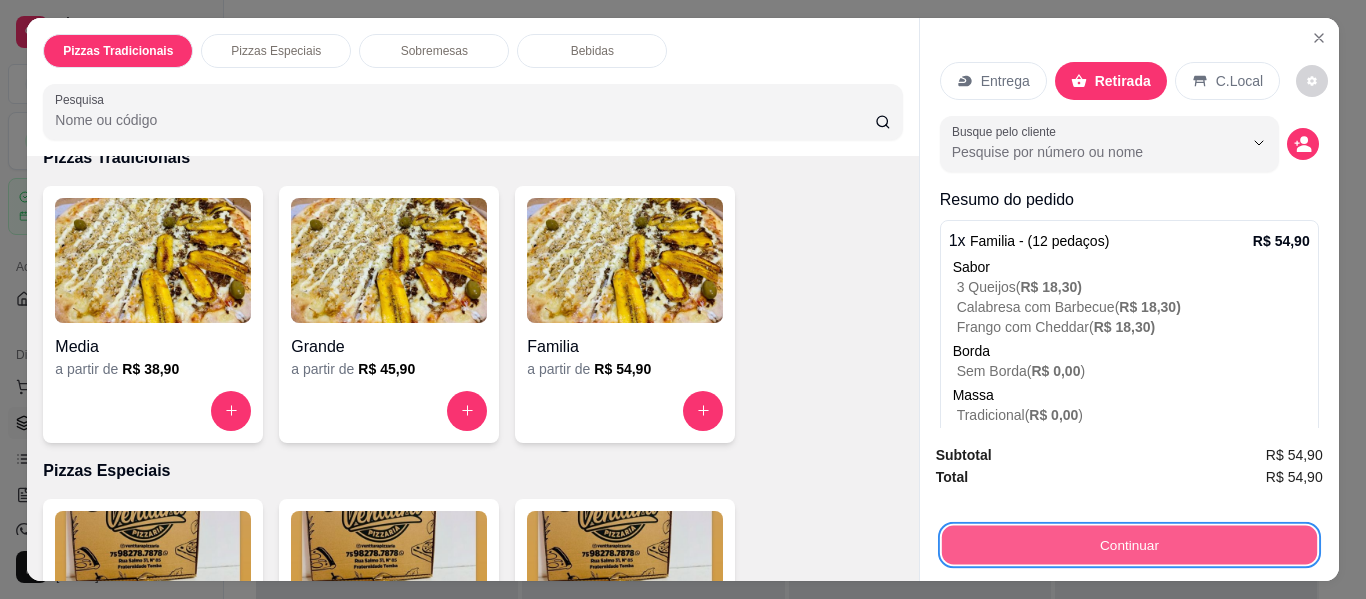click on "Continuar" at bounding box center [1128, 545] 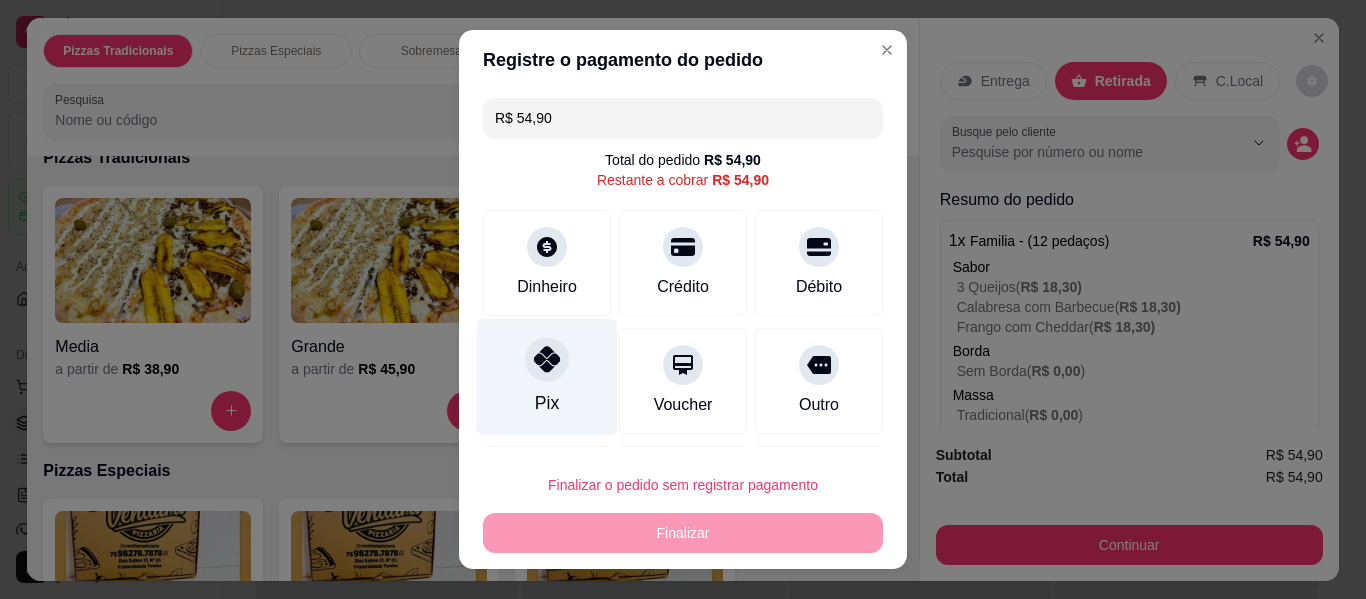click at bounding box center (547, 359) 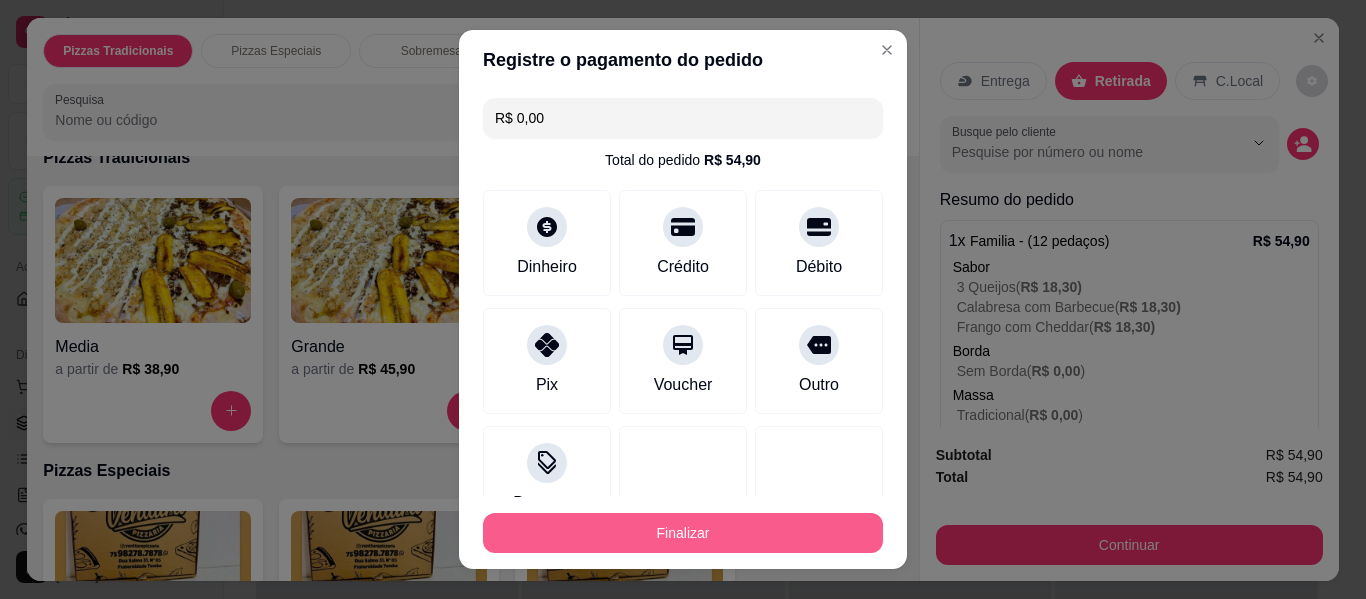type 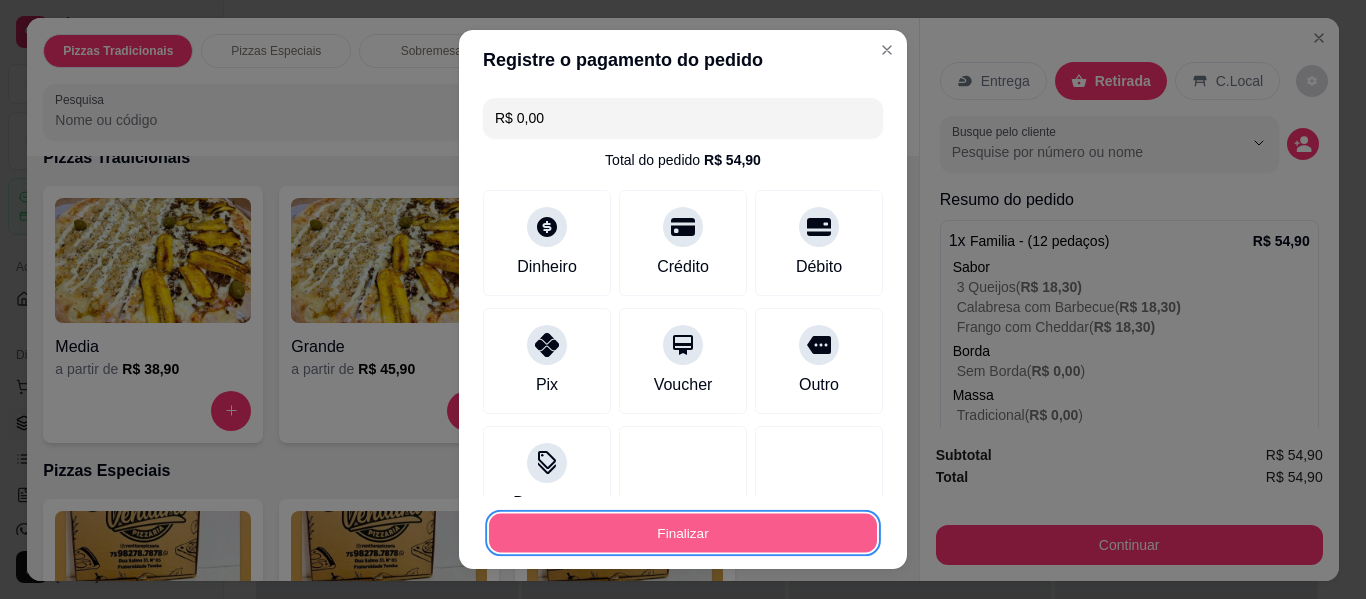 click on "Finalizar" at bounding box center [683, 533] 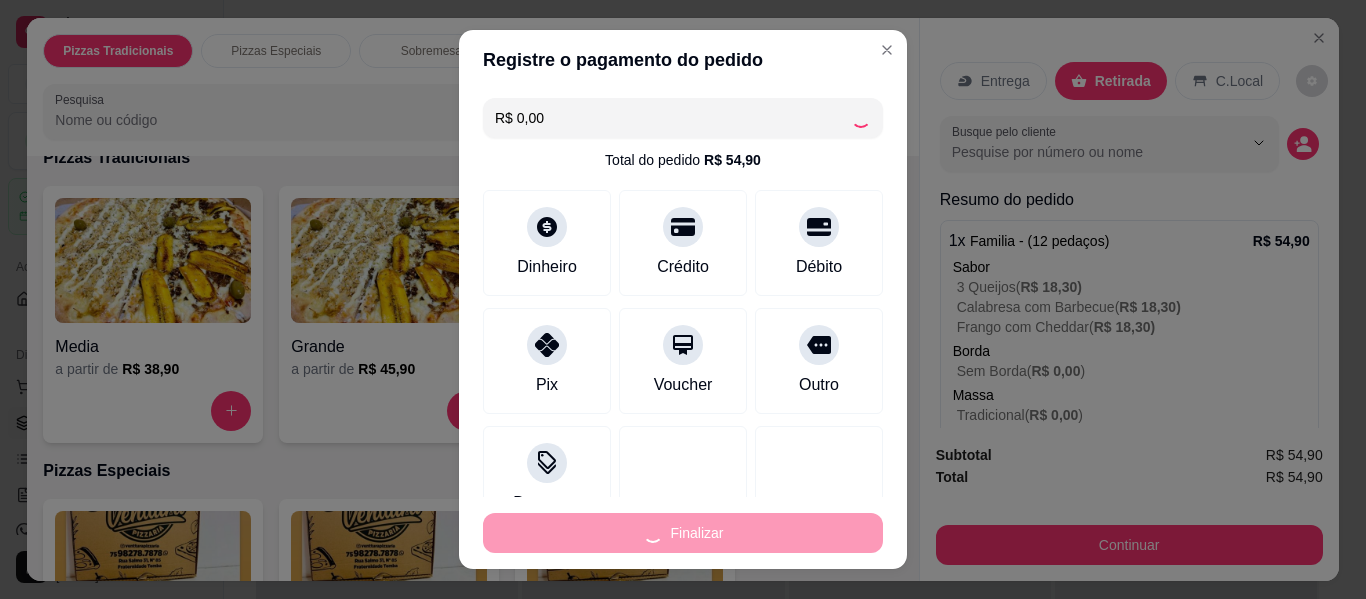 type on "-R$ 54,90" 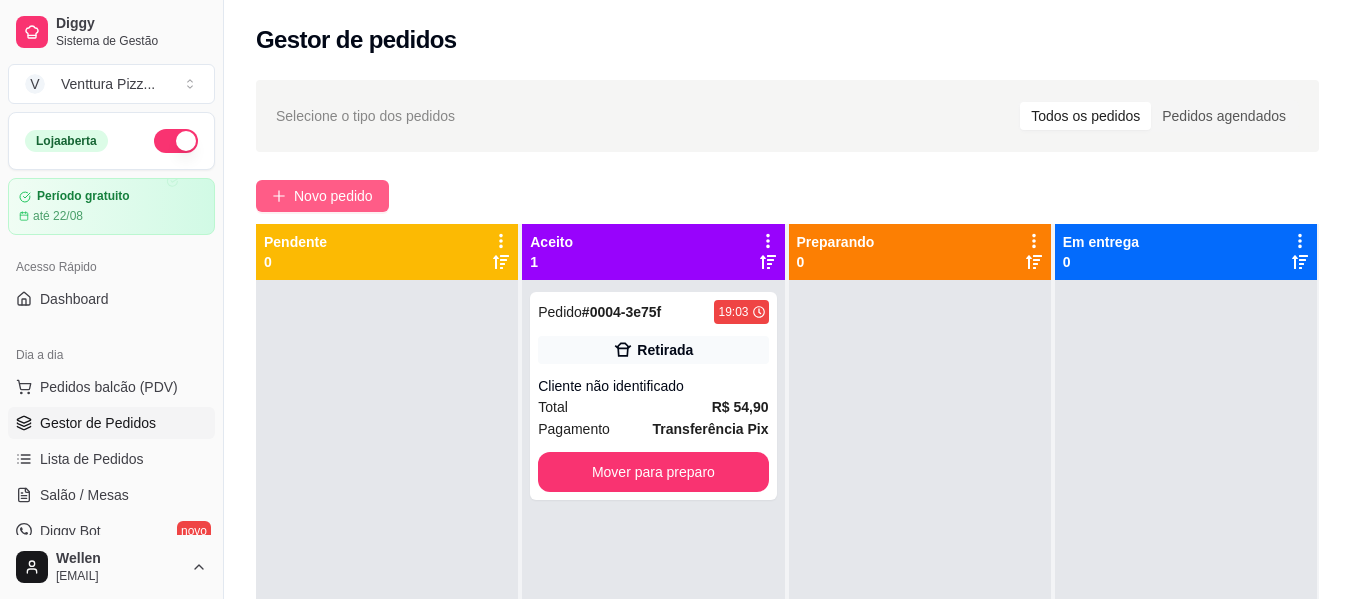 click on "Novo pedido" at bounding box center (333, 196) 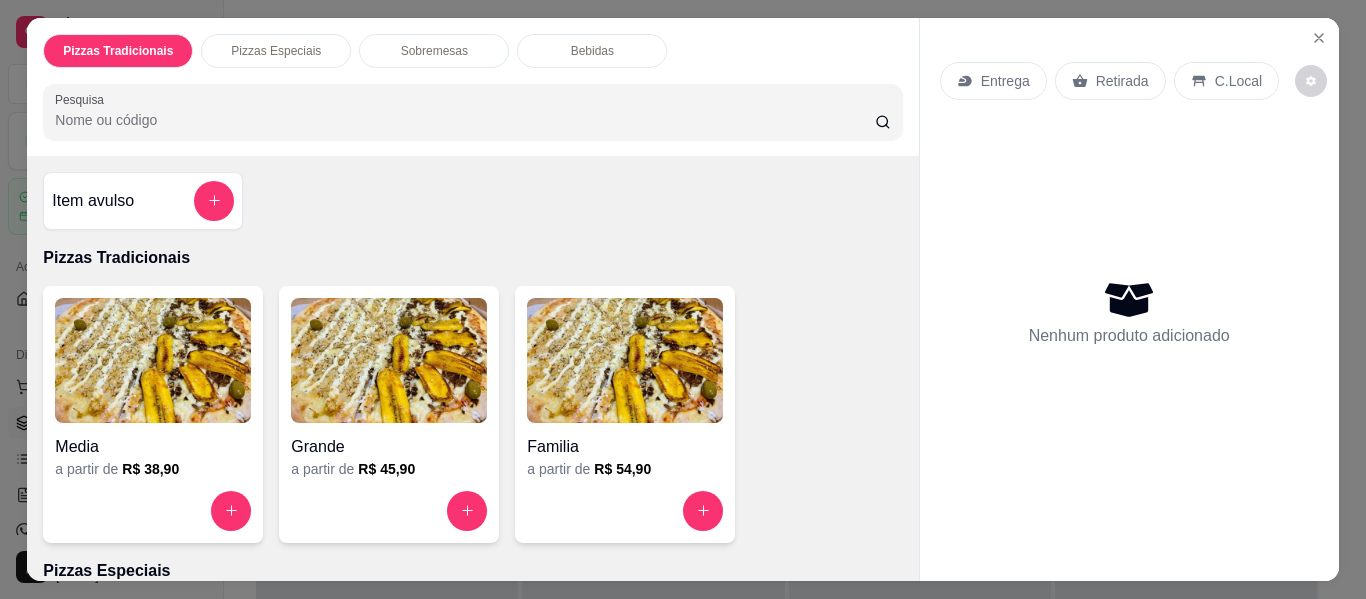 click at bounding box center [389, 360] 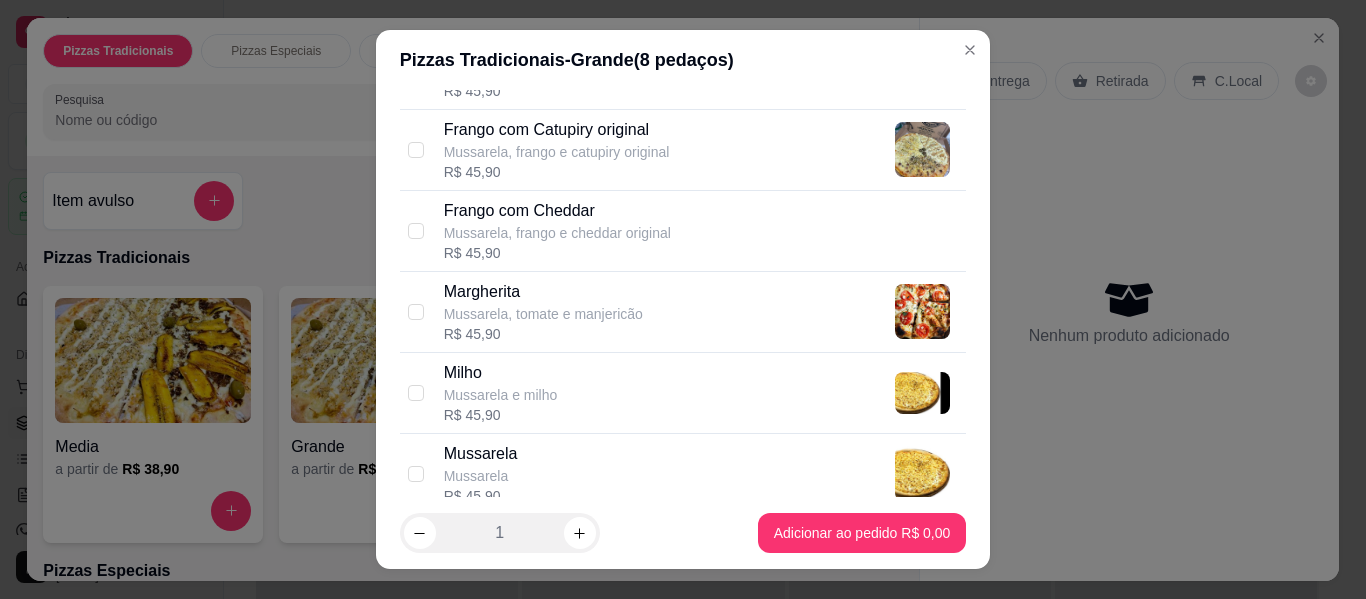 scroll, scrollTop: 600, scrollLeft: 0, axis: vertical 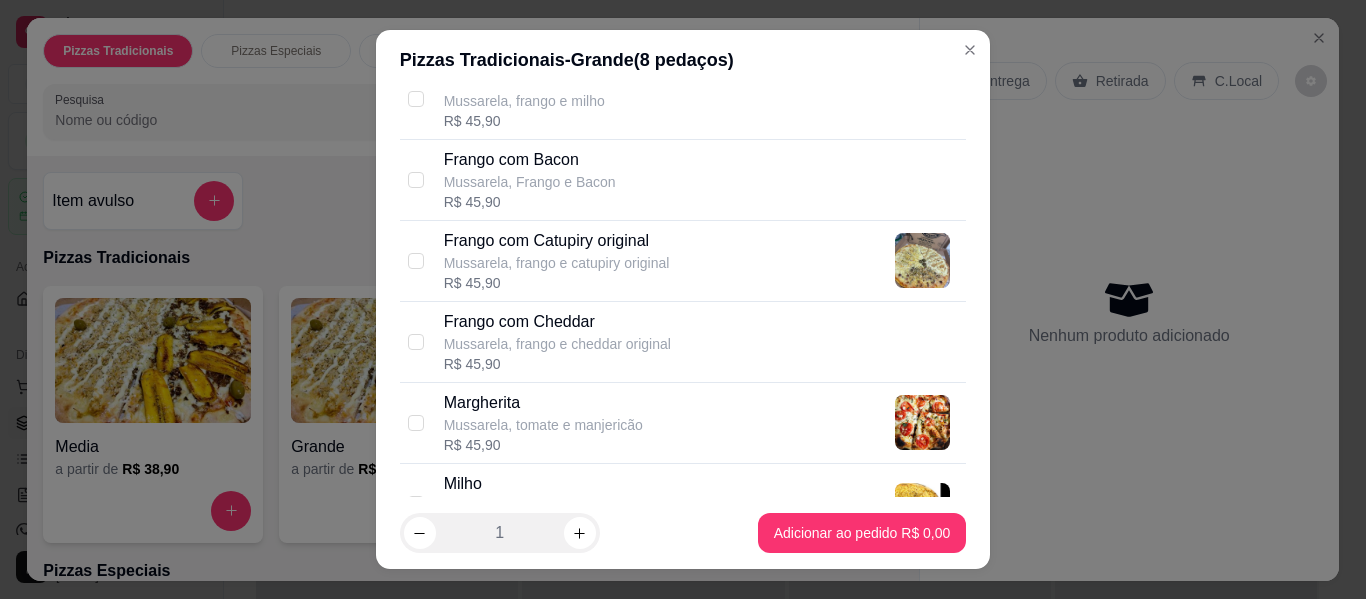 click on "Frango com Catupiry original" at bounding box center [557, 241] 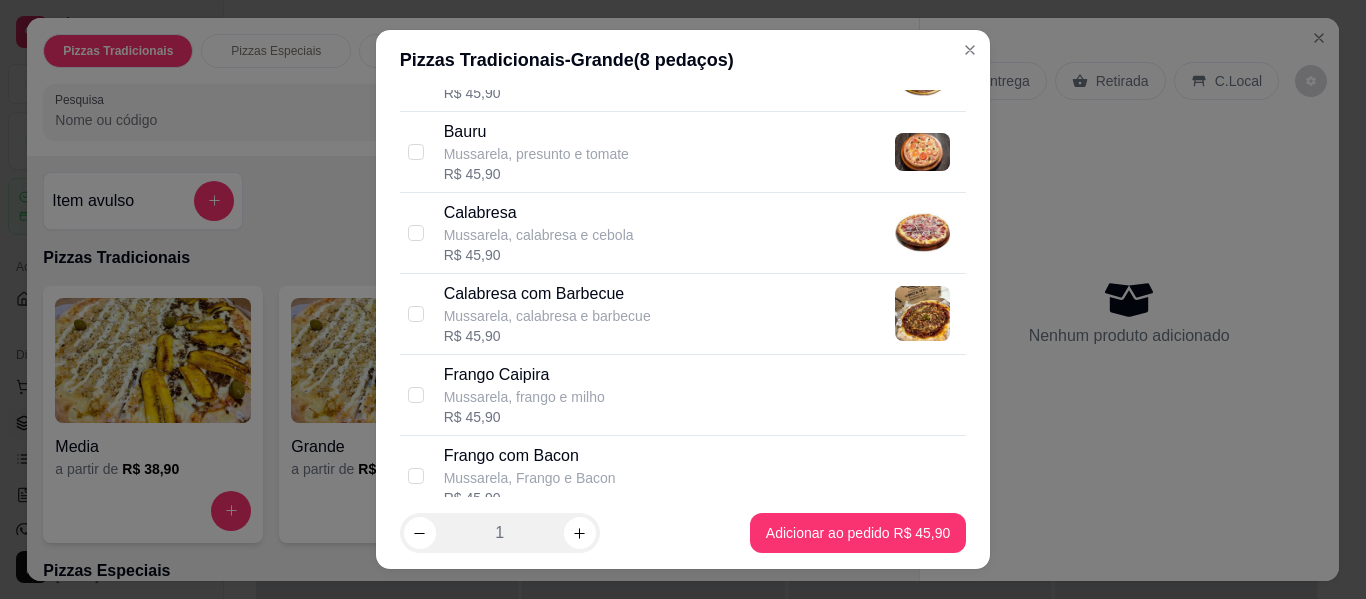 scroll, scrollTop: 300, scrollLeft: 0, axis: vertical 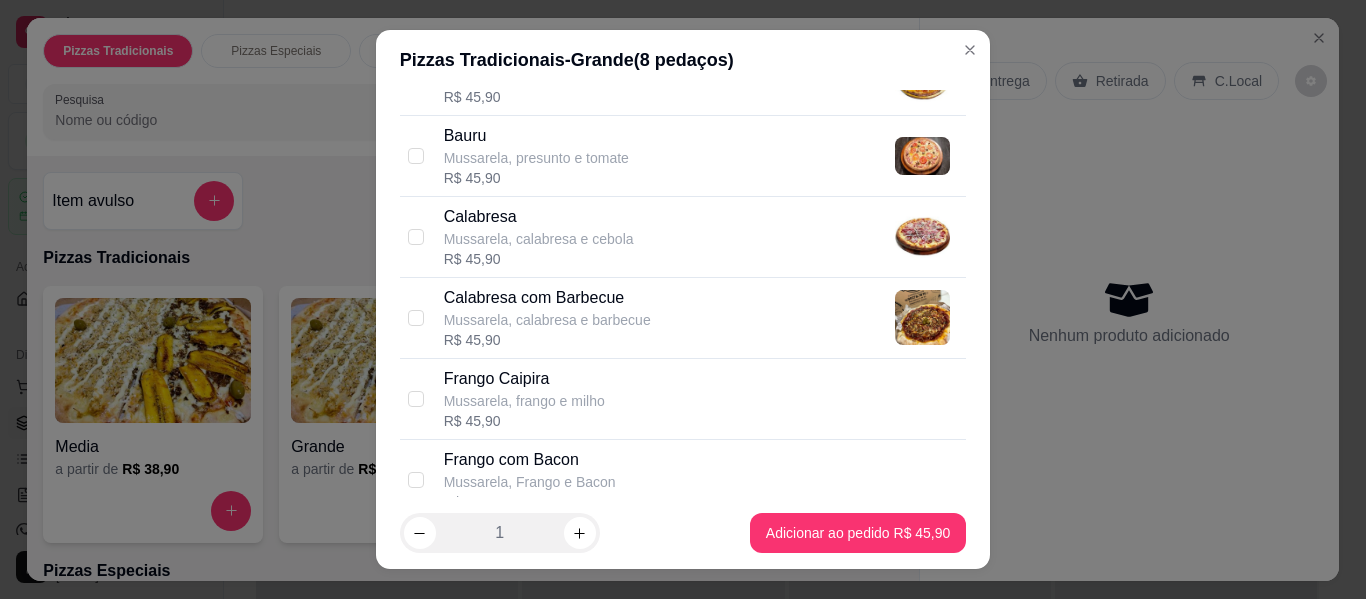 click on "Mussarela, calabresa e cebola" at bounding box center (539, 239) 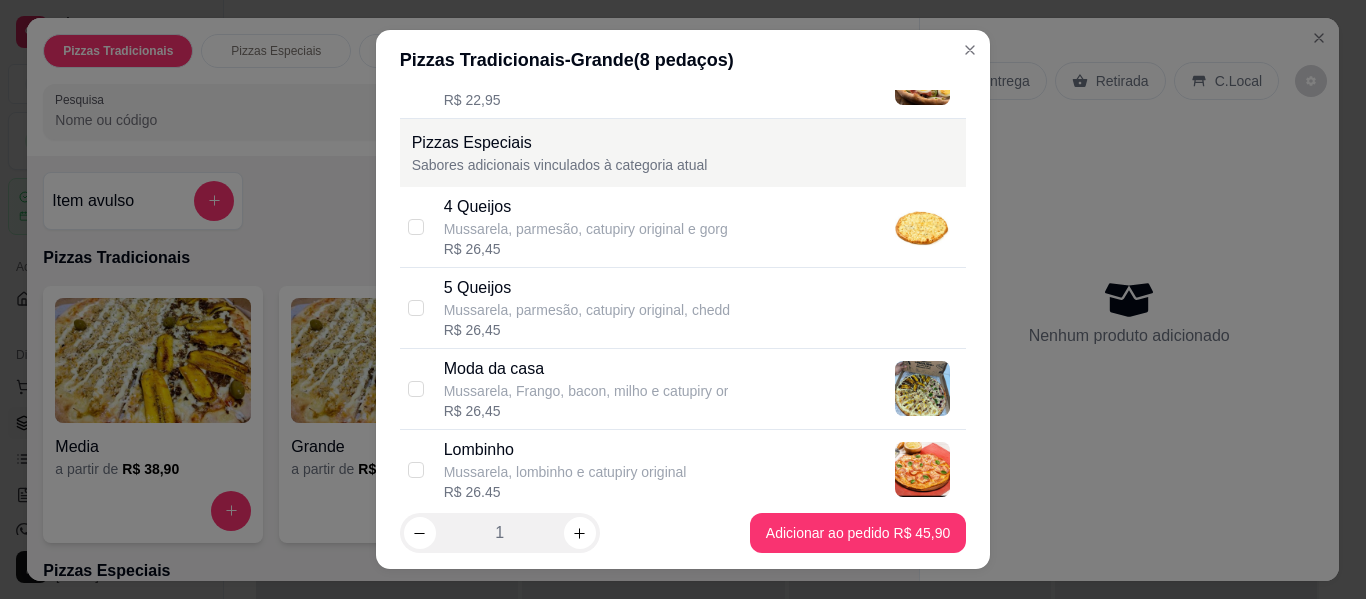 scroll, scrollTop: 1200, scrollLeft: 0, axis: vertical 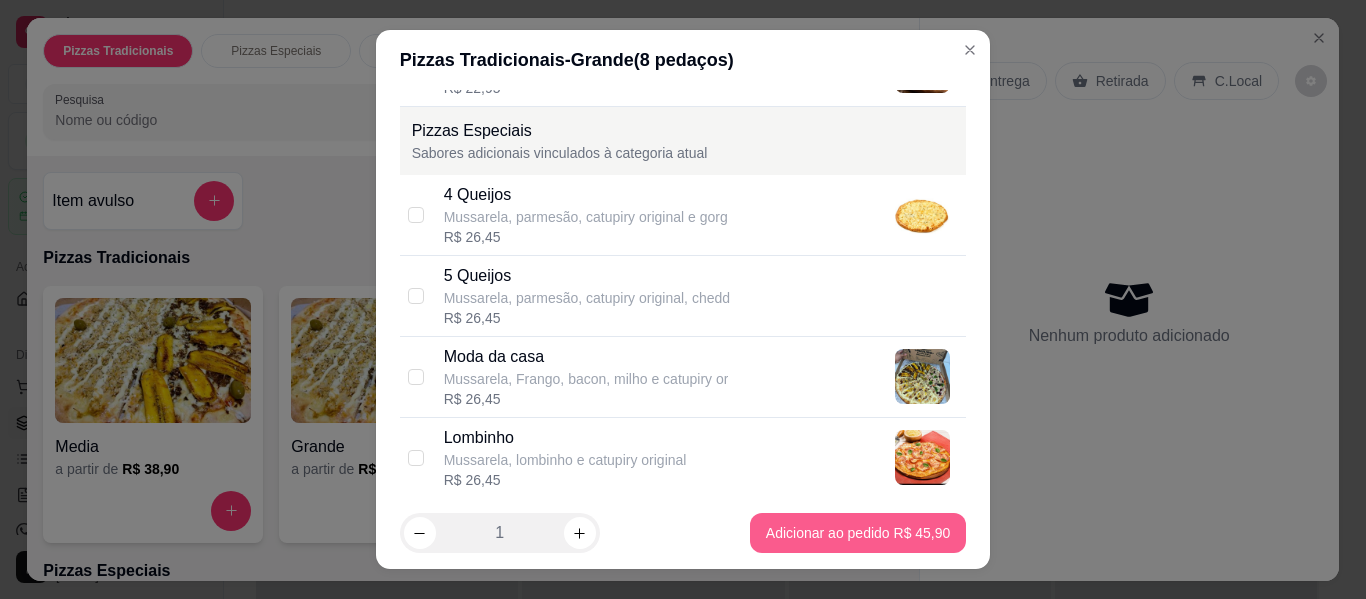 type 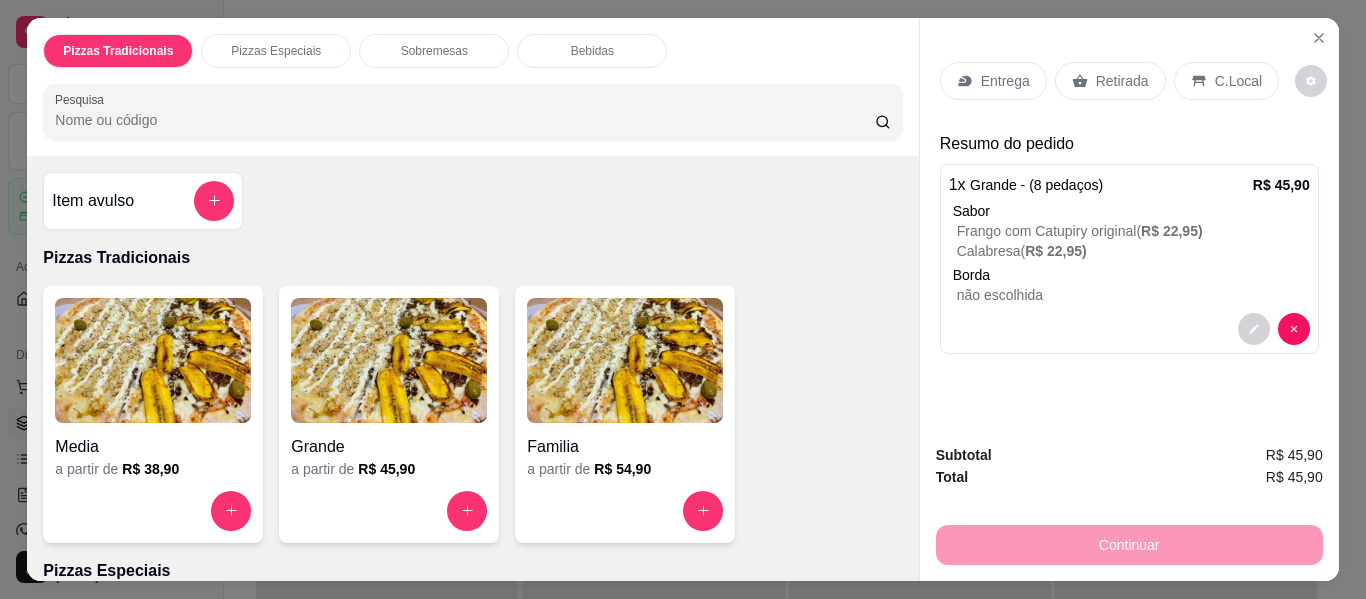 click on "Bebidas" at bounding box center [592, 51] 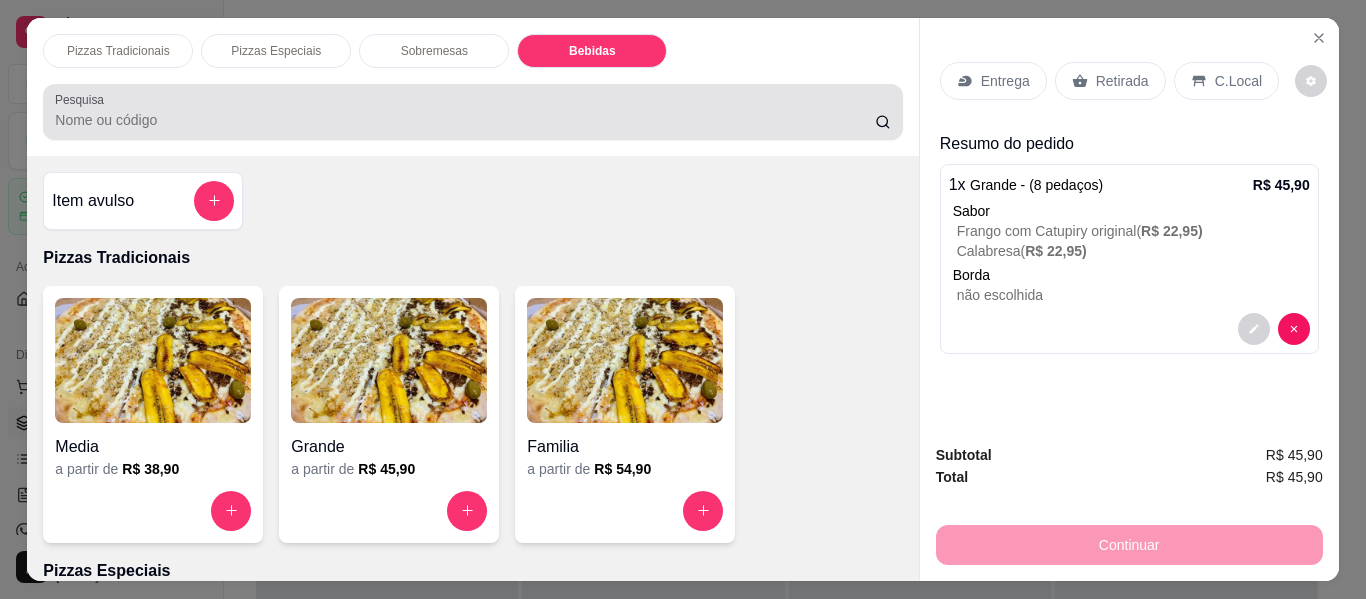 scroll, scrollTop: 1041, scrollLeft: 0, axis: vertical 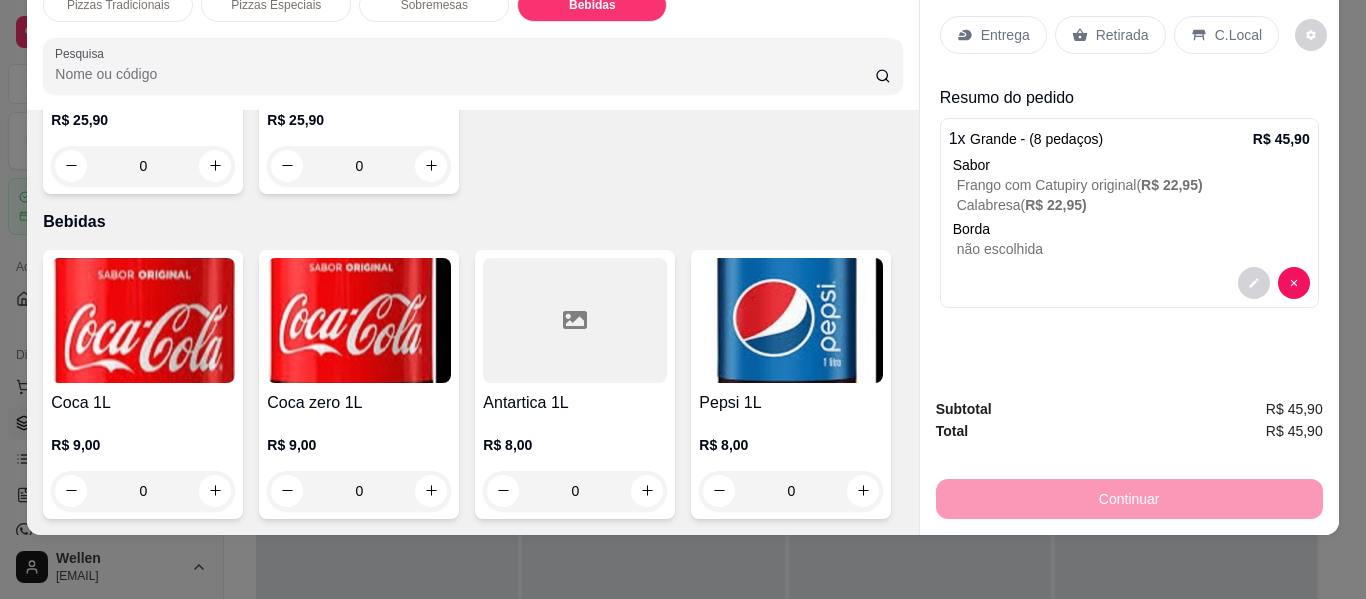 click at bounding box center [791, 320] 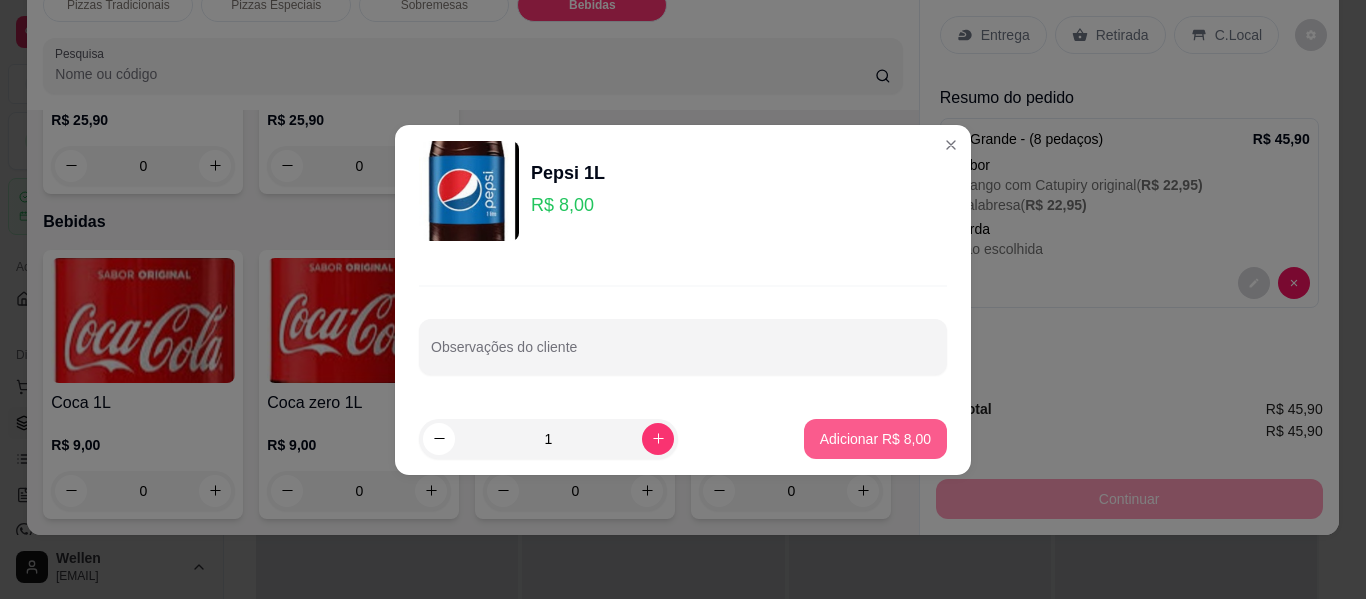 type 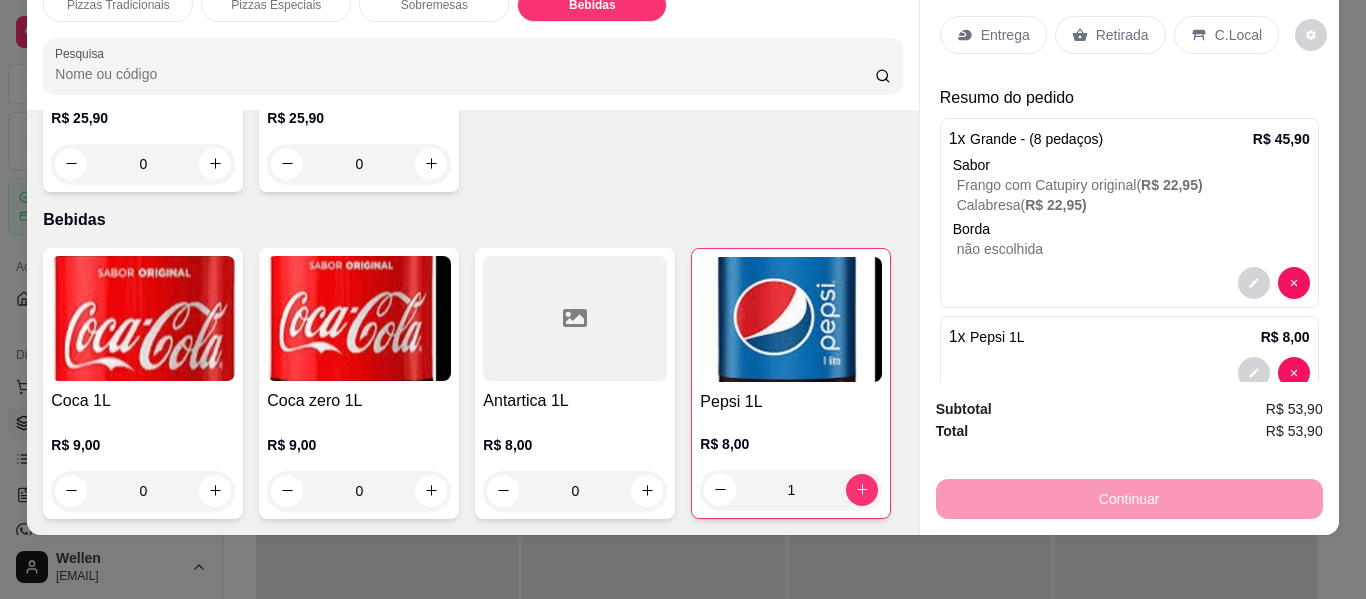 scroll, scrollTop: 0, scrollLeft: 0, axis: both 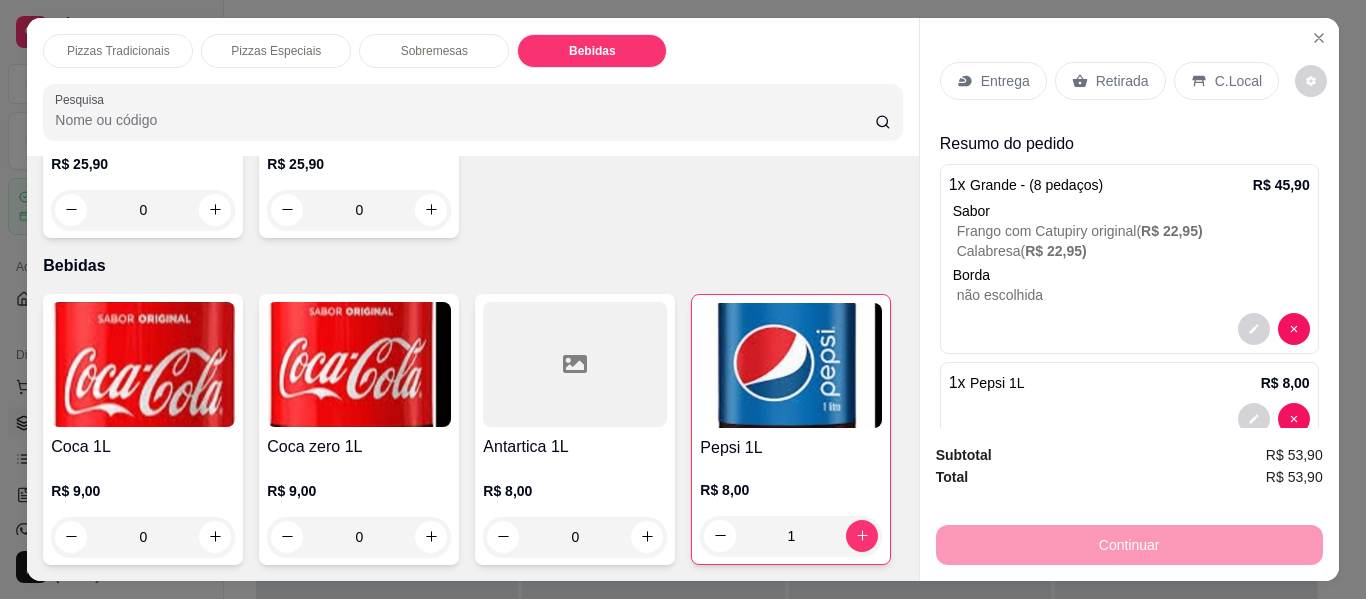 click on "Retirada" at bounding box center (1122, 81) 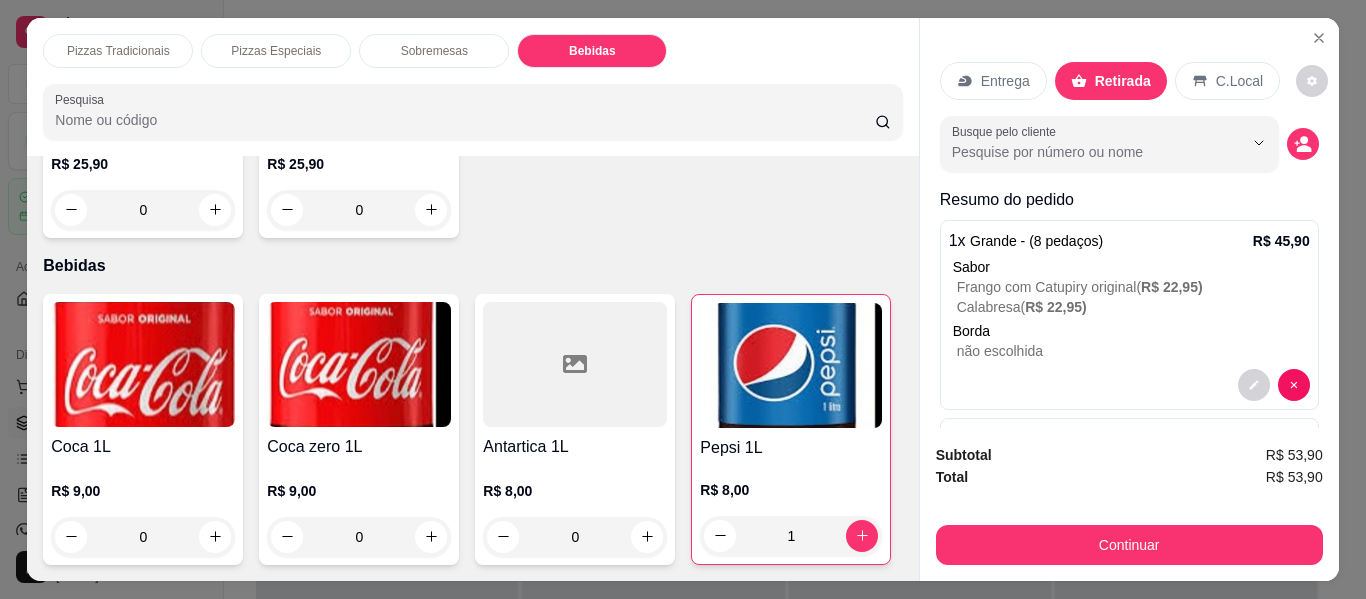 click on "Busque pelo cliente" at bounding box center [1129, 144] 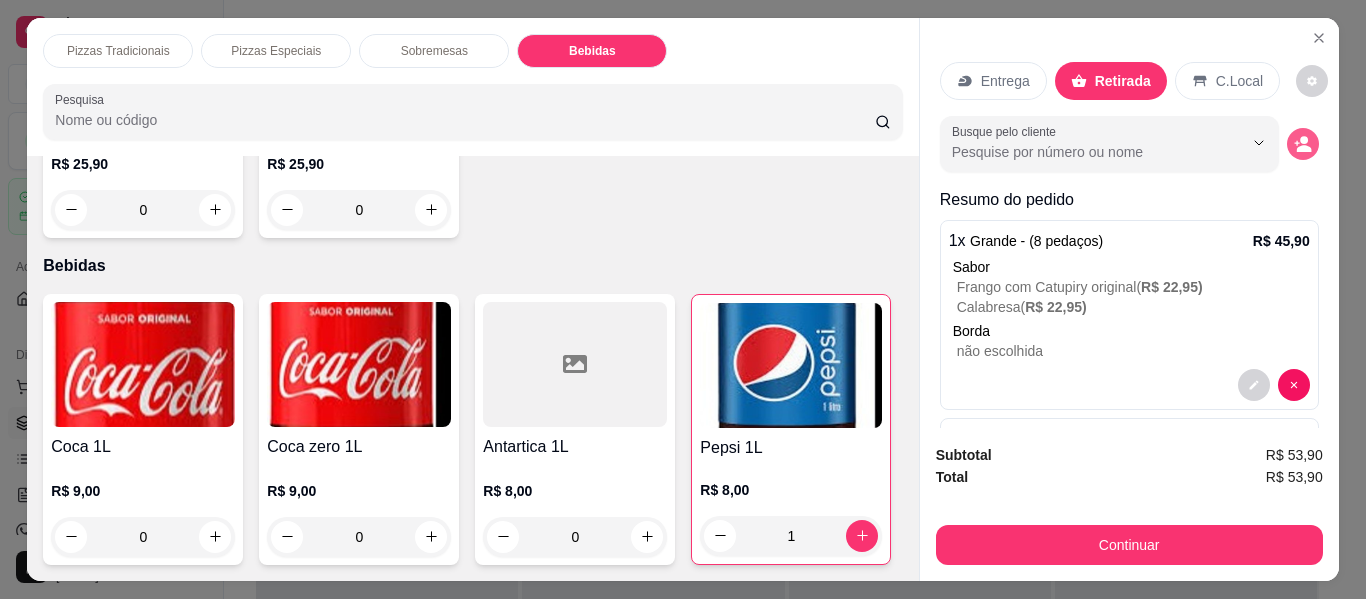 type 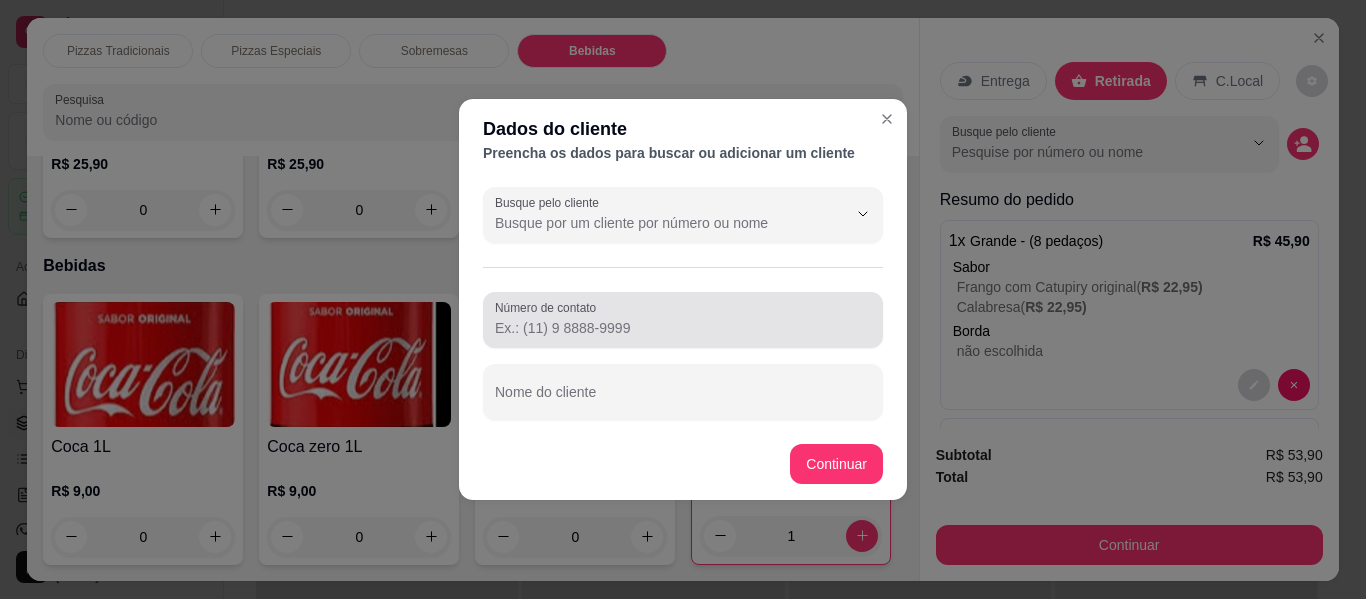 click at bounding box center (683, 320) 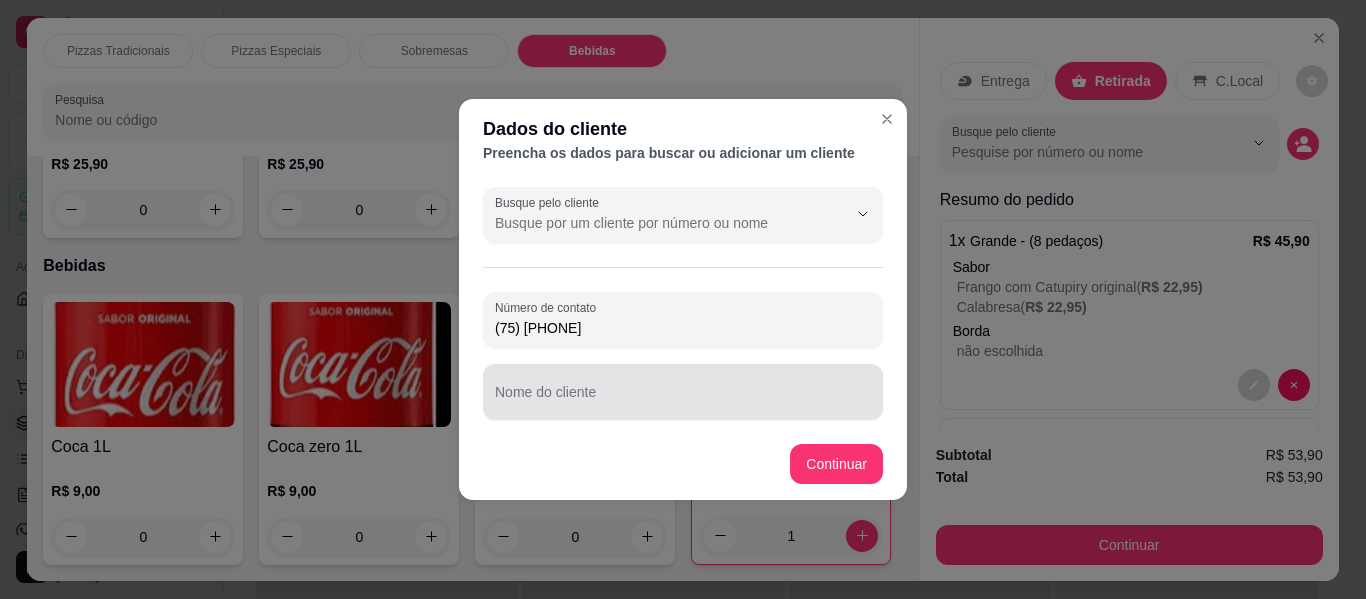 type on "(75) [PHONE]" 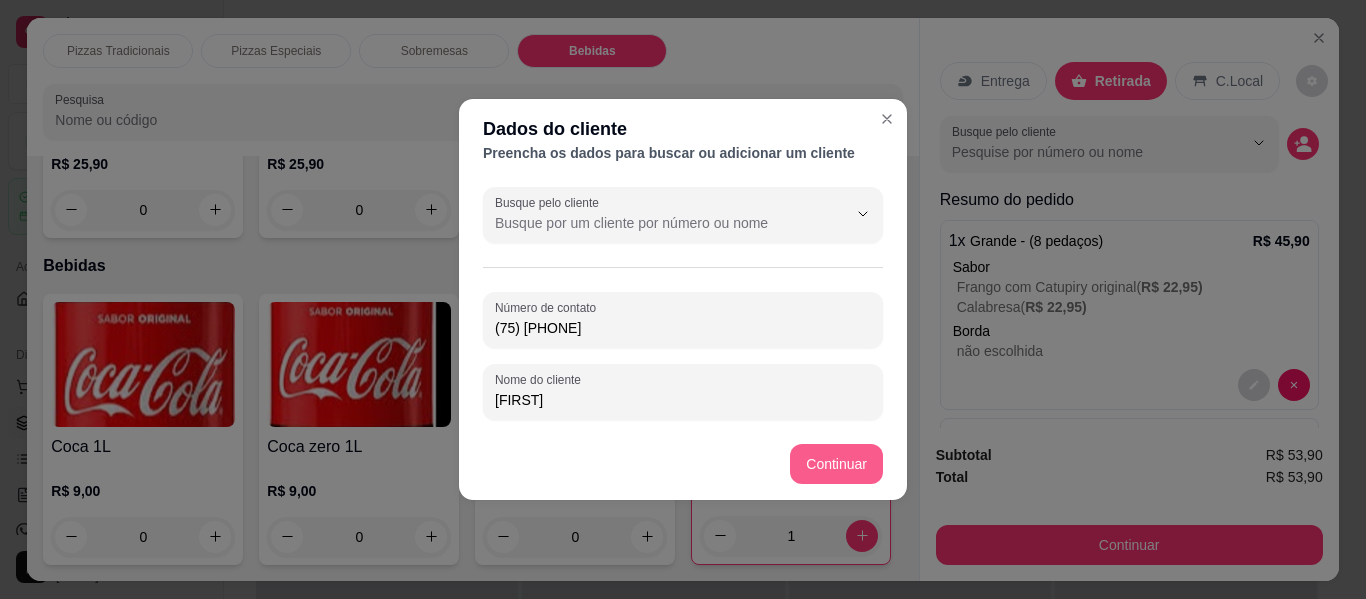 type on "[FIRST]" 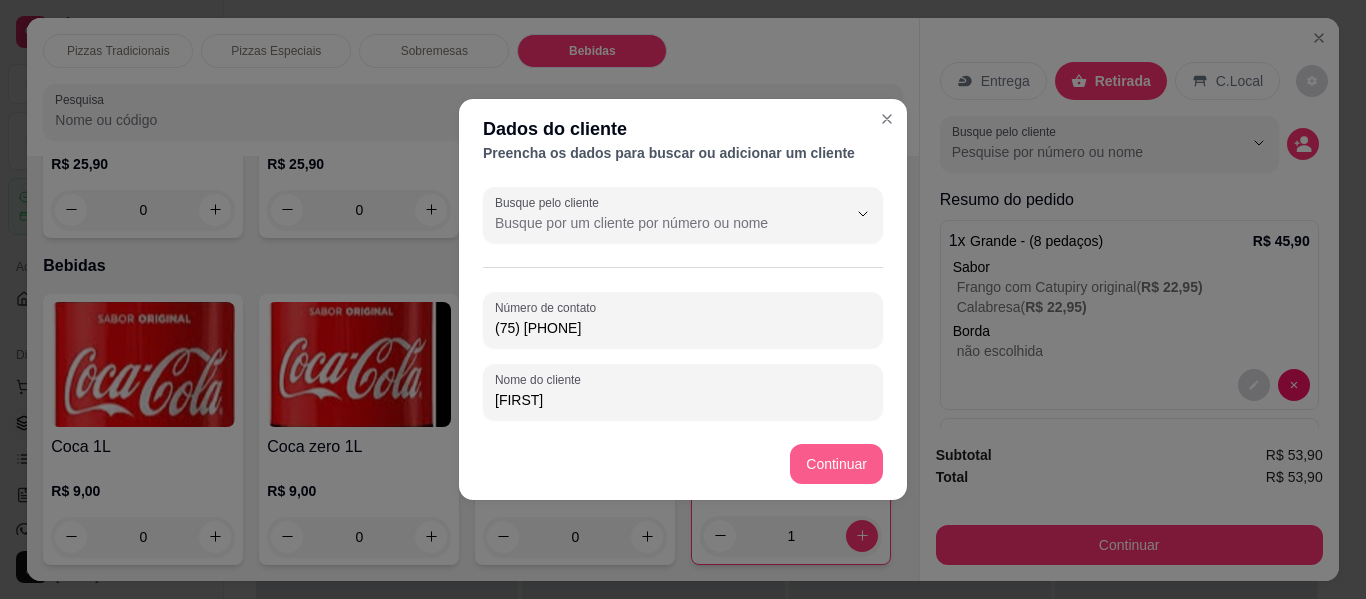 type 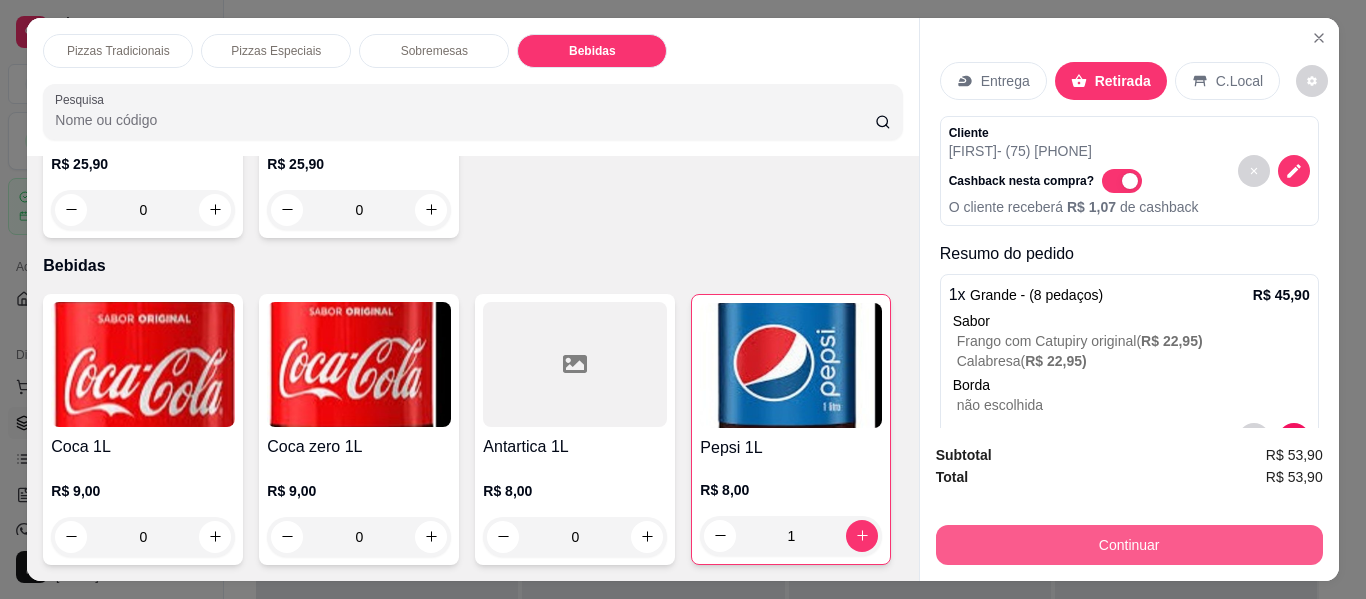 type 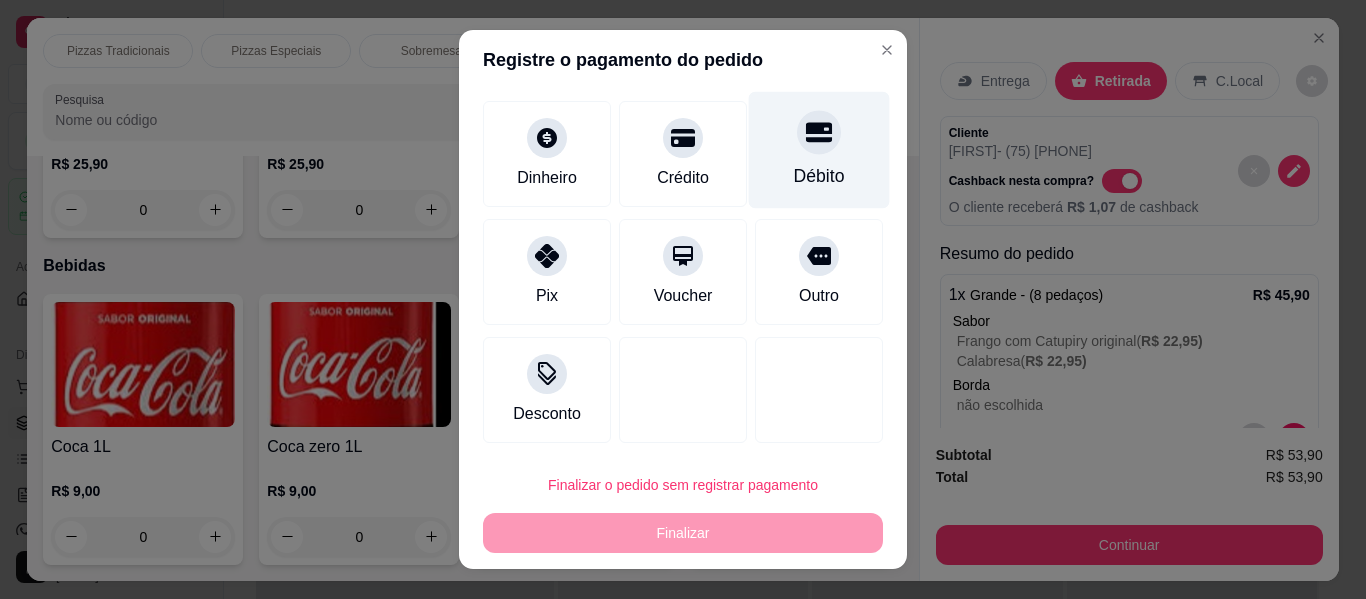 scroll, scrollTop: 111, scrollLeft: 0, axis: vertical 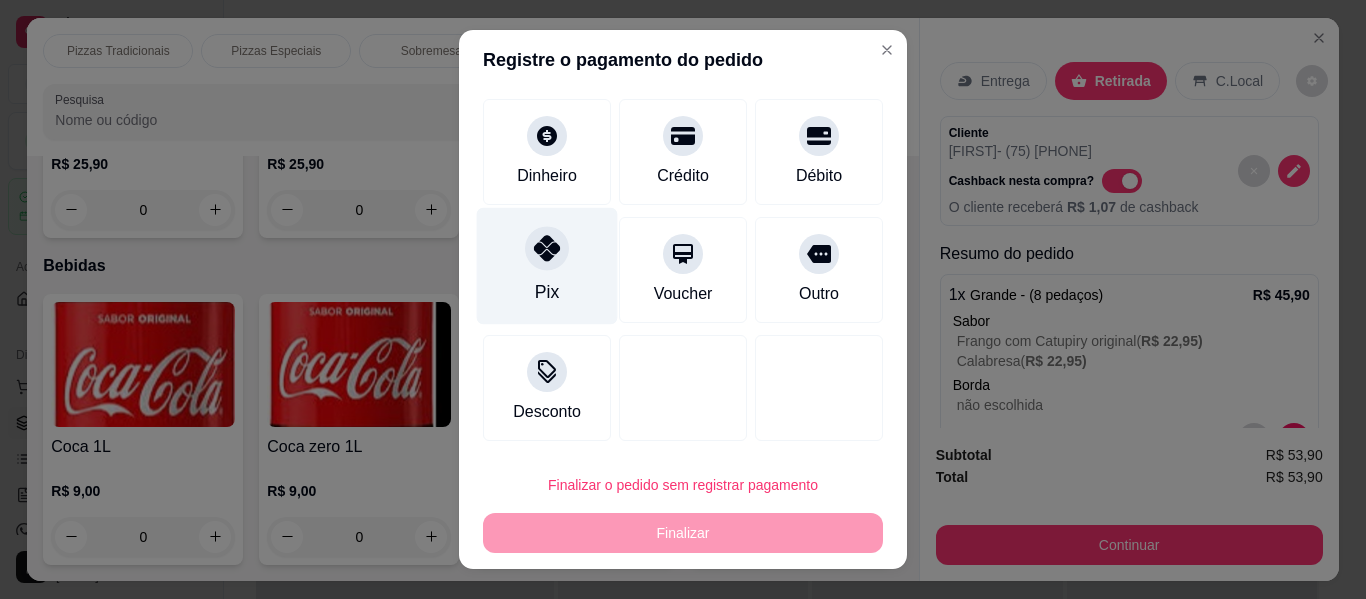click 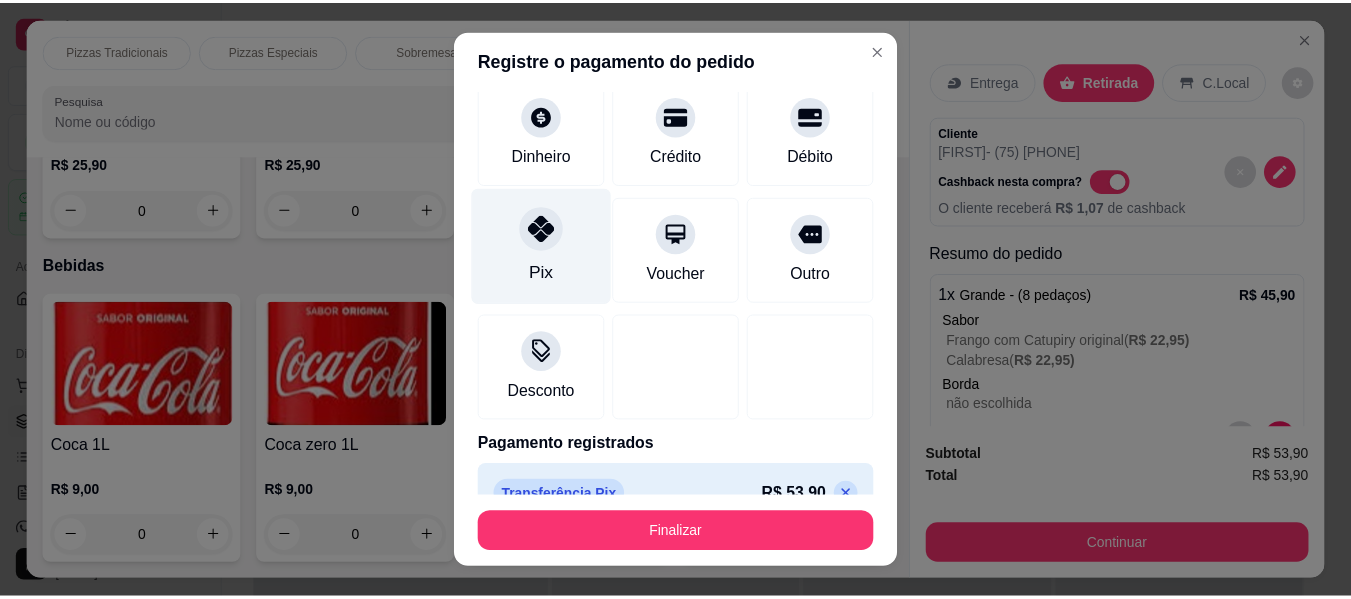 scroll, scrollTop: 91, scrollLeft: 0, axis: vertical 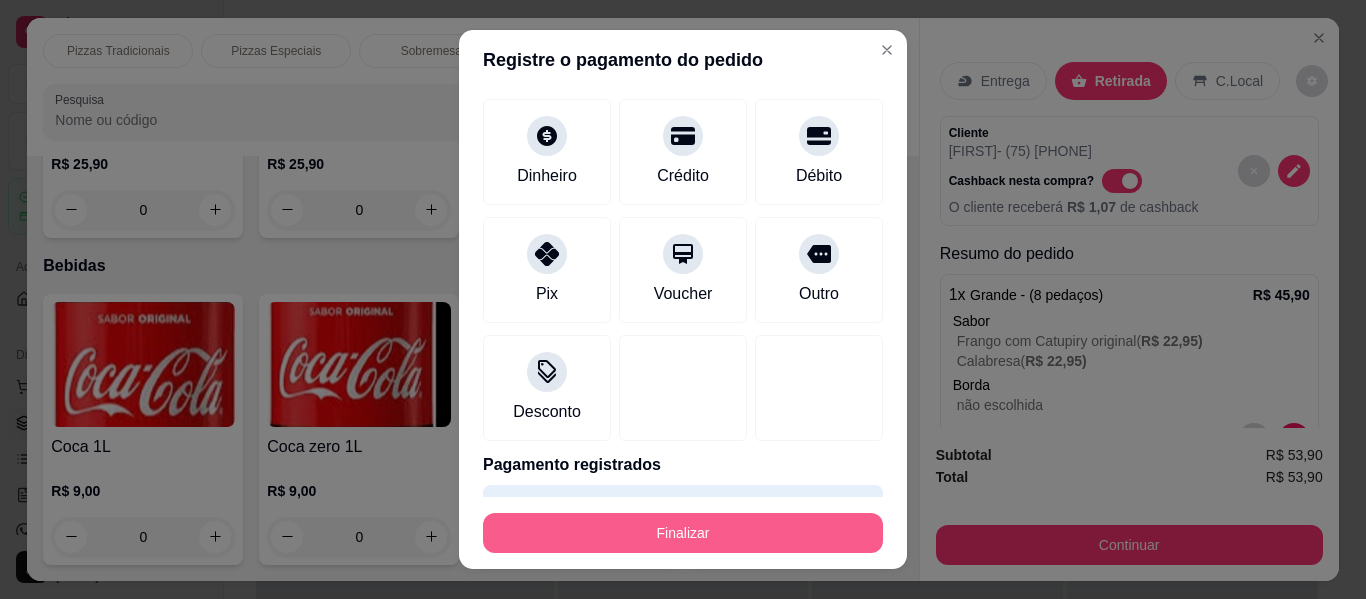 type 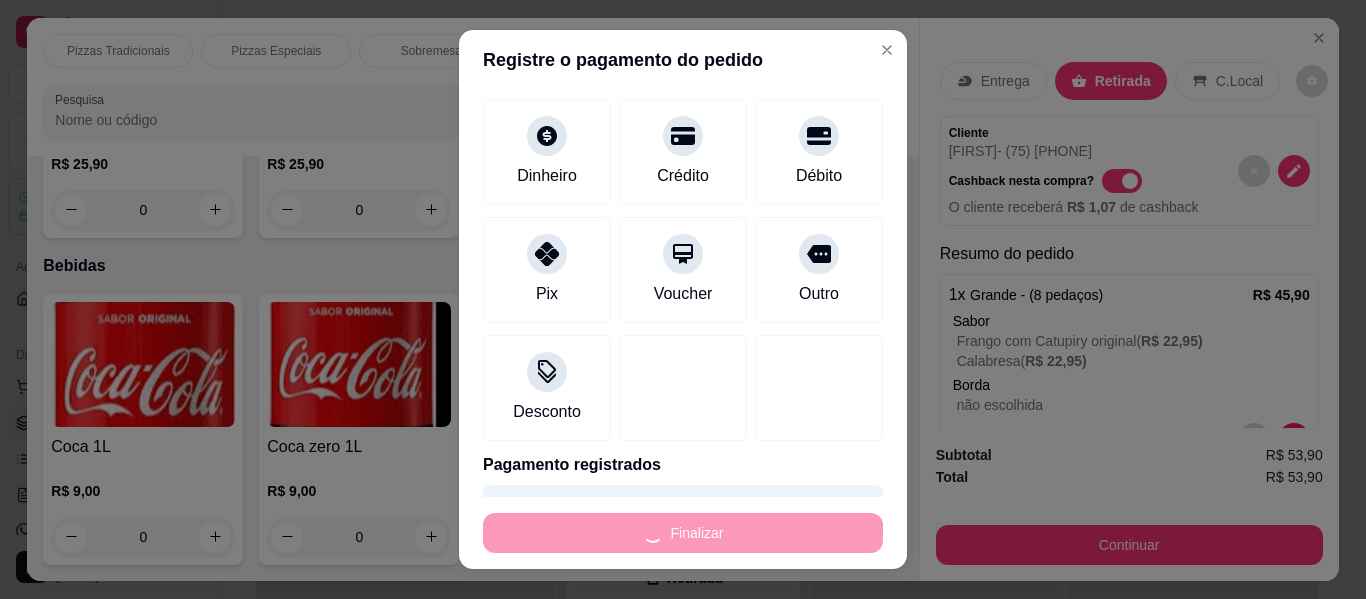 type on "0" 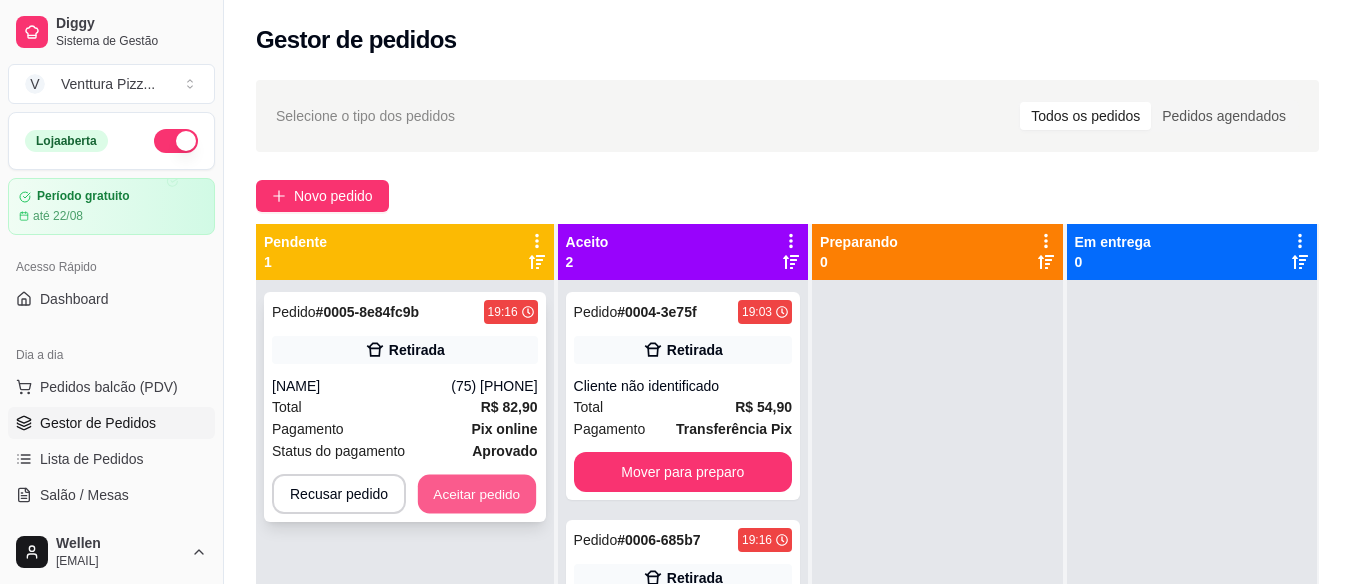 type 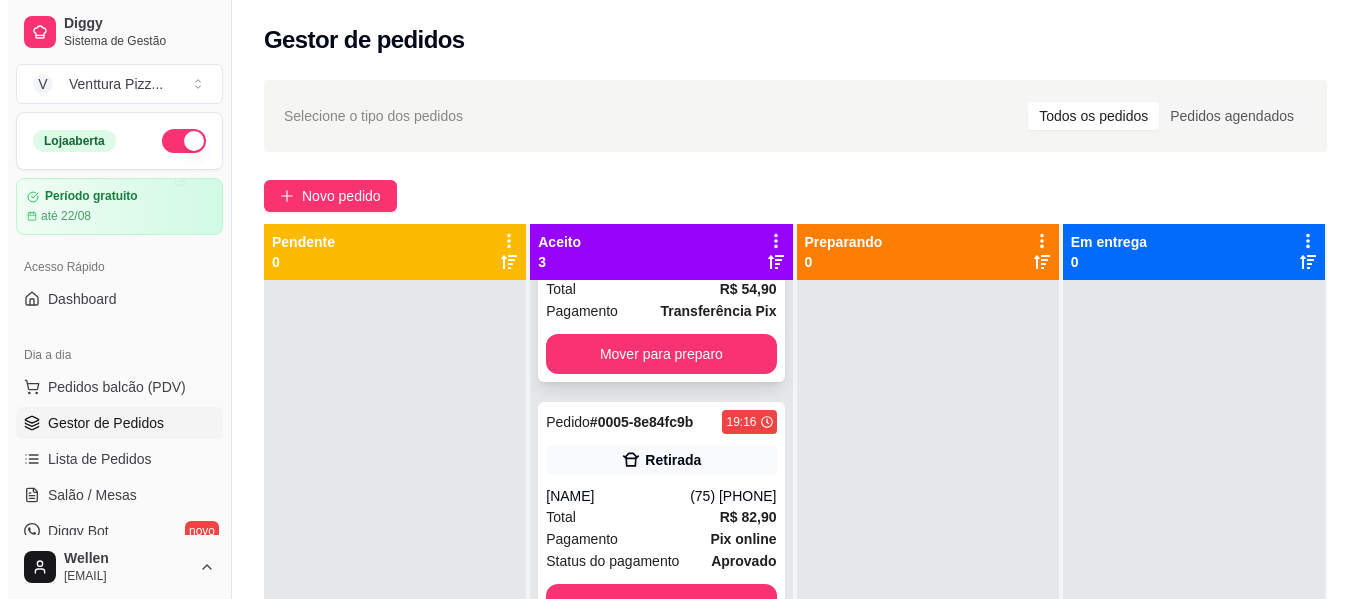 scroll, scrollTop: 127, scrollLeft: 0, axis: vertical 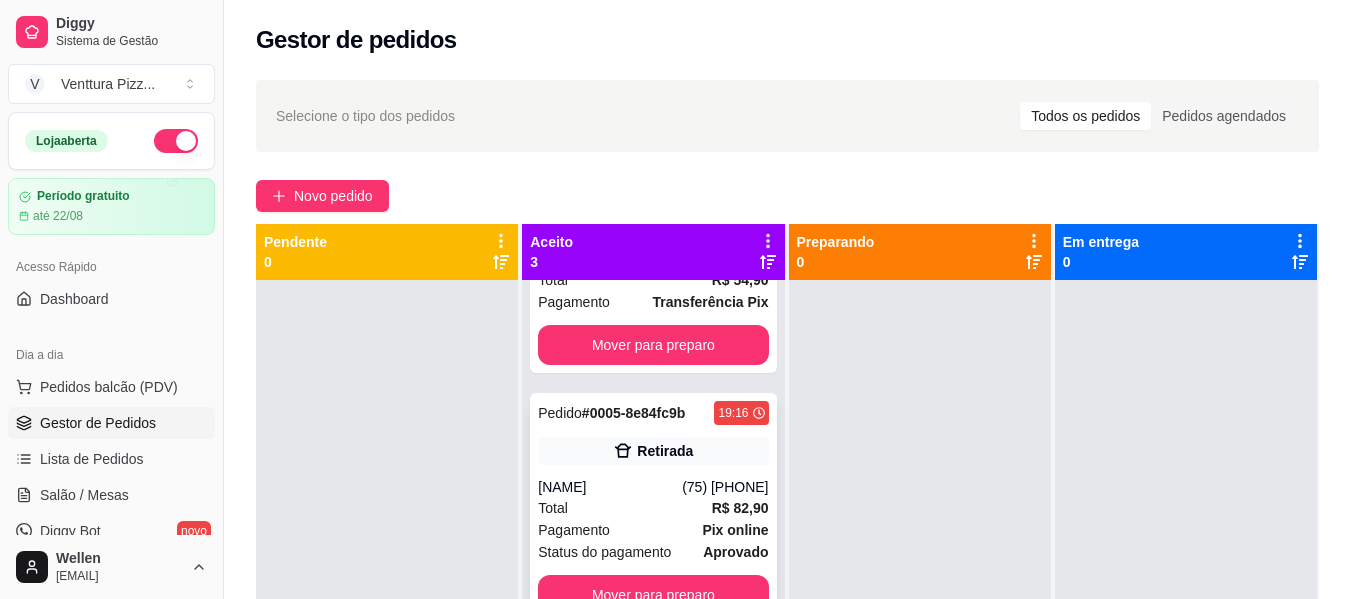 click on "Total R$ 82,90" at bounding box center [653, 508] 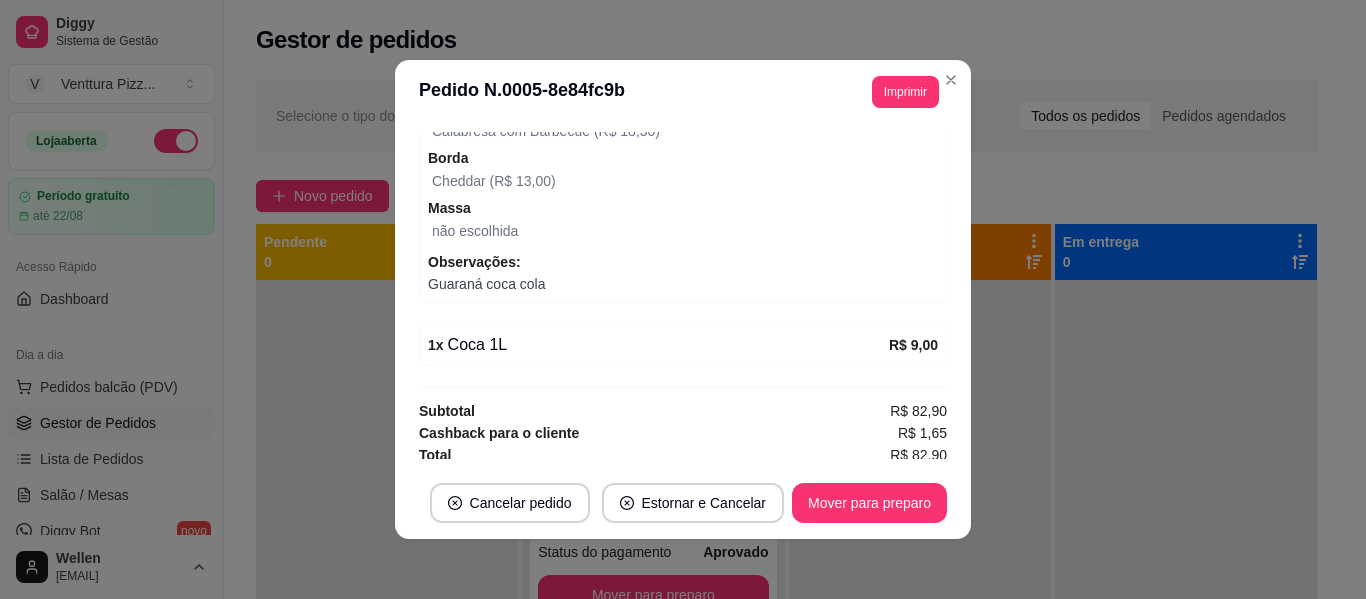 scroll, scrollTop: 630, scrollLeft: 0, axis: vertical 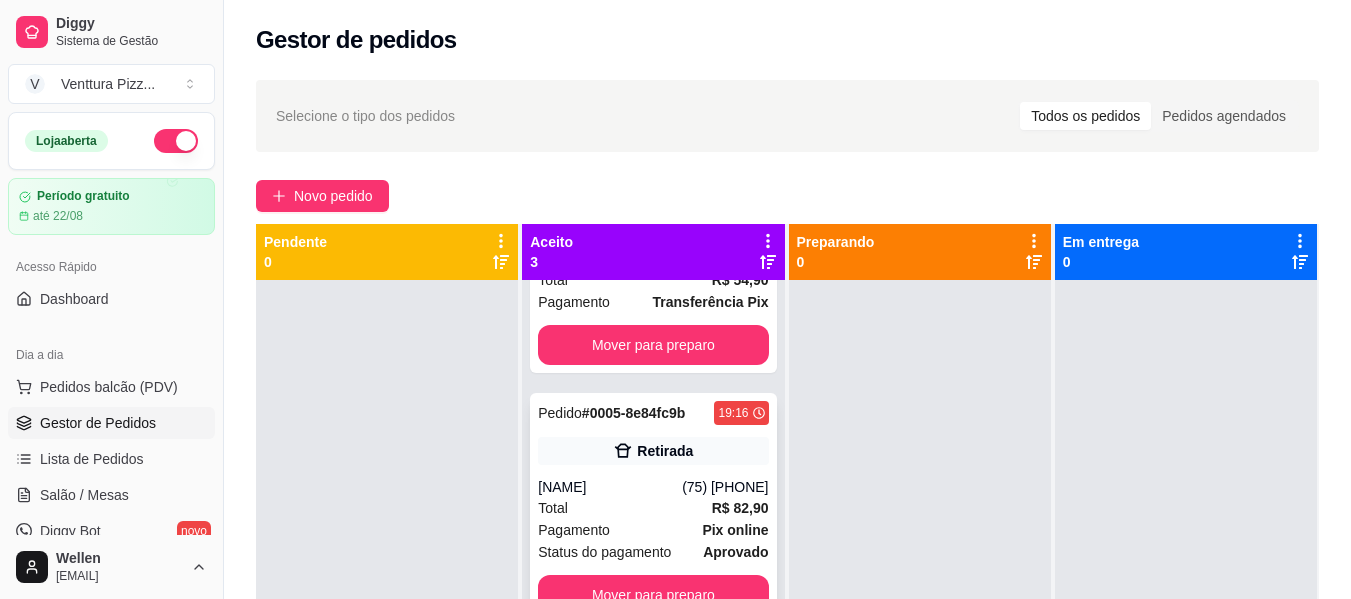 click on "Pagamento Pix online" at bounding box center (653, 530) 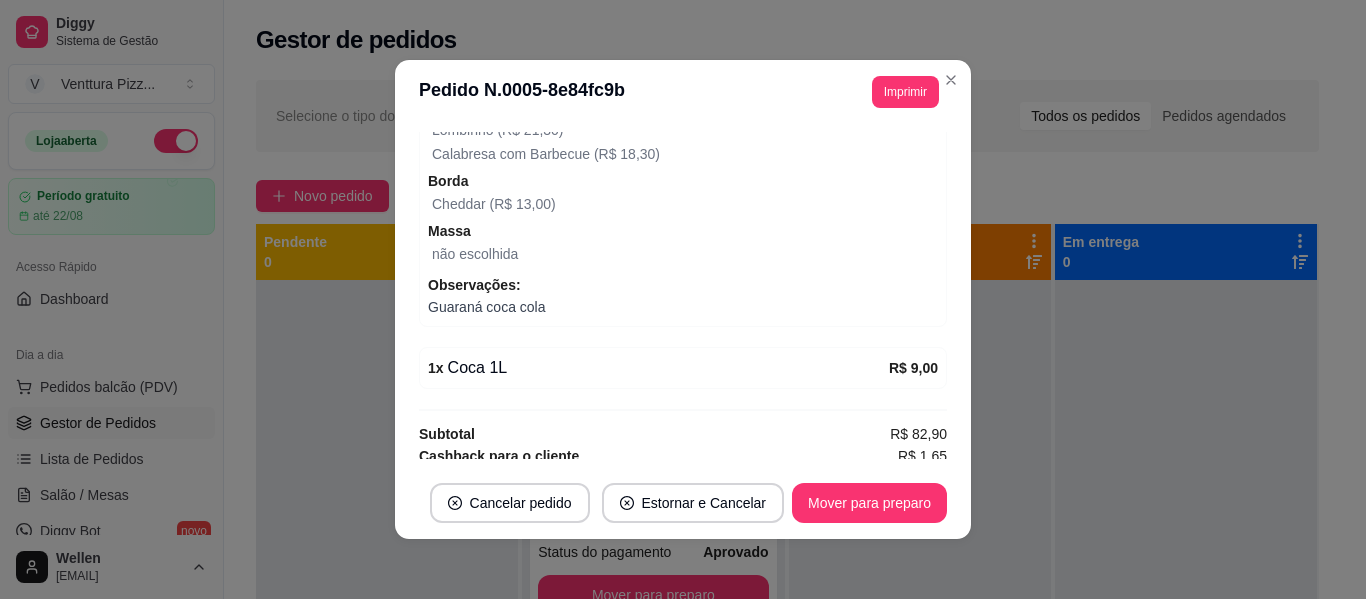 scroll, scrollTop: 630, scrollLeft: 0, axis: vertical 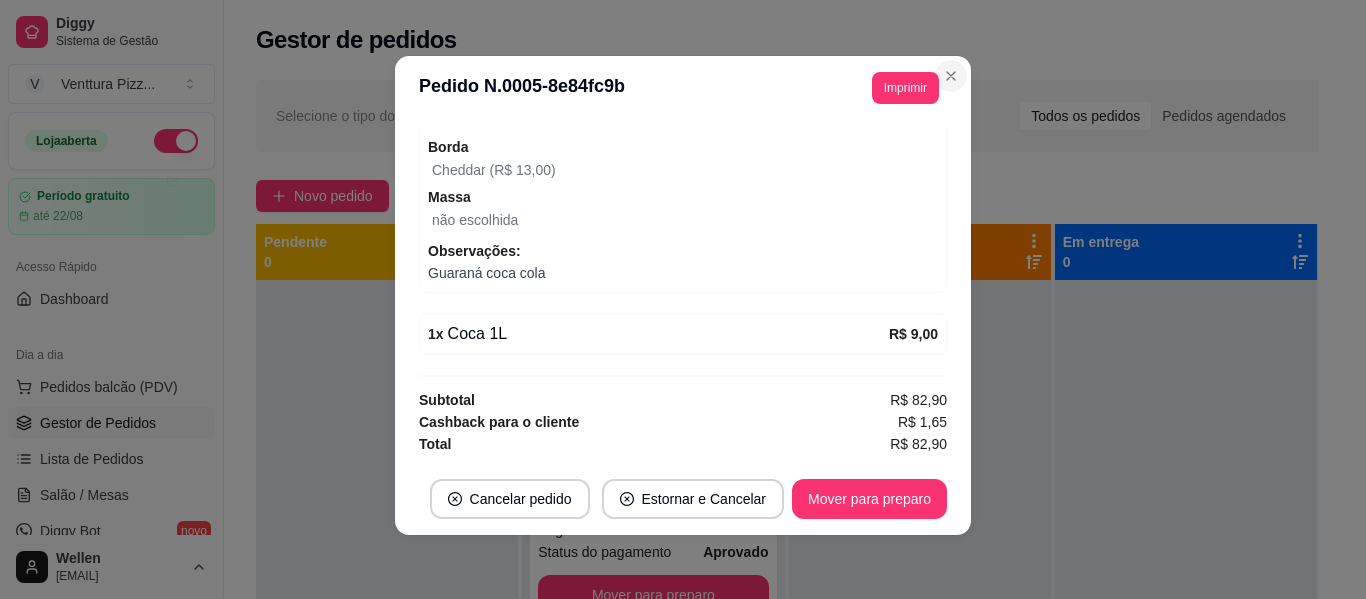 type 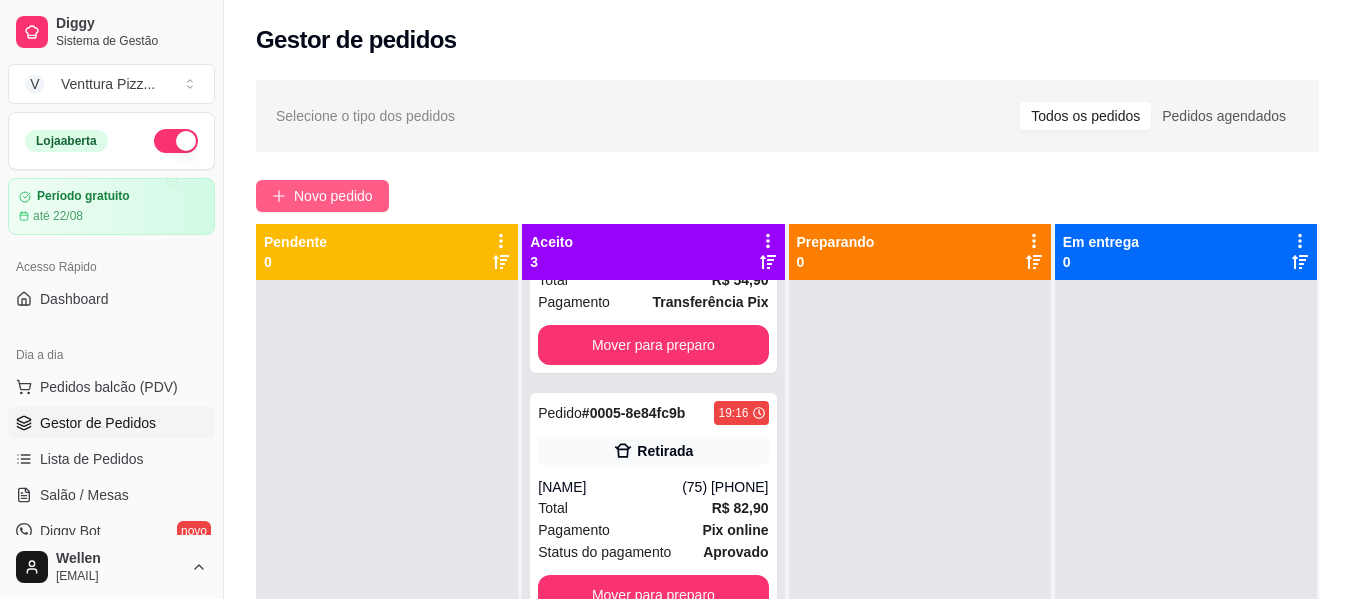 click on "Novo pedido" at bounding box center (333, 196) 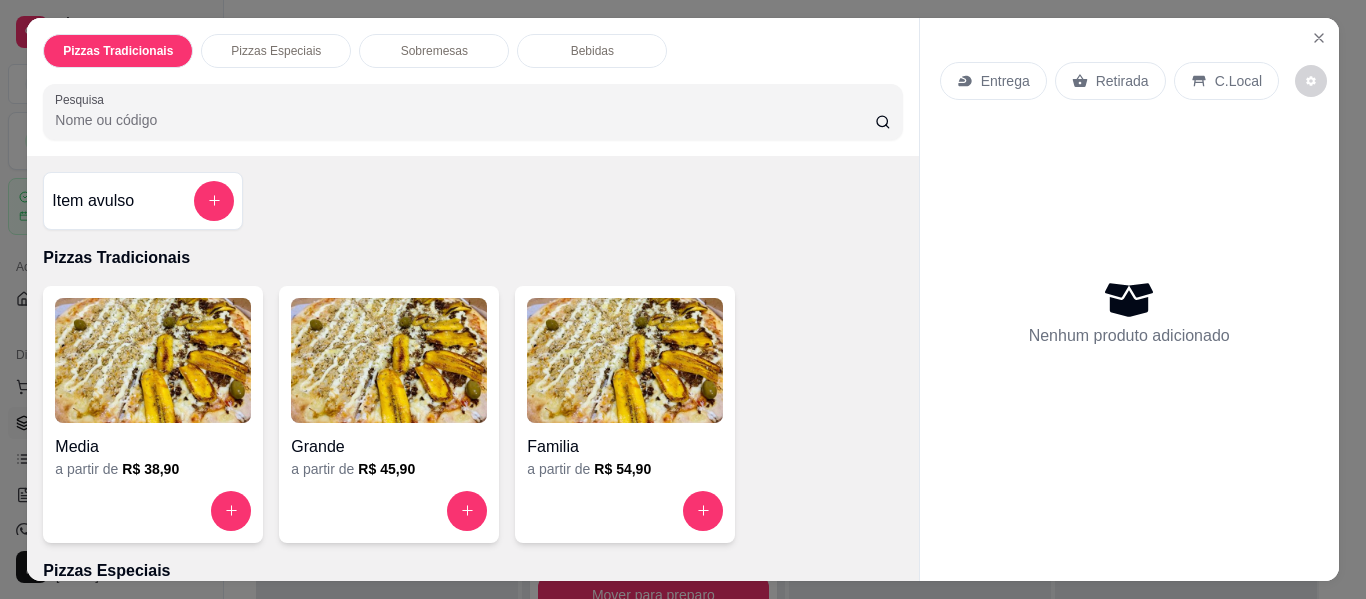 click at bounding box center [389, 360] 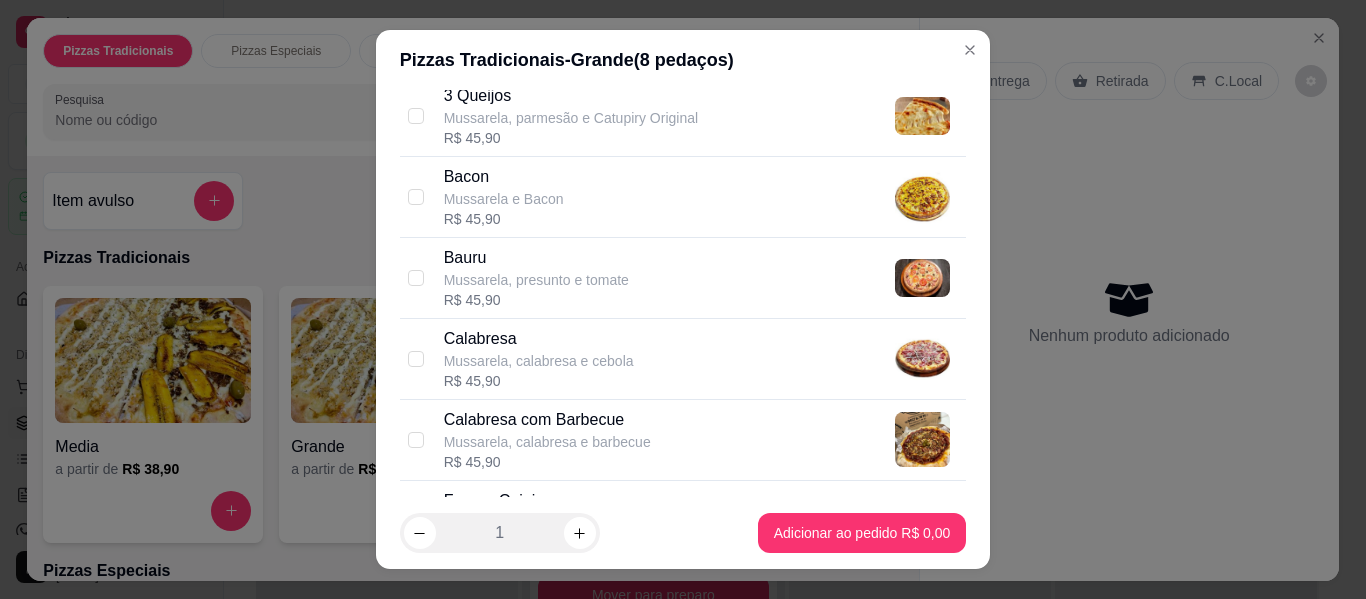 scroll, scrollTop: 200, scrollLeft: 0, axis: vertical 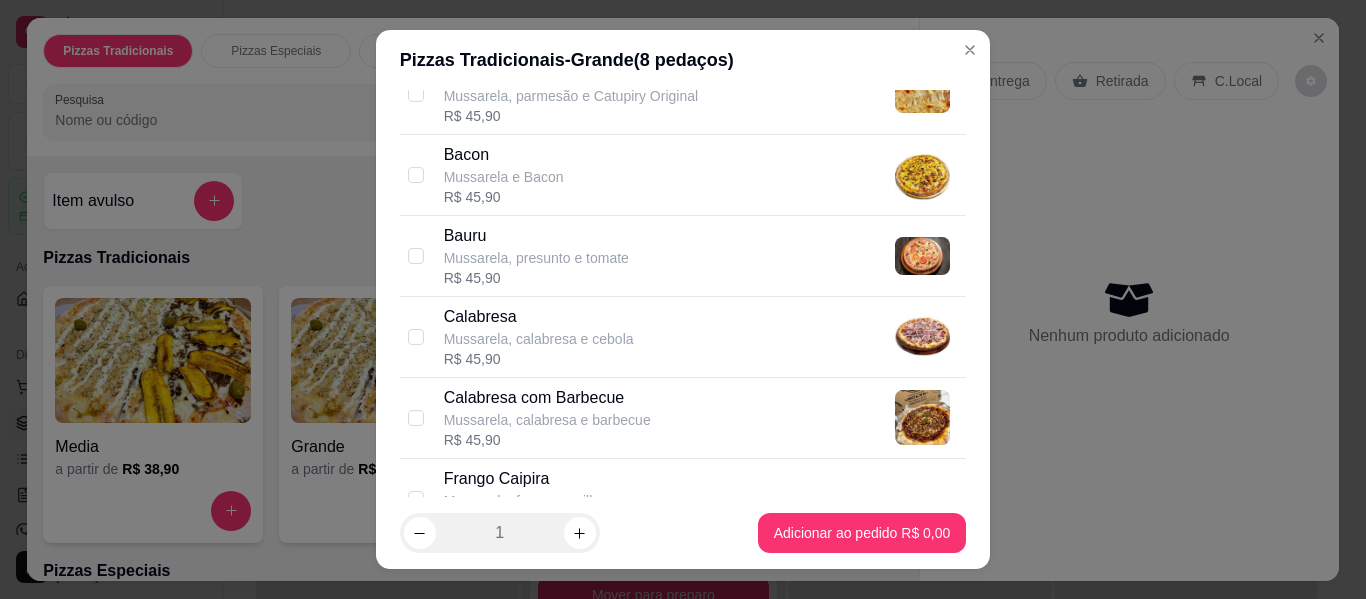 click on "Mussarela, calabresa e cebola" at bounding box center (539, 339) 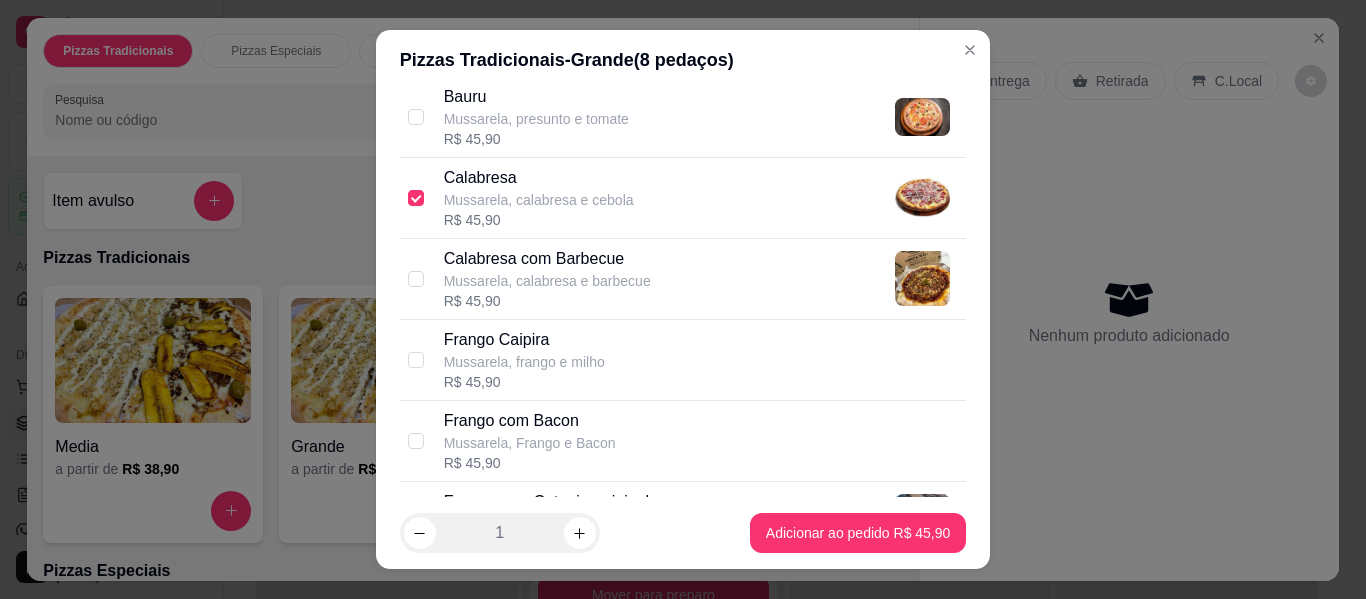 scroll, scrollTop: 400, scrollLeft: 0, axis: vertical 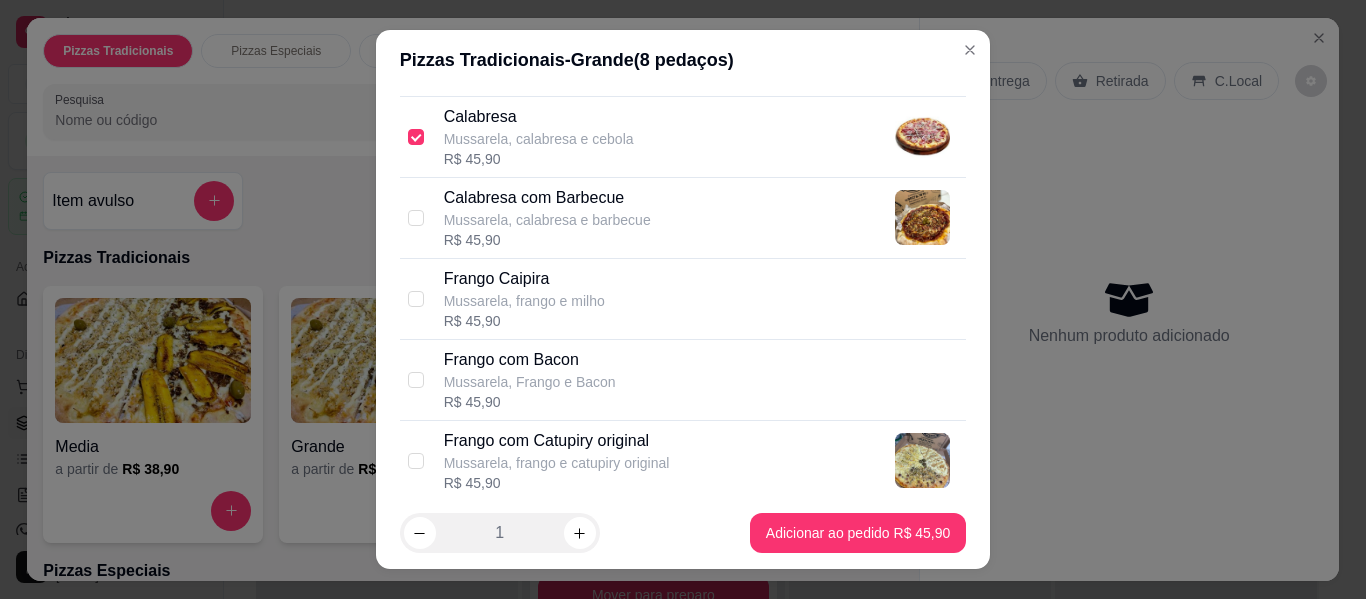 click on "Frango com Bacon Mussarela, Frango e Bacon R$ 45,90" at bounding box center (701, 380) 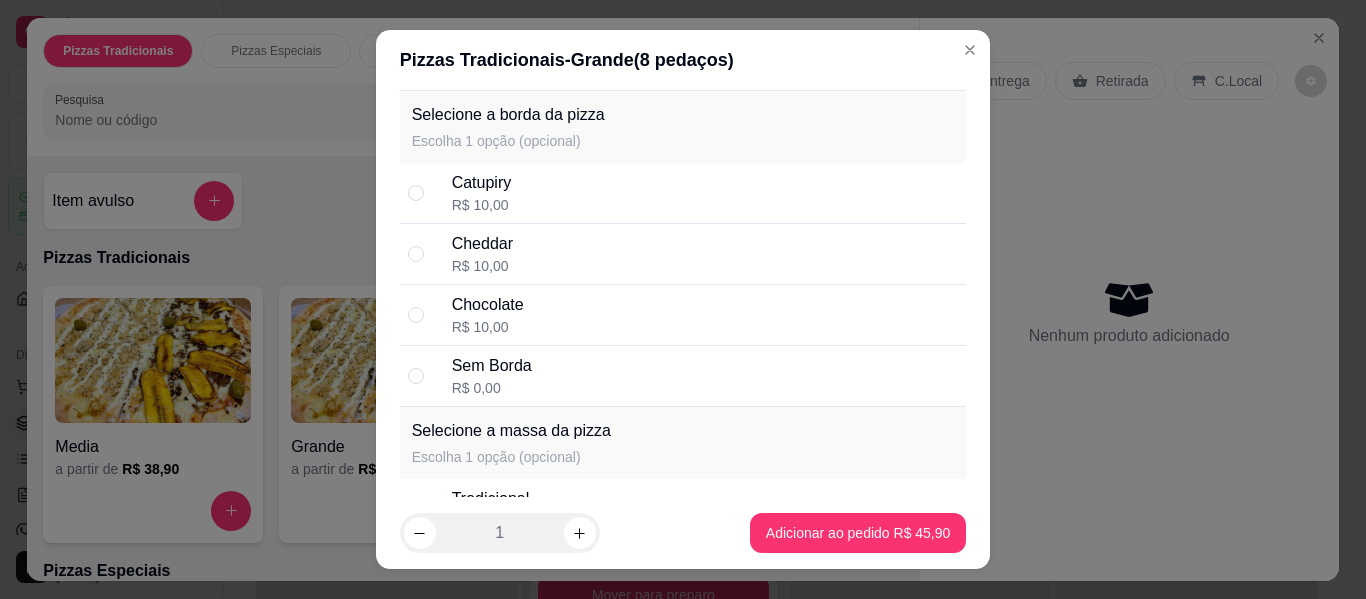 scroll, scrollTop: 2100, scrollLeft: 0, axis: vertical 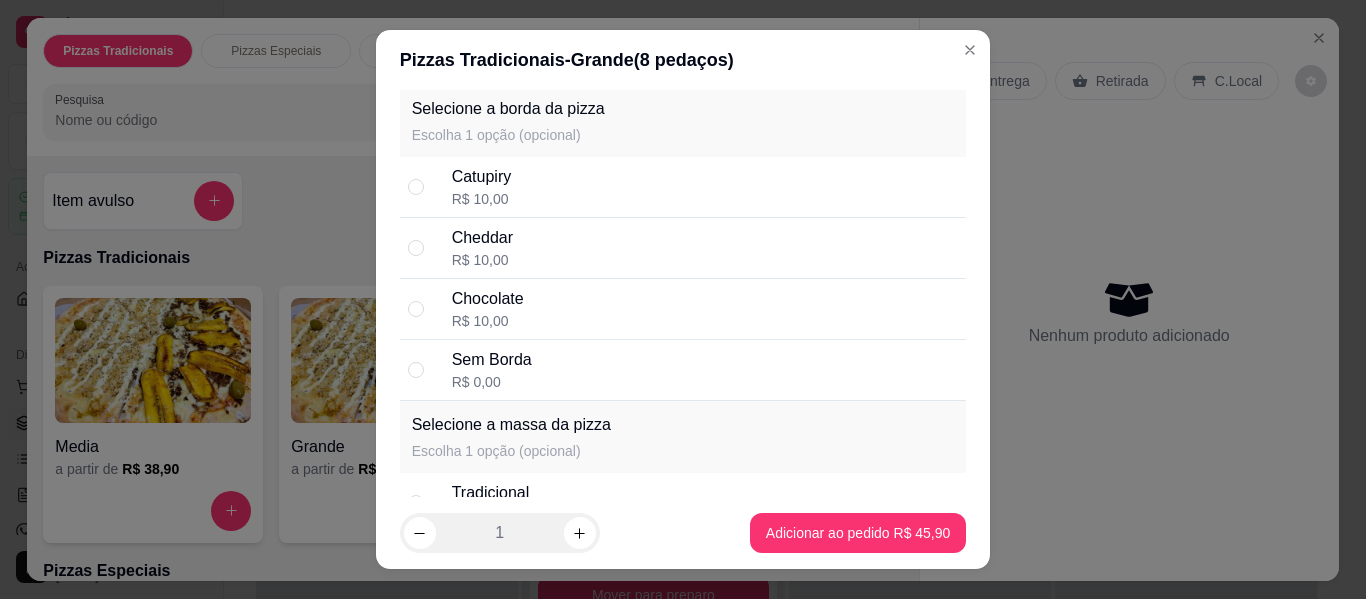 click on "Sem Borda R$ 0,00" at bounding box center [705, 370] 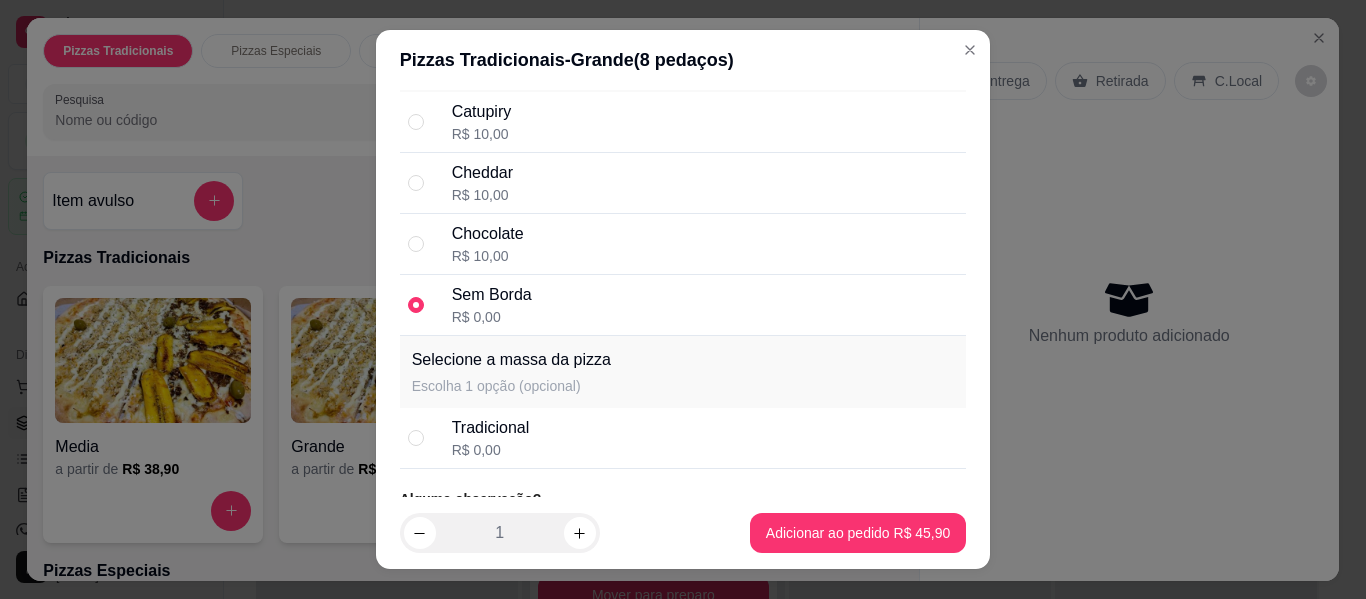 scroll, scrollTop: 2200, scrollLeft: 0, axis: vertical 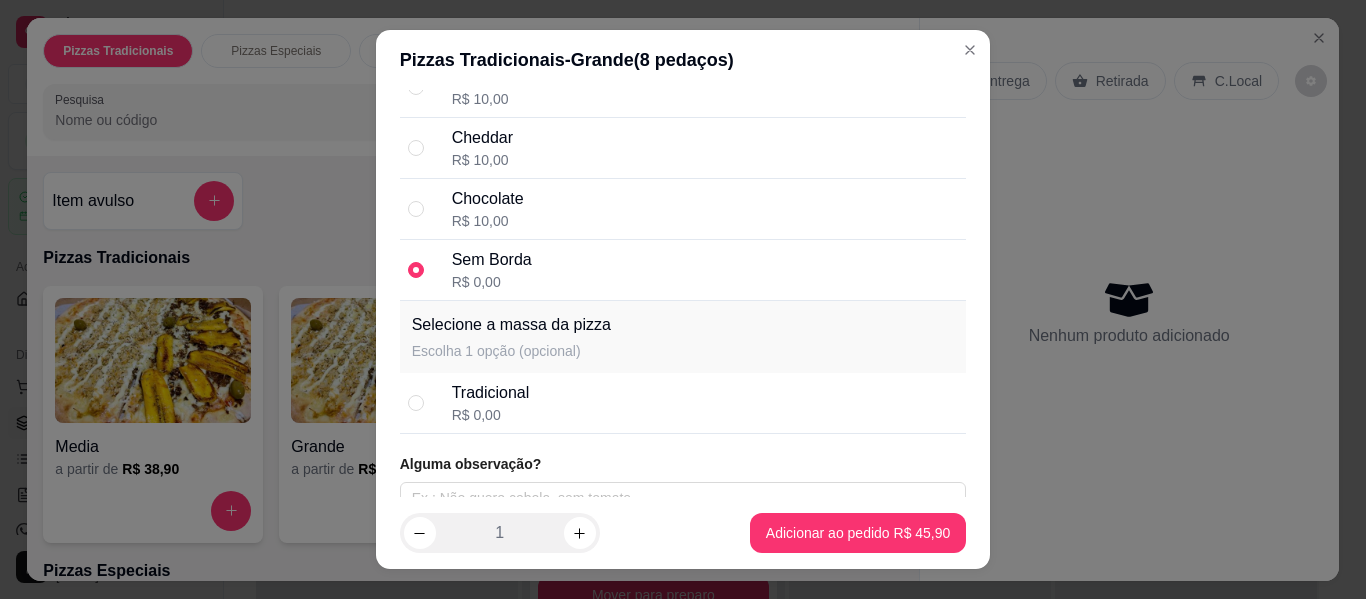 click on "Tradicional R$ 0,00" at bounding box center [683, 403] 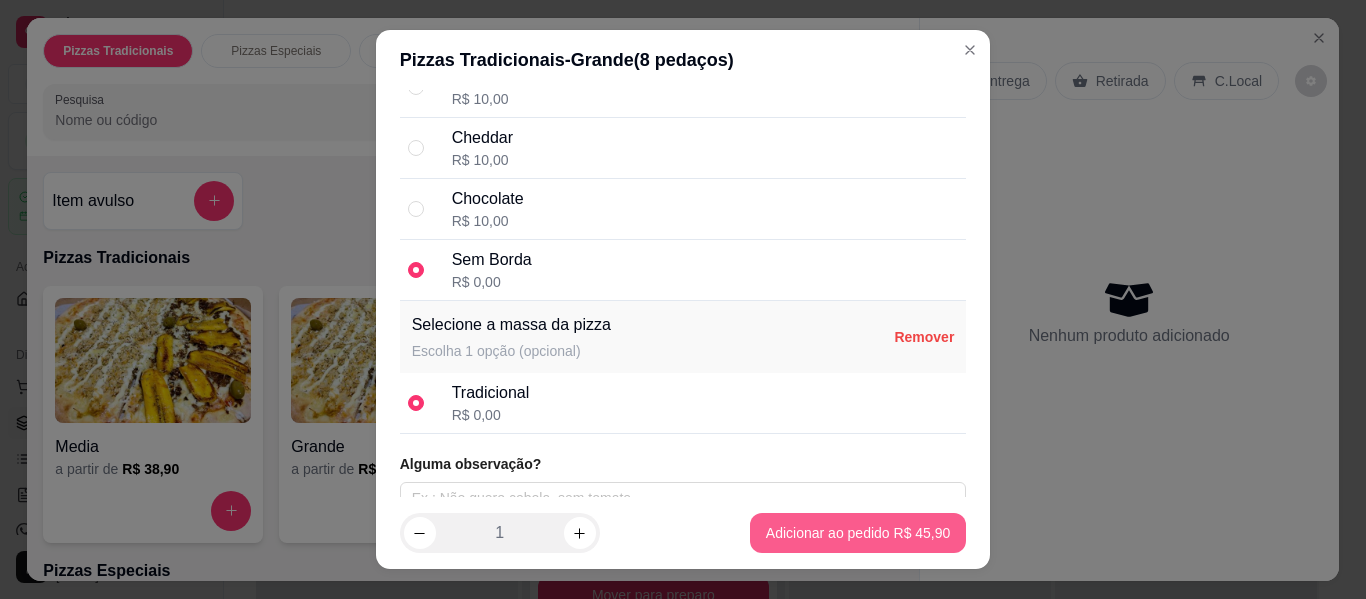 type 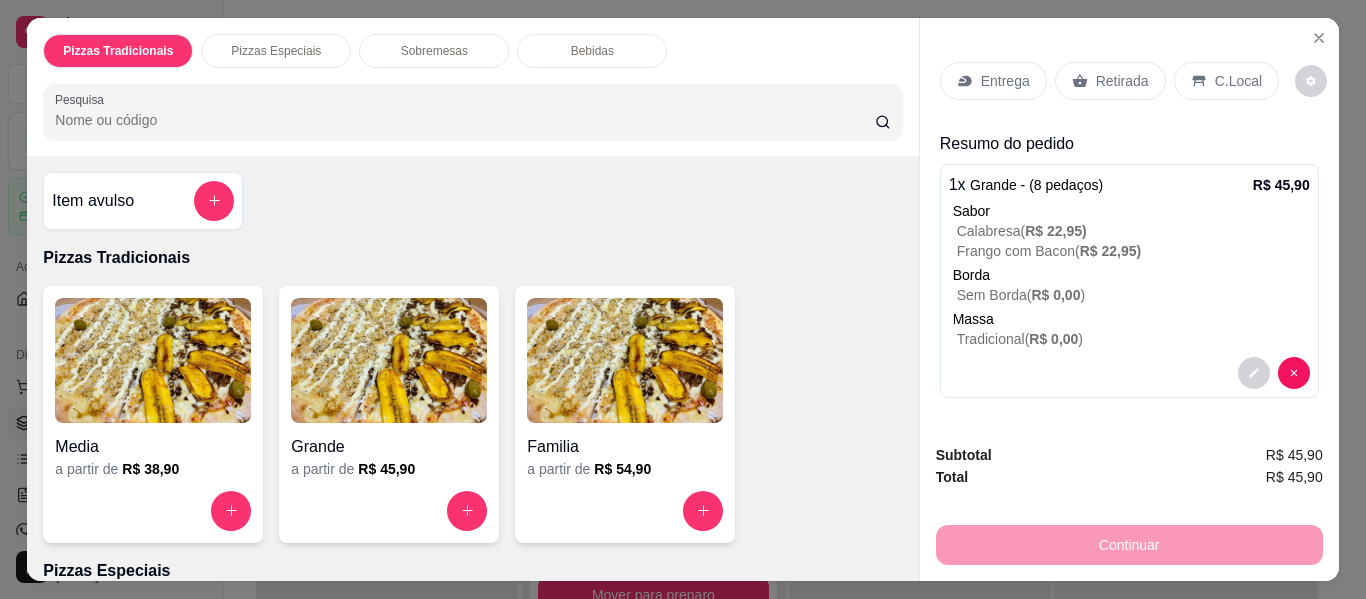 click on "Retirada" at bounding box center (1122, 81) 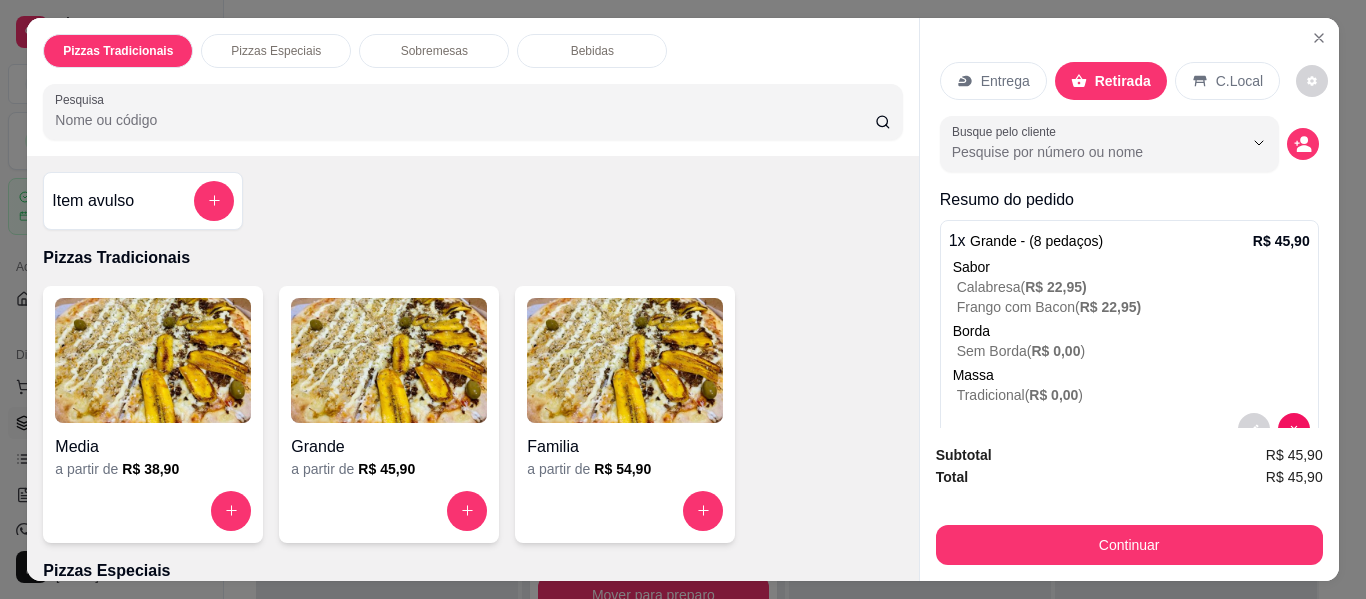 scroll, scrollTop: 53, scrollLeft: 0, axis: vertical 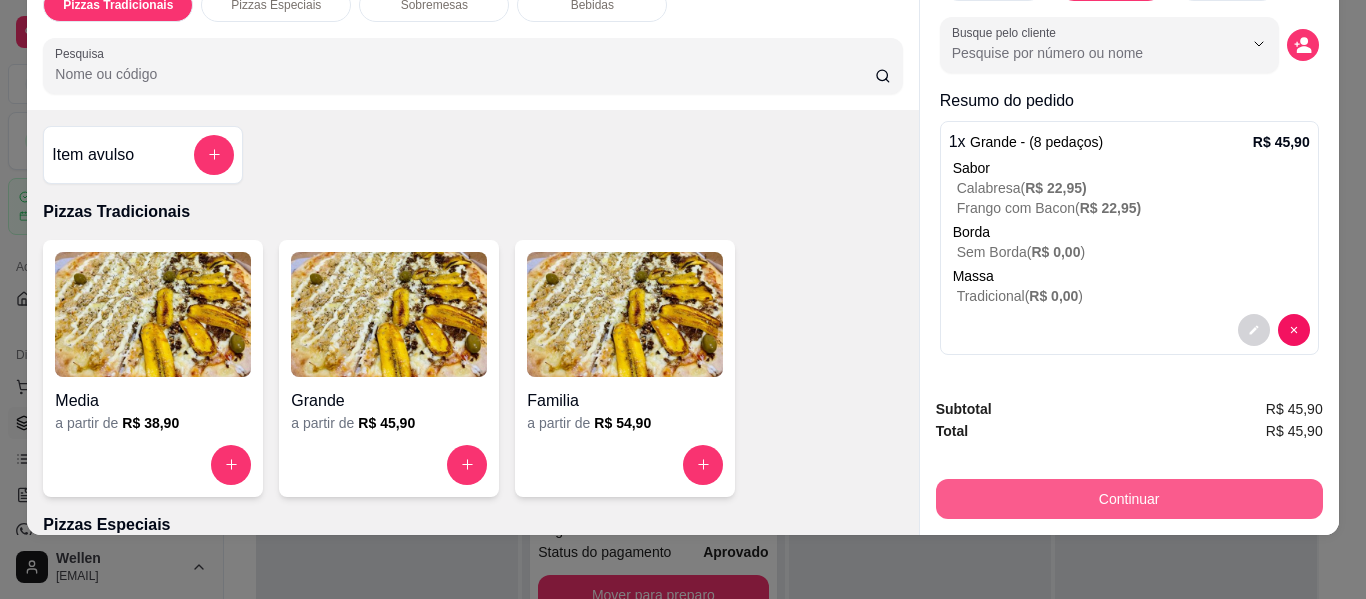 type 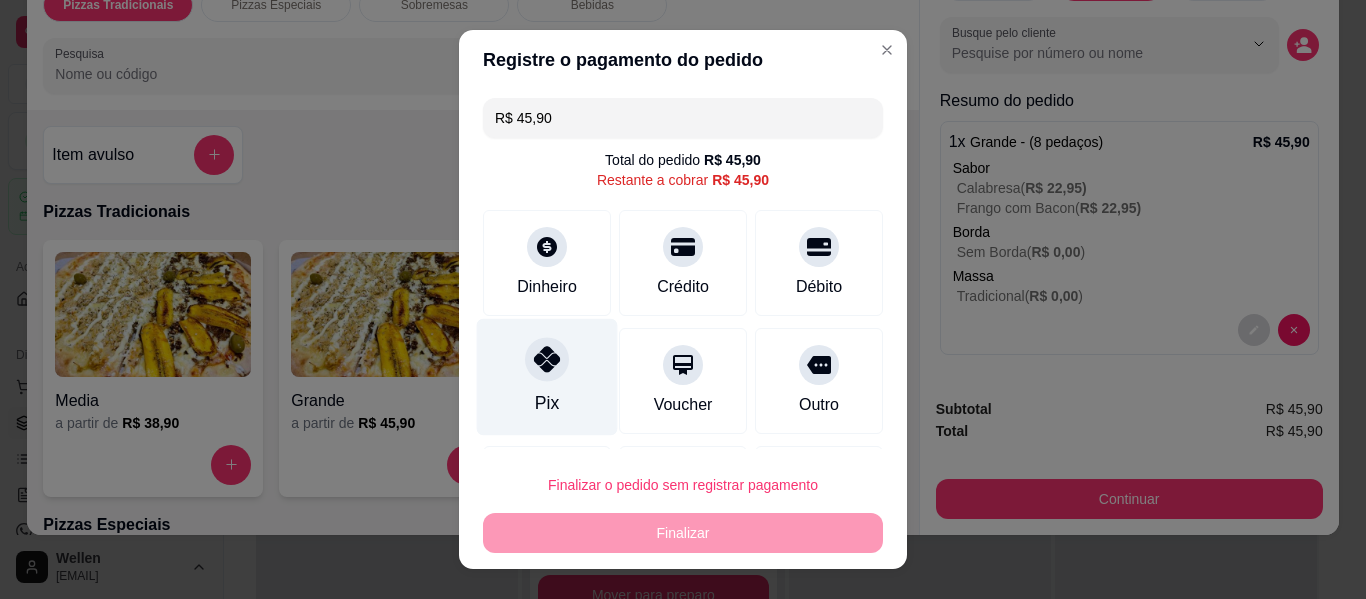 click on "Pix" at bounding box center [547, 377] 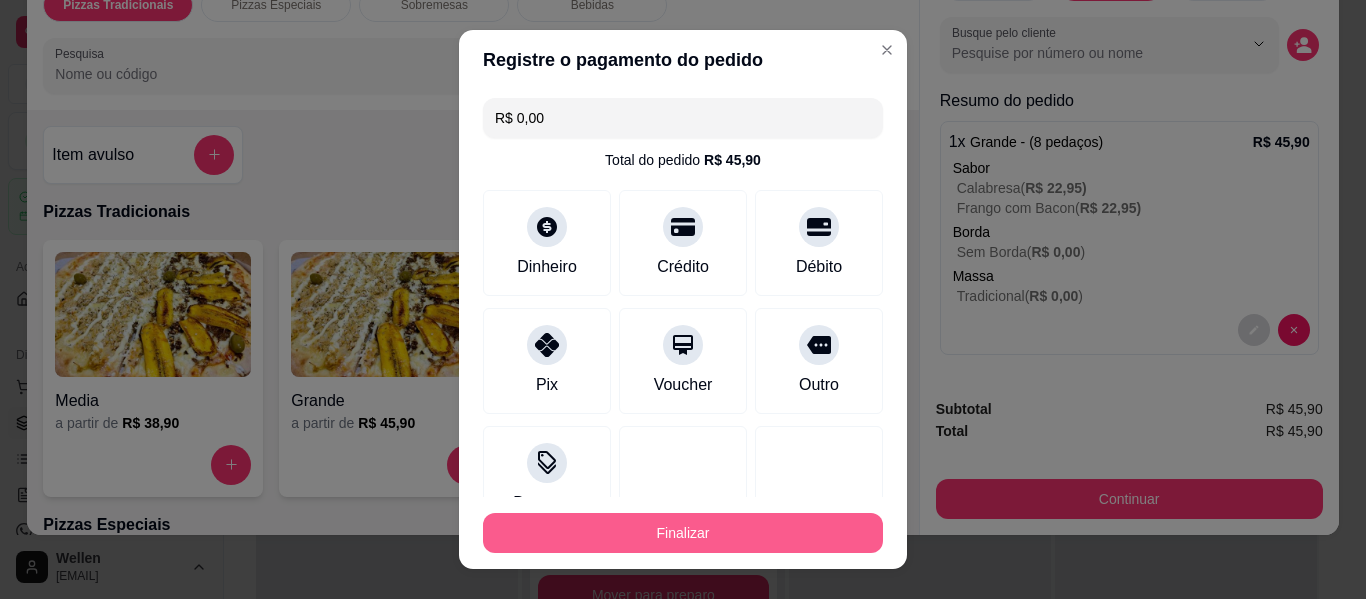 type 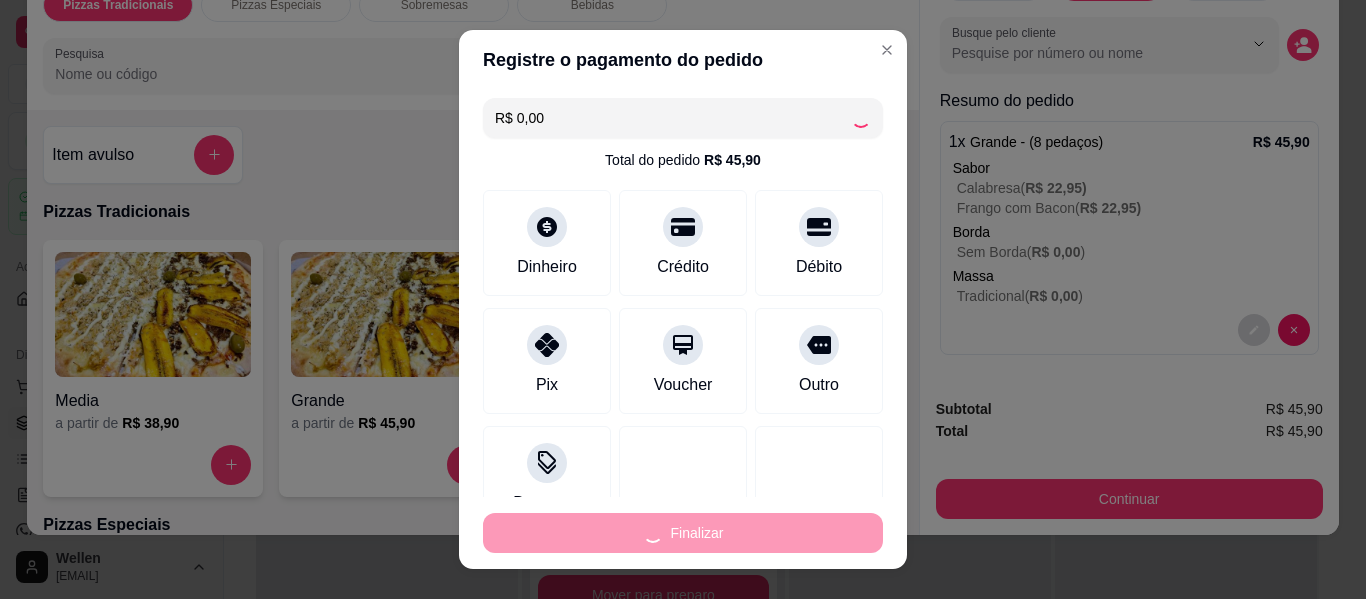type on "-R$ 45,90" 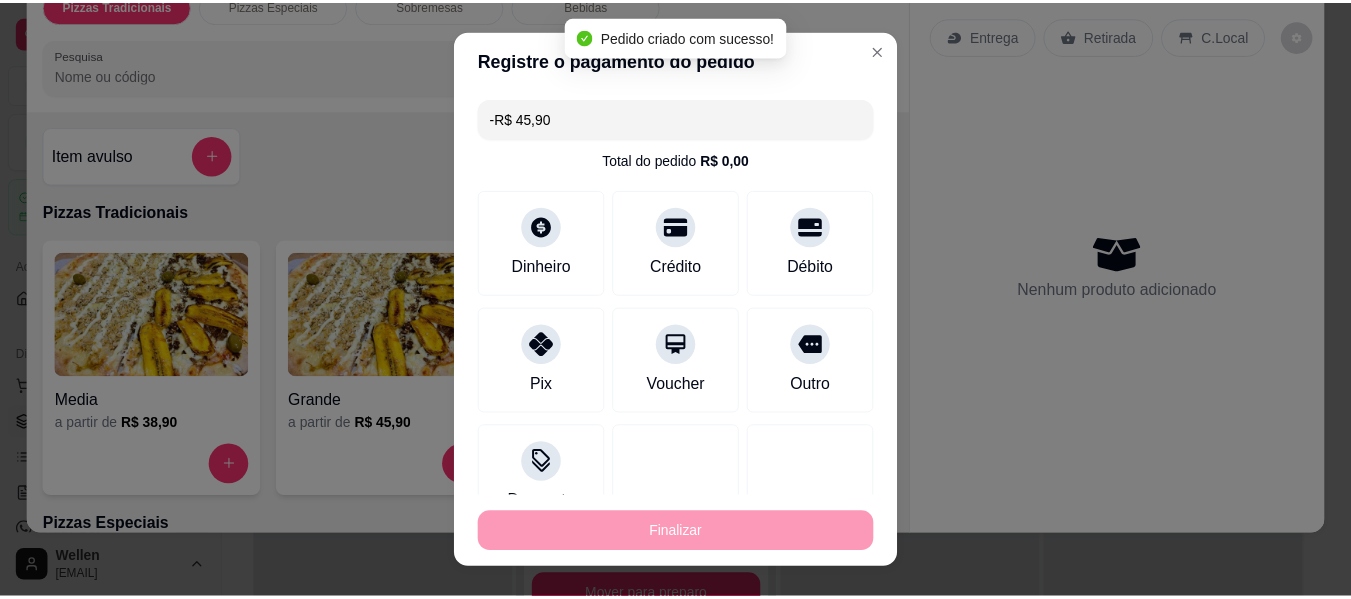 scroll, scrollTop: 0, scrollLeft: 0, axis: both 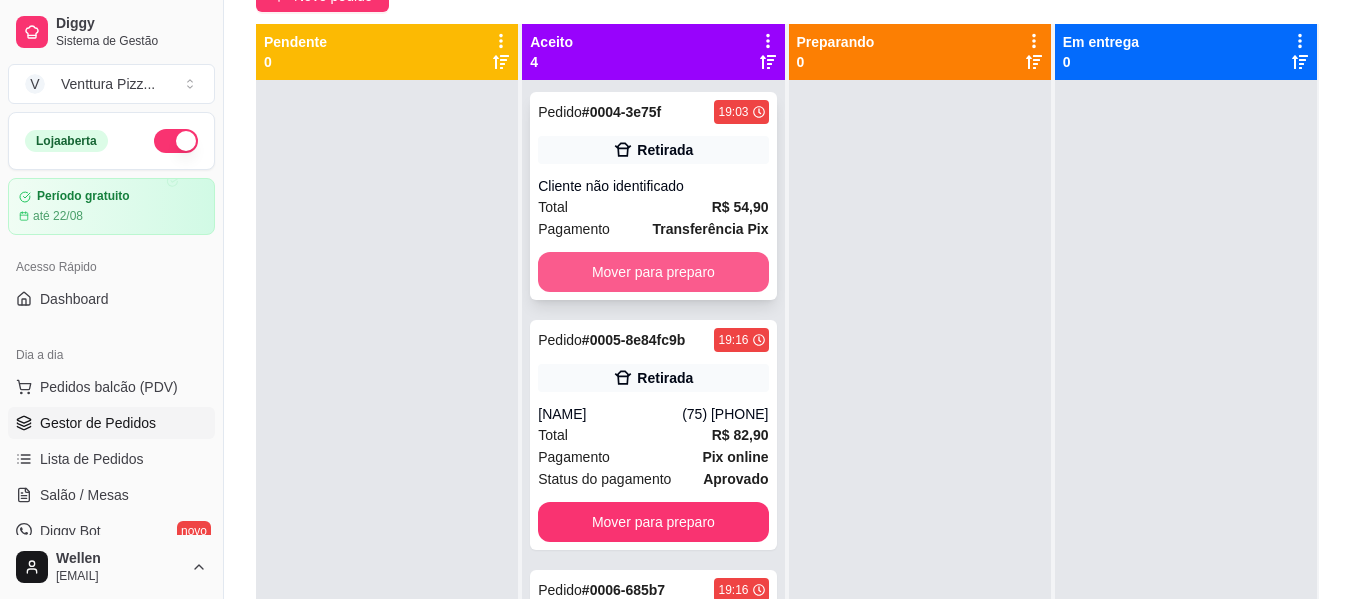 type 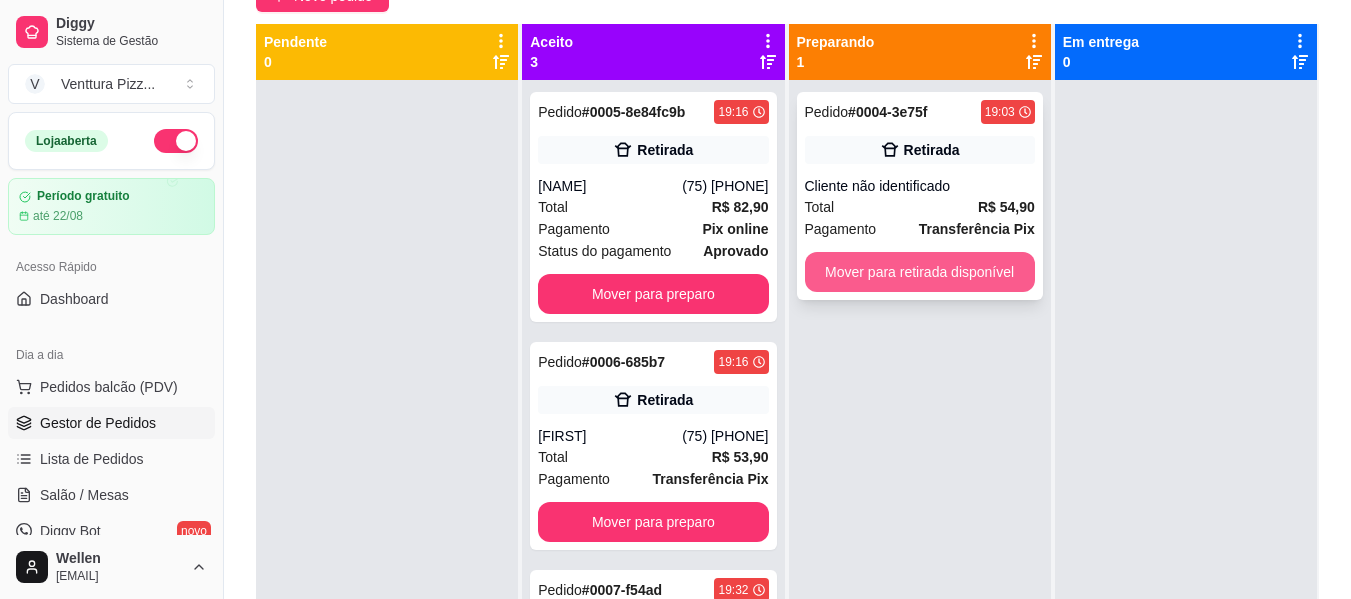 type 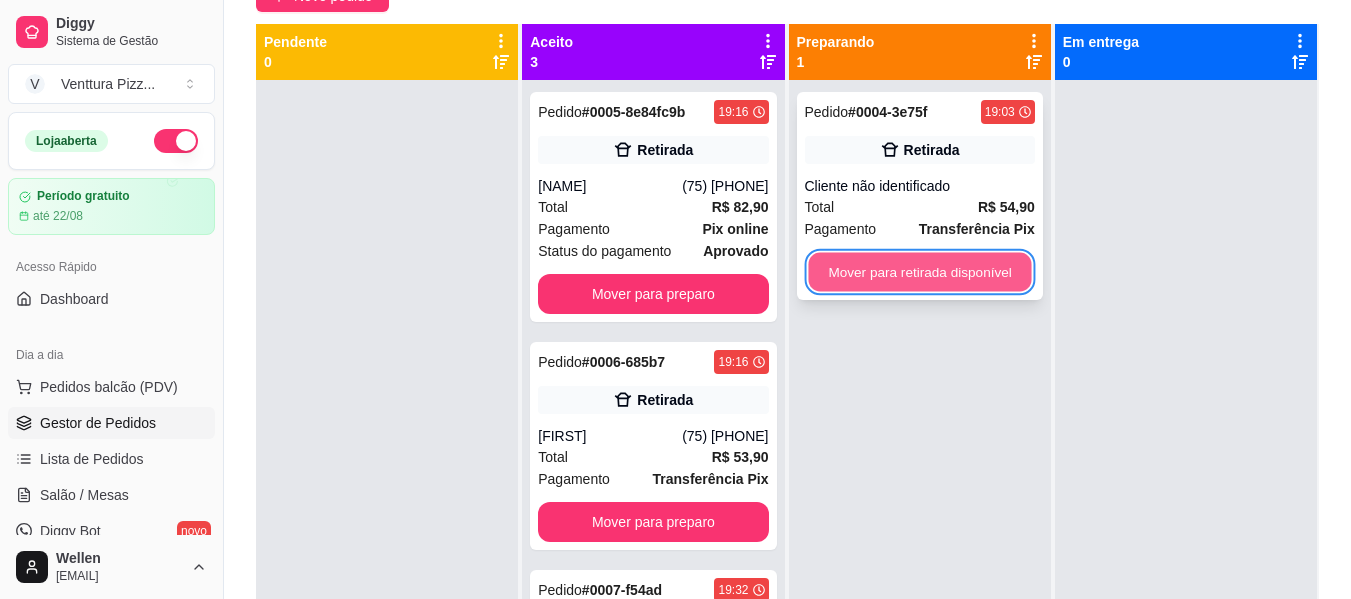 click on "Mover para retirada disponível" at bounding box center (919, 272) 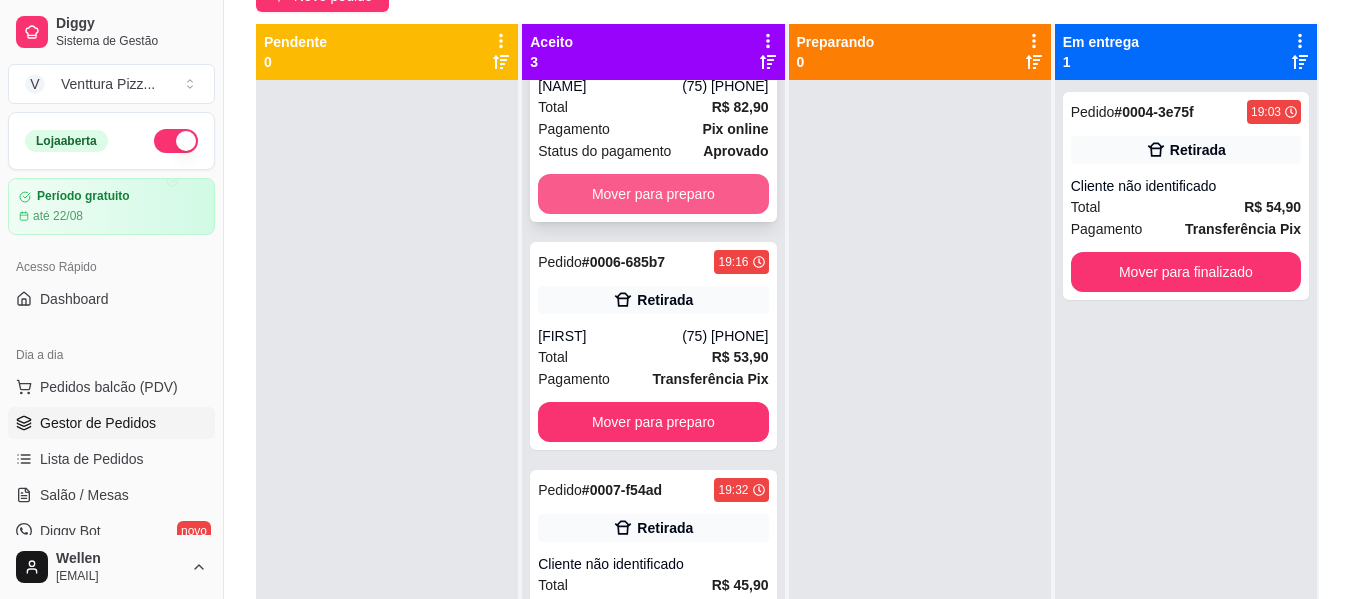 scroll, scrollTop: 0, scrollLeft: 0, axis: both 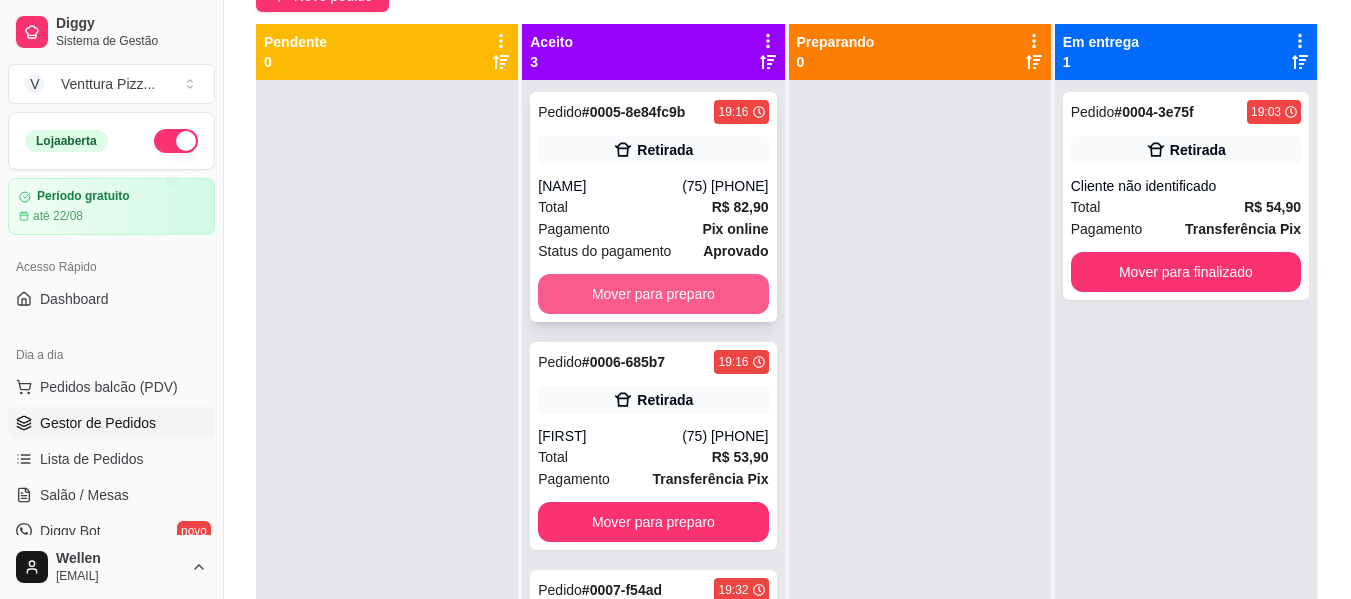 type 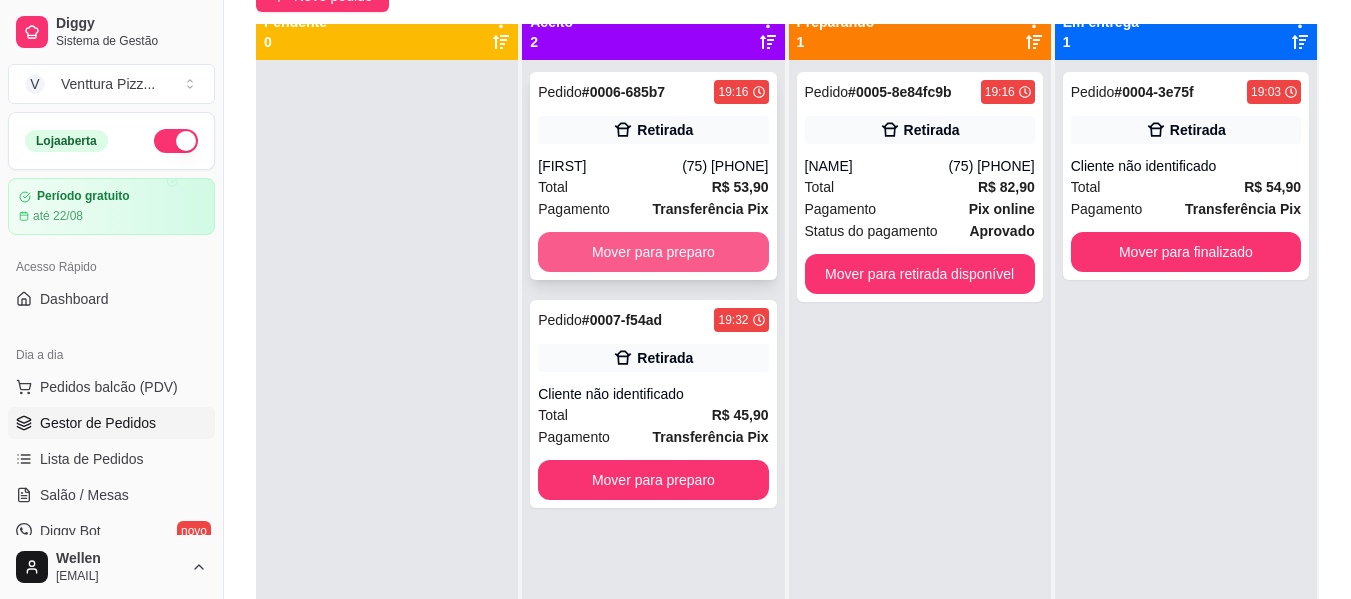 scroll, scrollTop: 0, scrollLeft: 0, axis: both 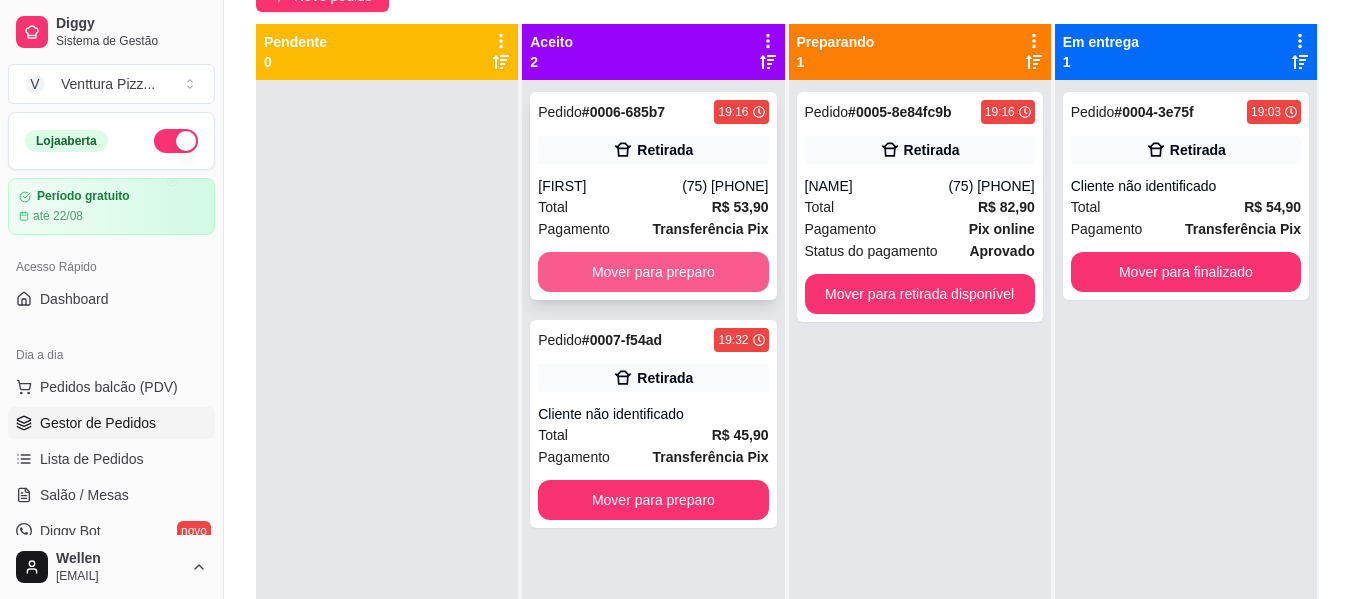 type 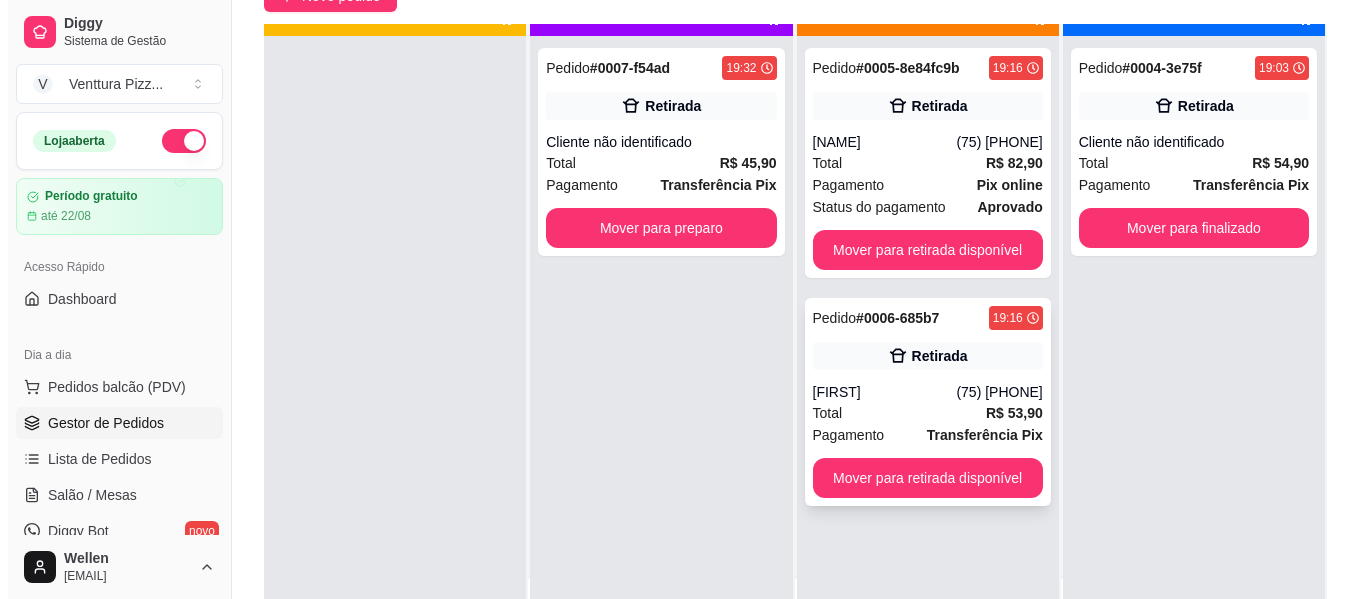 scroll, scrollTop: 56, scrollLeft: 0, axis: vertical 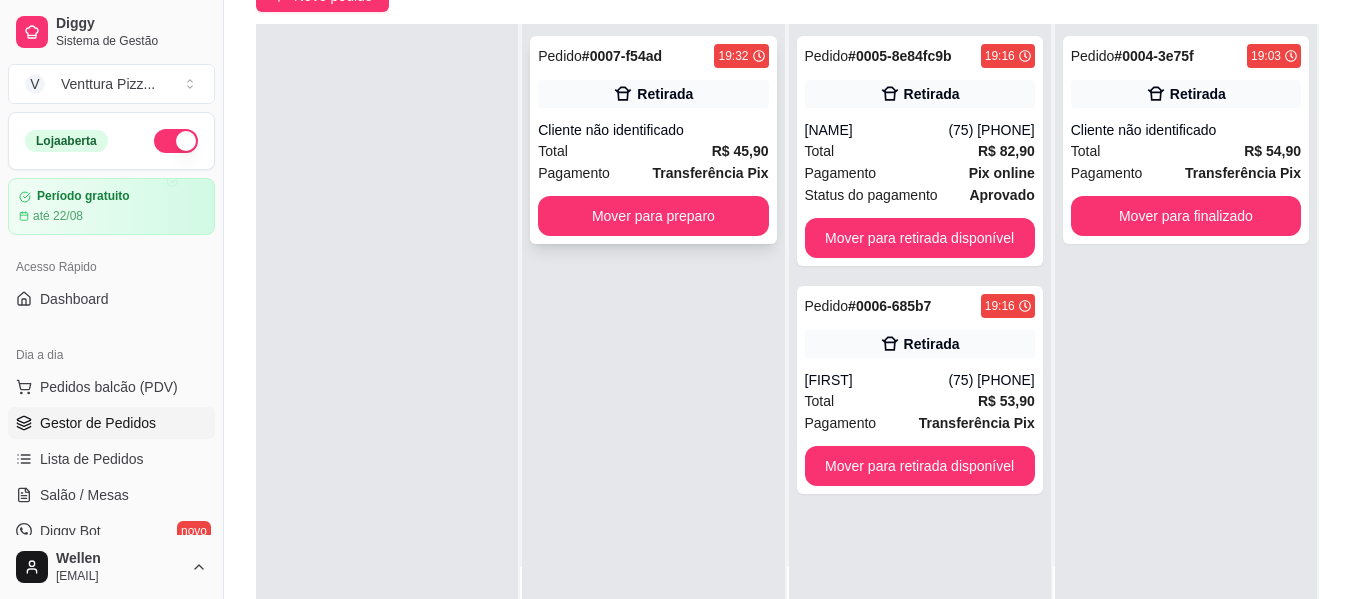 click on "Total R$ 45,90" at bounding box center [653, 151] 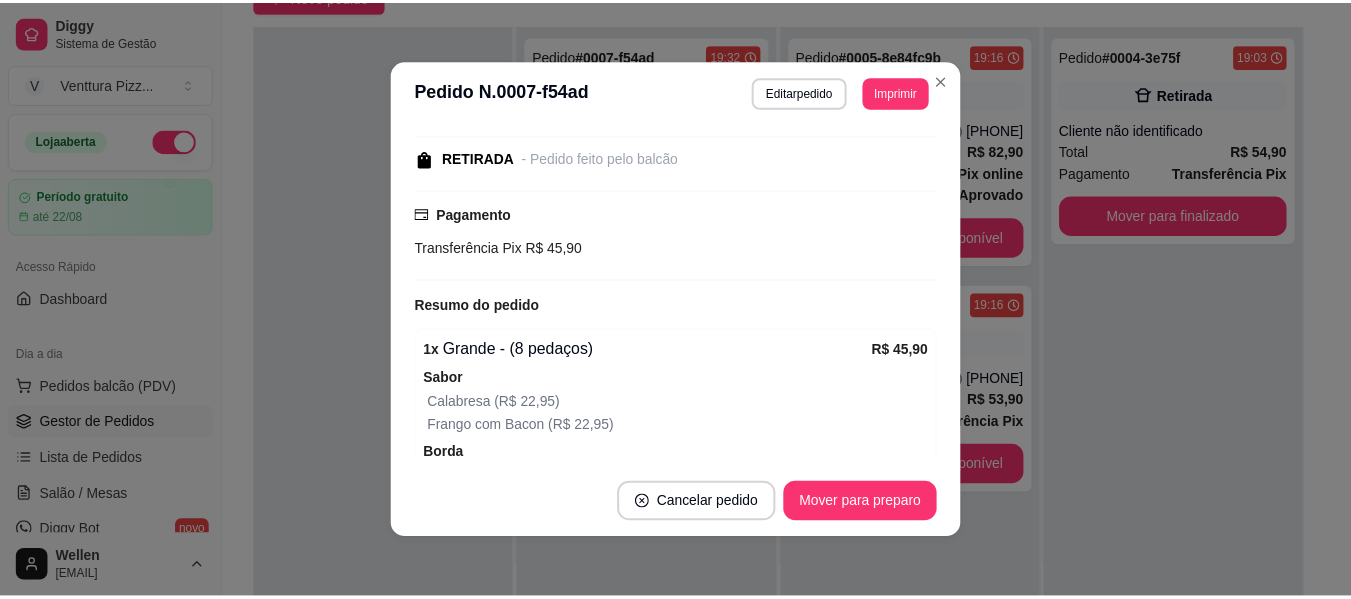 scroll, scrollTop: 300, scrollLeft: 0, axis: vertical 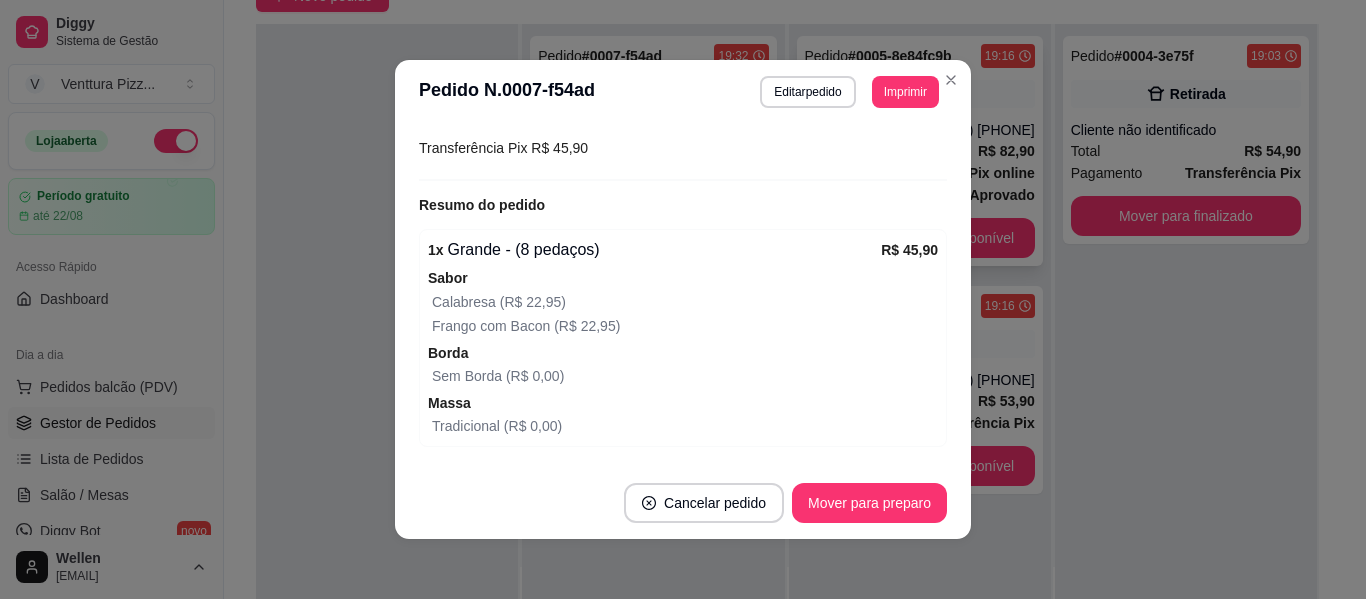 type 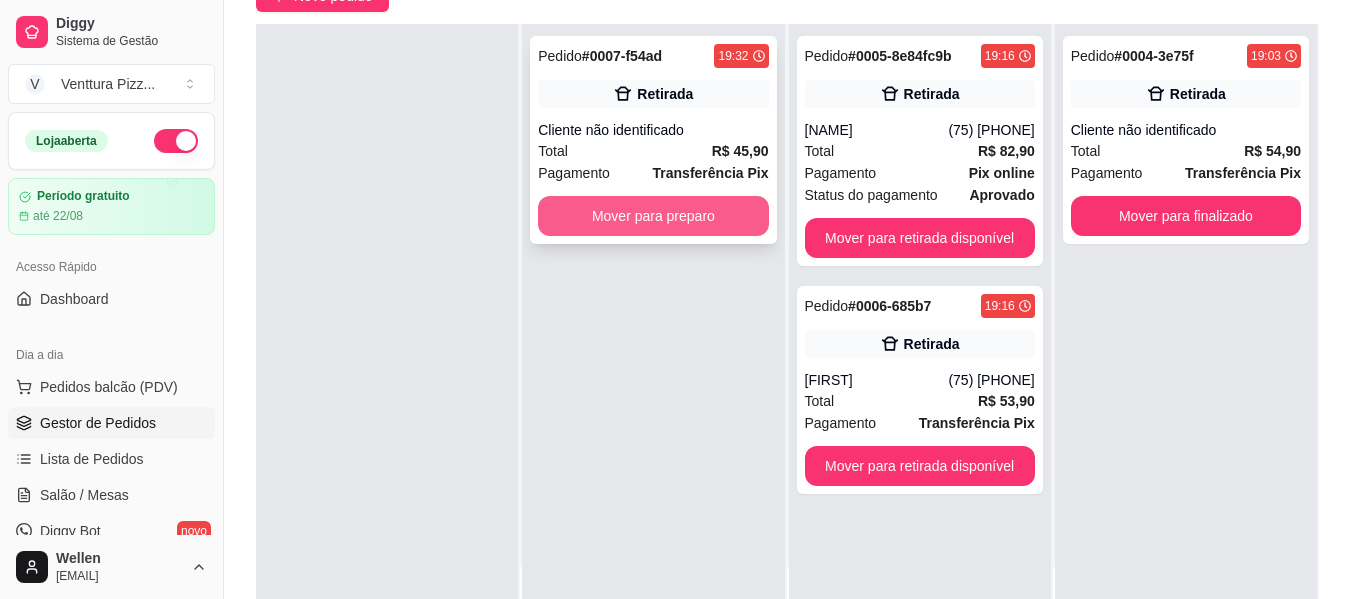 type 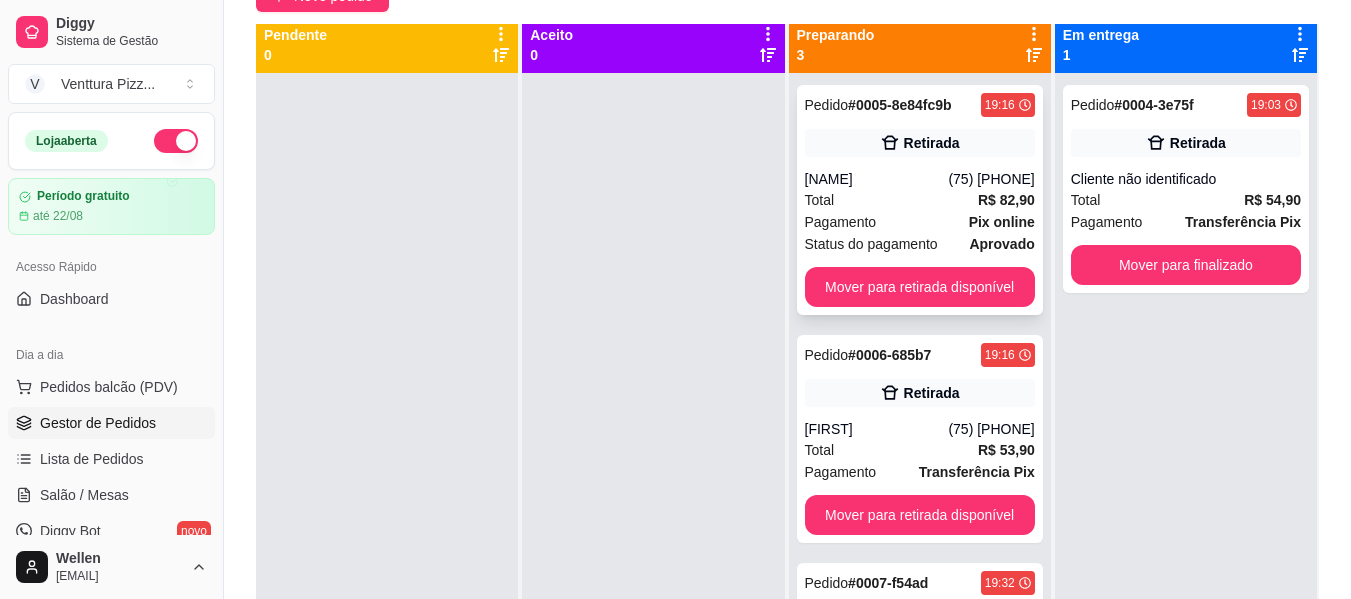 scroll, scrollTop: 0, scrollLeft: 0, axis: both 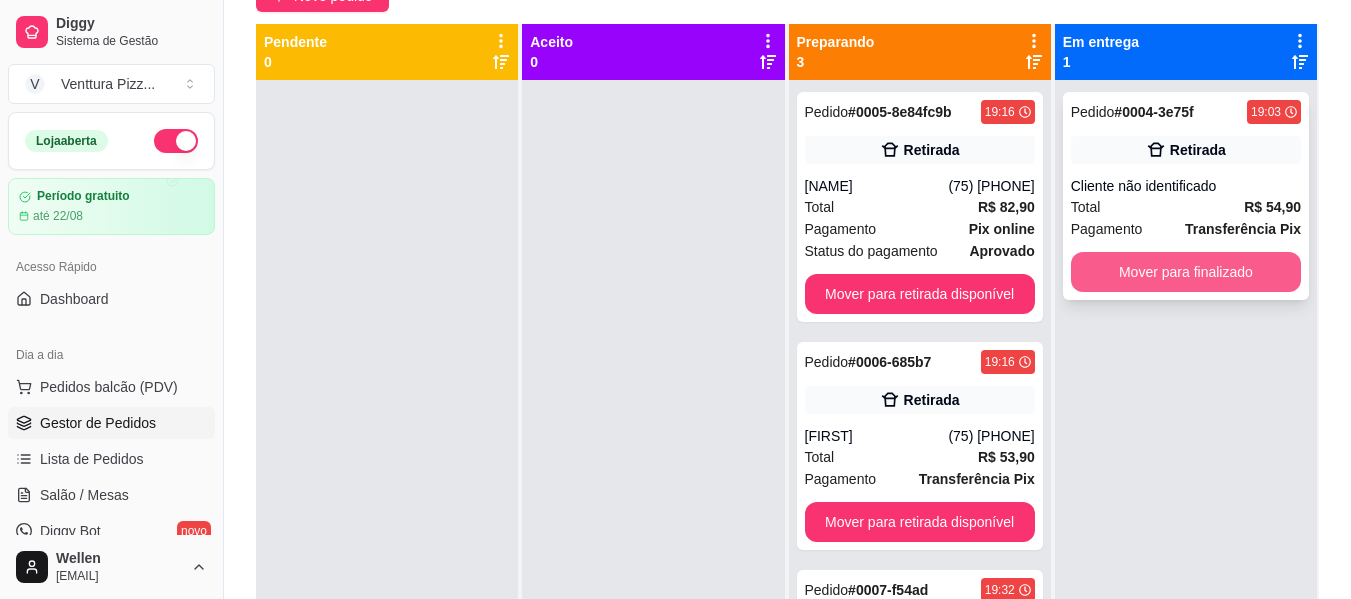type 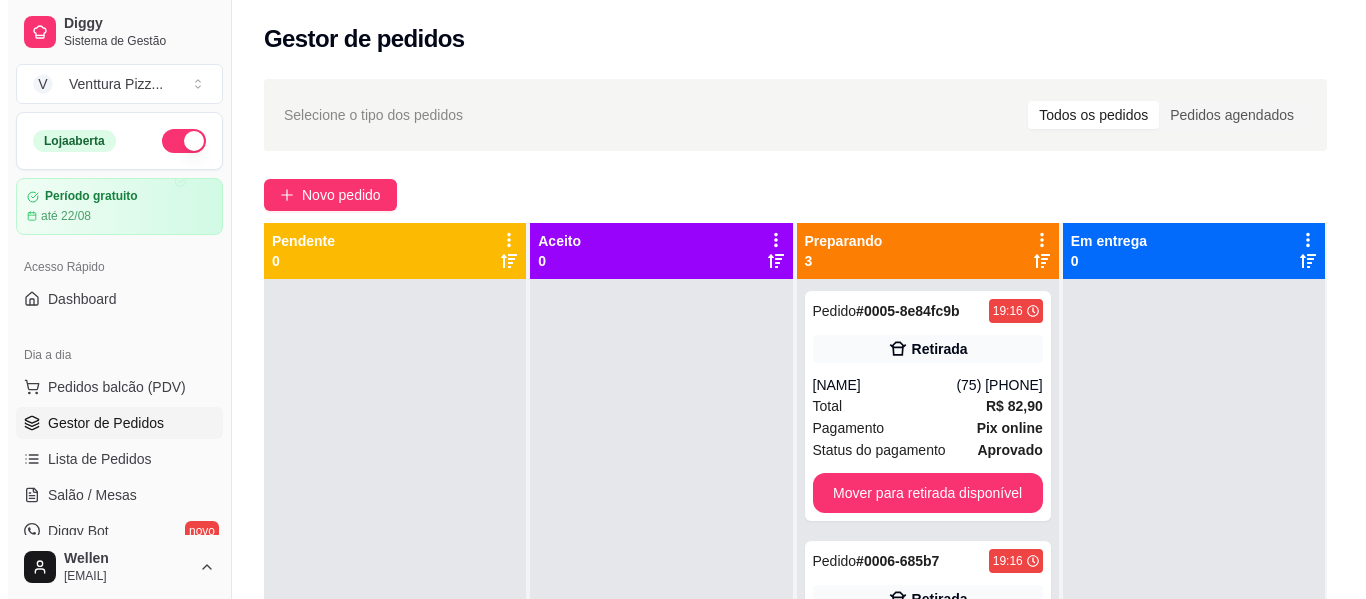scroll, scrollTop: 0, scrollLeft: 0, axis: both 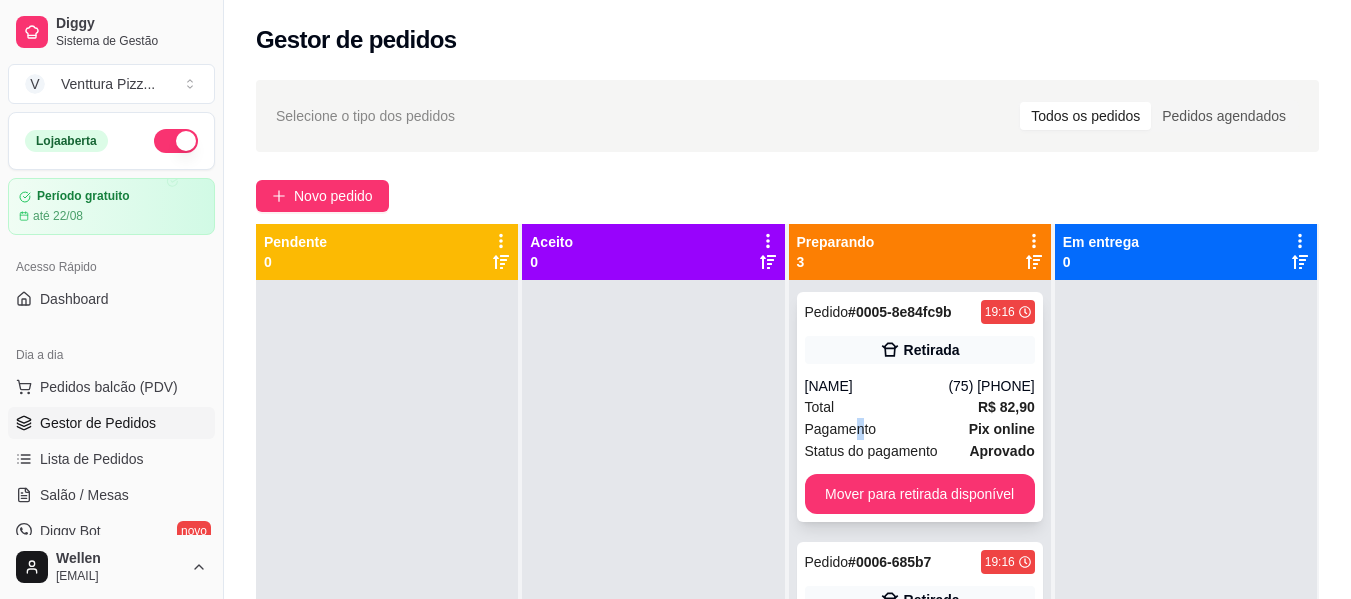 click on "Pagamento" at bounding box center (841, 429) 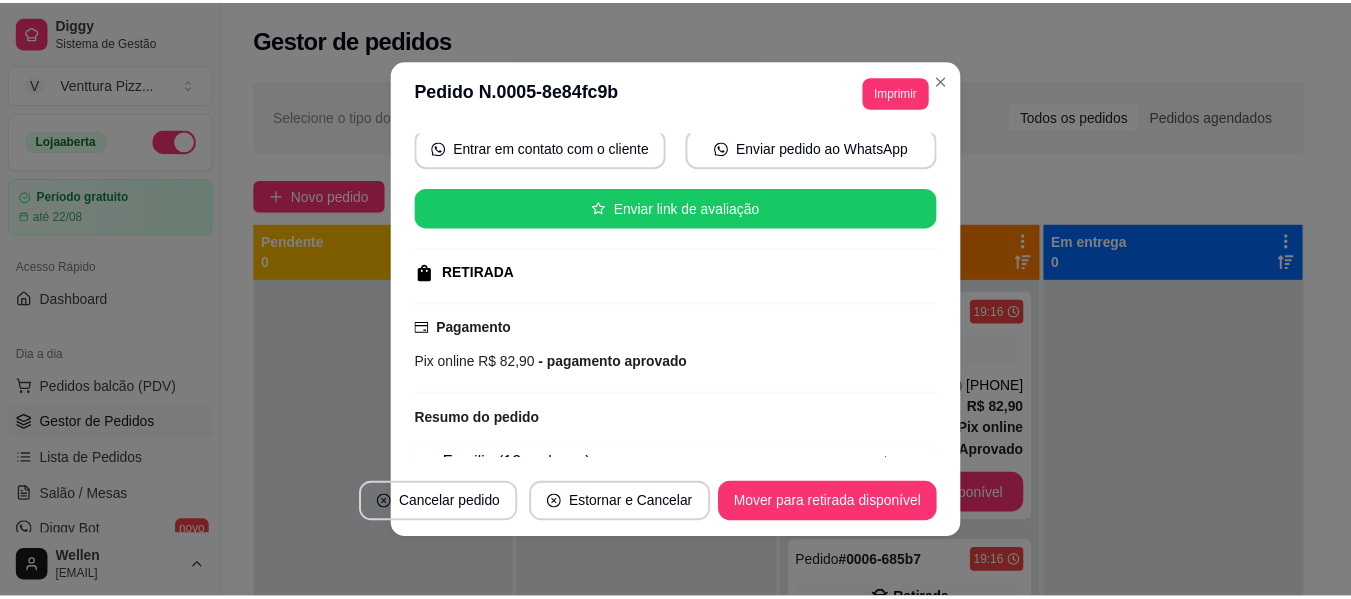 scroll, scrollTop: 500, scrollLeft: 0, axis: vertical 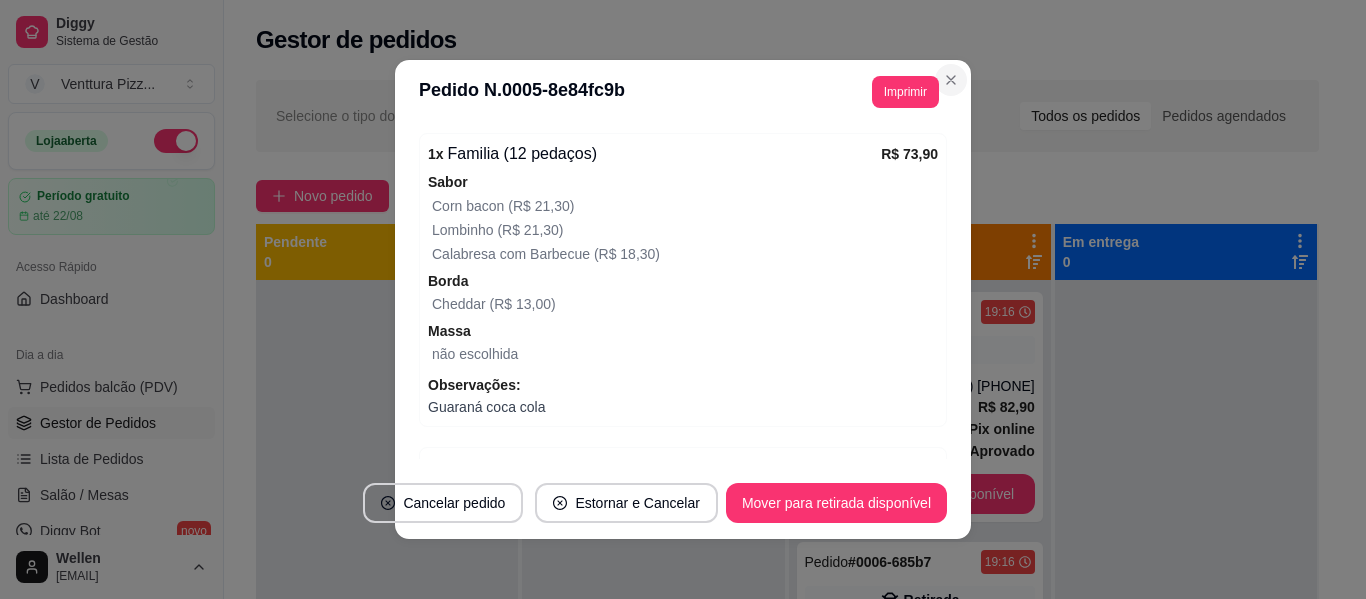 type 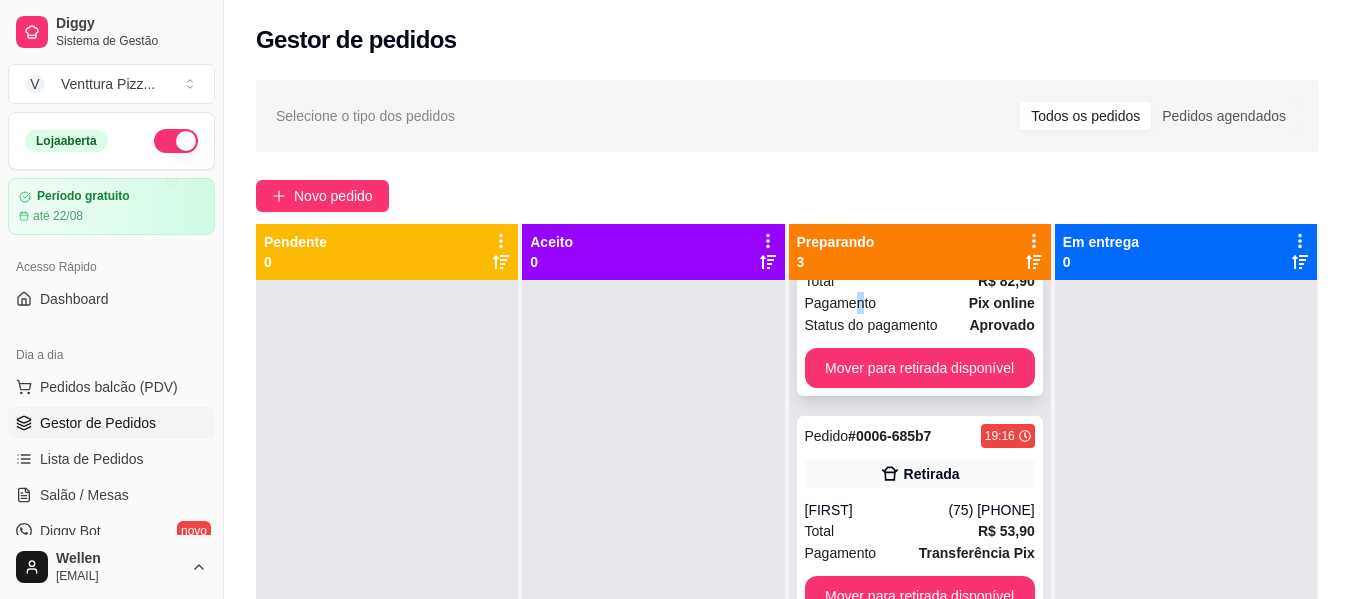 scroll, scrollTop: 127, scrollLeft: 0, axis: vertical 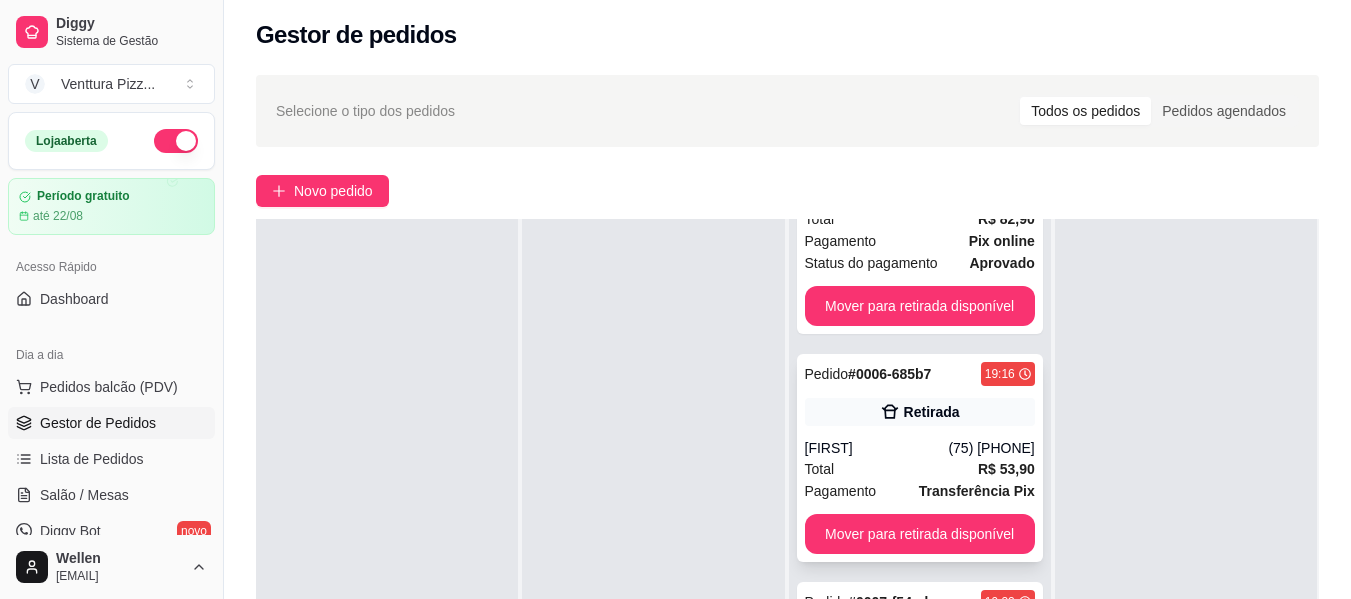 click on "[FIRST]" at bounding box center [877, 448] 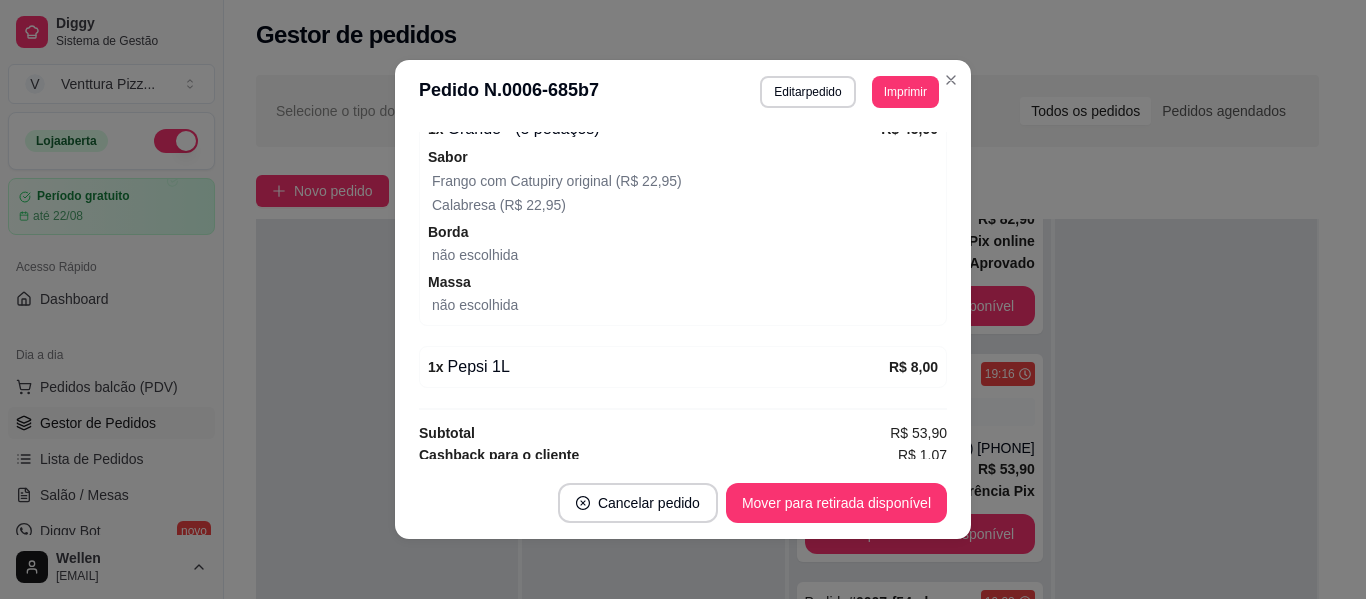 scroll, scrollTop: 494, scrollLeft: 0, axis: vertical 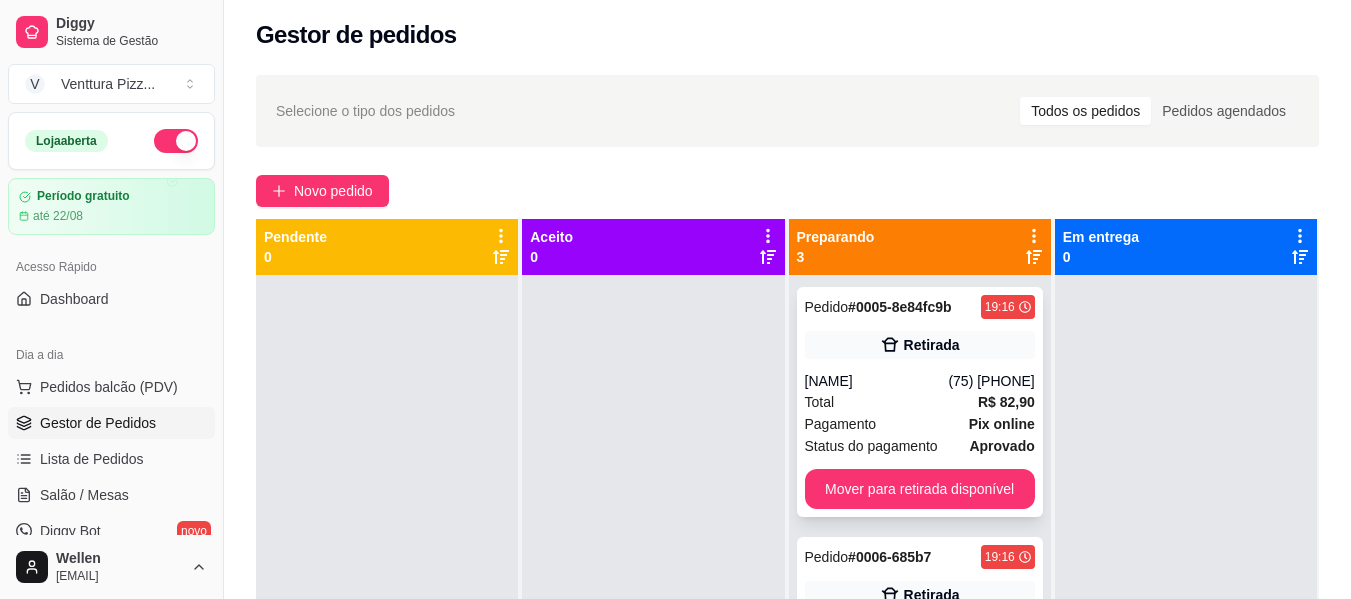 click on "Pagamento" at bounding box center [841, 424] 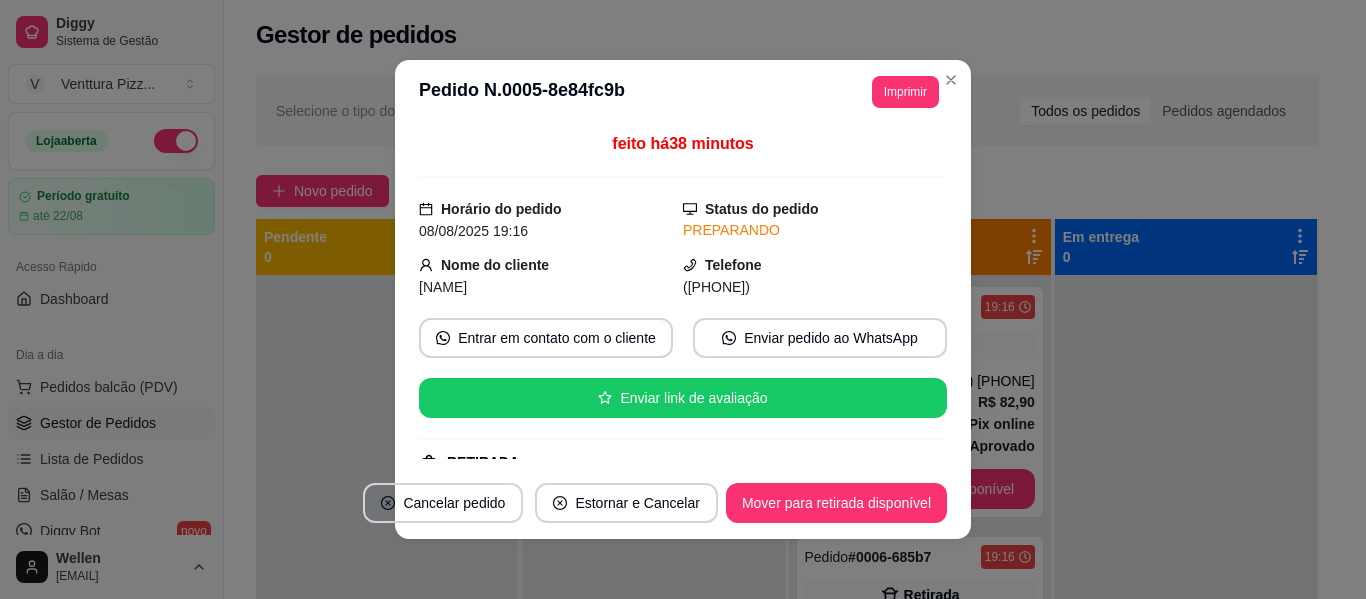 type 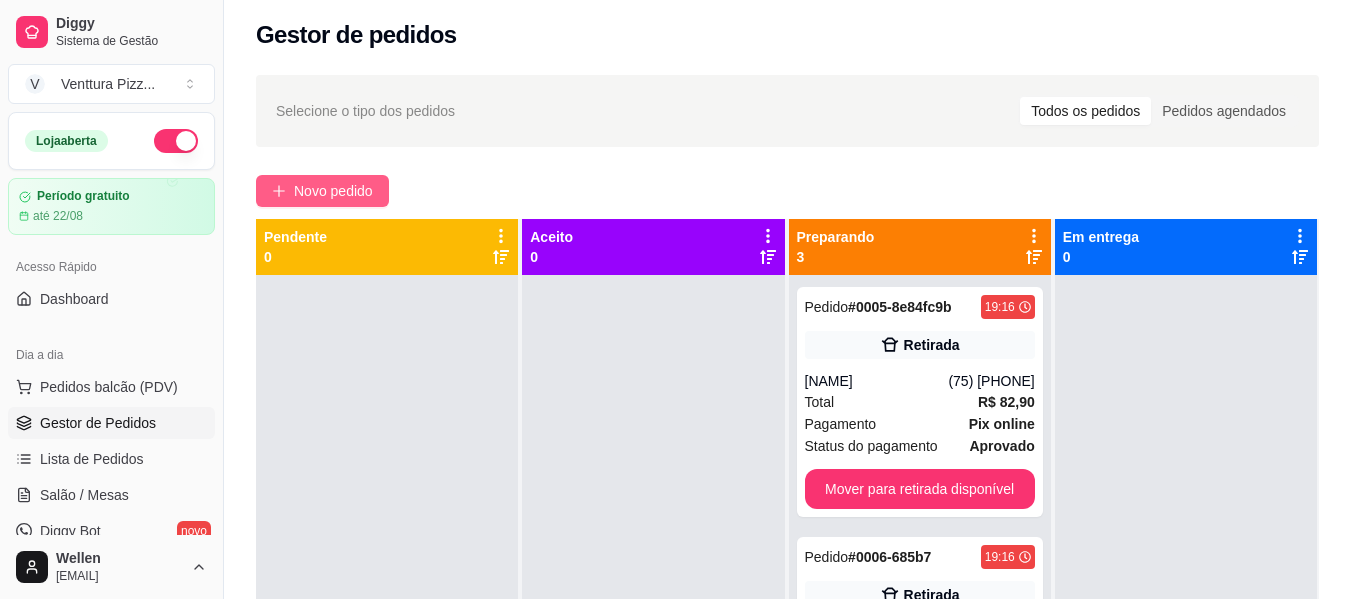 click on "Novo pedido" at bounding box center (333, 191) 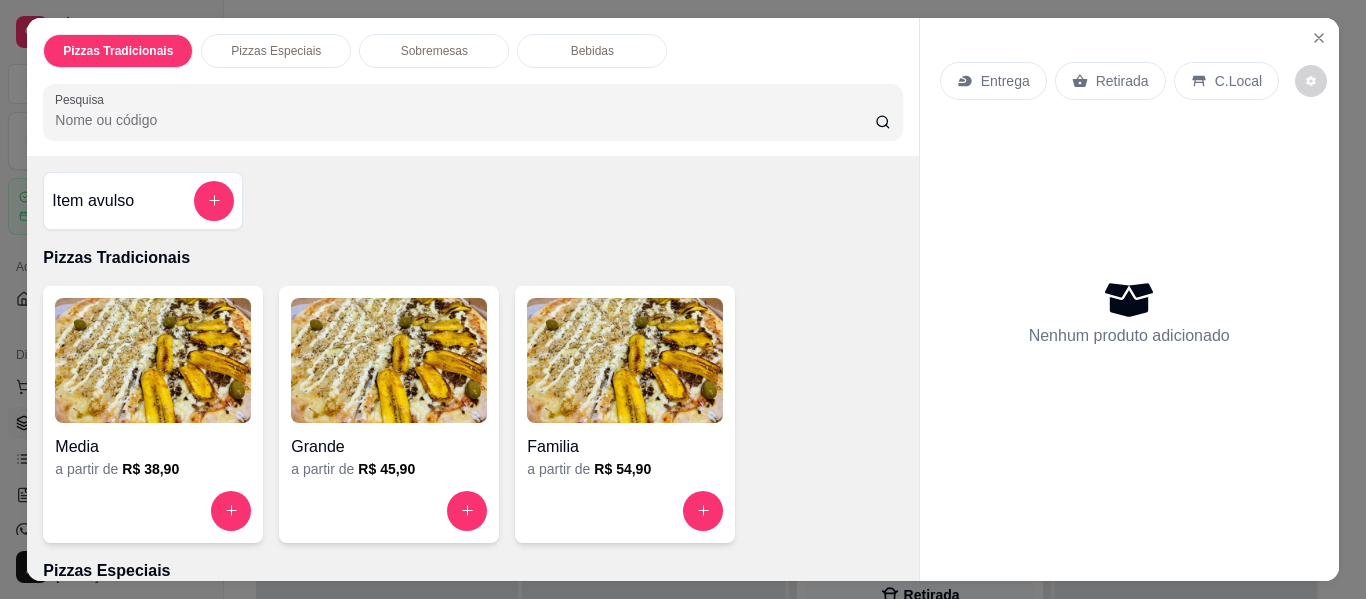 click at bounding box center (389, 360) 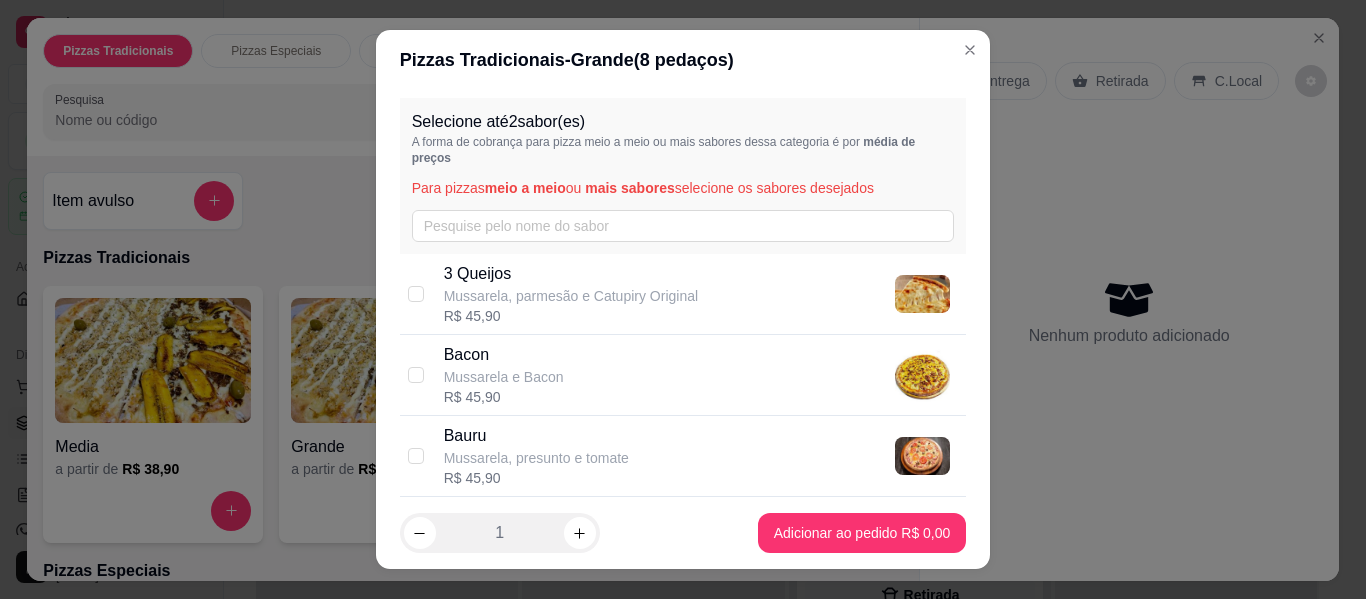 scroll, scrollTop: 100, scrollLeft: 0, axis: vertical 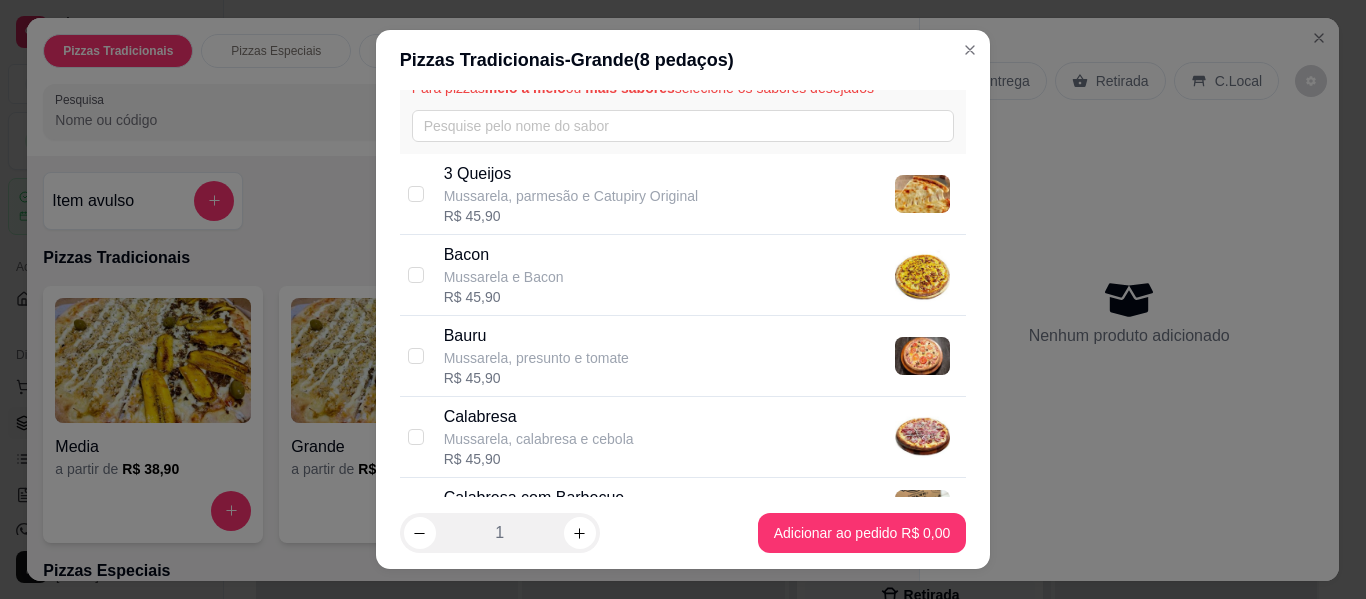 click on "Mussarela, parmesão e Catupiry Original" at bounding box center (571, 196) 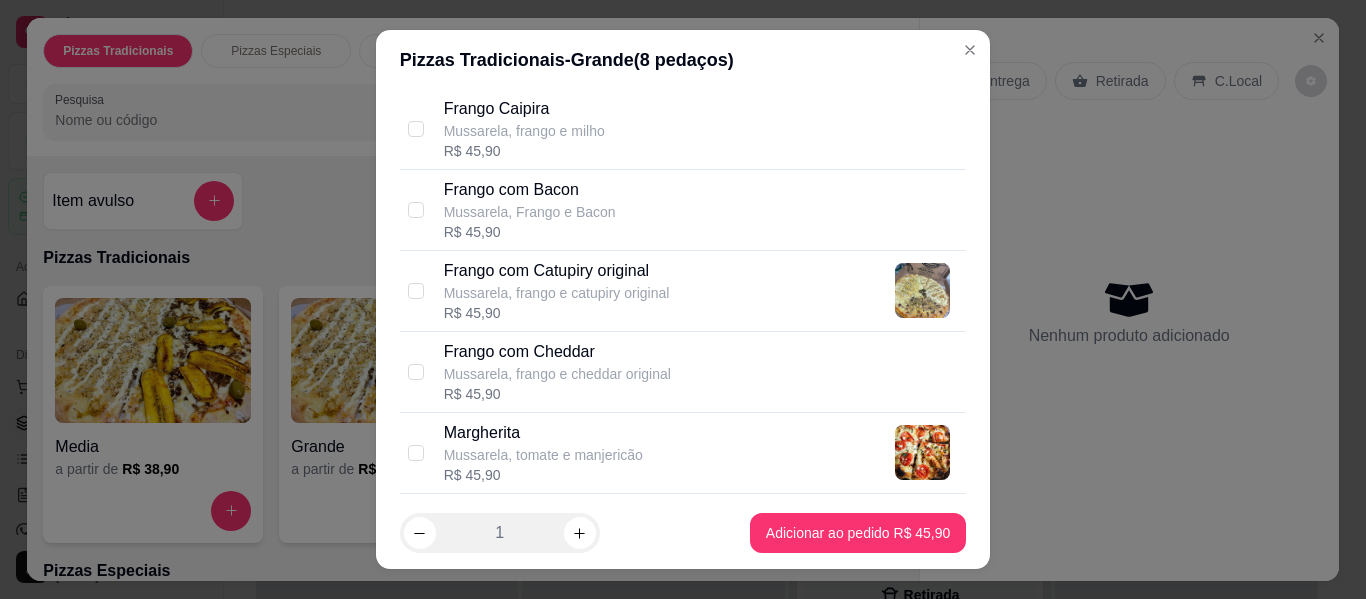 scroll, scrollTop: 600, scrollLeft: 0, axis: vertical 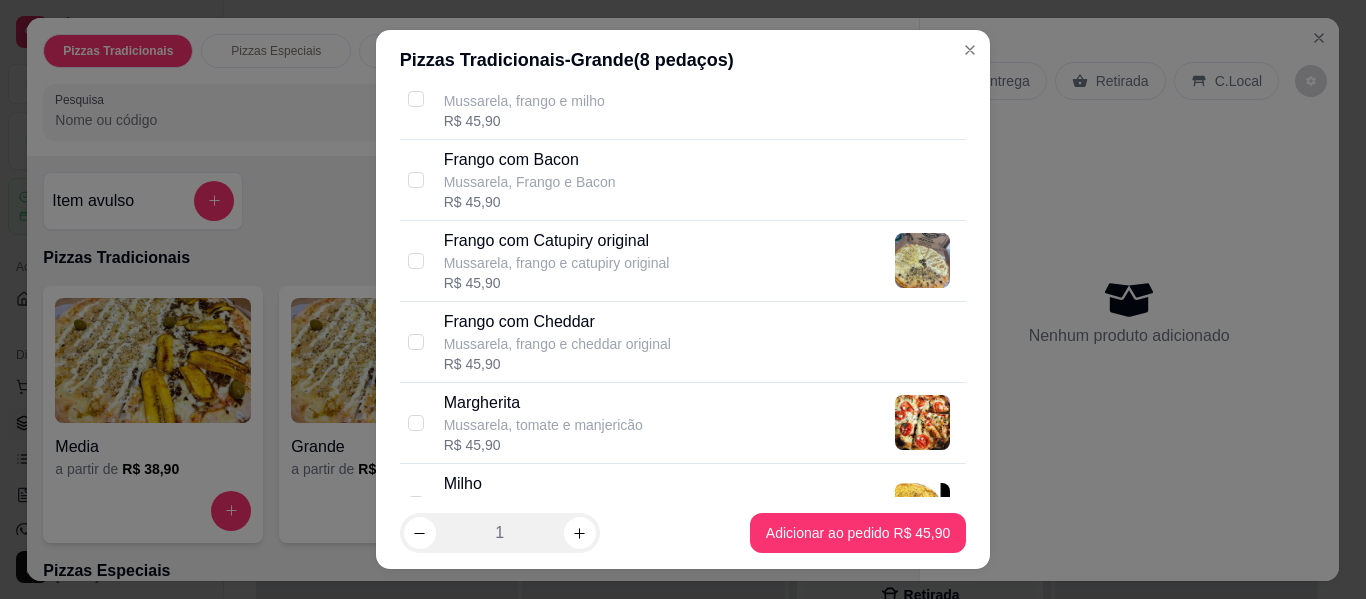 click on "Mussarela, frango e cheddar original" at bounding box center (557, 344) 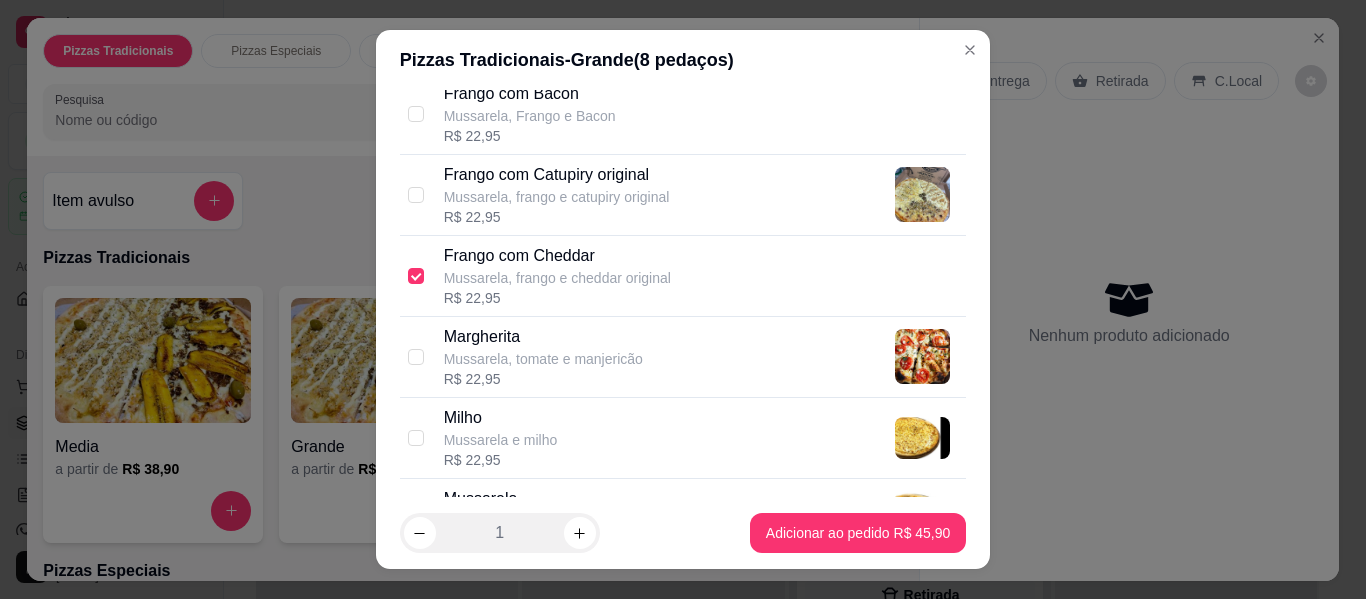 scroll, scrollTop: 700, scrollLeft: 0, axis: vertical 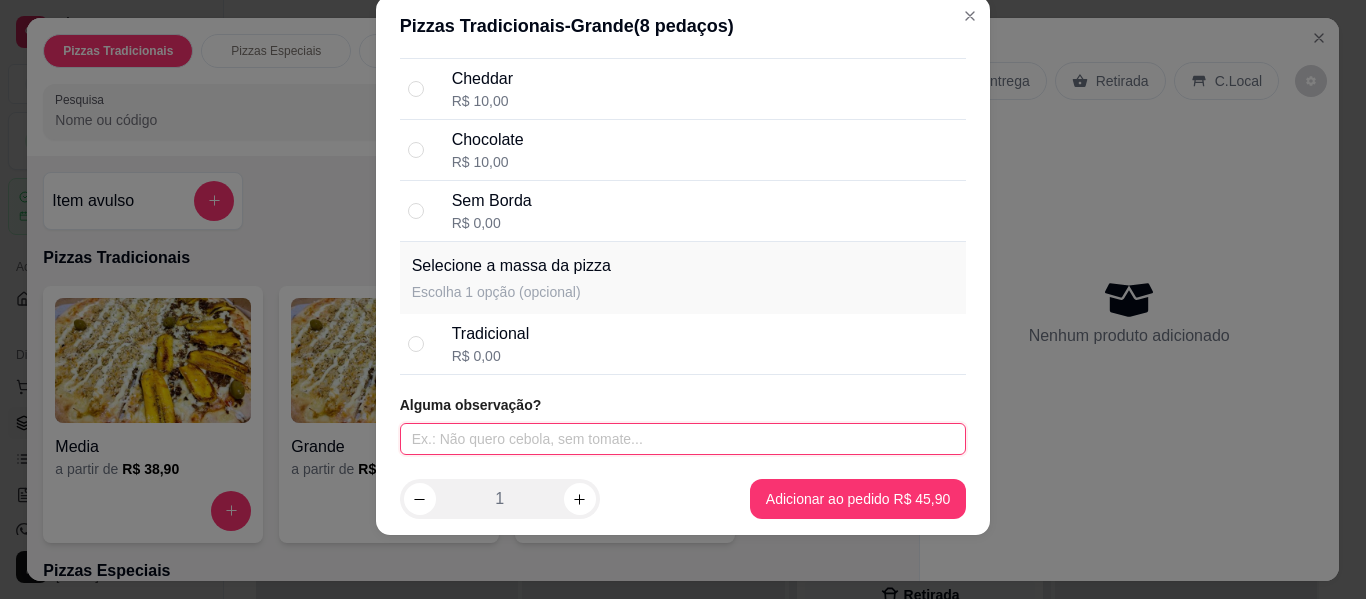 click at bounding box center (683, 439) 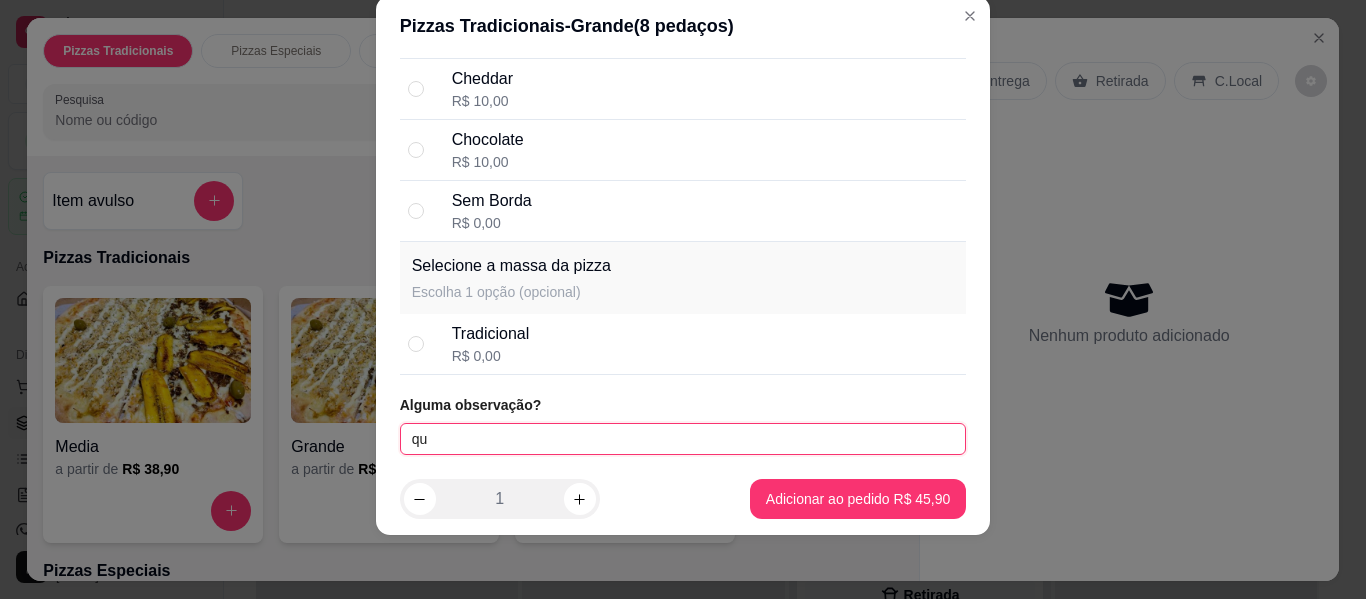 type on "q" 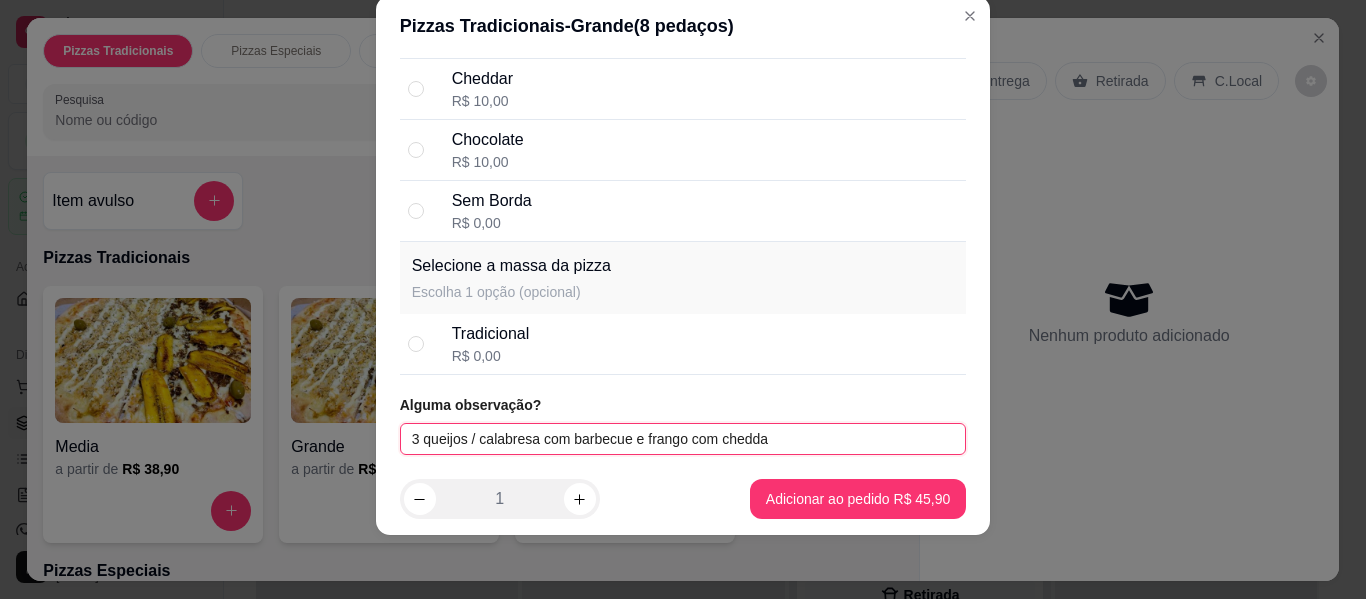 type on "3 queijos / calabresa com barbecue e frango com cheddar" 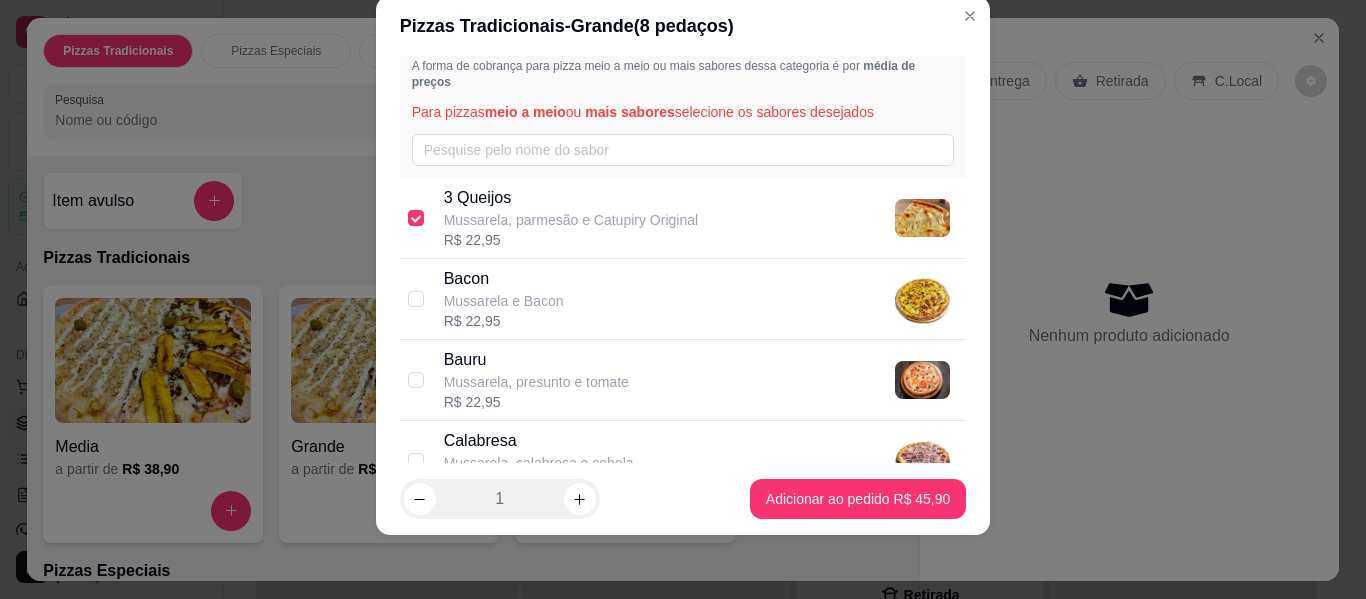 scroll, scrollTop: 0, scrollLeft: 0, axis: both 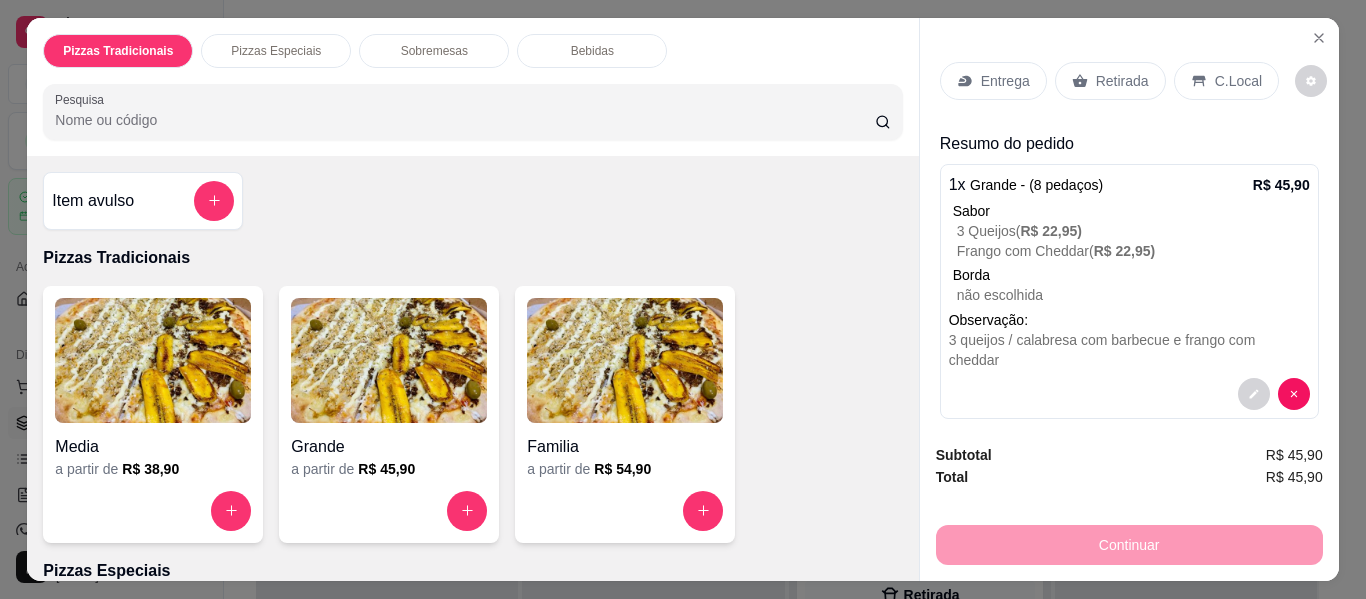 click on "Retirada" at bounding box center (1122, 81) 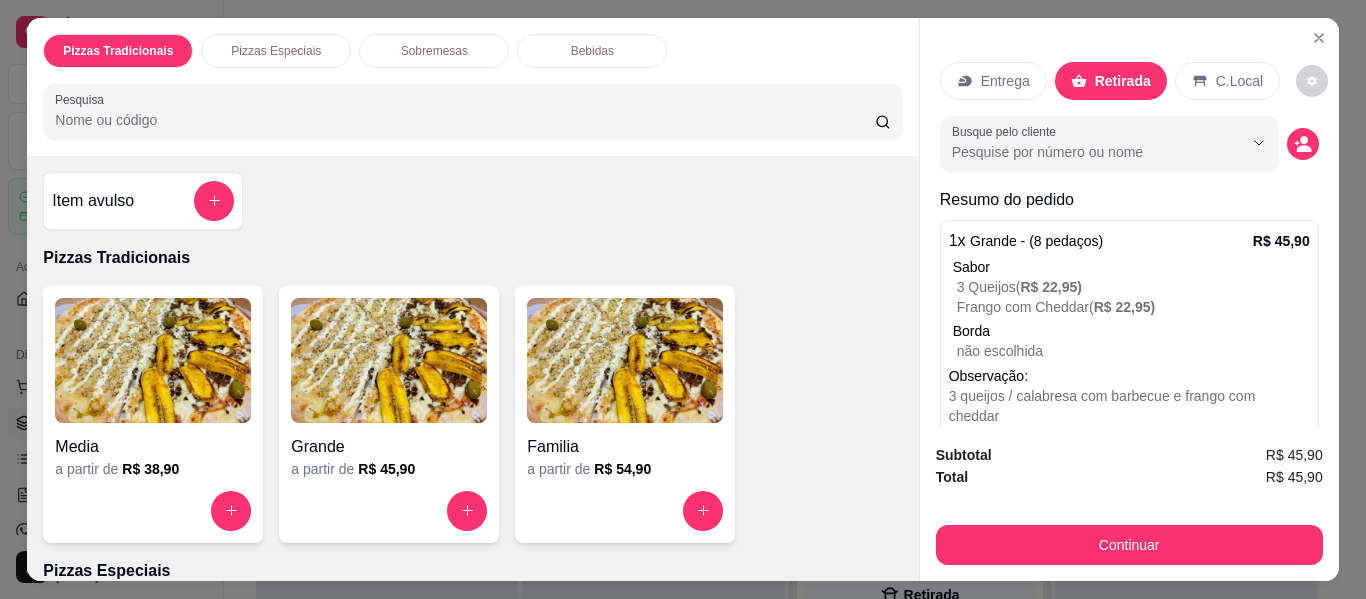 scroll, scrollTop: 74, scrollLeft: 0, axis: vertical 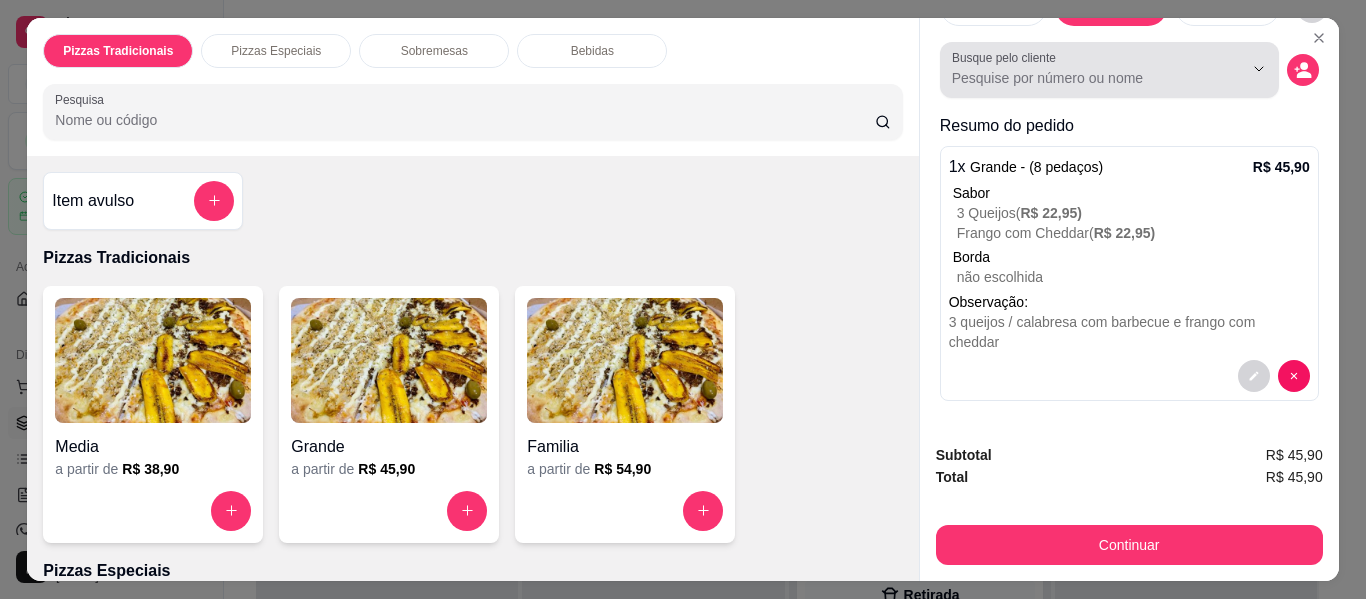 click on "Busque pelo cliente" at bounding box center [1081, 78] 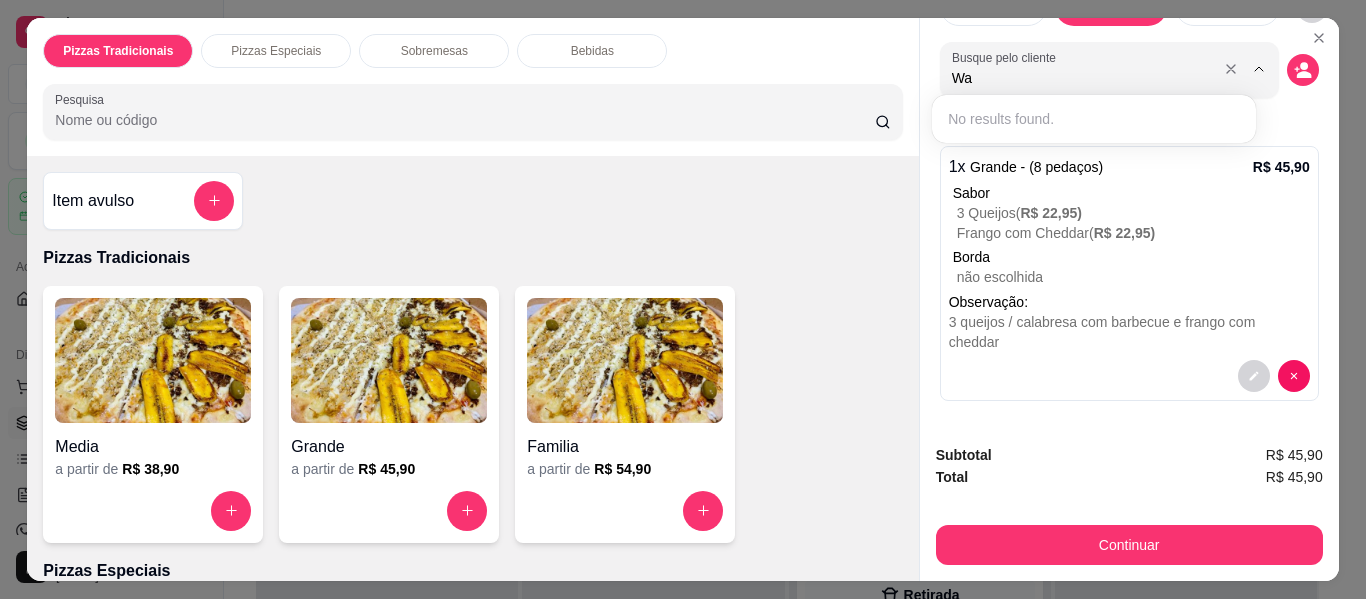 type on "W" 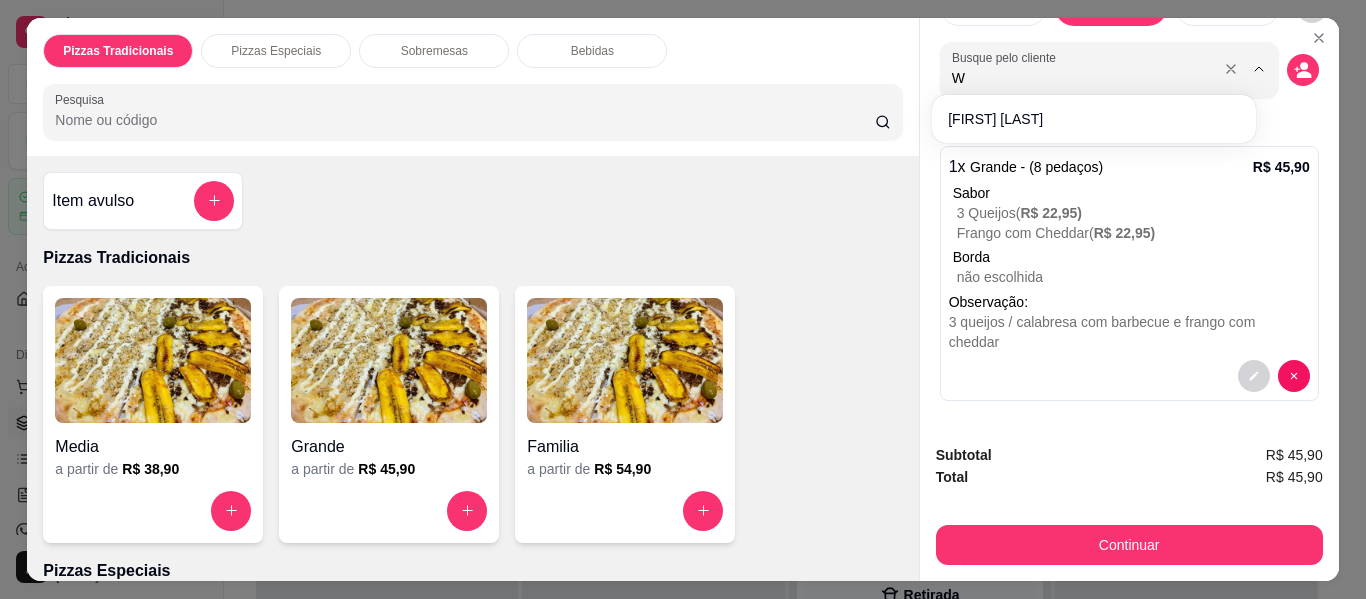 type 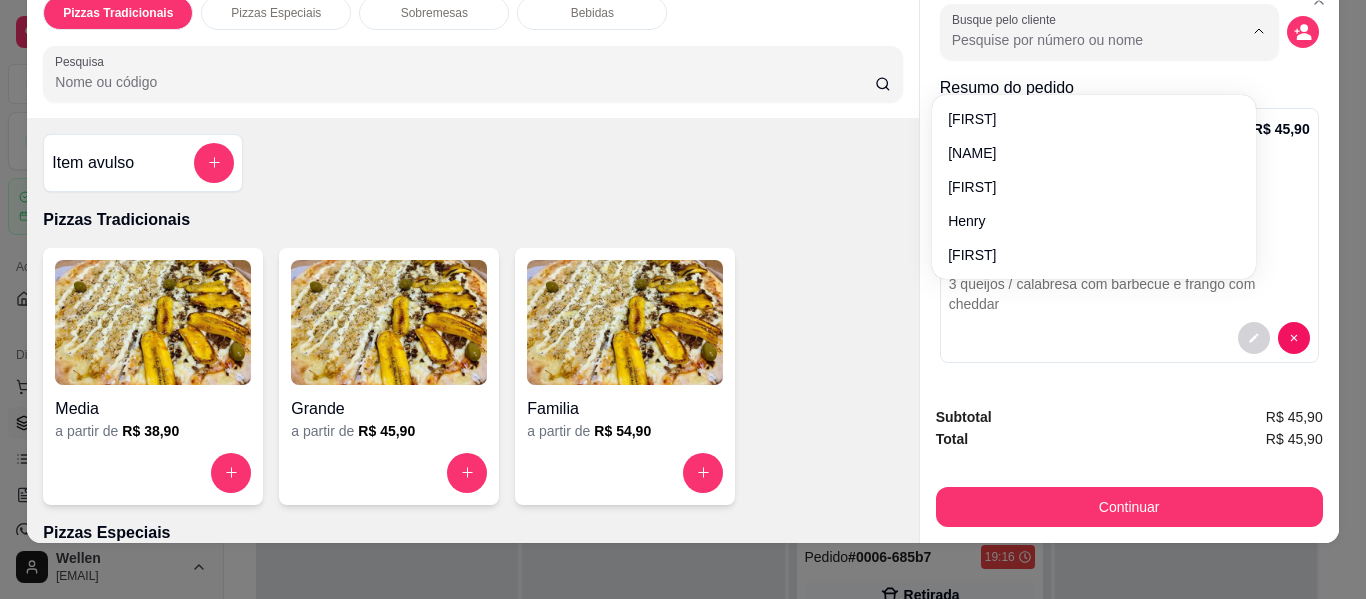 scroll, scrollTop: 54, scrollLeft: 0, axis: vertical 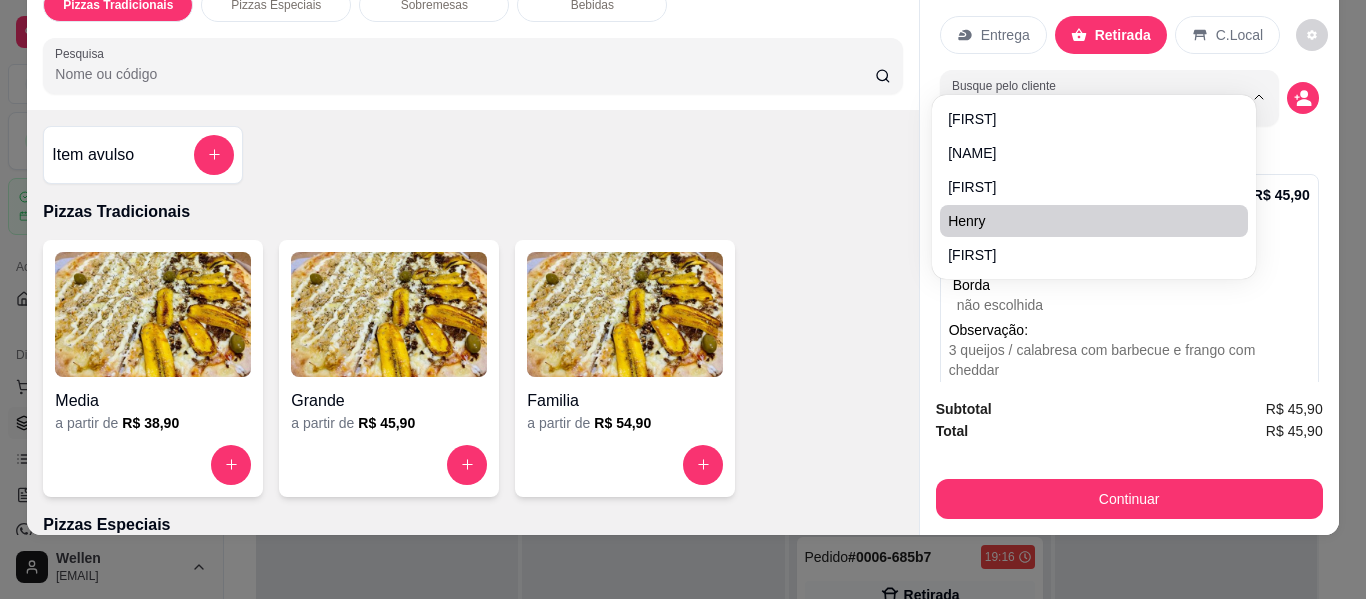 click on "Item avulso Pizzas Tradicionais  Media a partir de     R$ 38,90 Grande  a partir de     R$ 45,90 Familia  a partir de     R$ 54,90 Pizzas Especiais  Media a partir de     R$ 45,90 Grande a partir de     R$ 52,90 Familia  a partir de     R$ 63,90 Sobremesas Chocopizza   R$ 25,90 0 Romeu e Julieta   R$ 25,90 0 Bebidas Coca 1L   R$ 9,00 0 Coca zero 1L   R$ 9,00 0 Antartica 1L   R$ 8,00 0 Pepsi 1L   R$ 8,00 0" at bounding box center (472, 322) 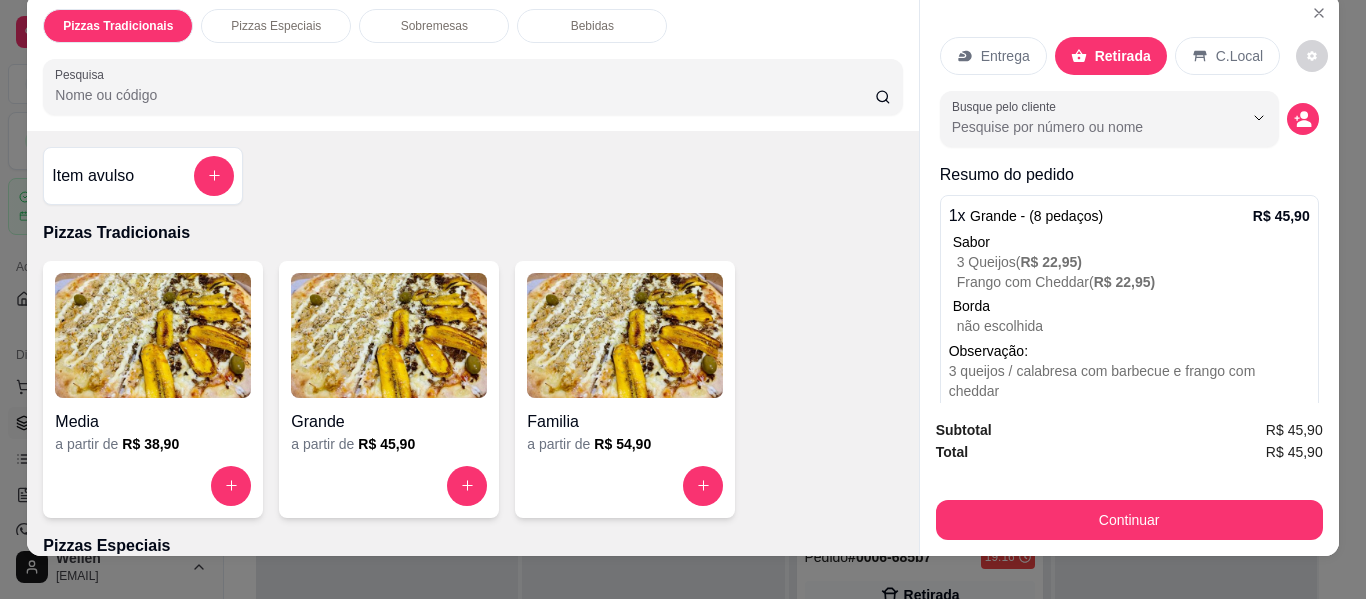 scroll, scrollTop: 0, scrollLeft: 0, axis: both 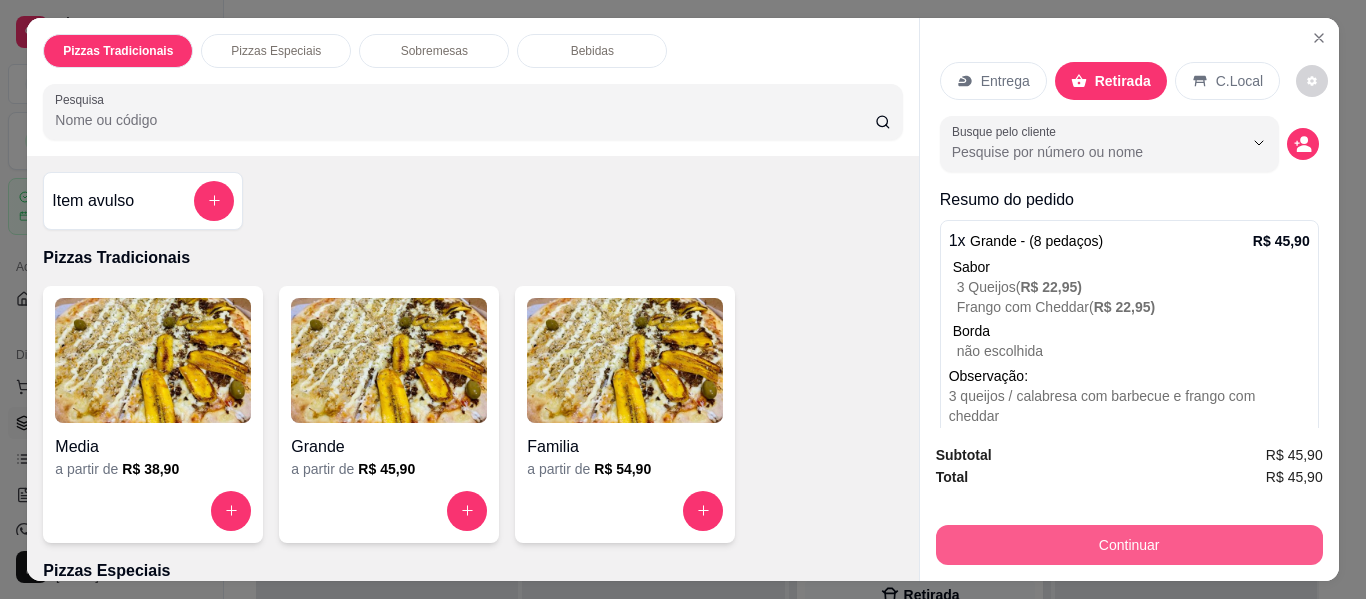 type 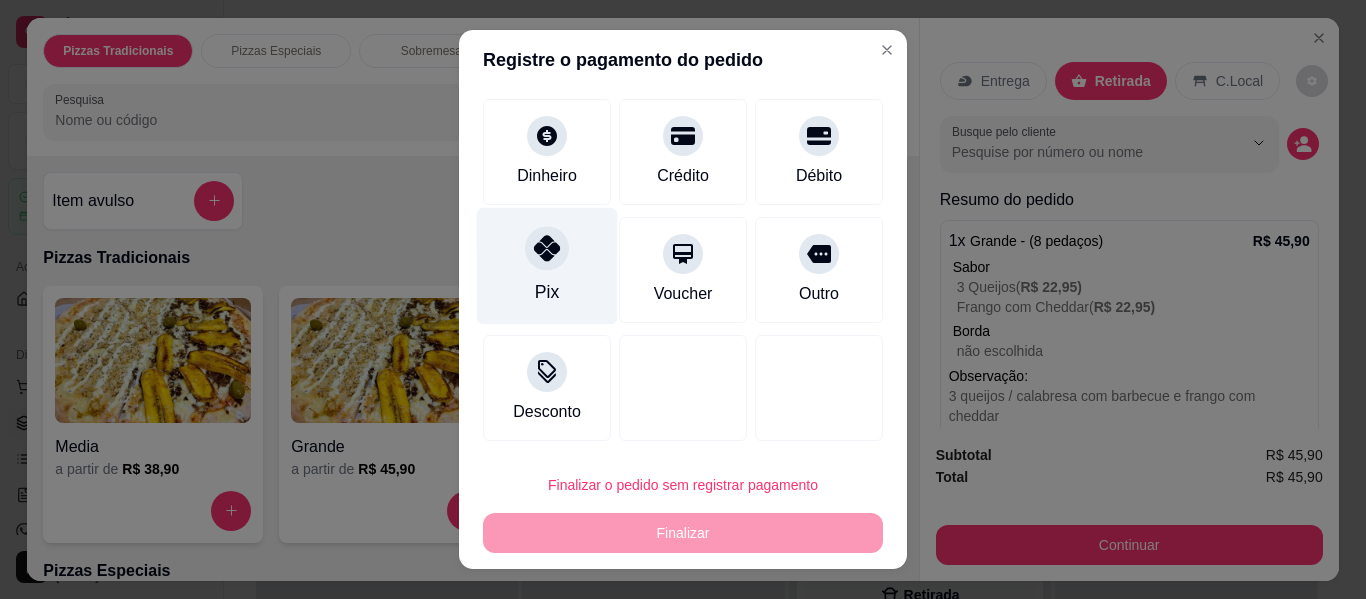 click 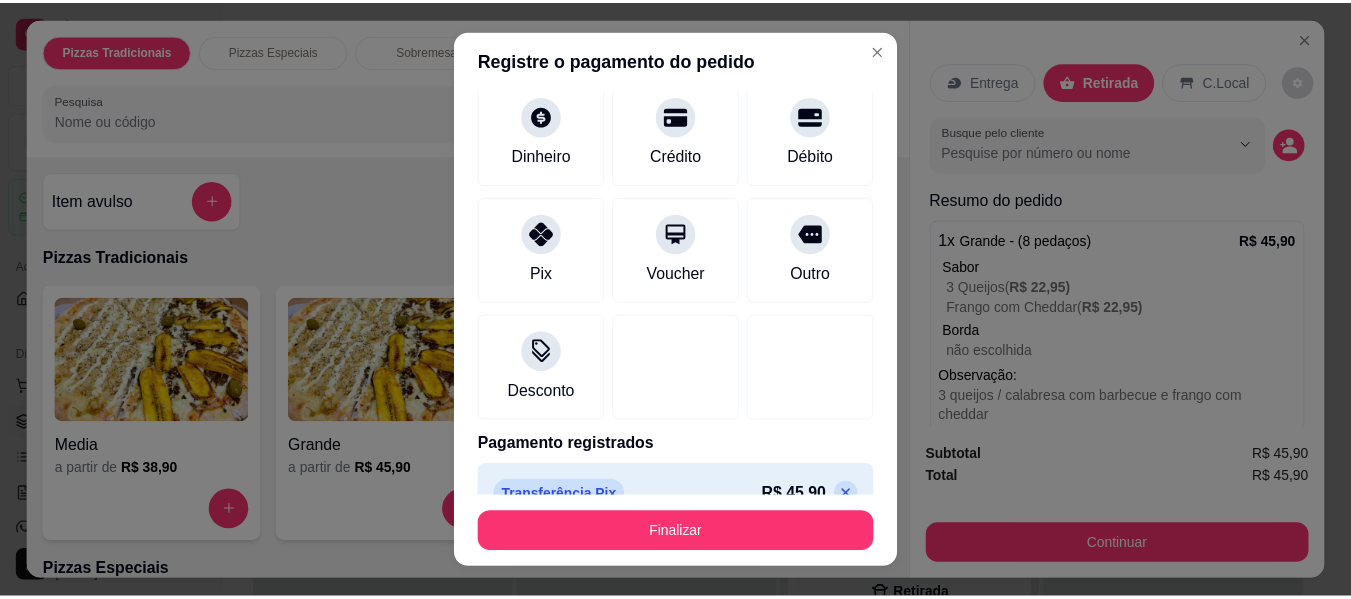 scroll, scrollTop: 91, scrollLeft: 0, axis: vertical 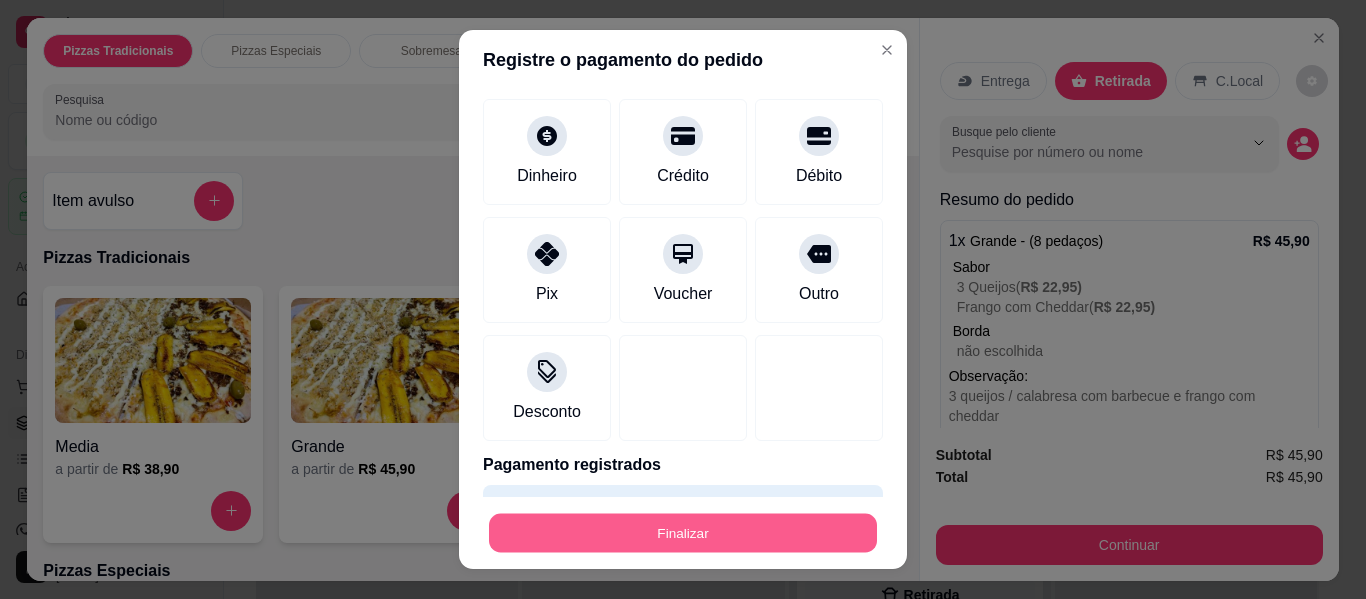 type 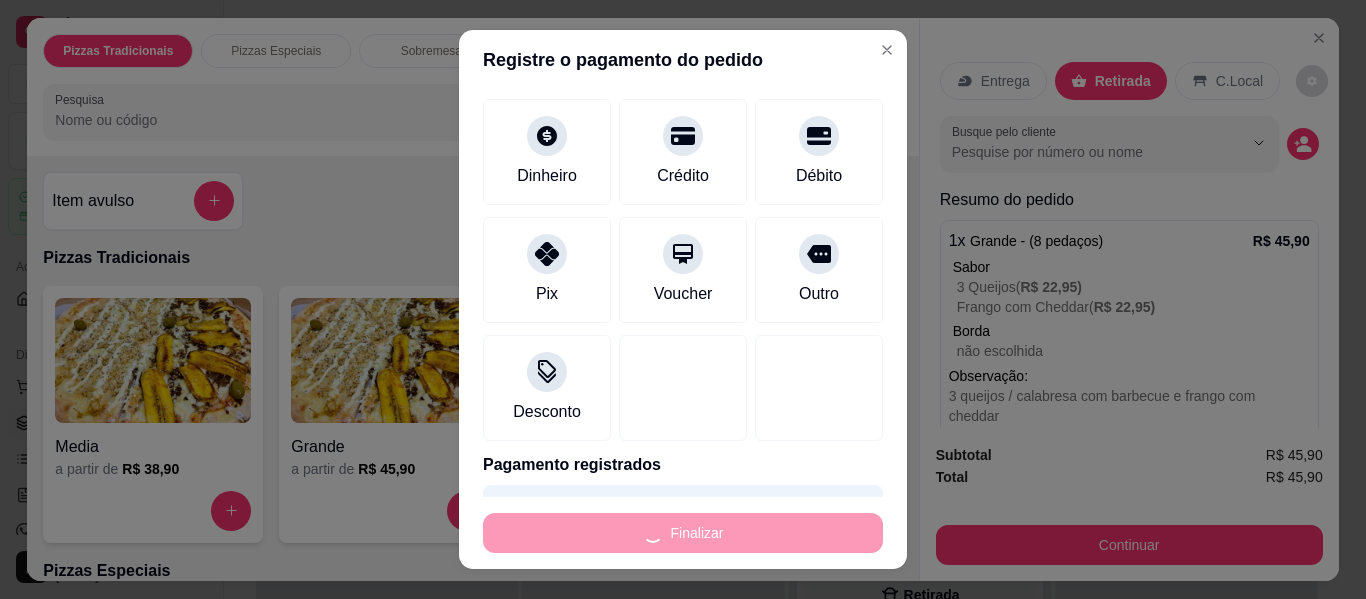 type on "-R$ 45,90" 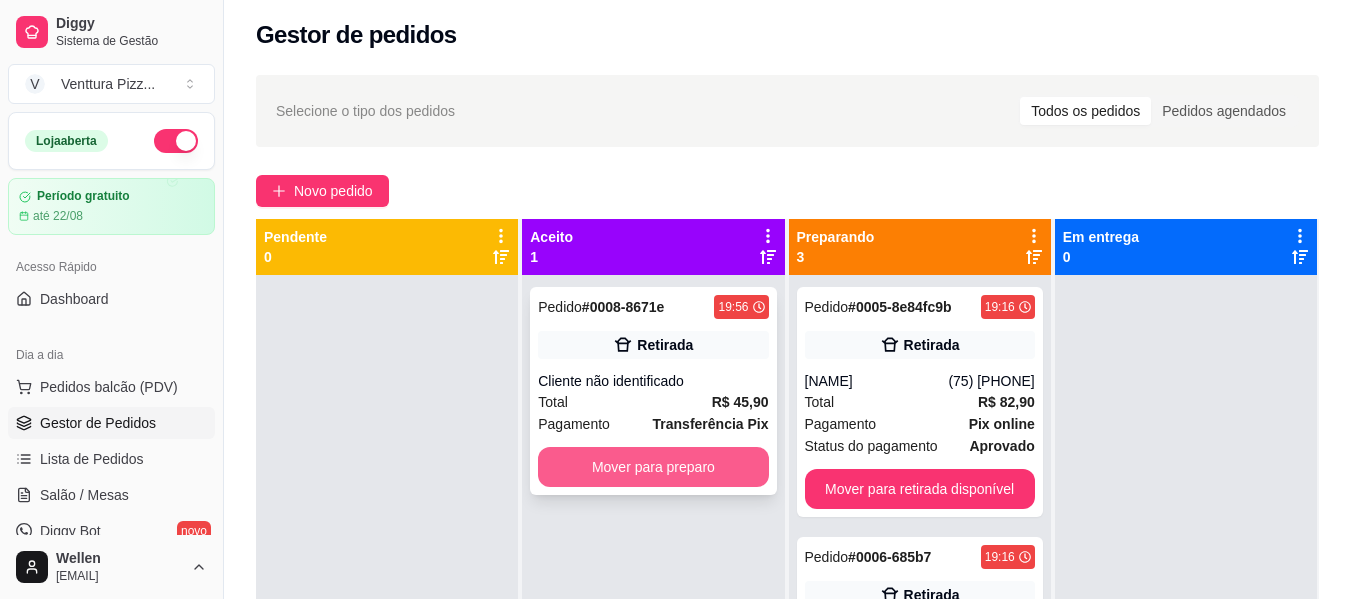 type 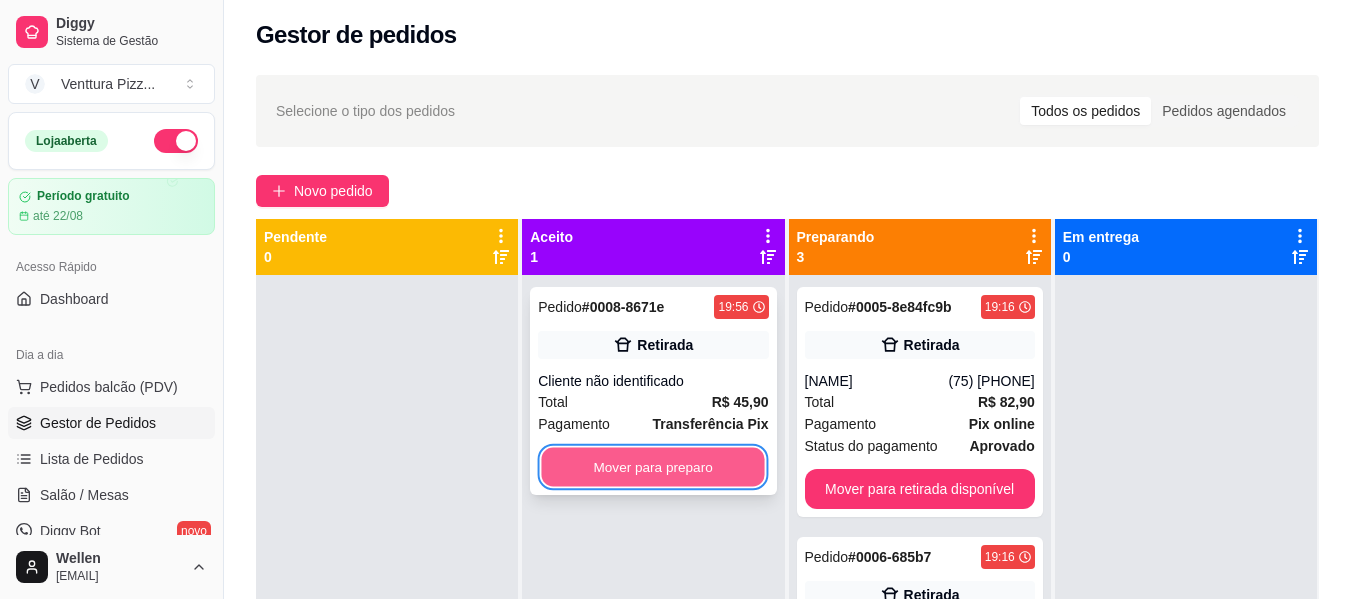 click on "Mover para preparo" at bounding box center [653, 467] 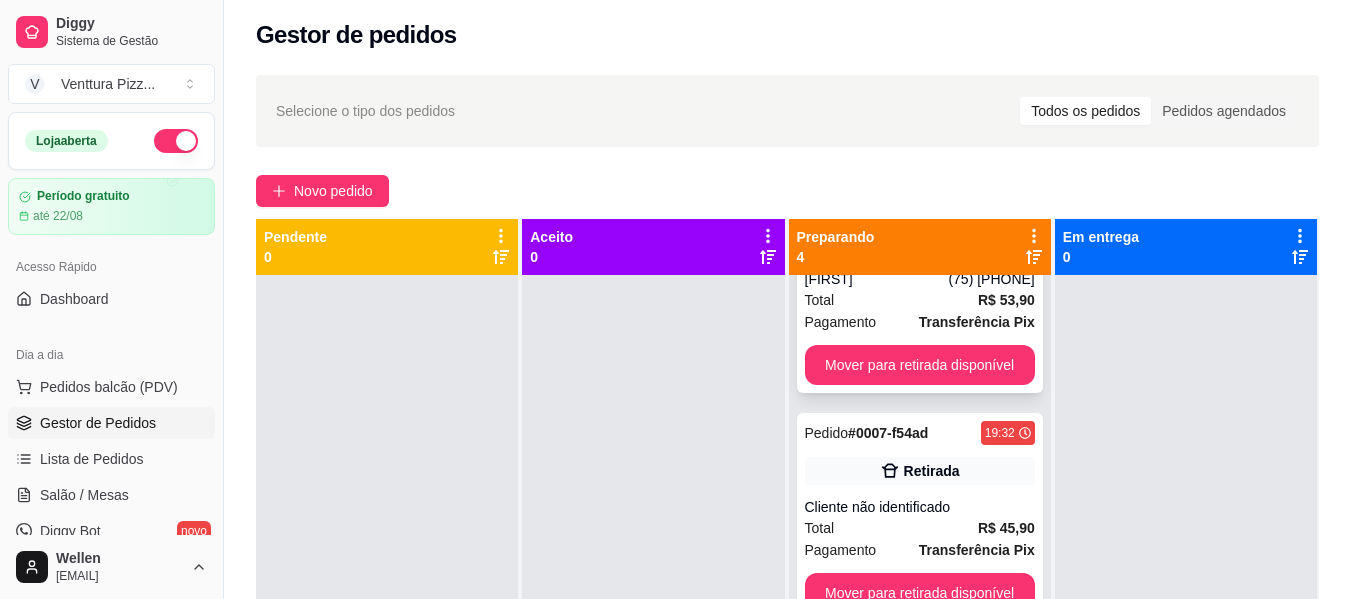 scroll, scrollTop: 355, scrollLeft: 0, axis: vertical 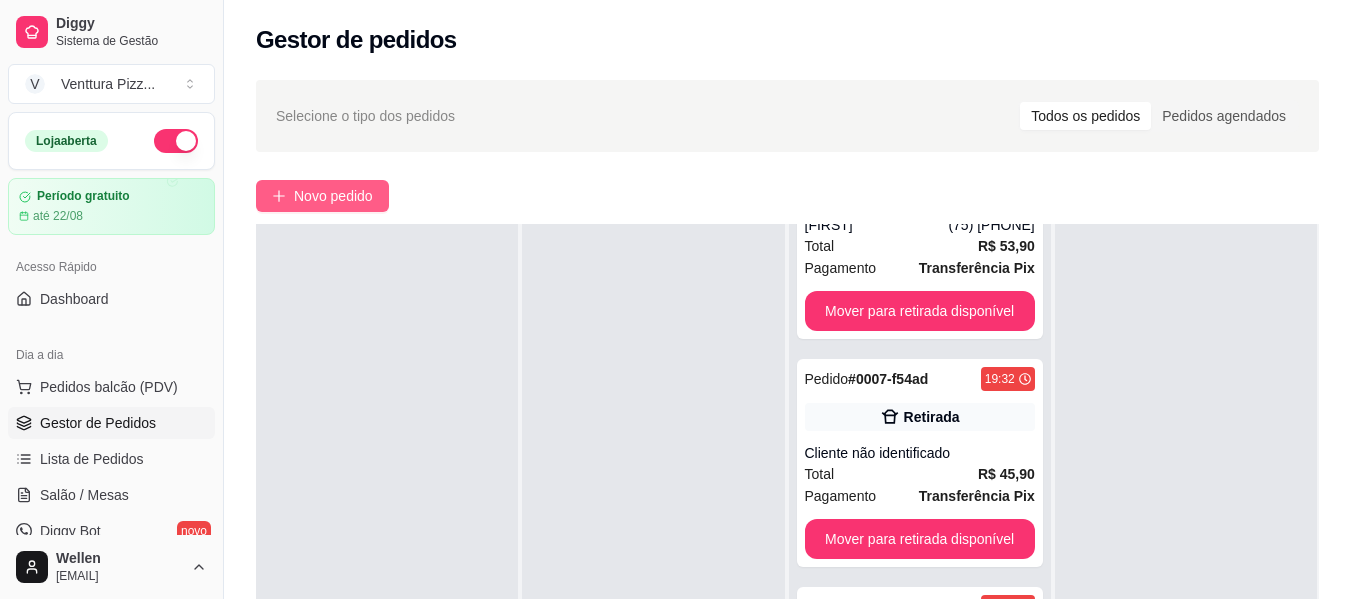 click on "Novo pedido" at bounding box center (333, 196) 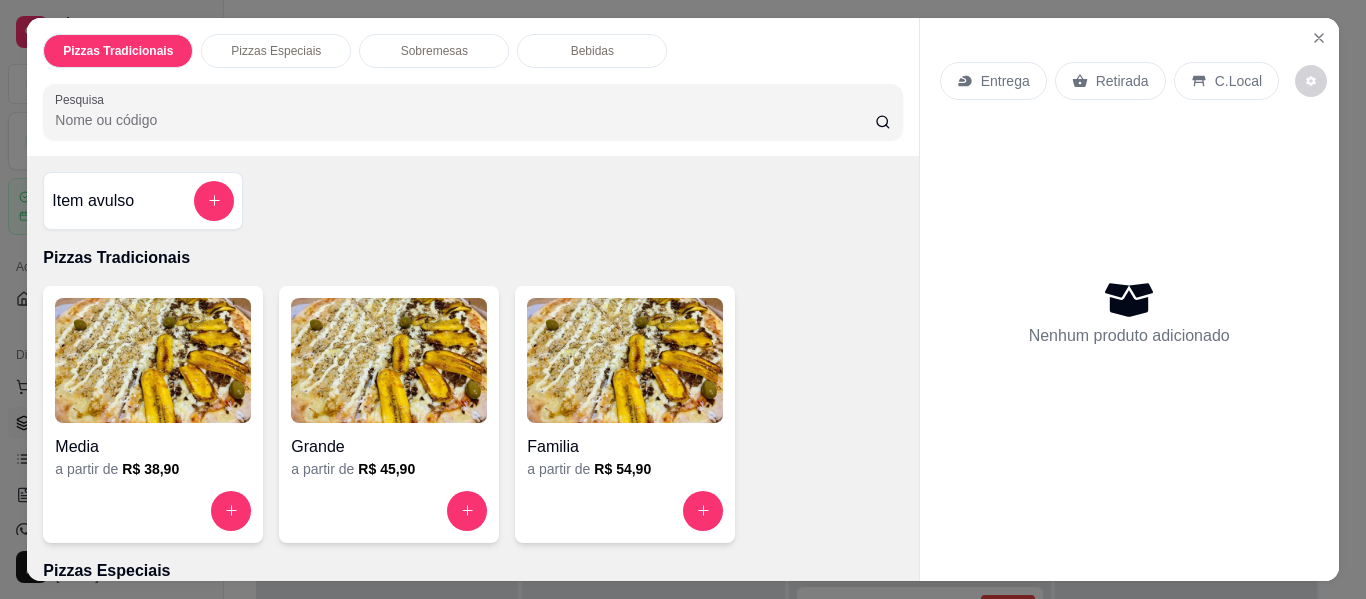 click at bounding box center [389, 360] 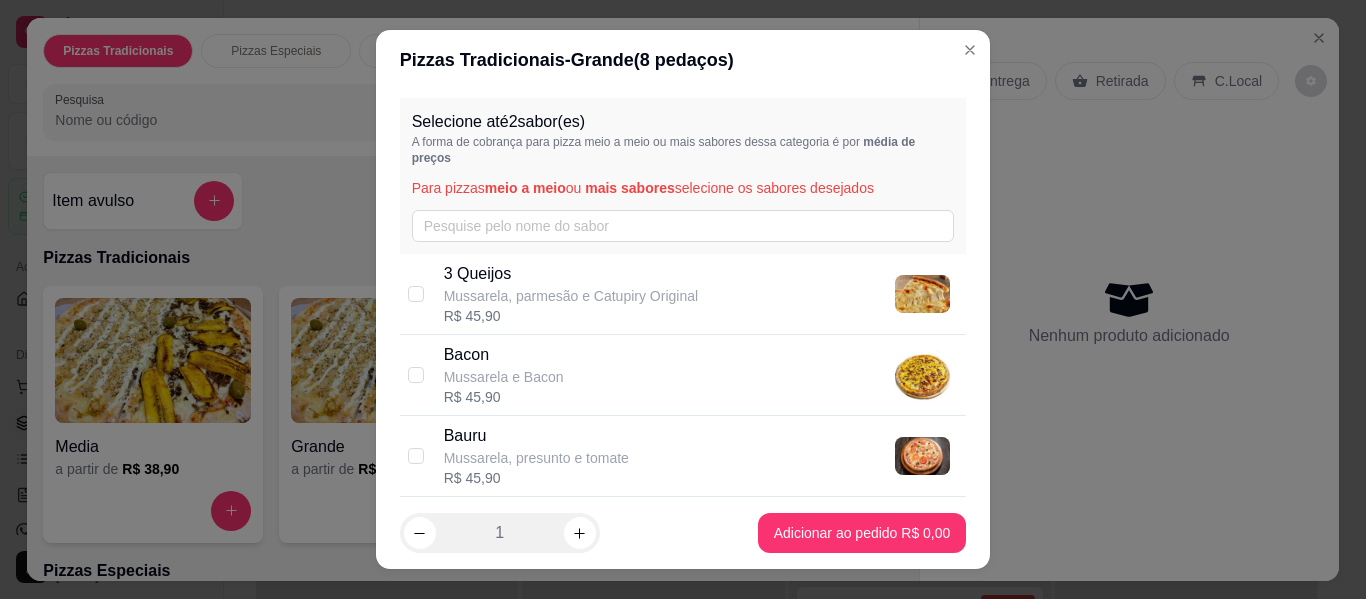click on "Mussarela e Bacon" at bounding box center (504, 377) 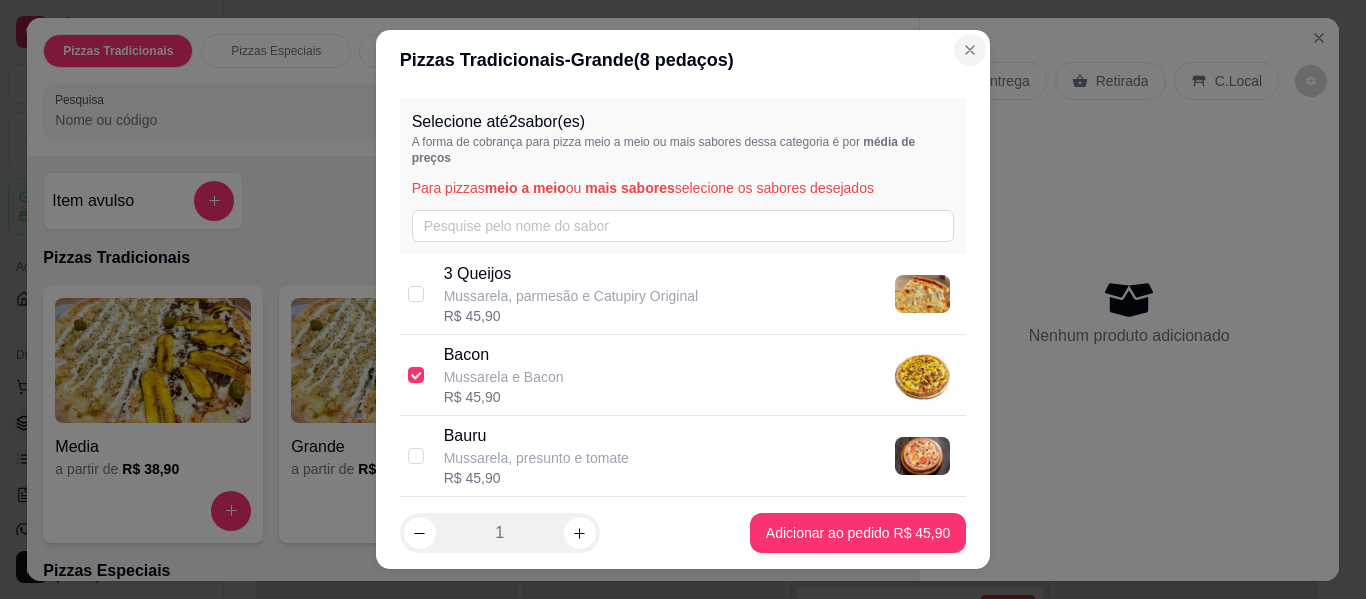 type 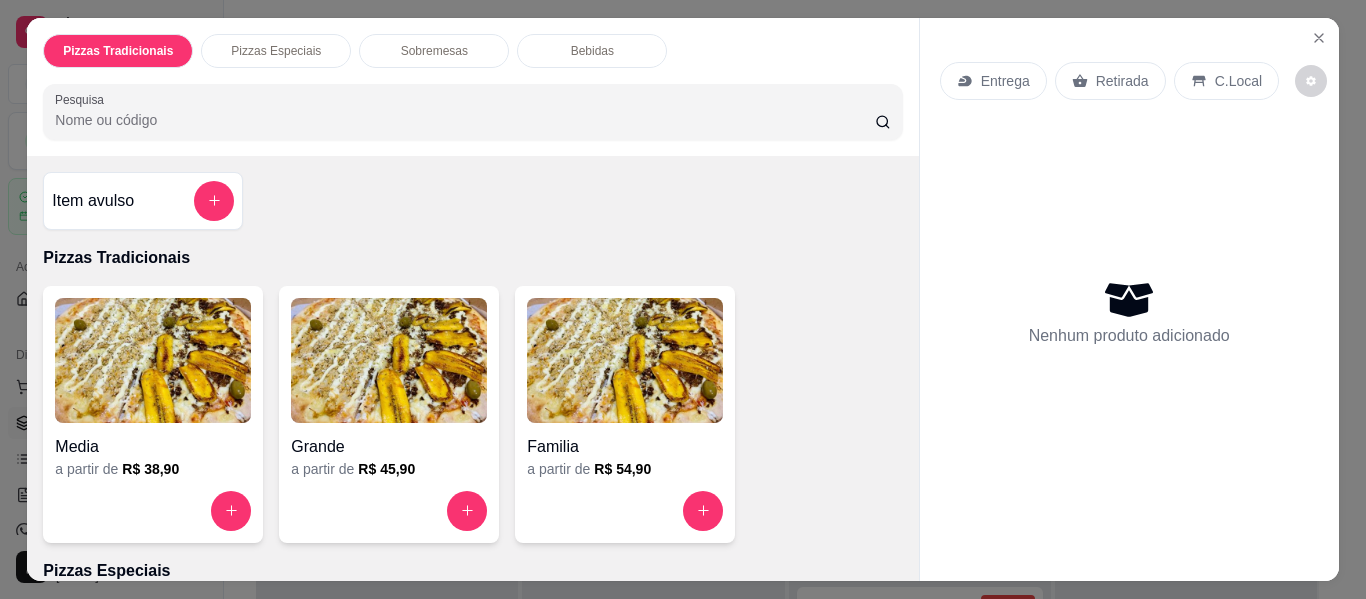 click at bounding box center (625, 360) 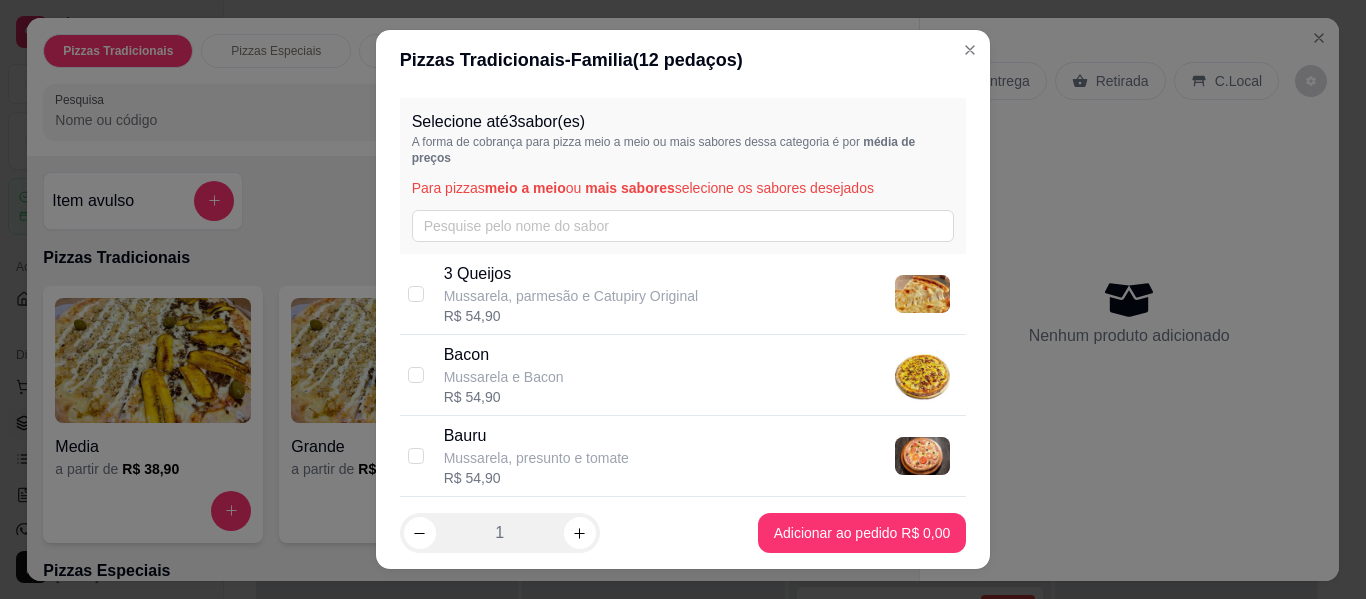 click on "Mussarela e Bacon" at bounding box center [504, 377] 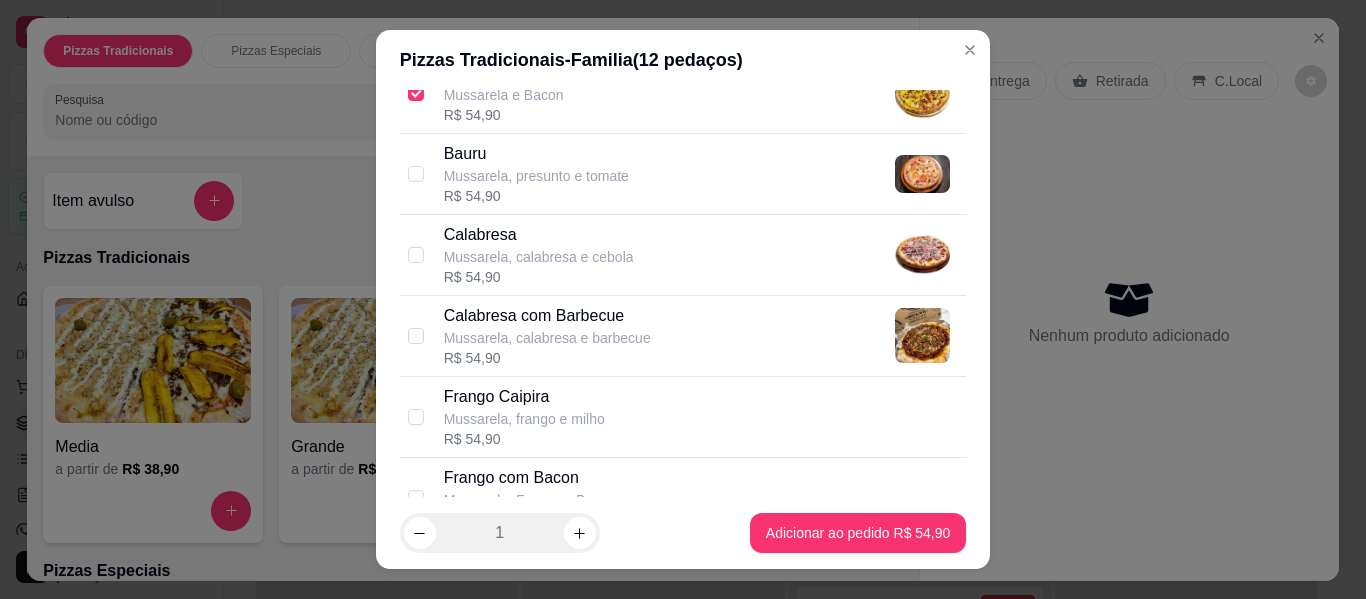 scroll, scrollTop: 300, scrollLeft: 0, axis: vertical 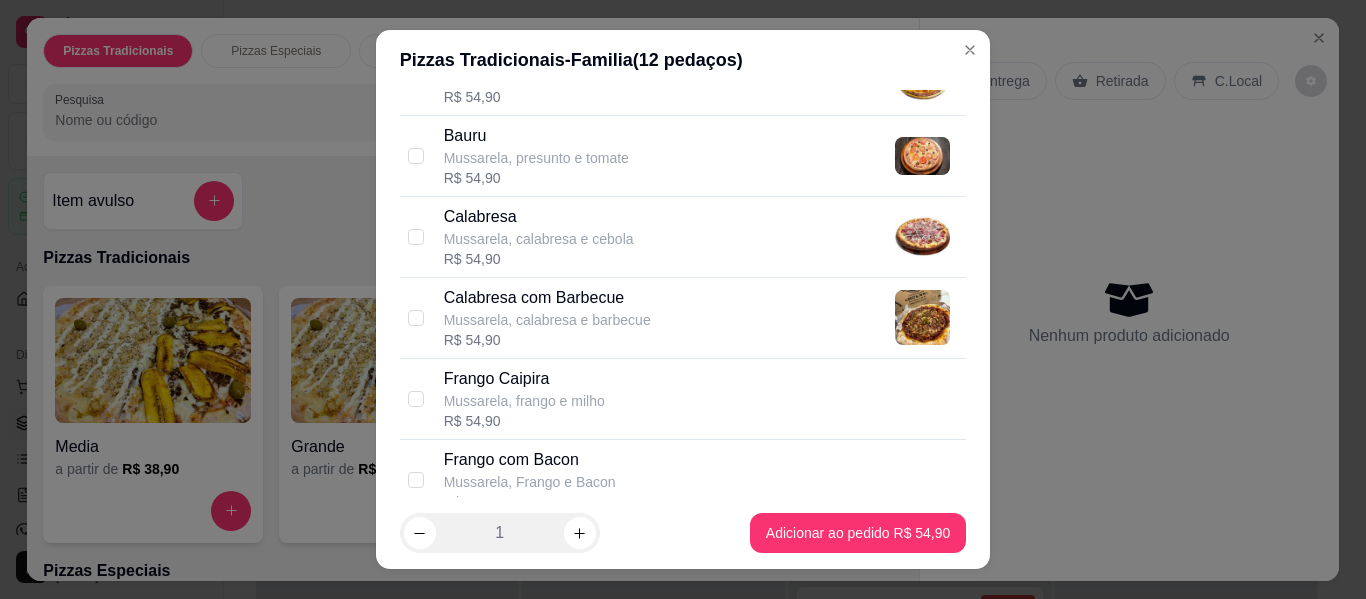 click on "Calabresa com Barbecue" at bounding box center [547, 298] 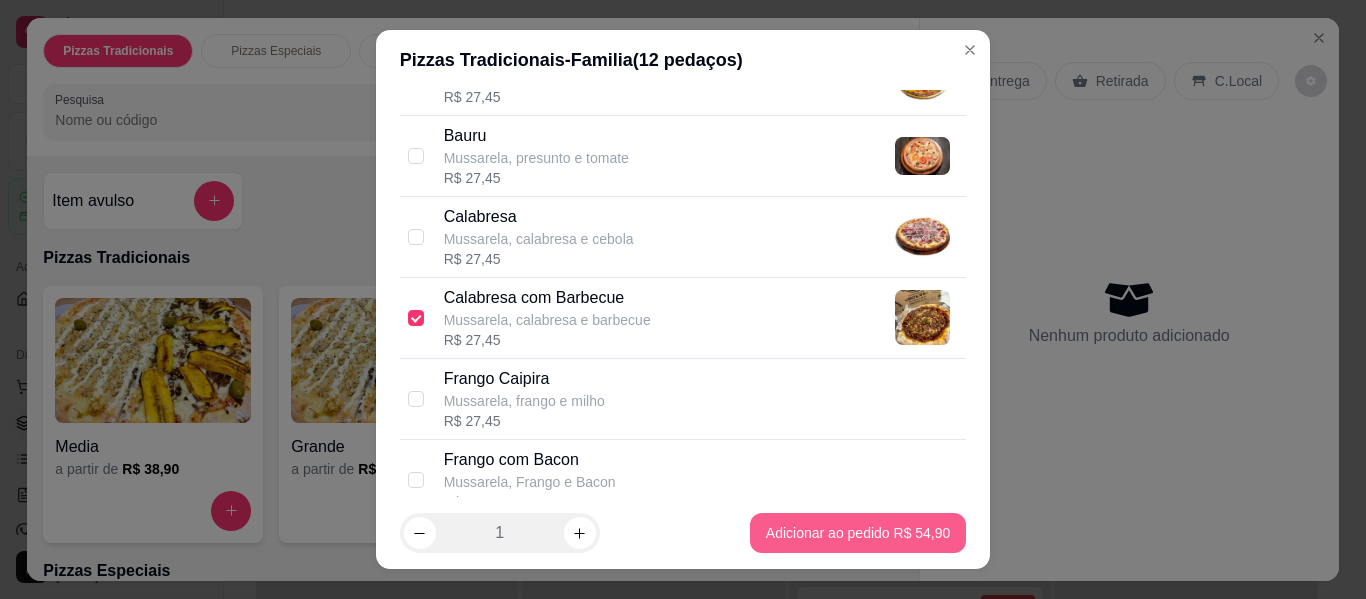 type 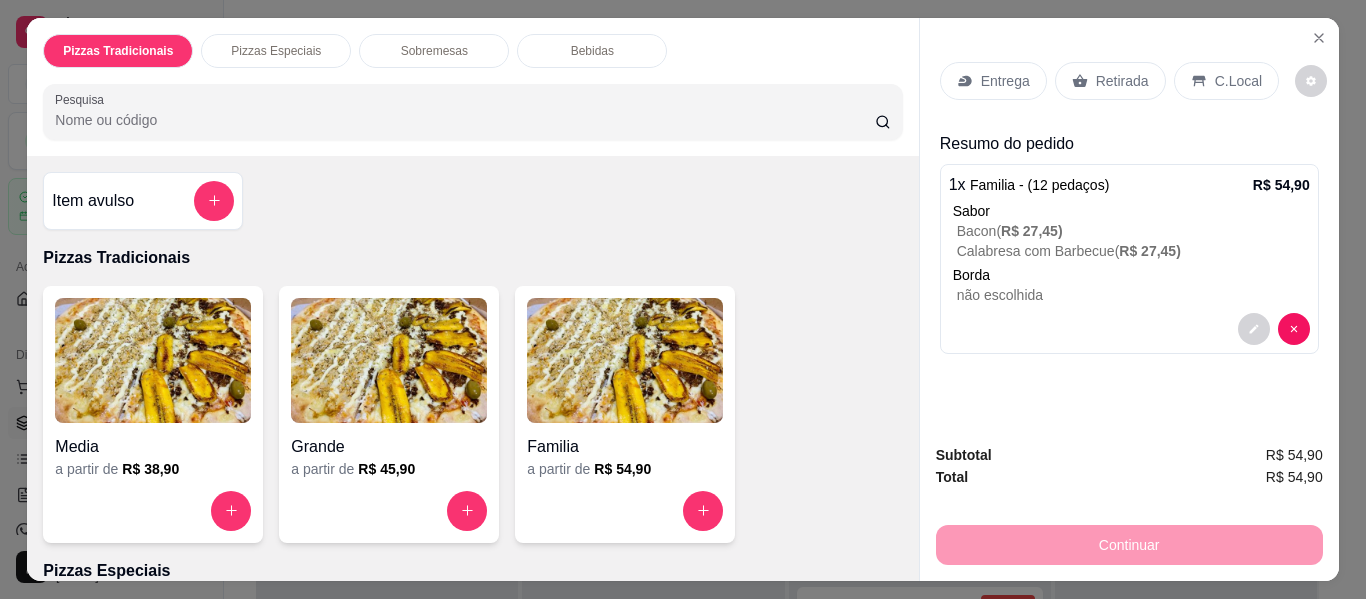 click on "Retirada" at bounding box center [1122, 81] 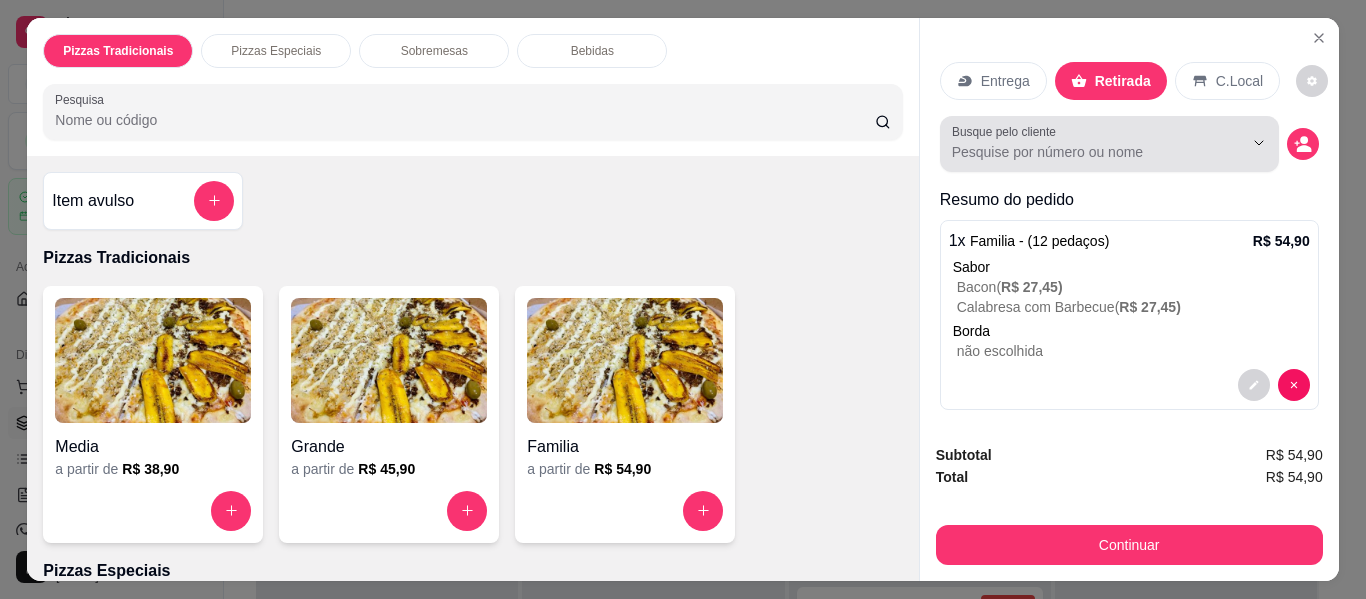 click on "Busque pelo cliente" at bounding box center (1109, 144) 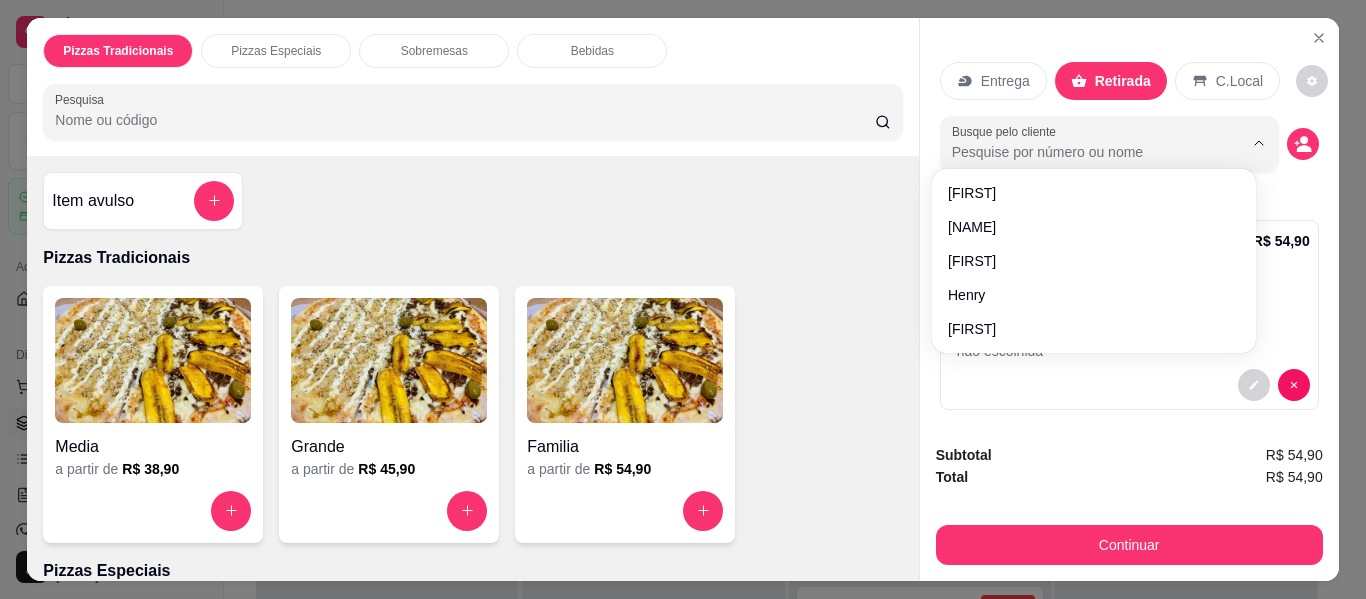 paste on "[PHONE]" 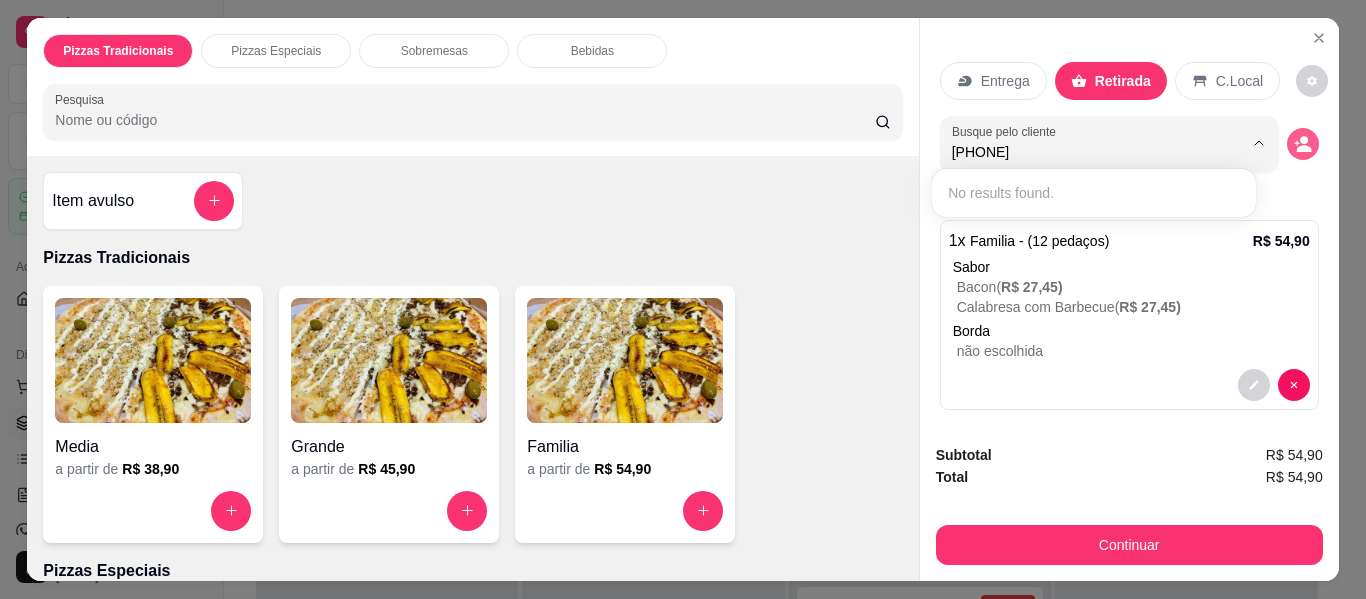 click 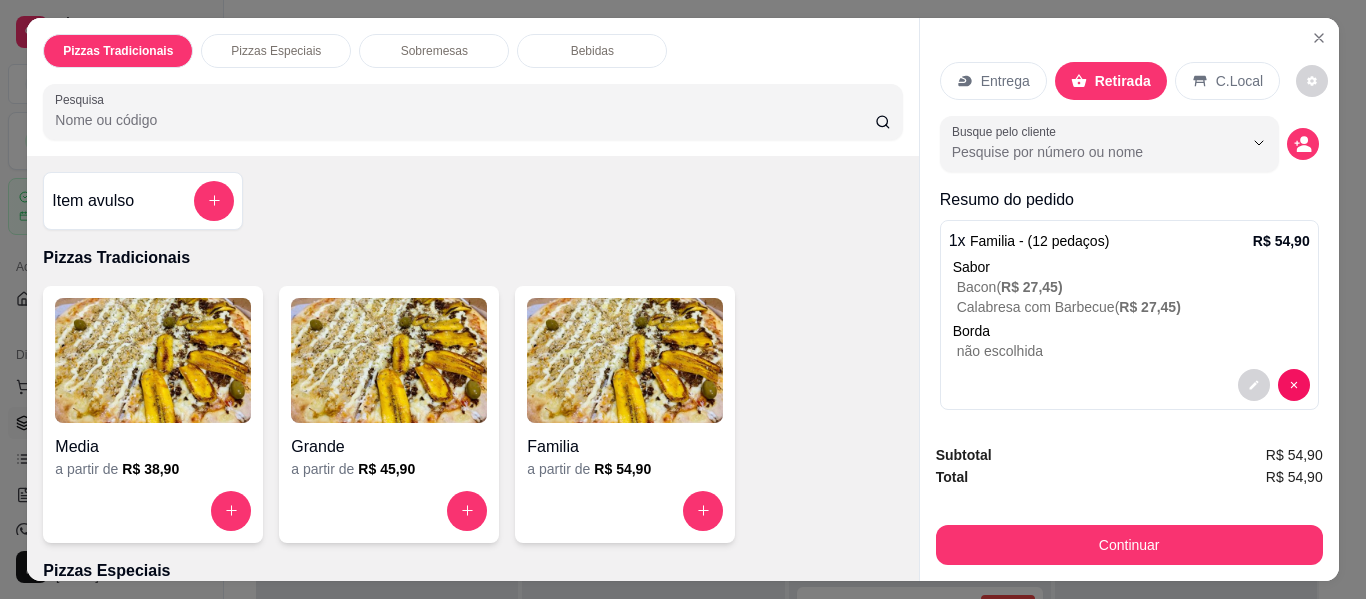 click on "Busque pelo cliente" at bounding box center (1081, 152) 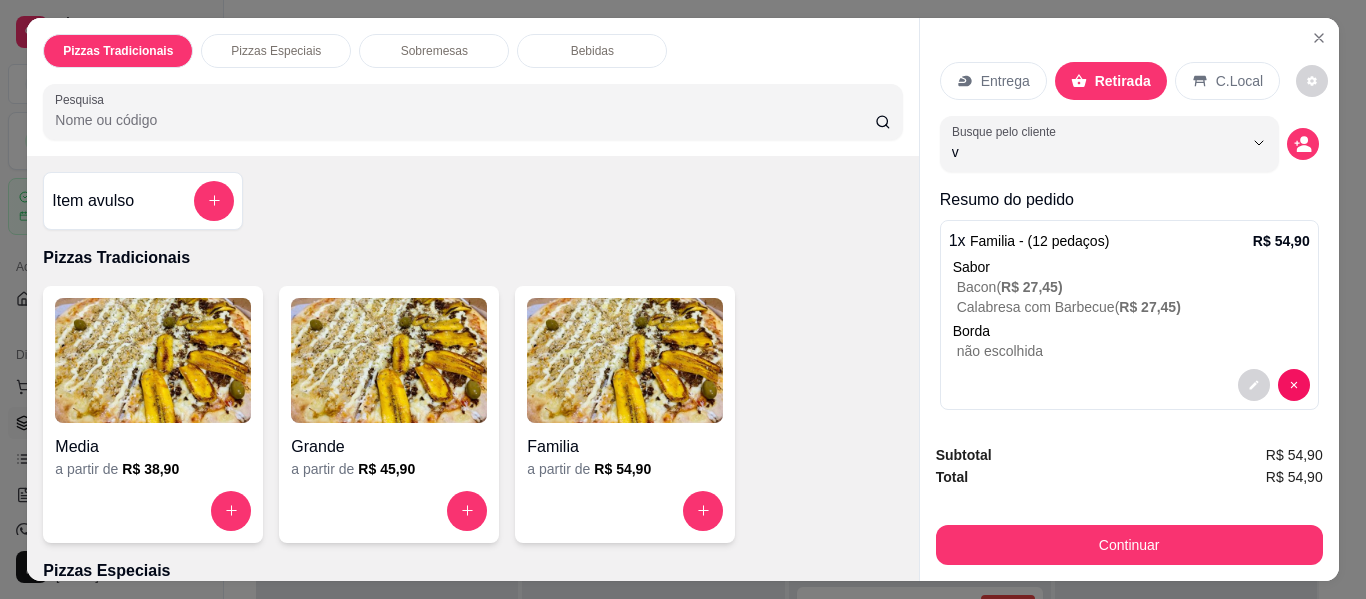 type on "v" 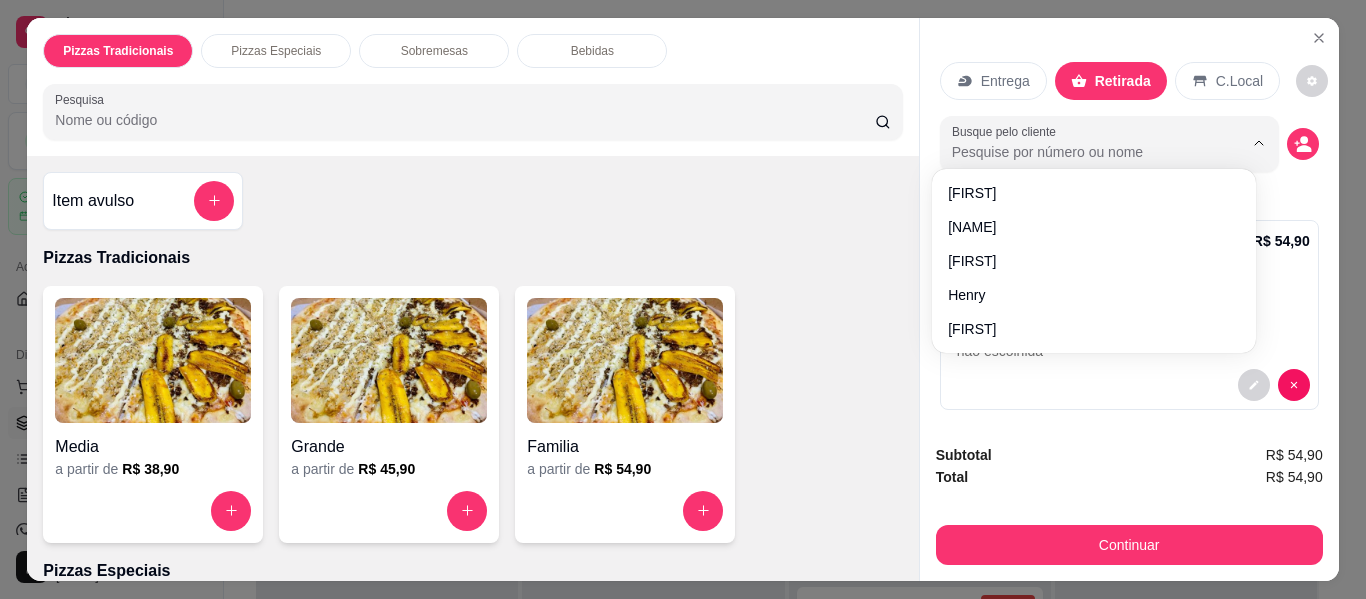 paste on "[PHONE]" 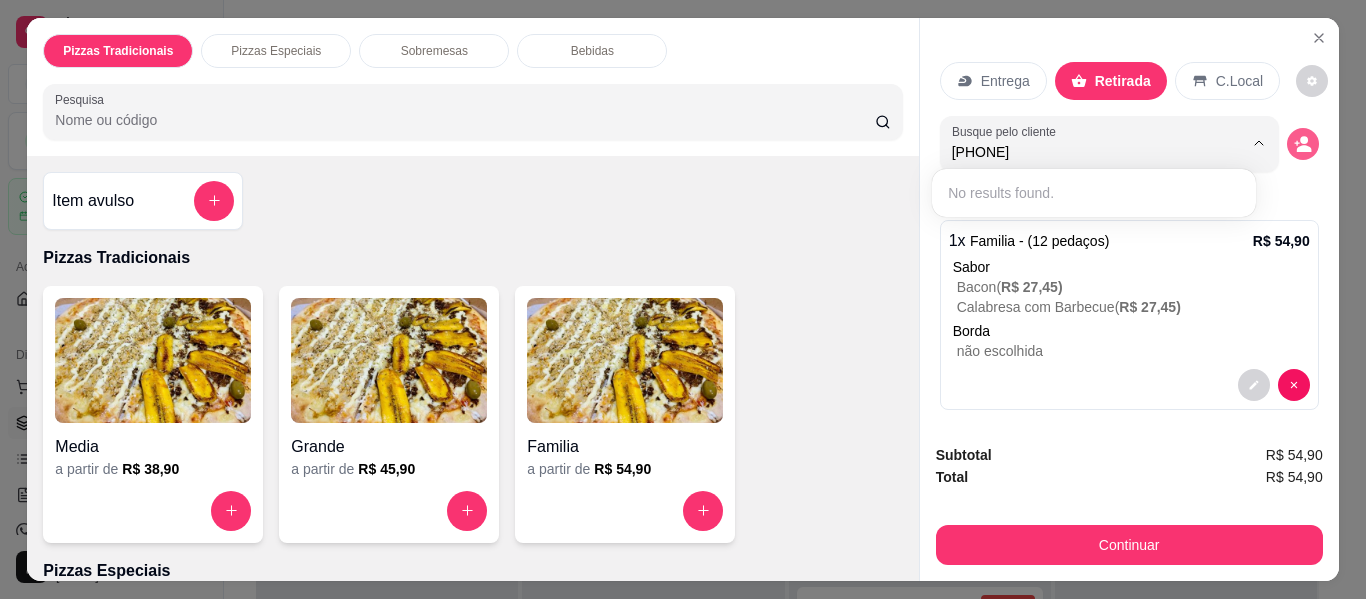 click 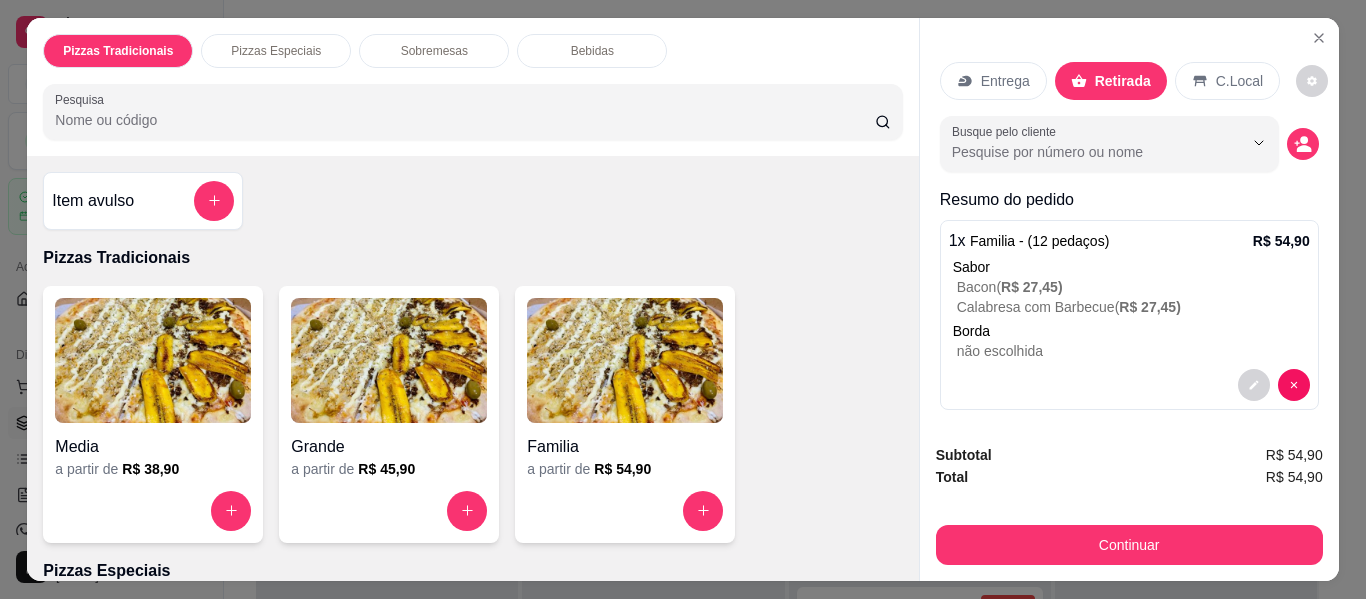 click on "Busque pelo cliente" at bounding box center (1081, 152) 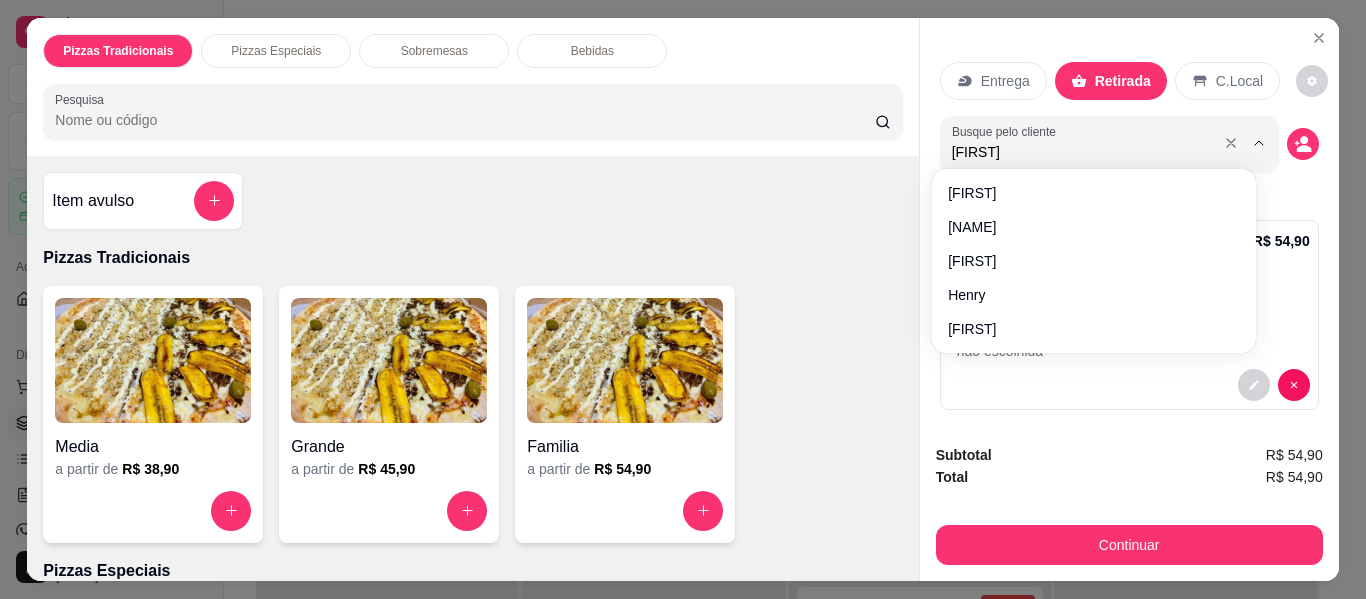type on "[NAME]" 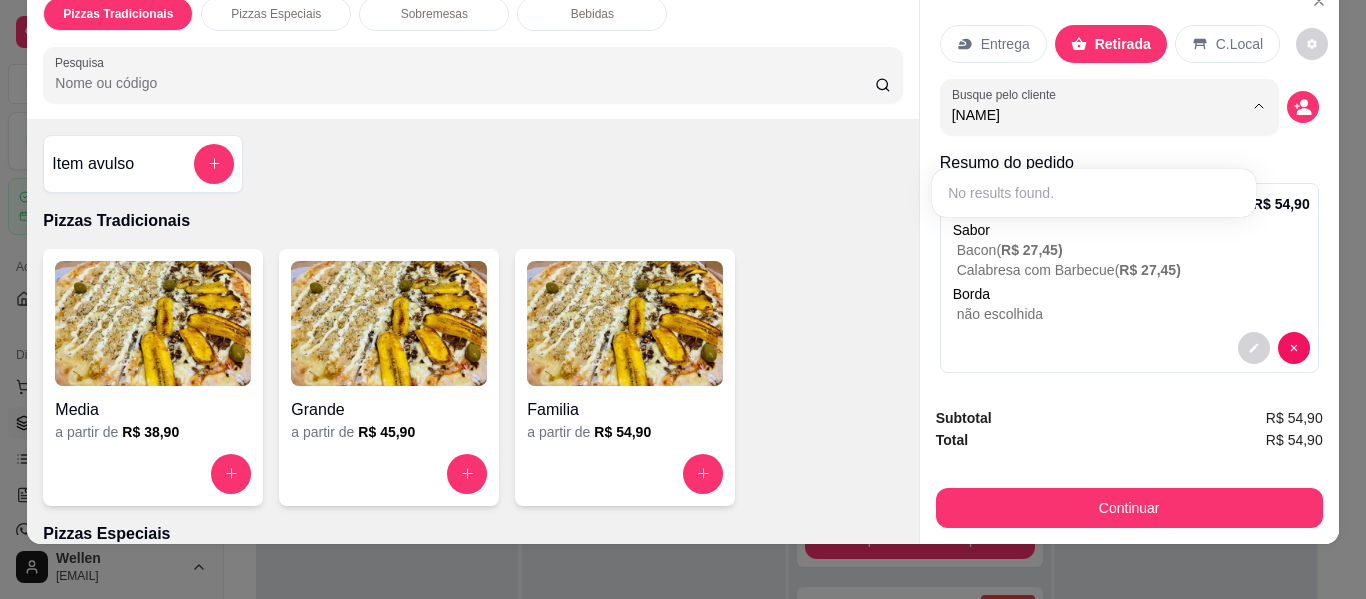 scroll, scrollTop: 54, scrollLeft: 0, axis: vertical 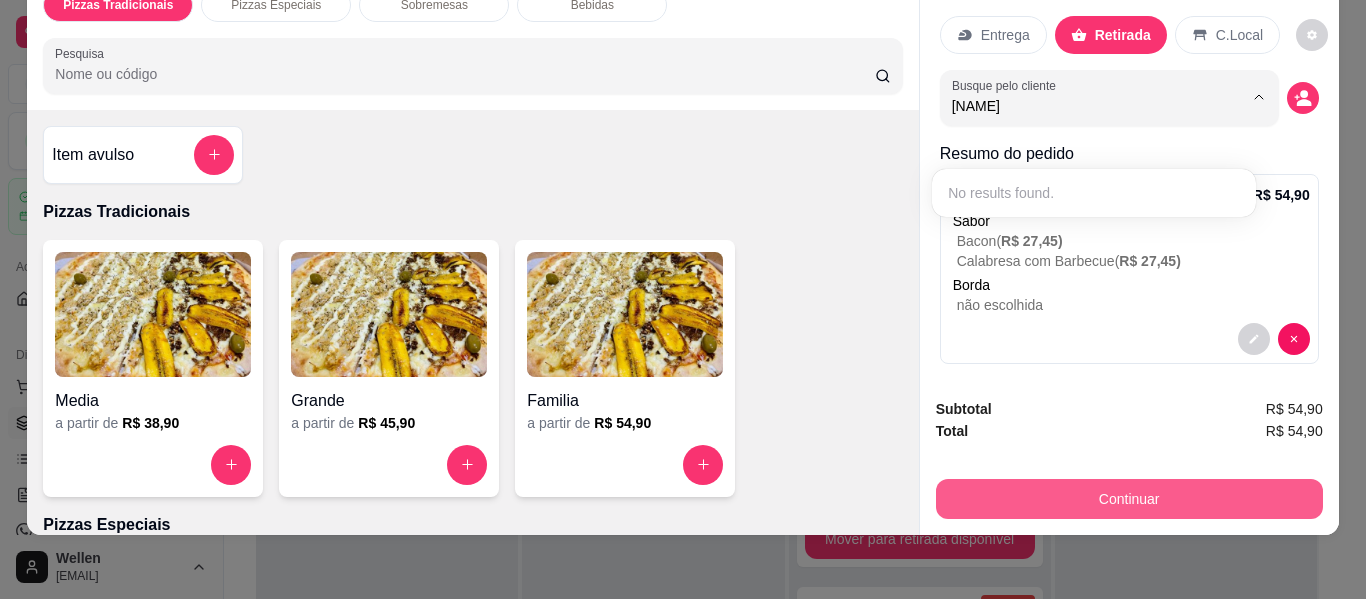click on "Continuar" at bounding box center (1129, 499) 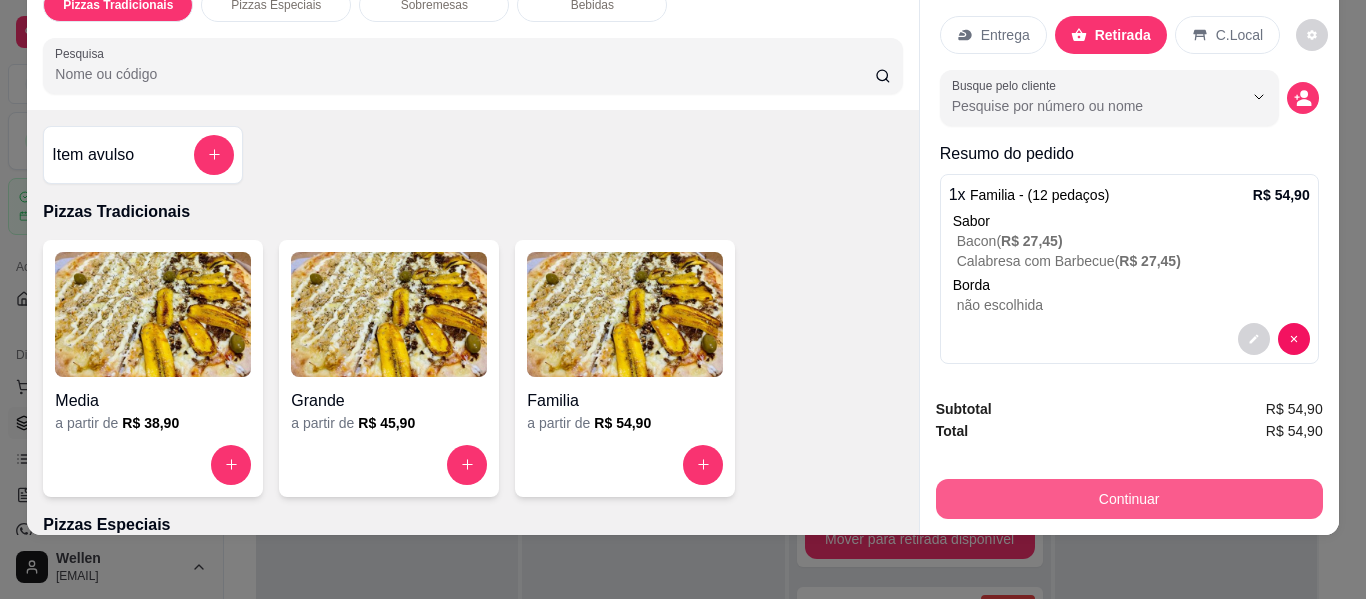 type 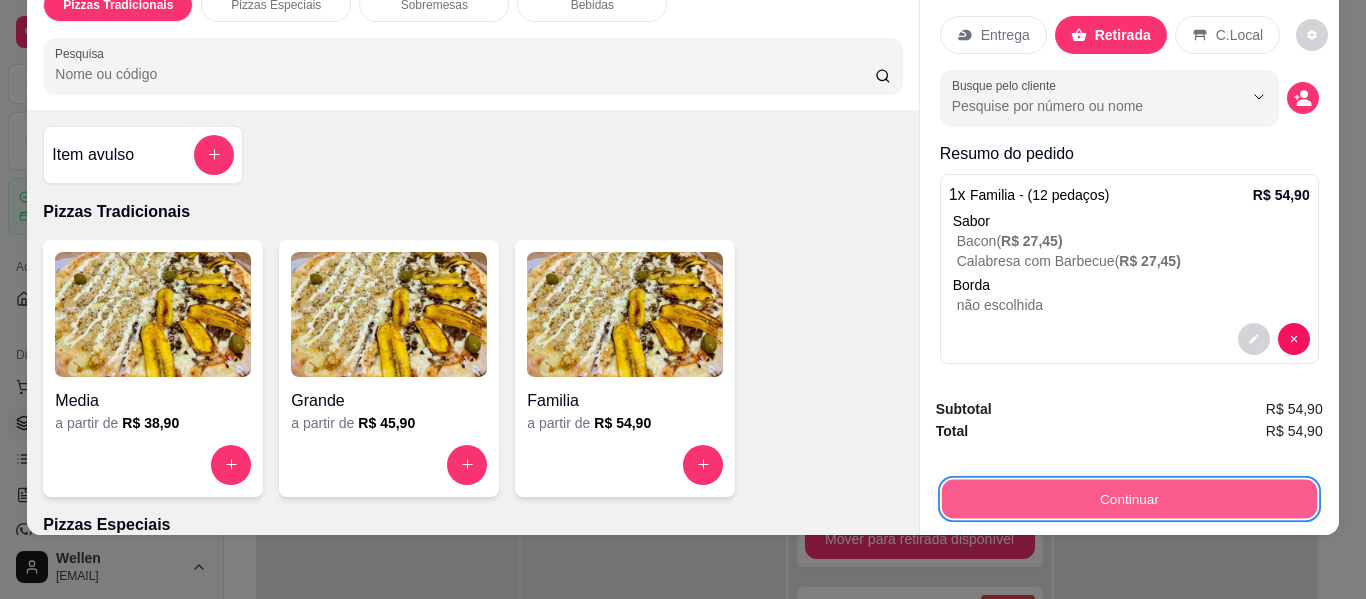click on "Continuar" at bounding box center (1128, 499) 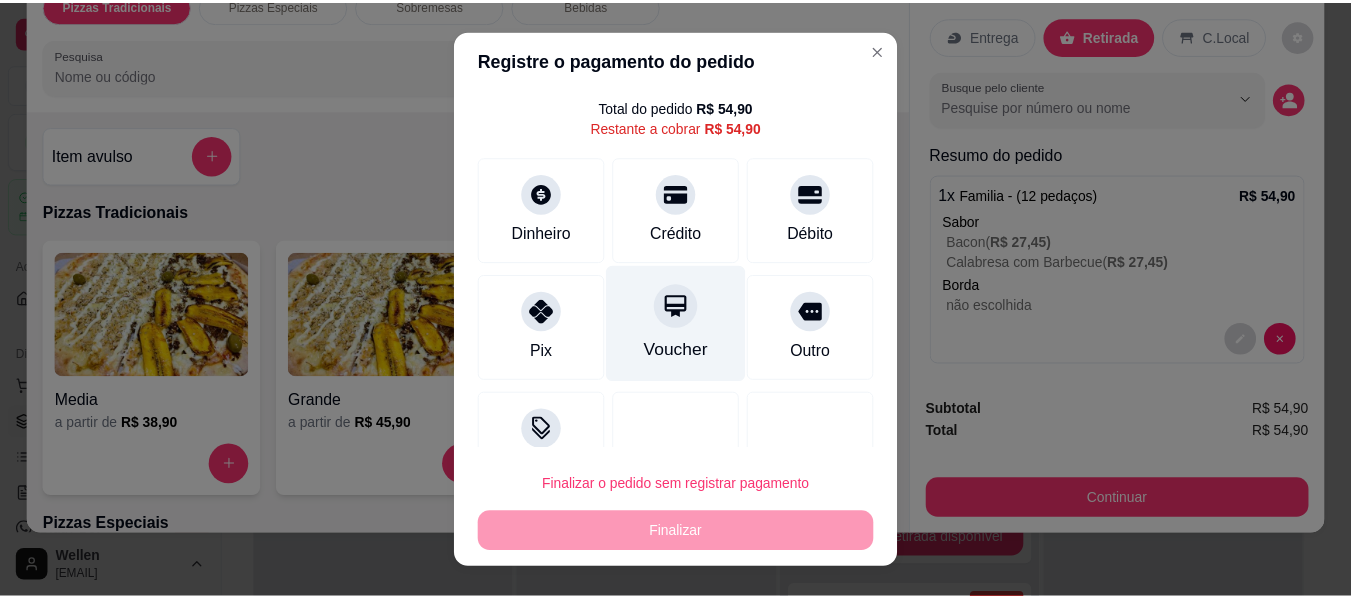 scroll, scrollTop: 0, scrollLeft: 0, axis: both 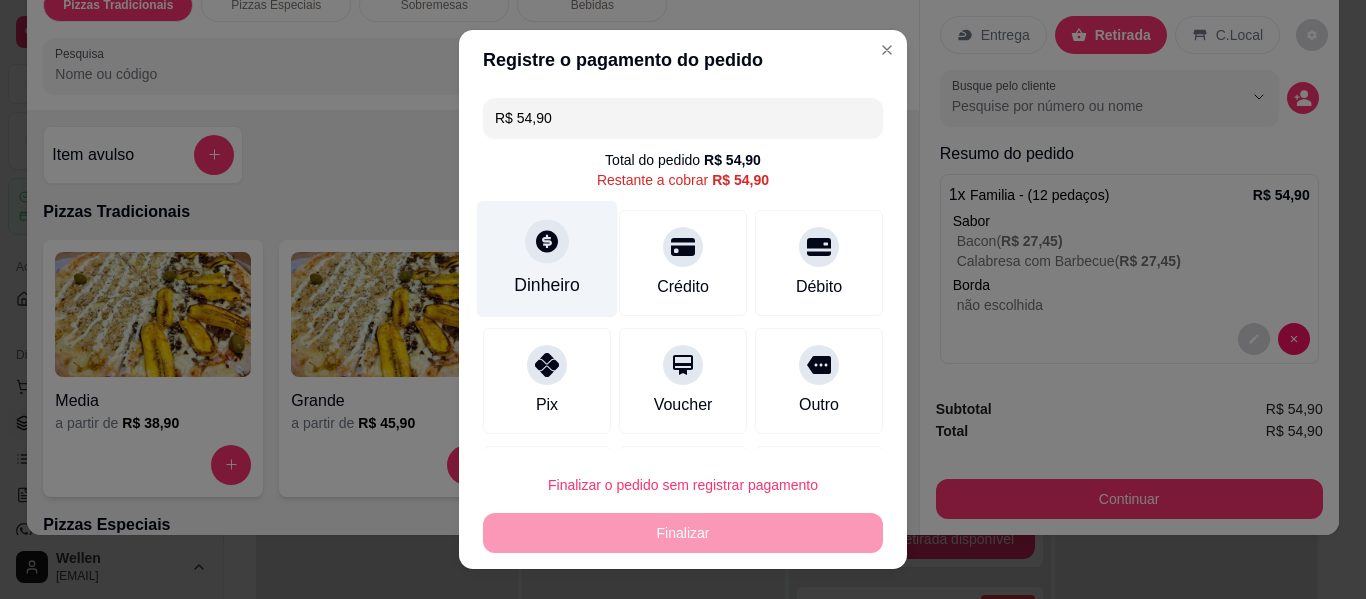 click on "Dinheiro" at bounding box center (547, 259) 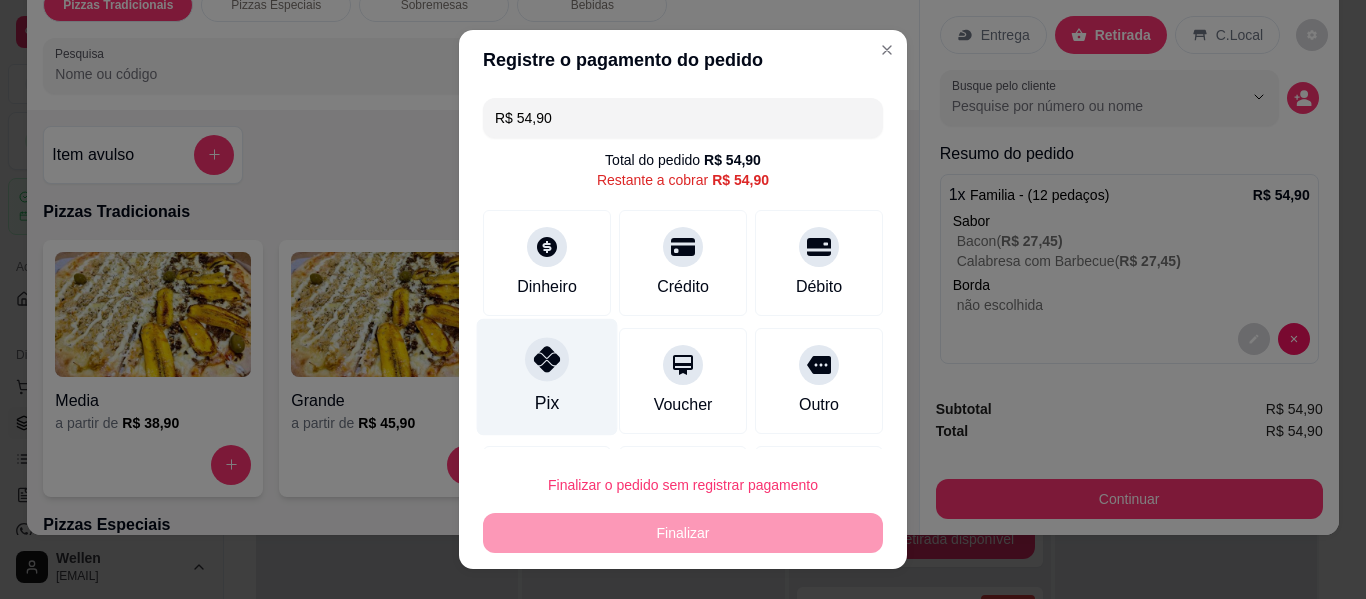 click at bounding box center [547, 359] 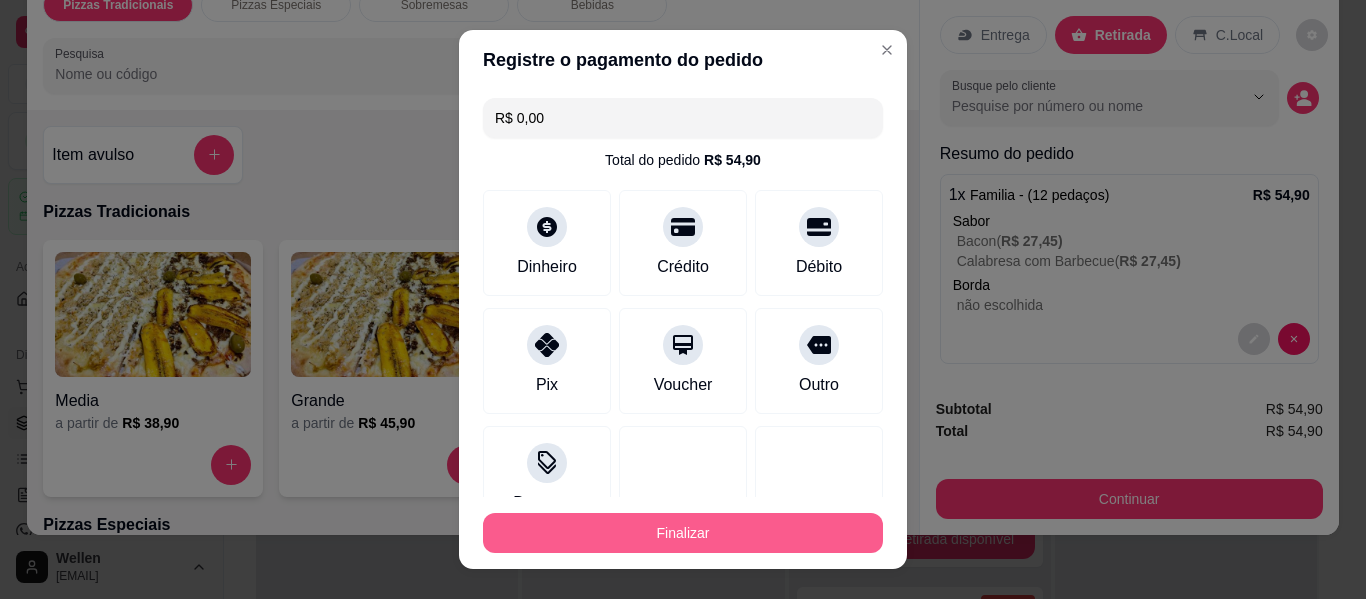 type 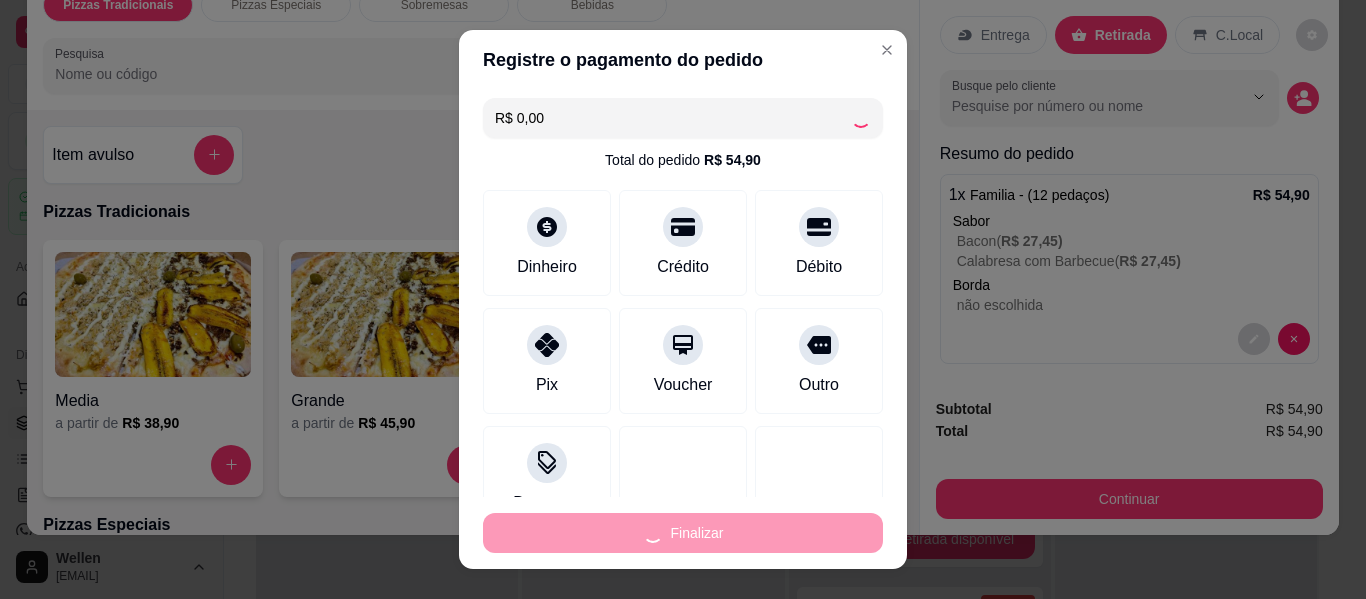 type on "-R$ 54,90" 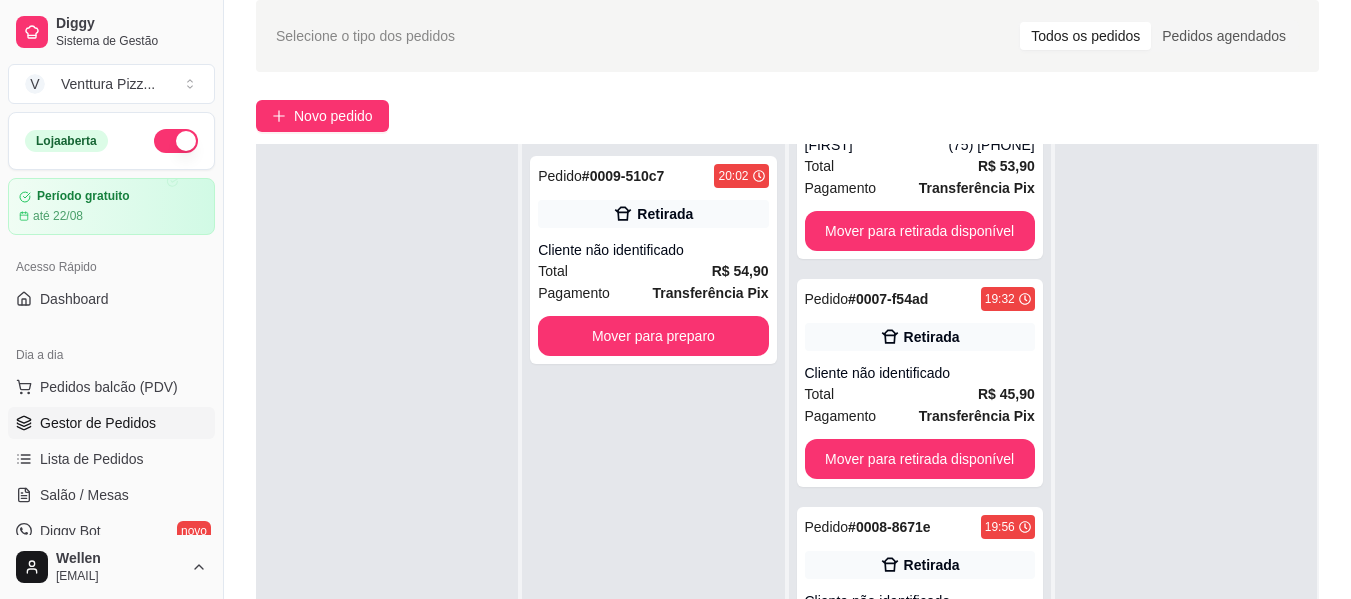 scroll, scrollTop: 200, scrollLeft: 0, axis: vertical 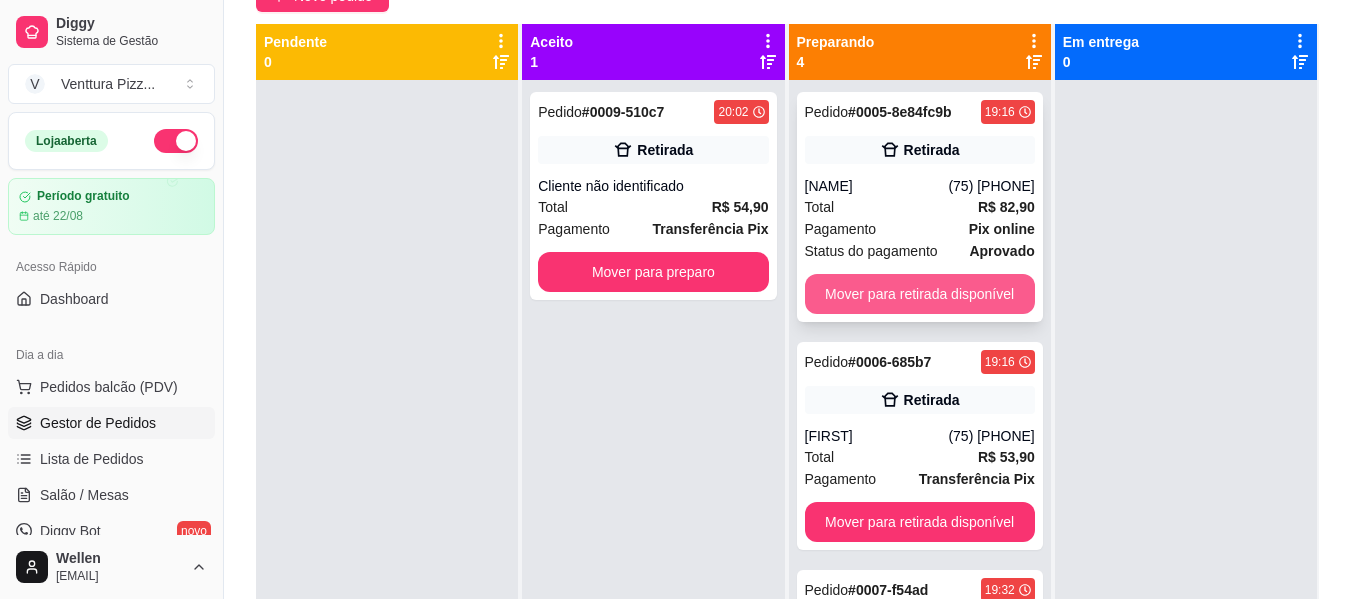 type 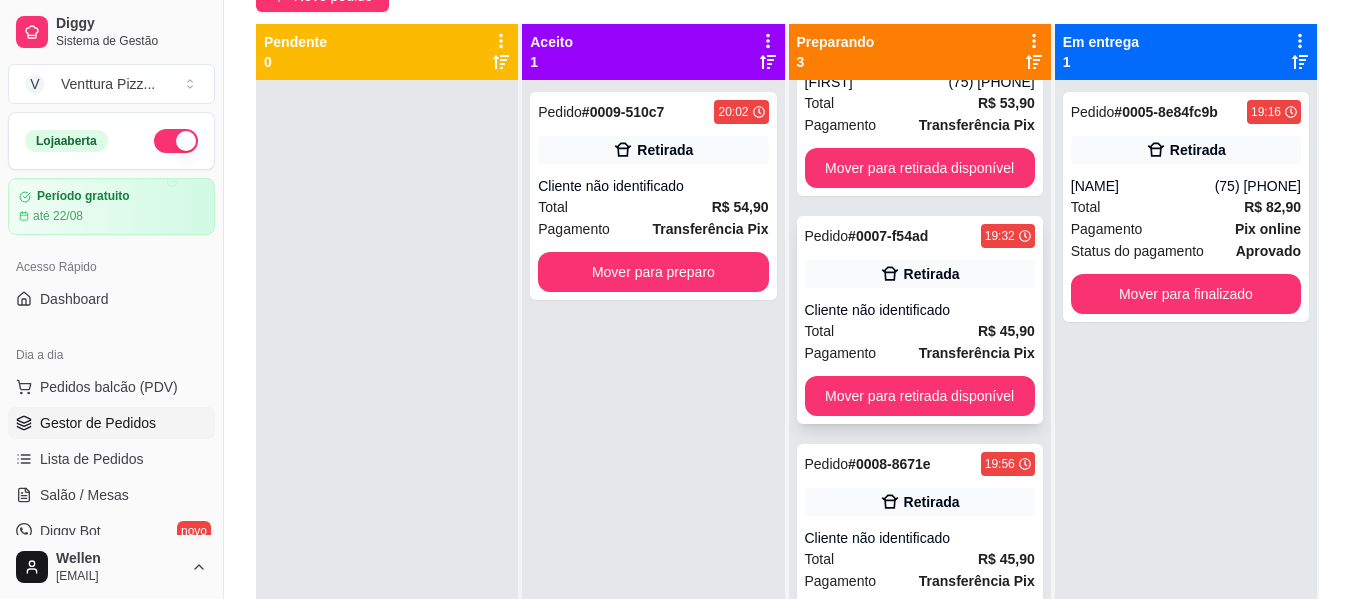 scroll, scrollTop: 105, scrollLeft: 0, axis: vertical 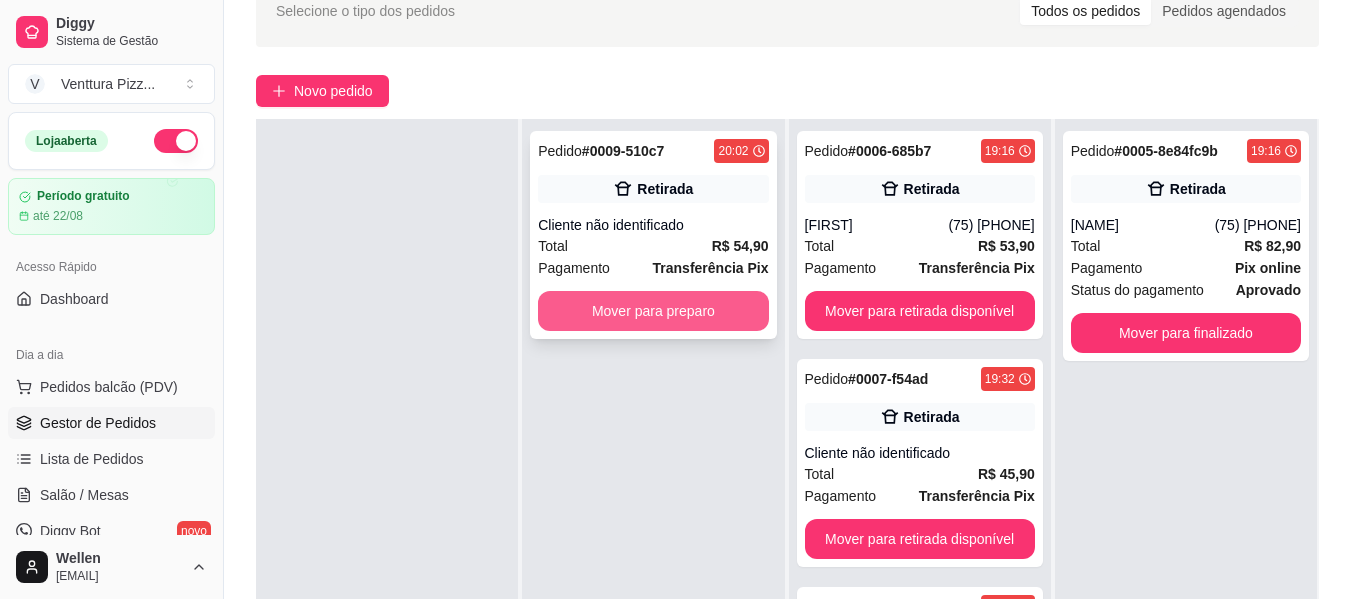 type 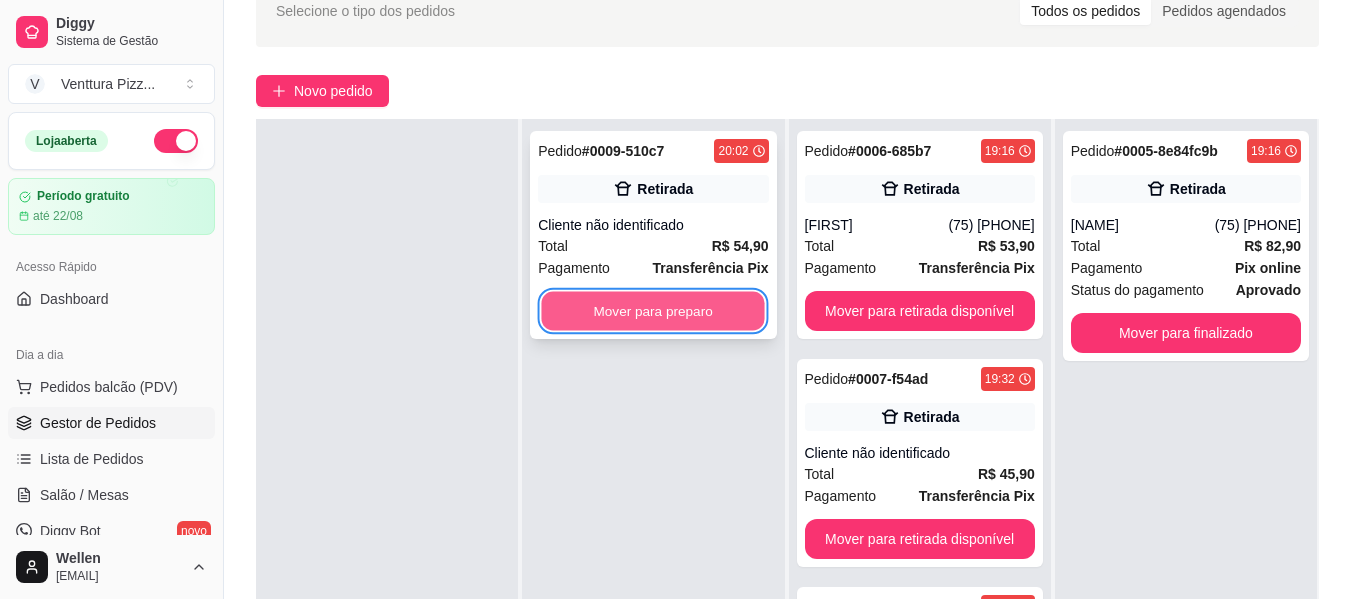 click on "Mover para preparo" at bounding box center (653, 311) 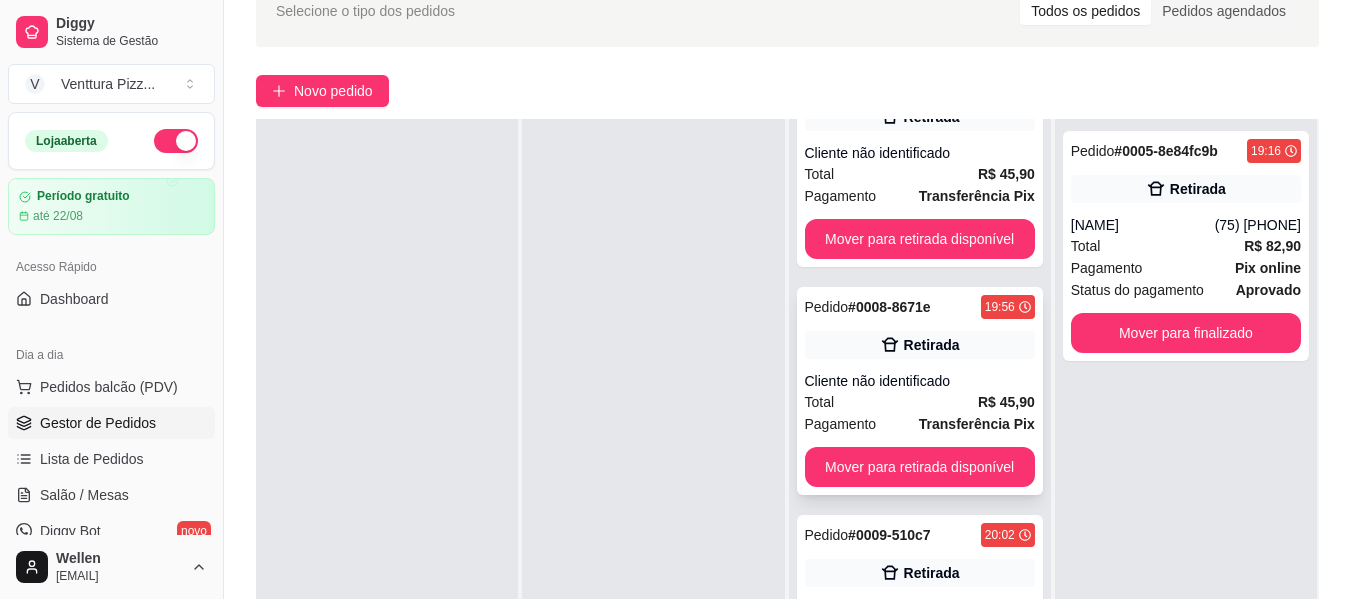 scroll, scrollTop: 333, scrollLeft: 0, axis: vertical 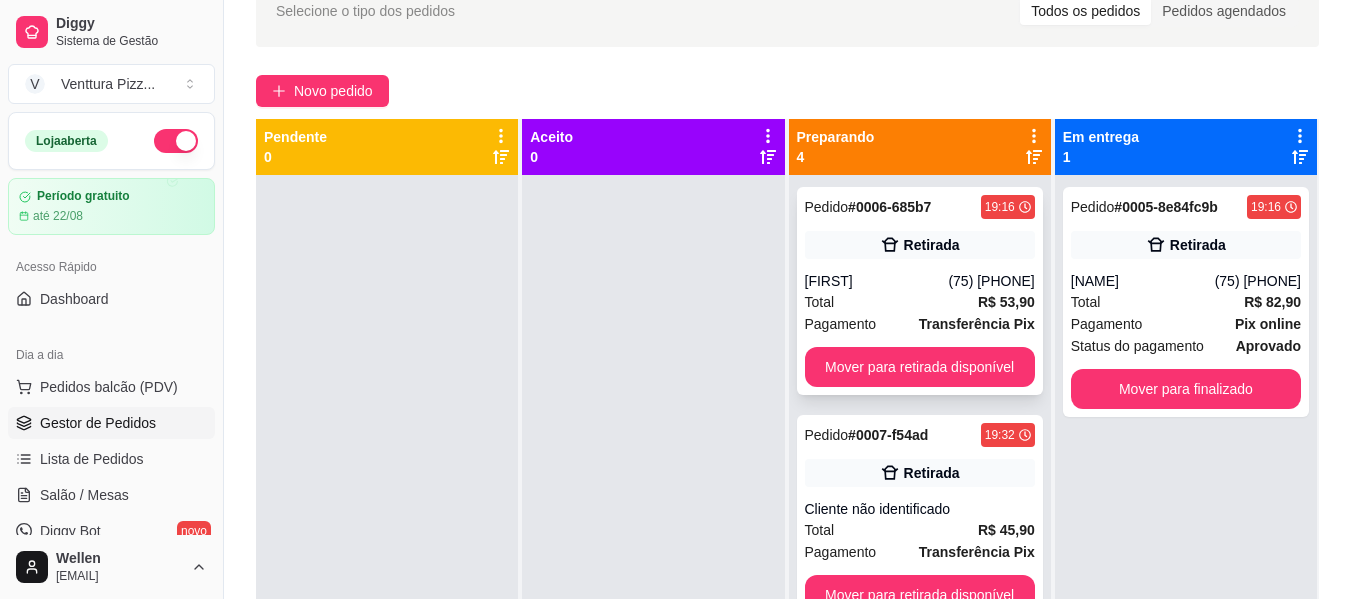 click on "Total R$ 53,90" at bounding box center (920, 302) 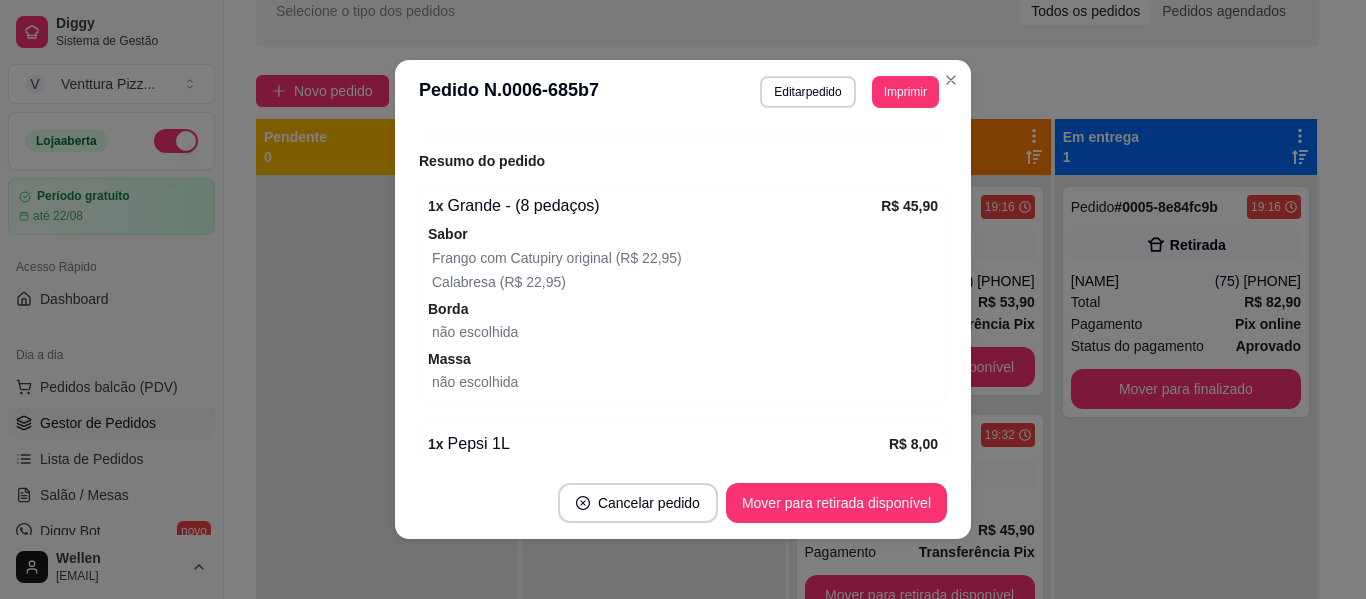 scroll, scrollTop: 494, scrollLeft: 0, axis: vertical 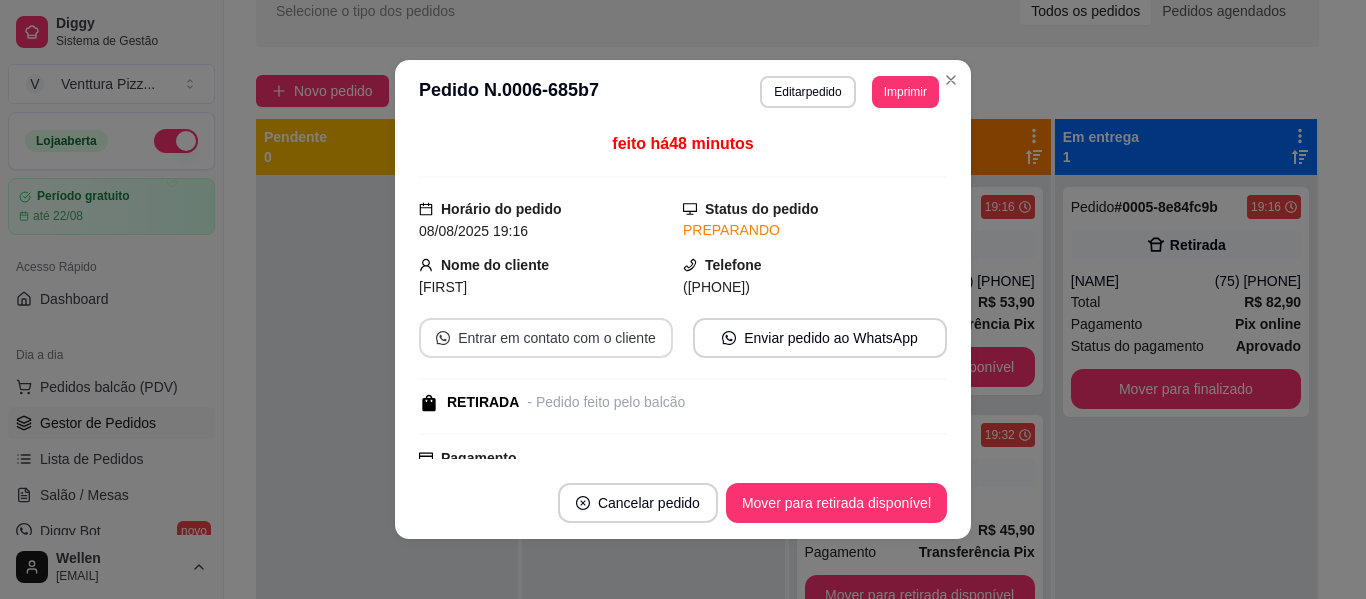 type 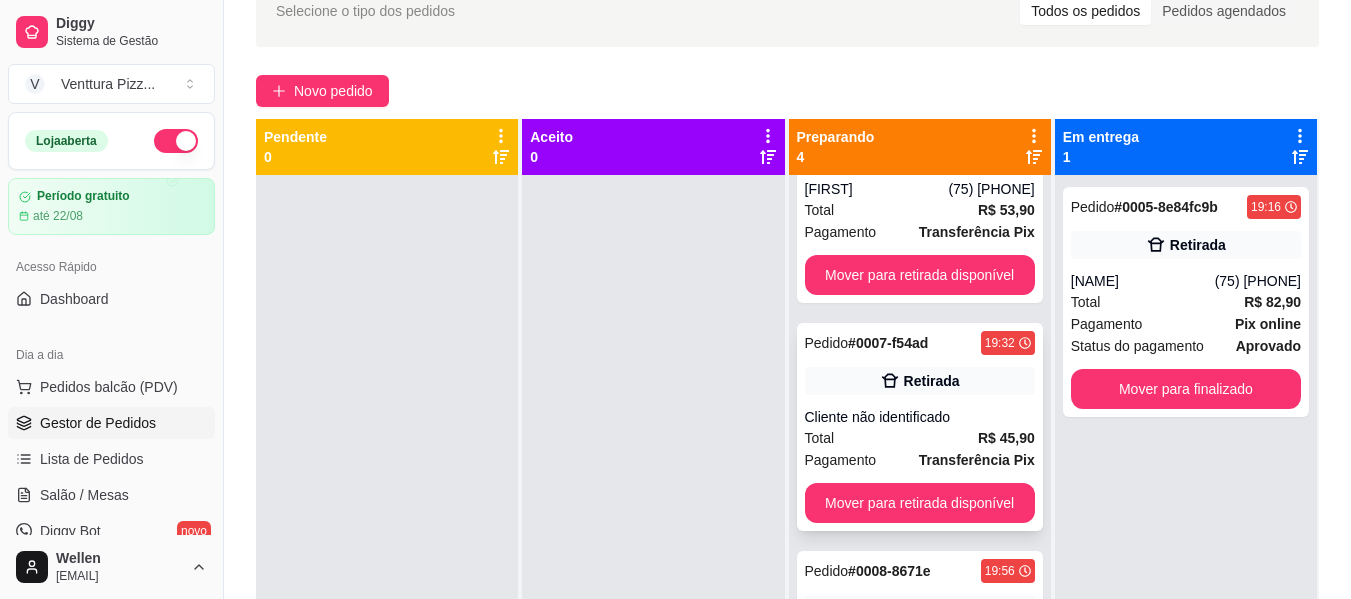 scroll, scrollTop: 0, scrollLeft: 0, axis: both 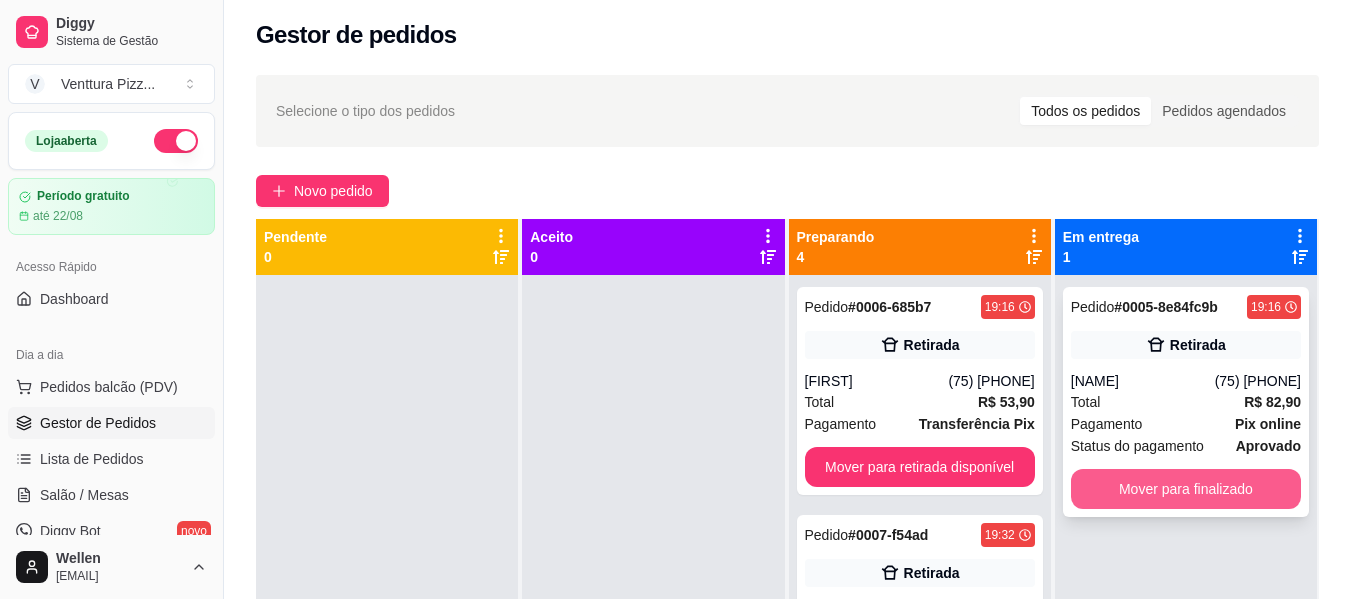 type 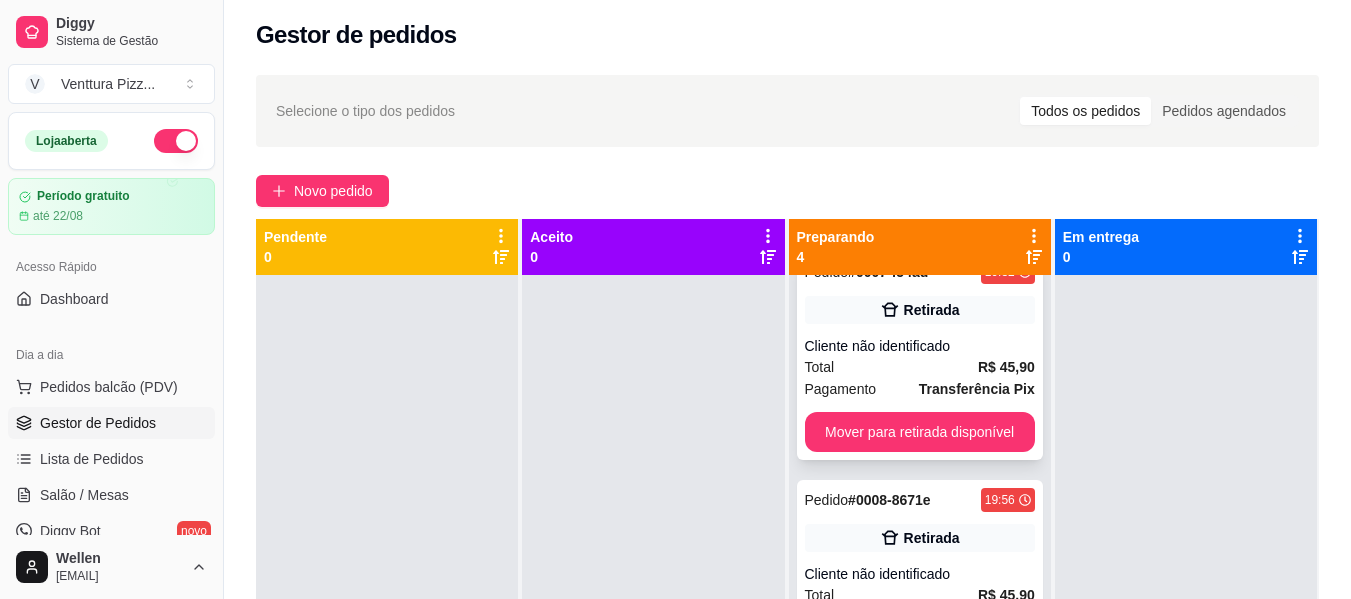 scroll, scrollTop: 333, scrollLeft: 0, axis: vertical 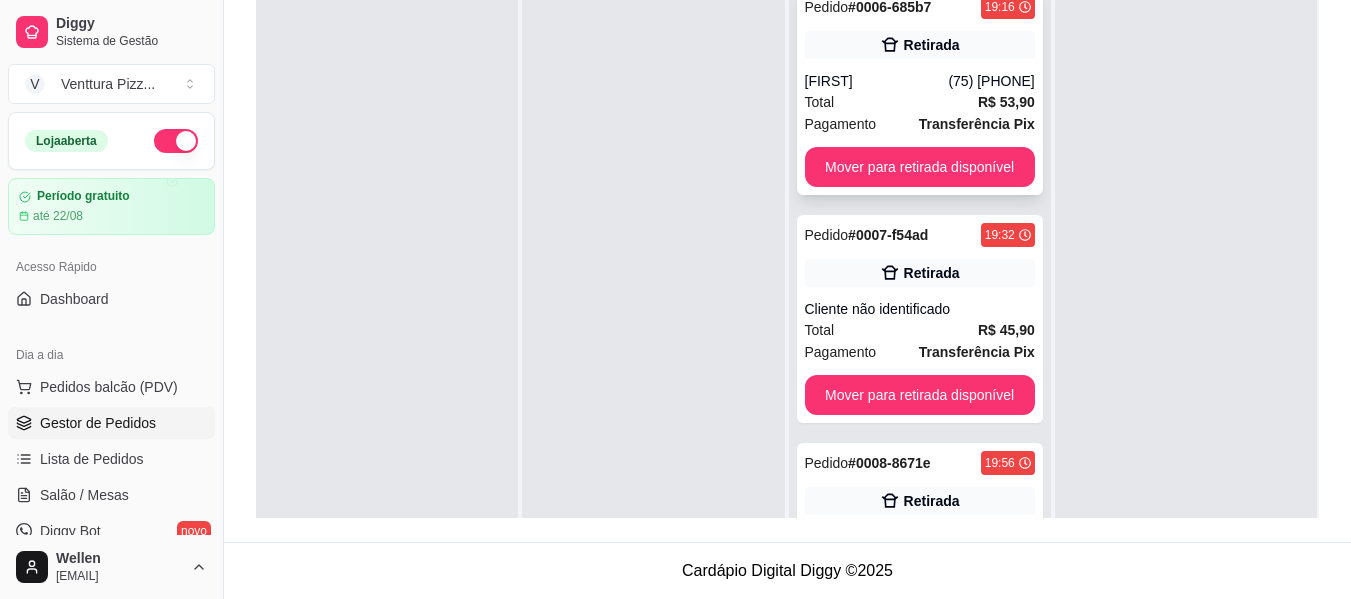 click on "Total R$ 53,90" at bounding box center [920, 102] 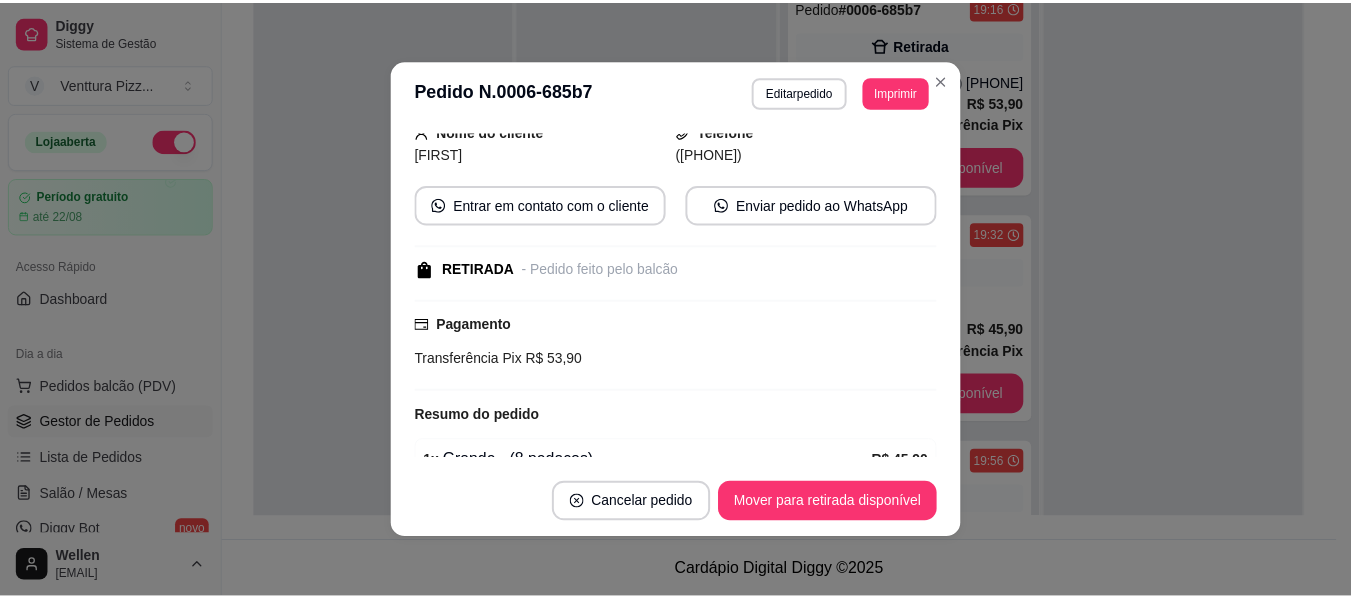scroll, scrollTop: 400, scrollLeft: 0, axis: vertical 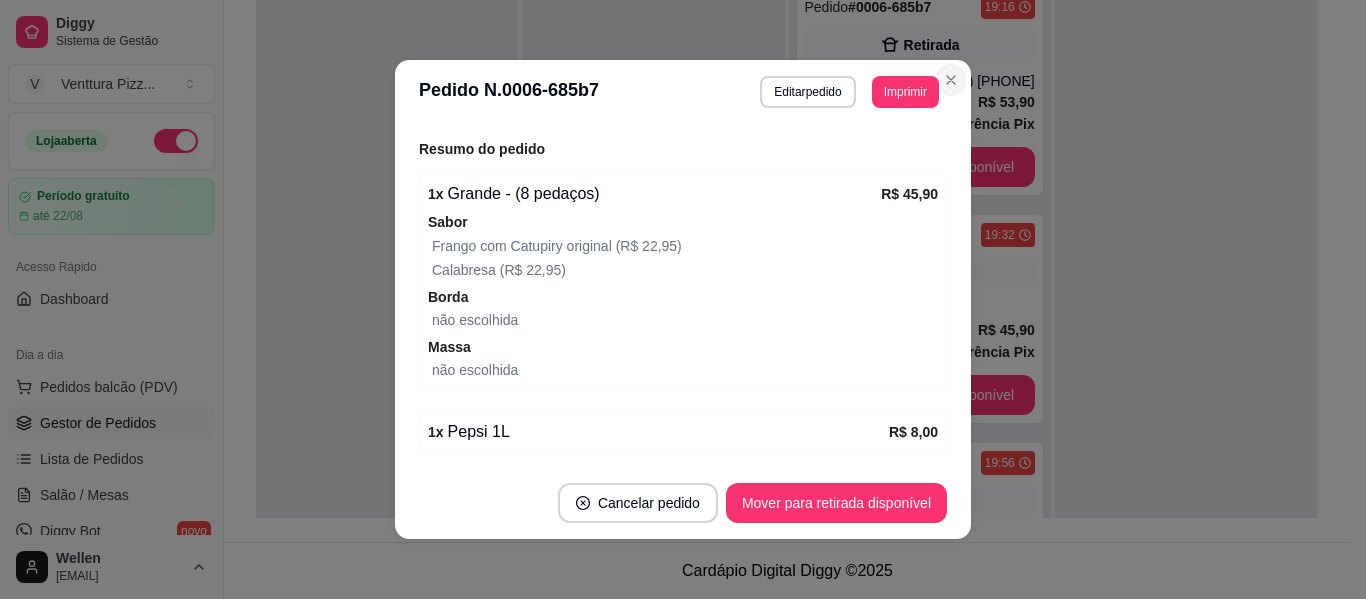 type 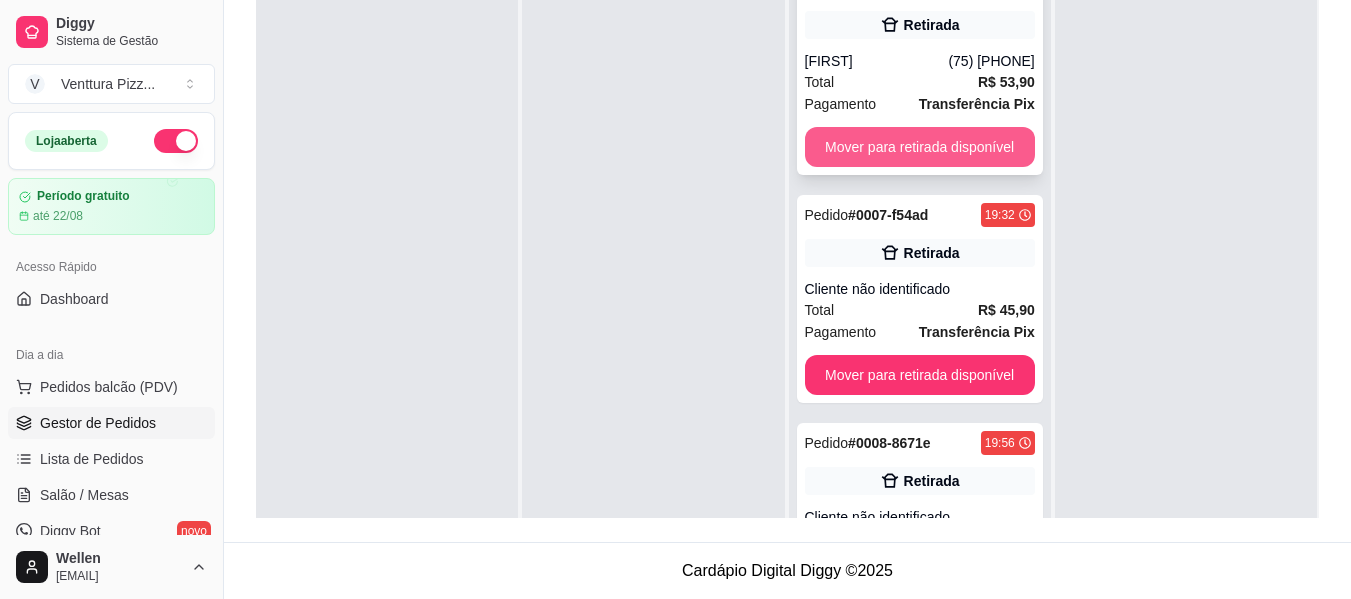 scroll, scrollTop: 0, scrollLeft: 0, axis: both 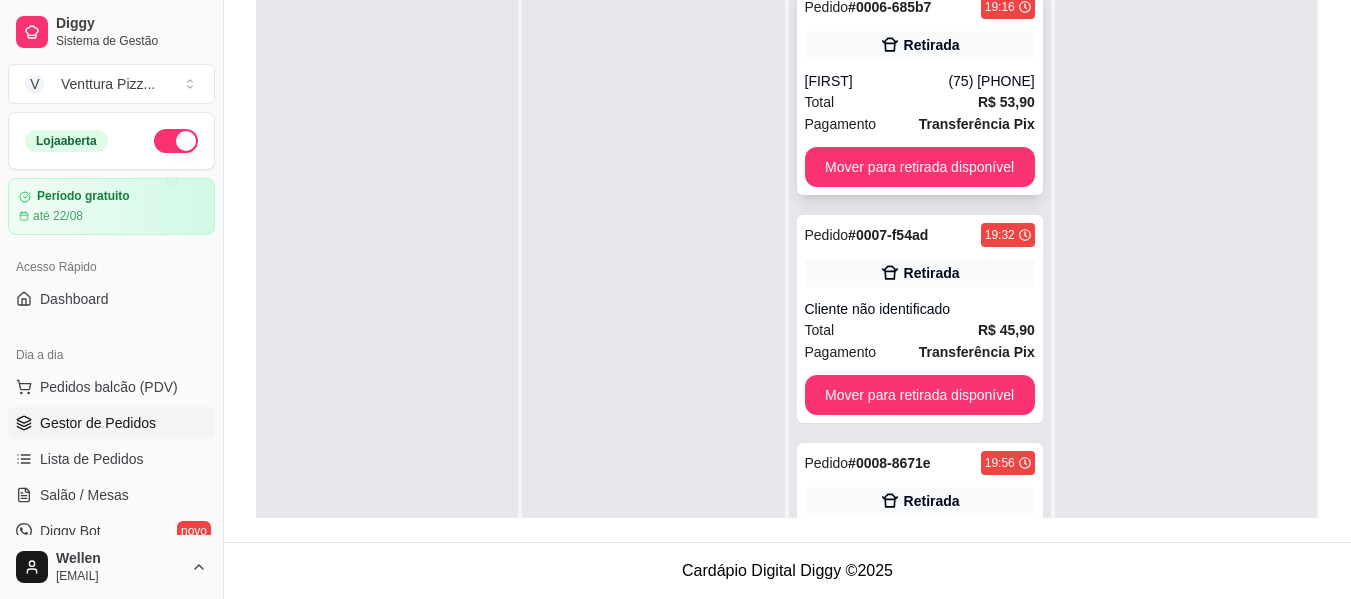 click on "Total R$ 53,90" at bounding box center [920, 102] 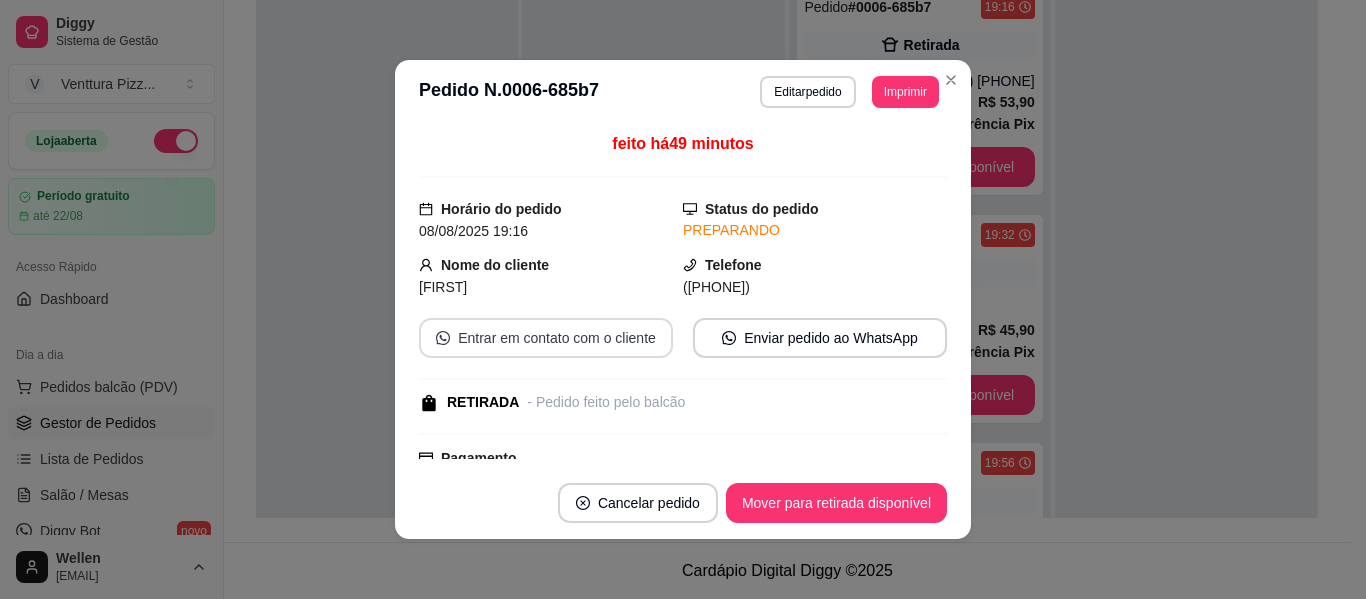 type 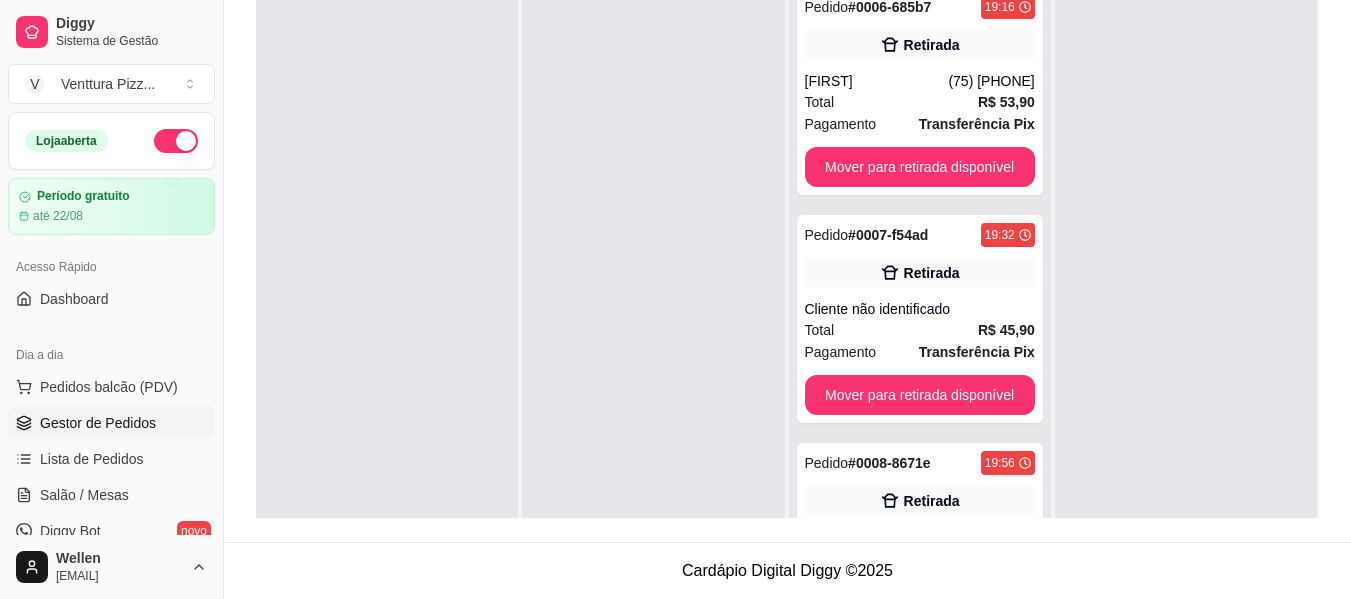 scroll, scrollTop: 0, scrollLeft: 0, axis: both 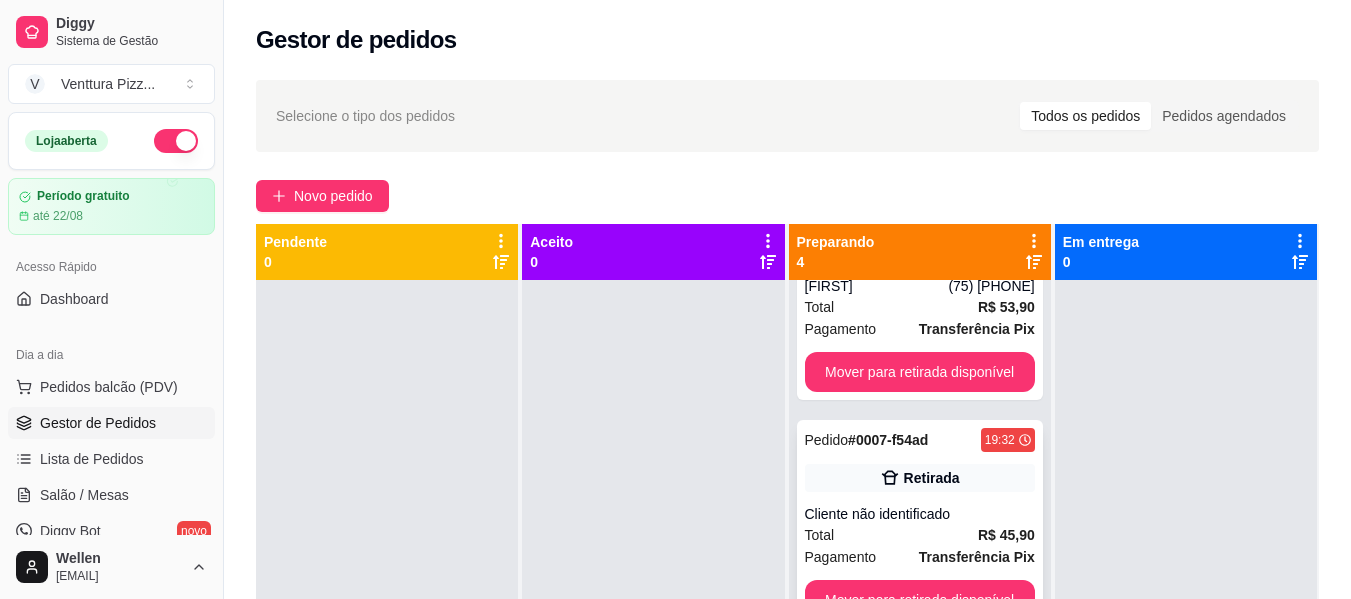 click on "Total R$ 45,90" at bounding box center [920, 535] 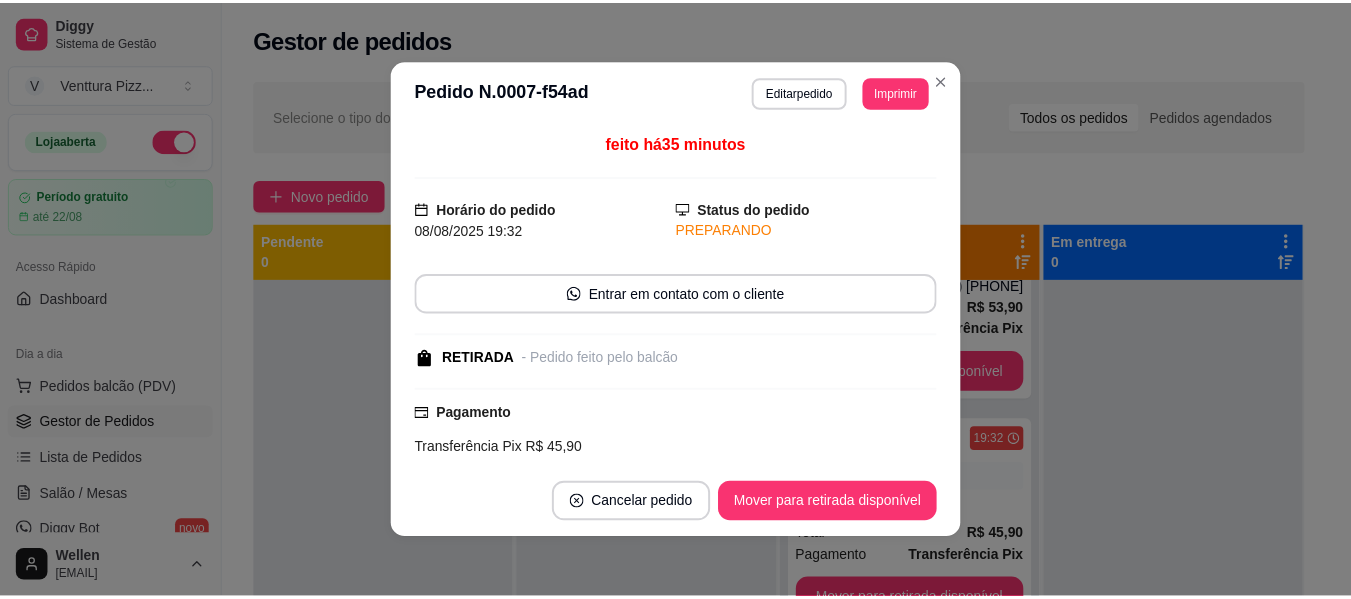 scroll, scrollTop: 200, scrollLeft: 0, axis: vertical 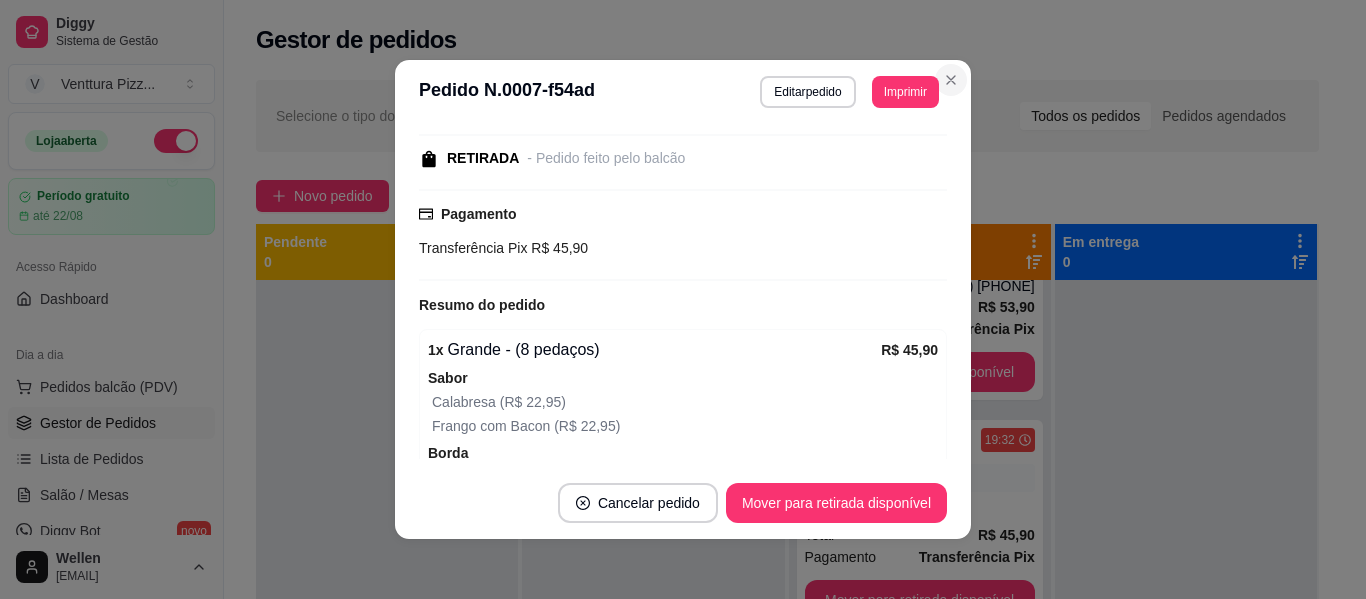 type 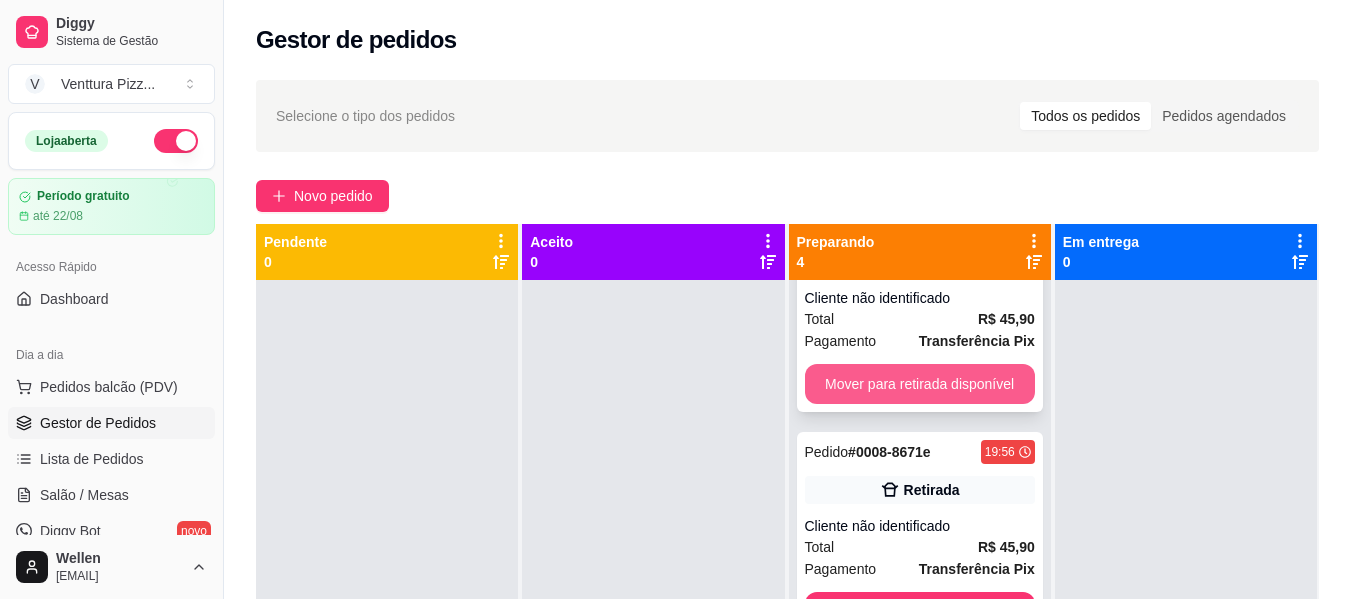 scroll, scrollTop: 333, scrollLeft: 0, axis: vertical 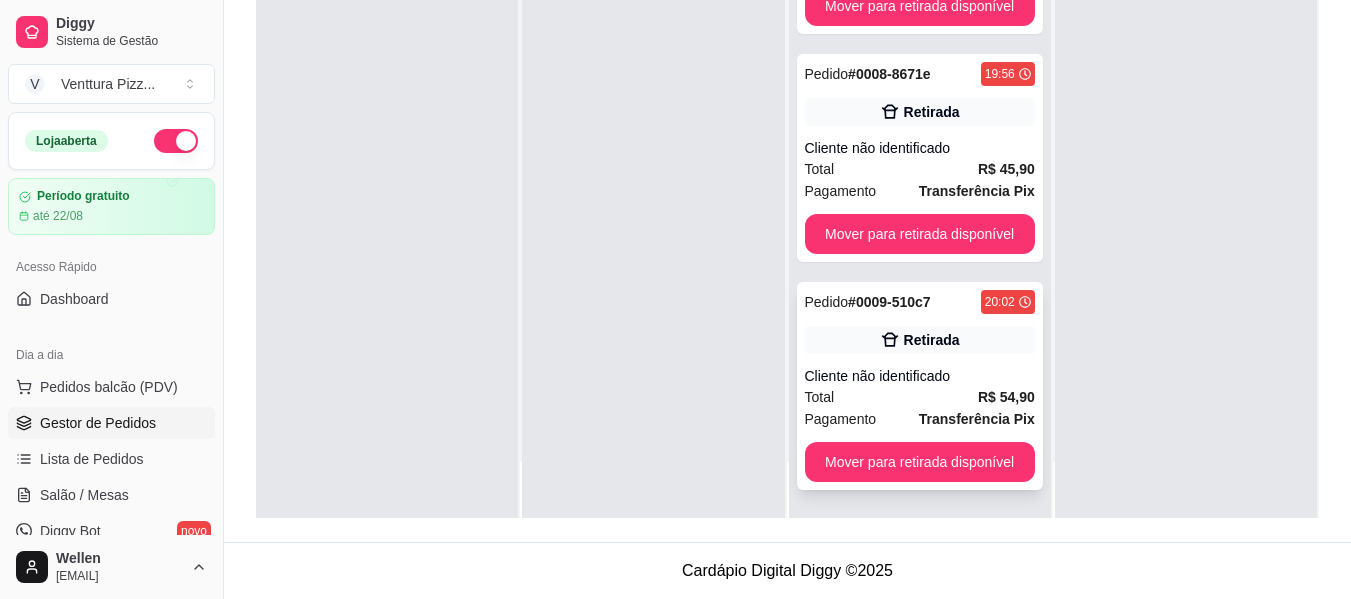 click on "Total R$ 54,90" at bounding box center [920, 397] 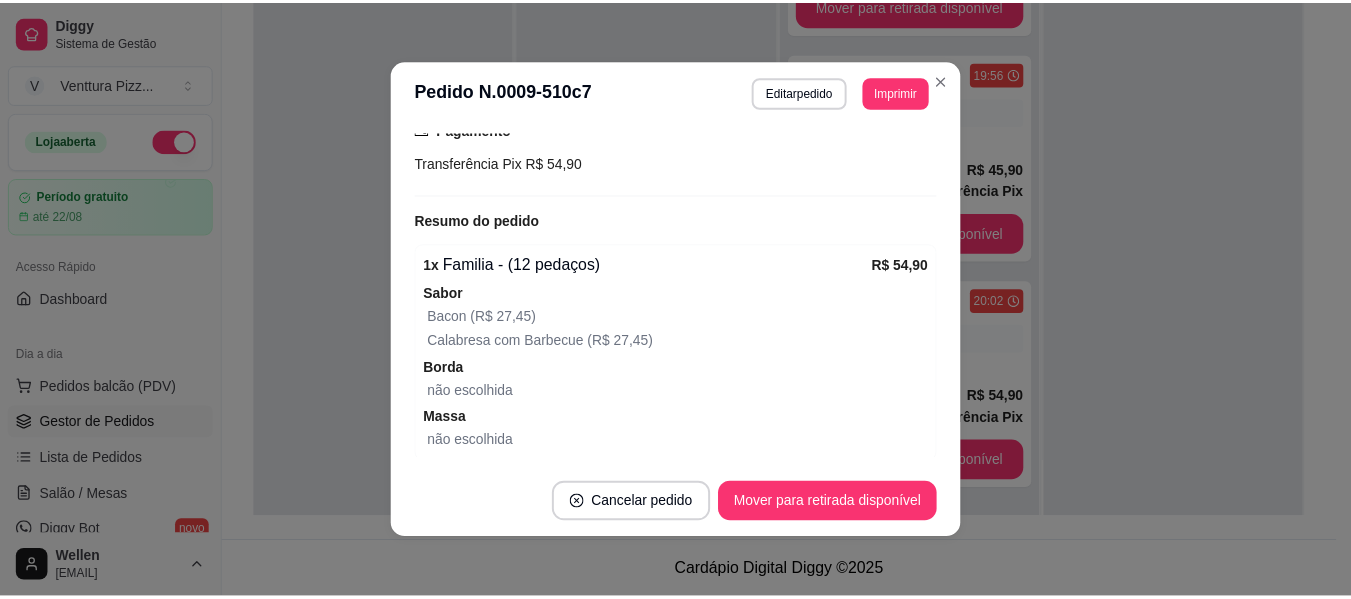 scroll, scrollTop: 166, scrollLeft: 0, axis: vertical 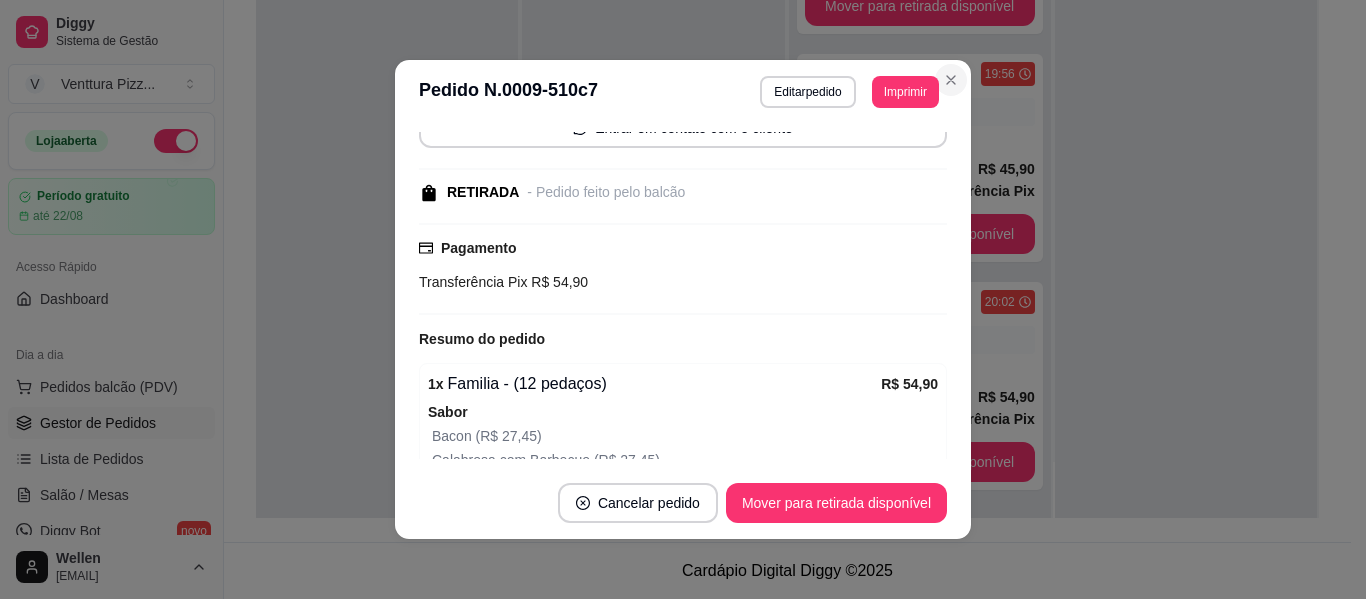 type 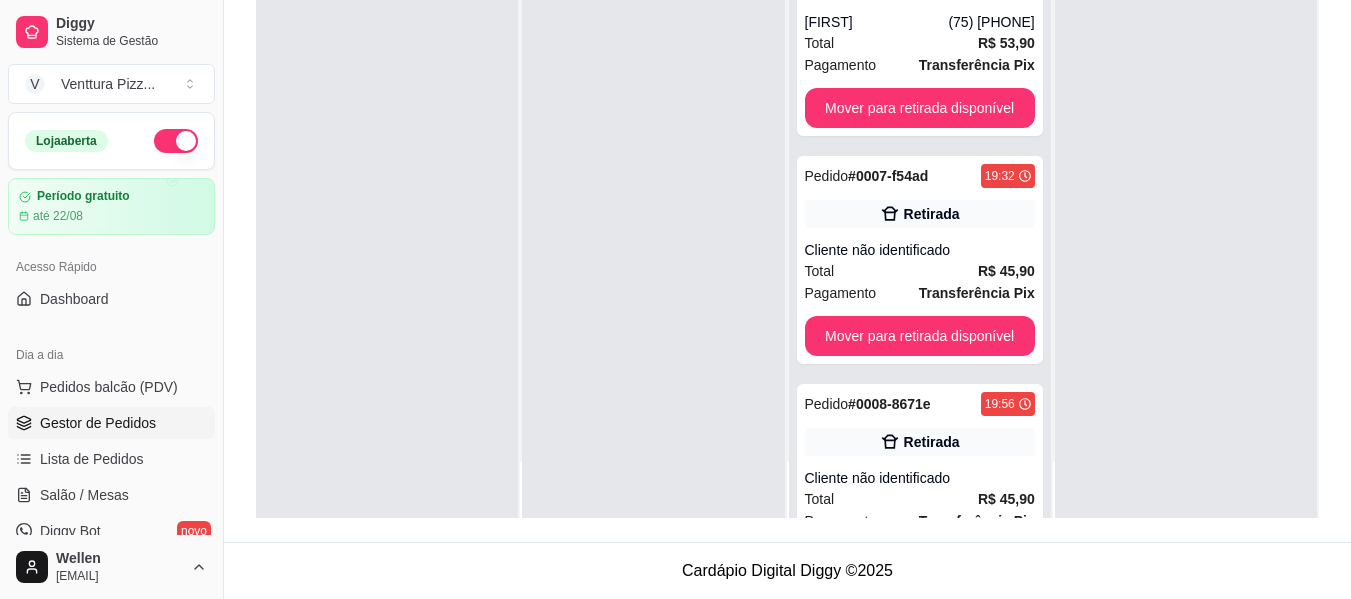 scroll, scrollTop: 0, scrollLeft: 0, axis: both 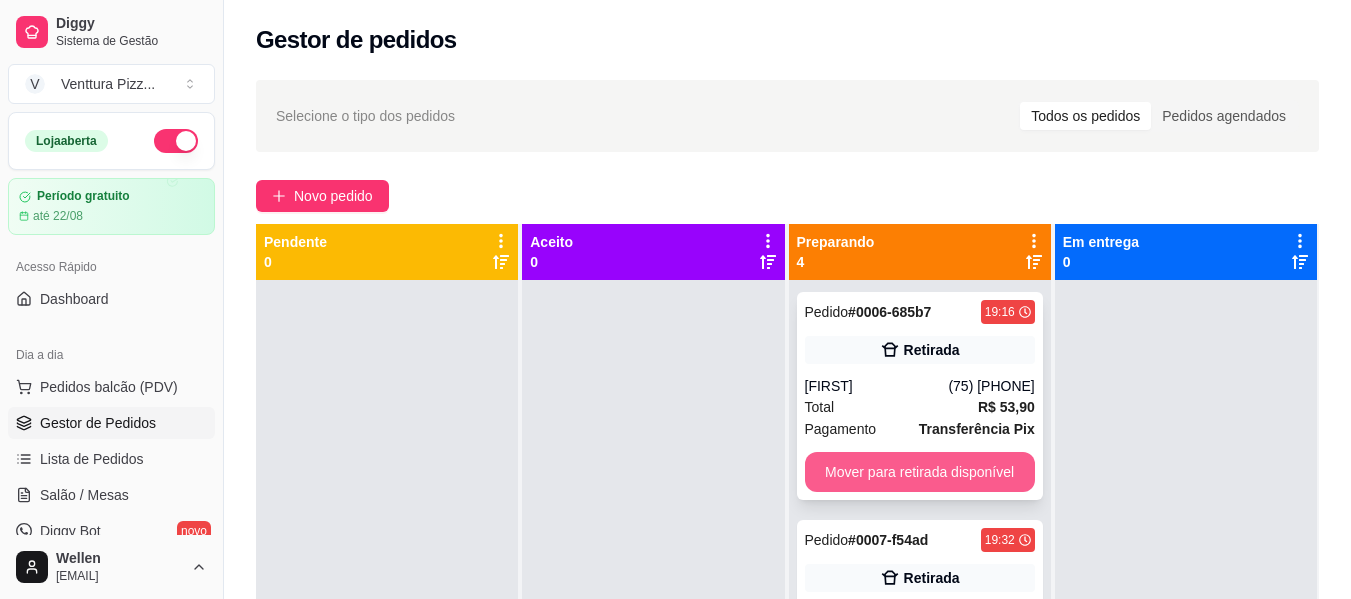 type 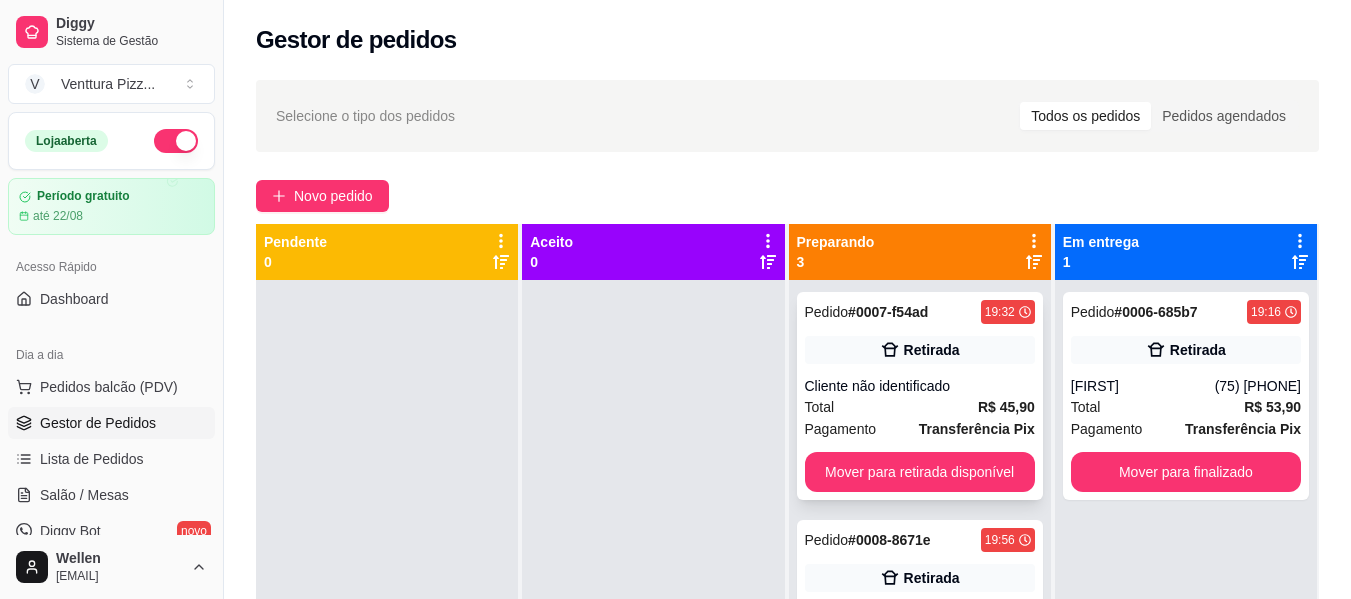 scroll, scrollTop: 105, scrollLeft: 0, axis: vertical 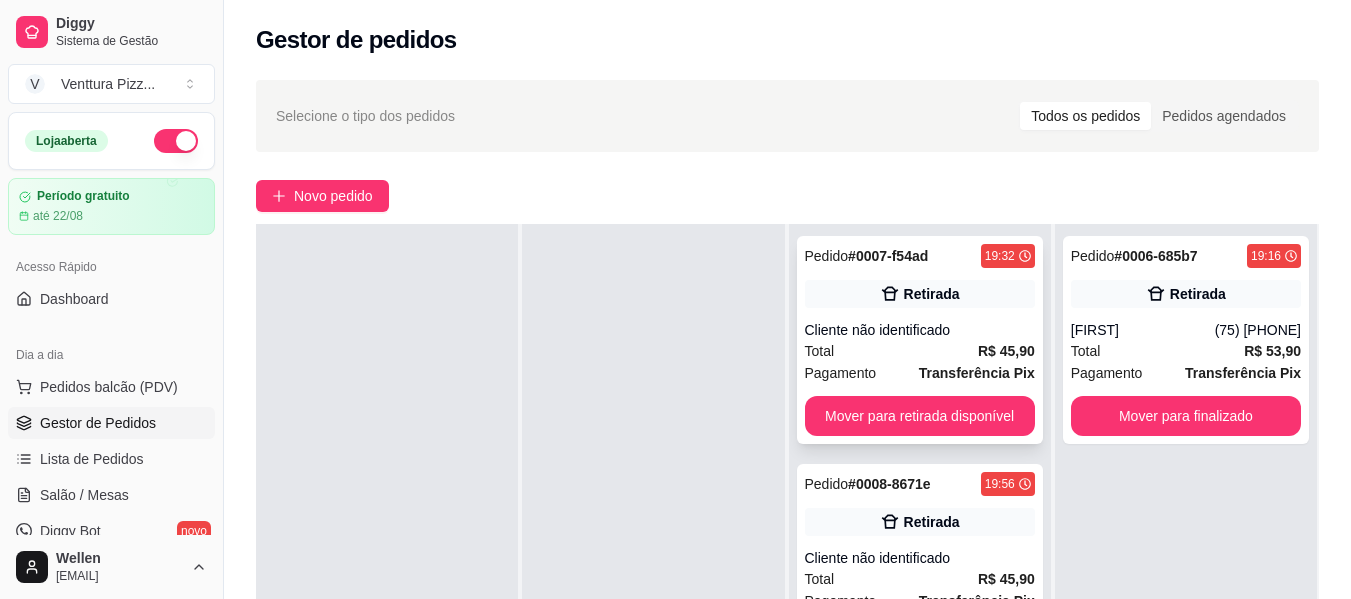 click on "Cliente não identificado" at bounding box center (920, 330) 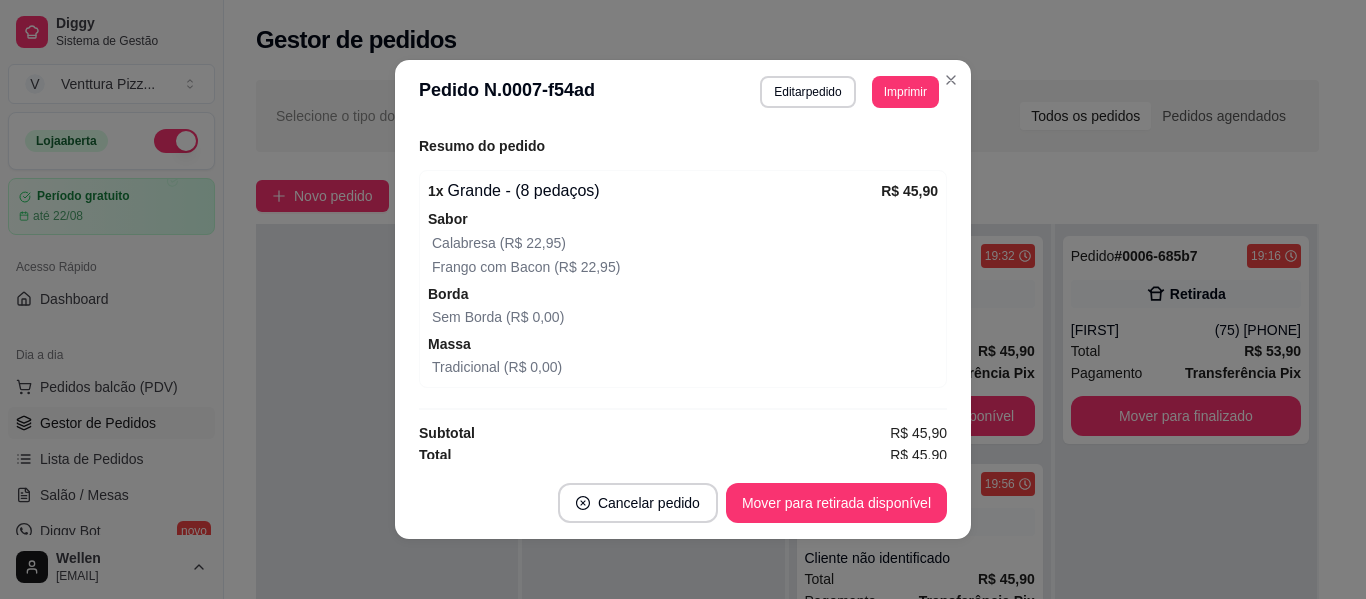 scroll, scrollTop: 366, scrollLeft: 0, axis: vertical 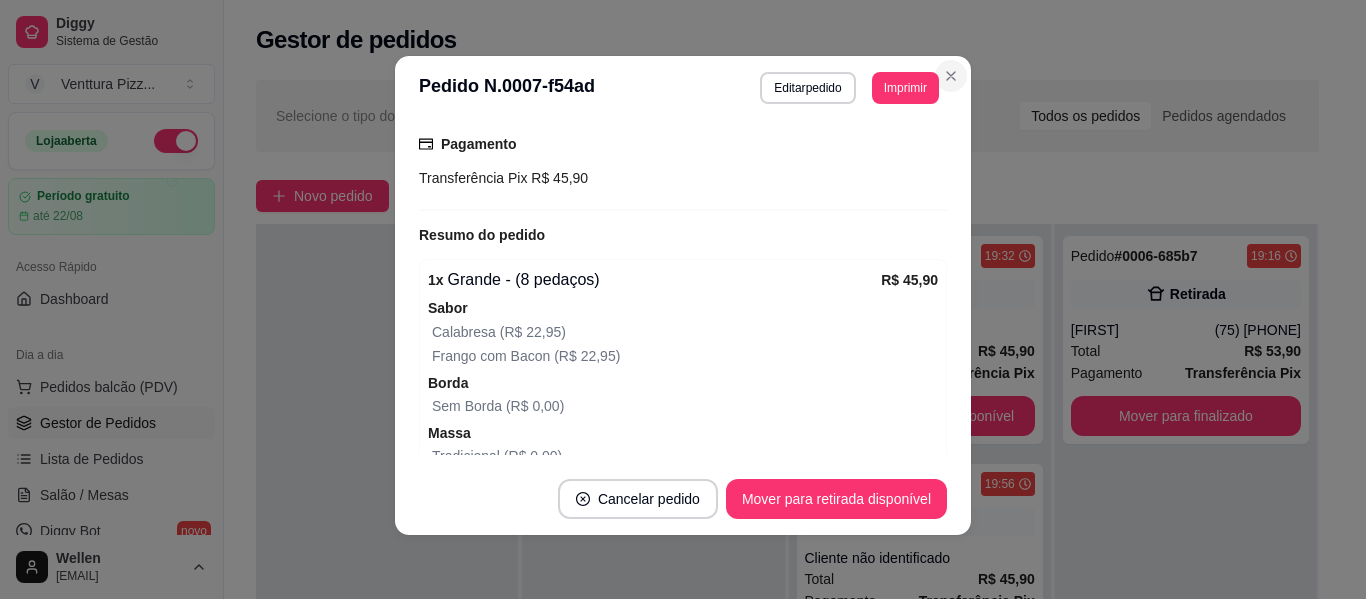 type 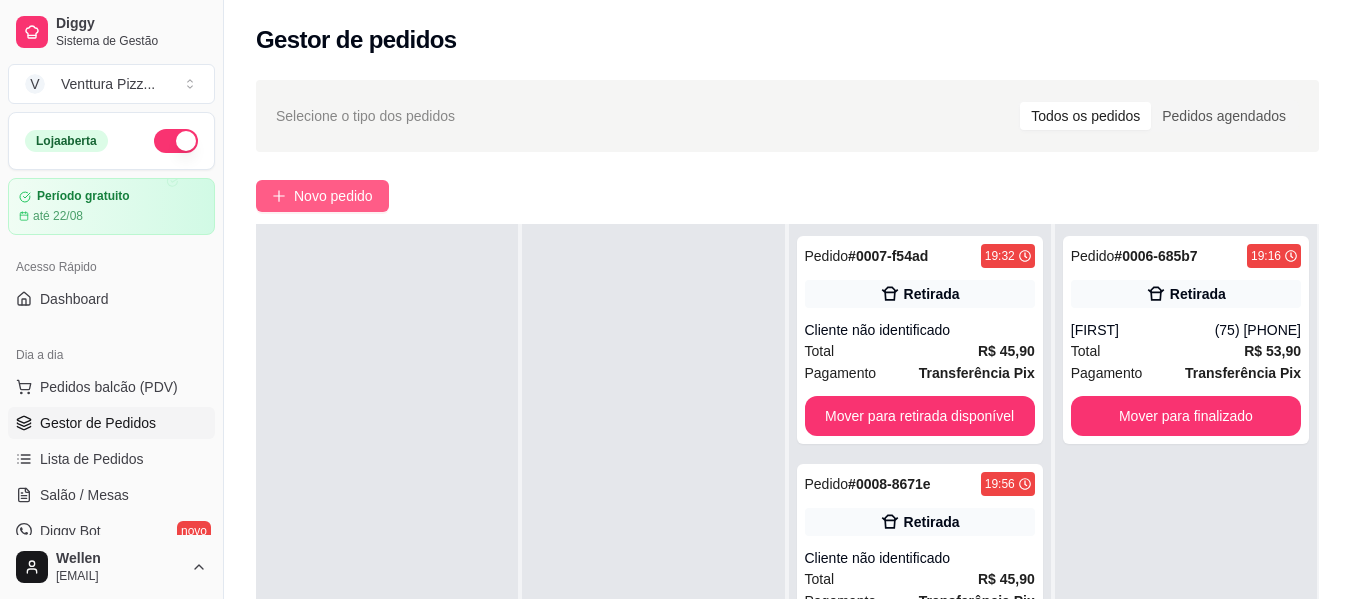 click on "Novo pedido" at bounding box center [322, 196] 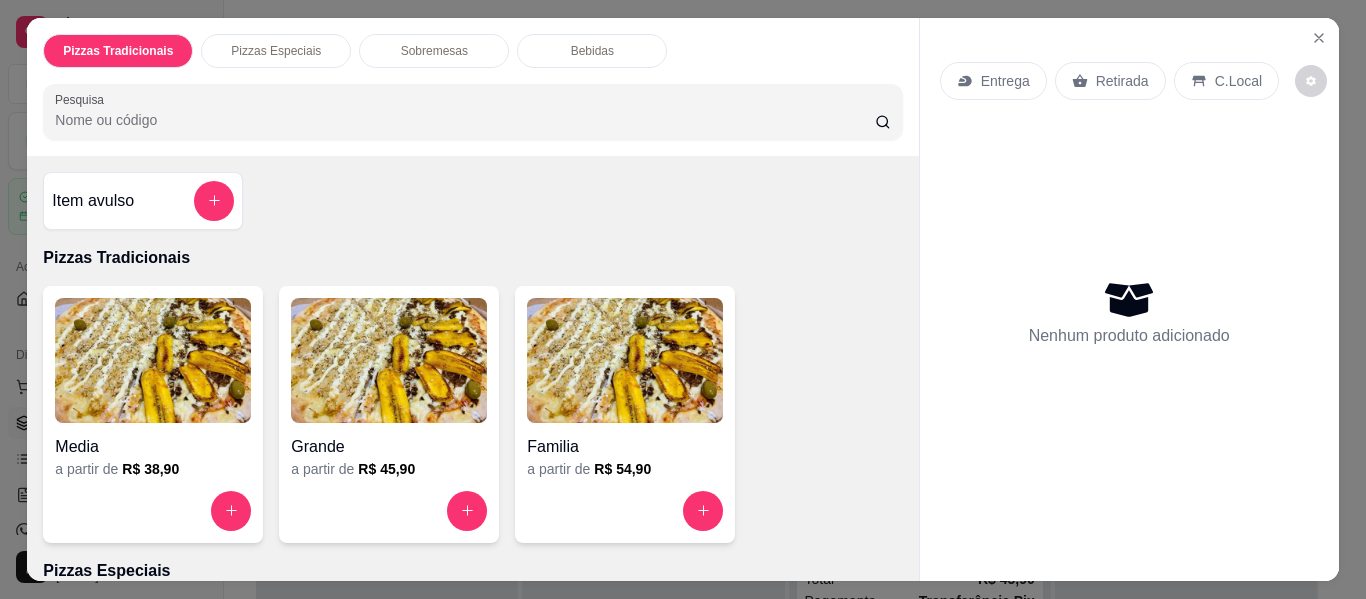 scroll, scrollTop: 100, scrollLeft: 0, axis: vertical 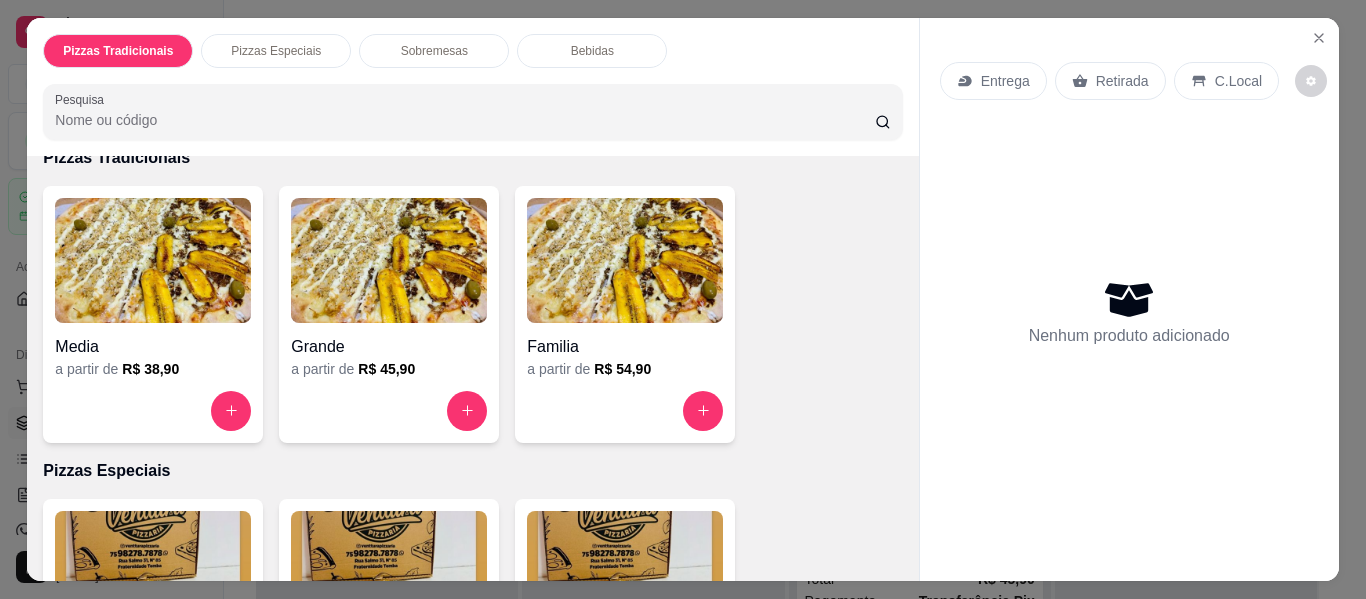 click on "Familia  a partir de     R$ 54,90" at bounding box center [625, 314] 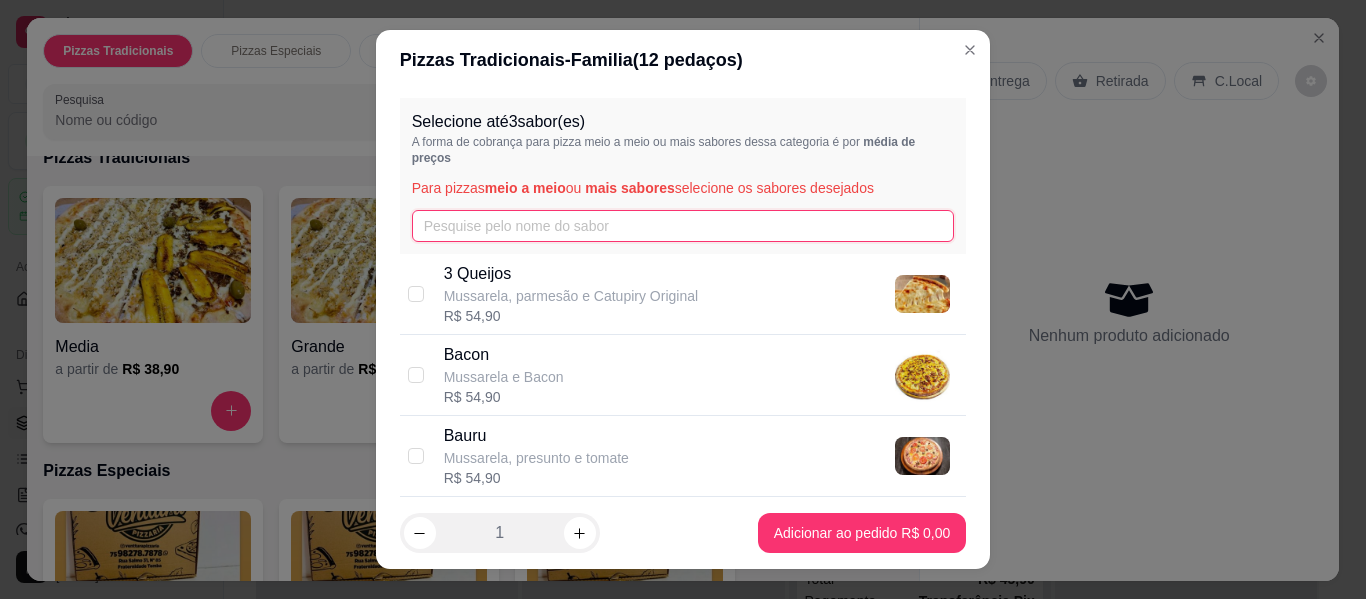 click at bounding box center (683, 226) 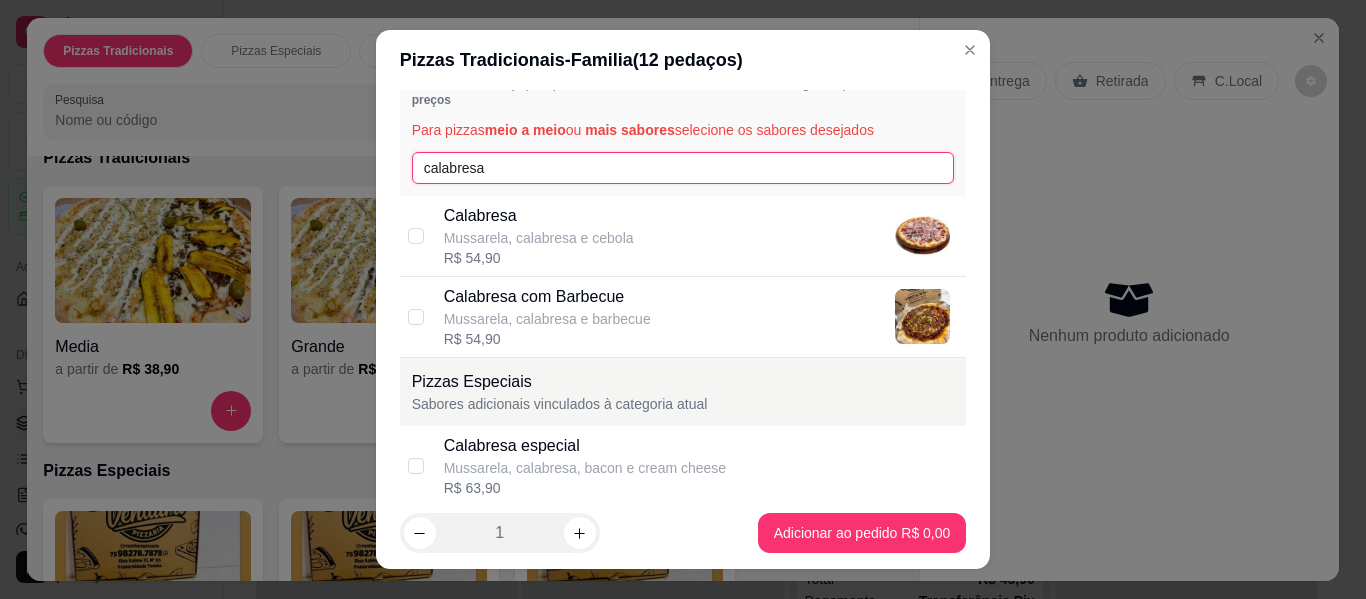 scroll, scrollTop: 100, scrollLeft: 0, axis: vertical 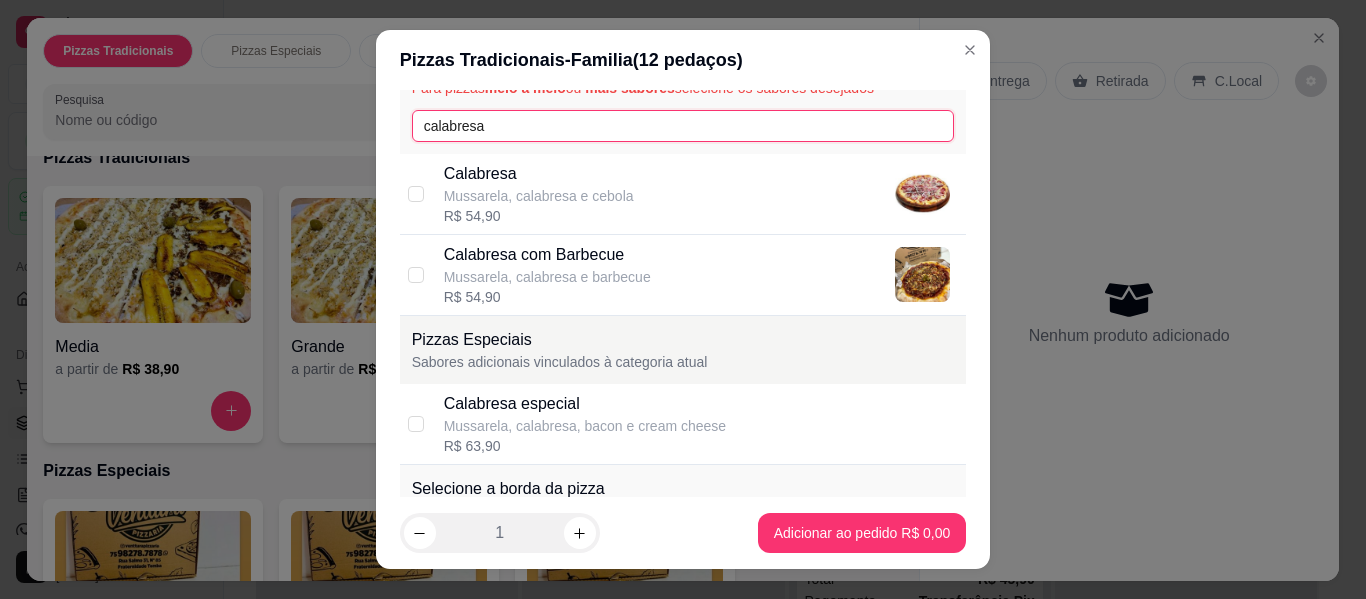 type on "calabresa" 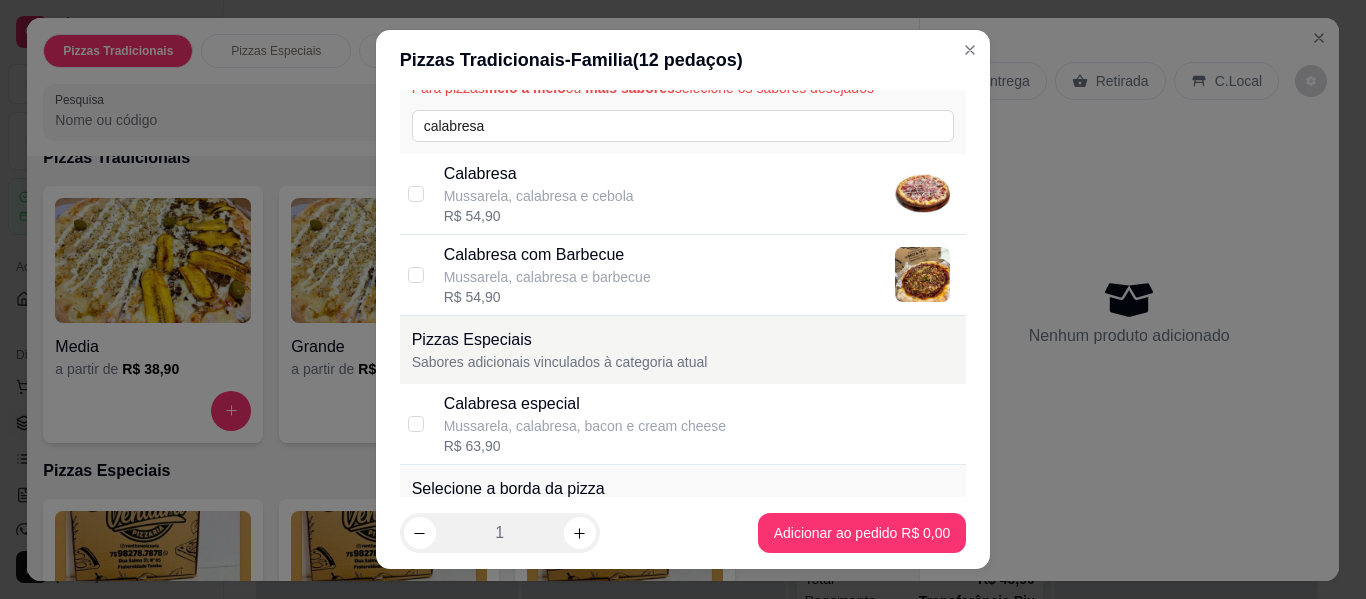 click on "Calabresa especial" at bounding box center [585, 404] 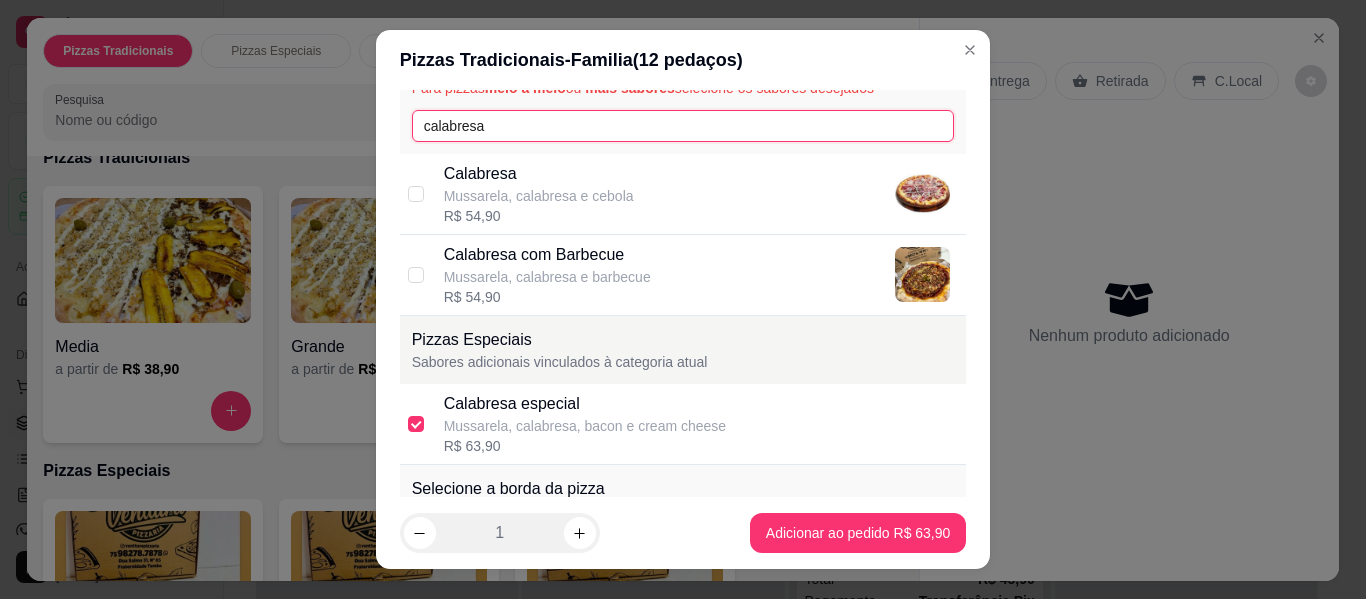 drag, startPoint x: 531, startPoint y: 124, endPoint x: 389, endPoint y: 116, distance: 142.22517 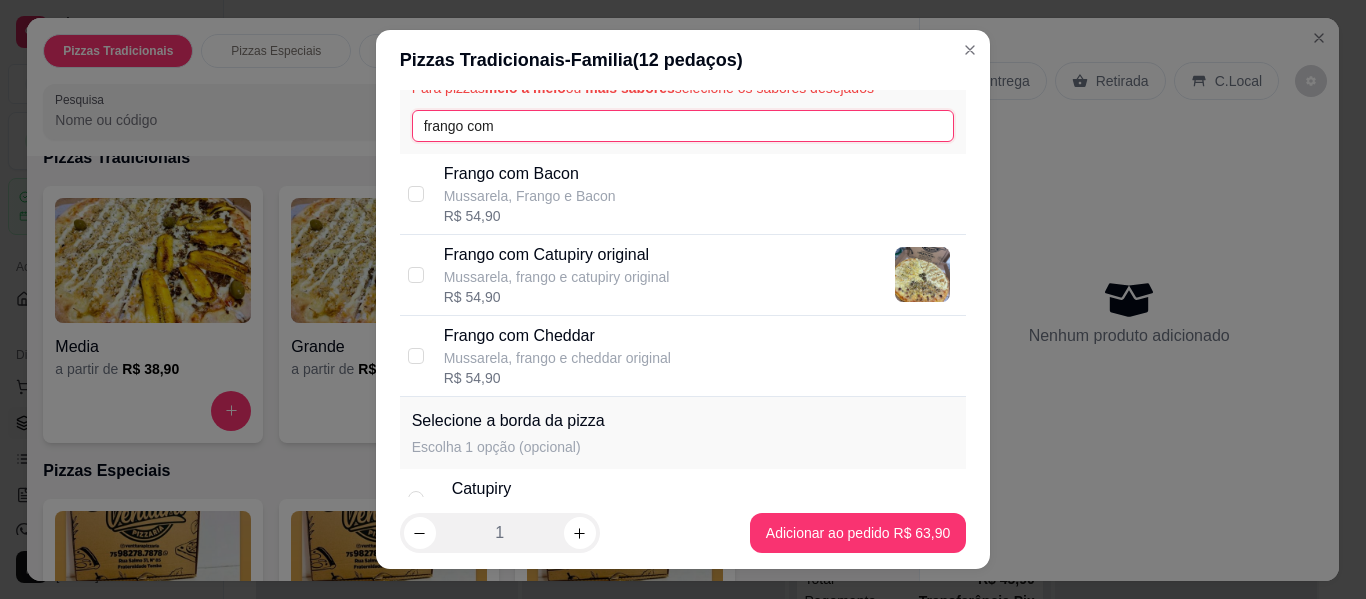 type on "frango com" 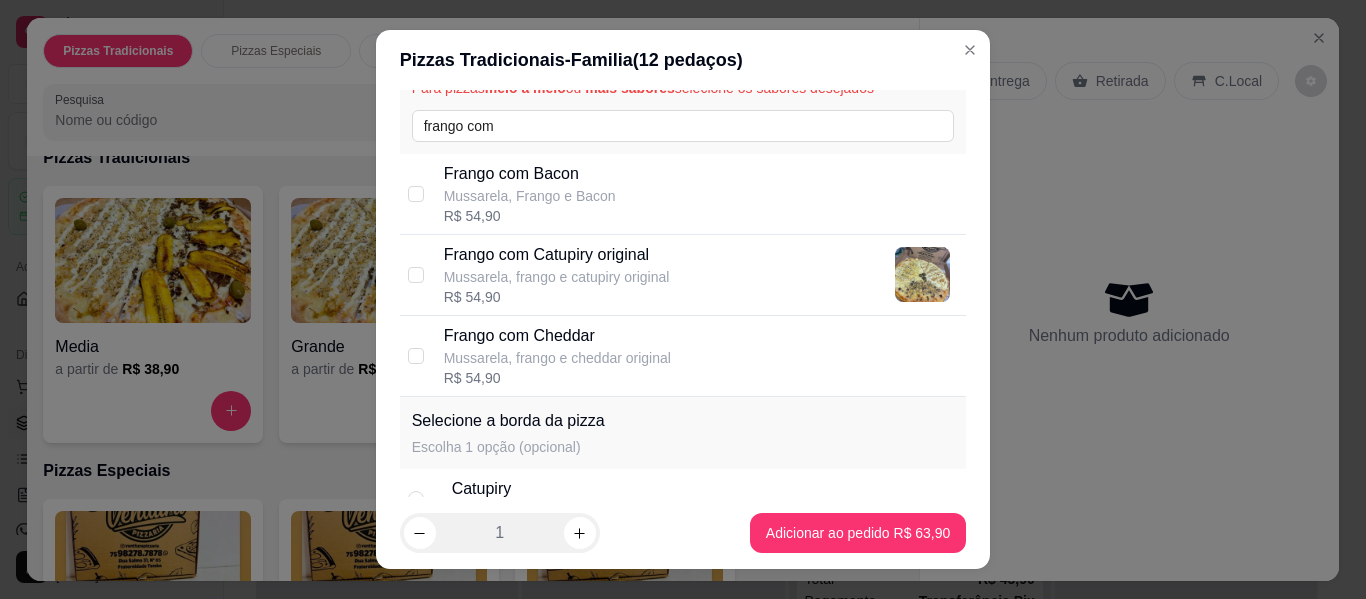 click on "Frango com Catupiry original" at bounding box center [557, 255] 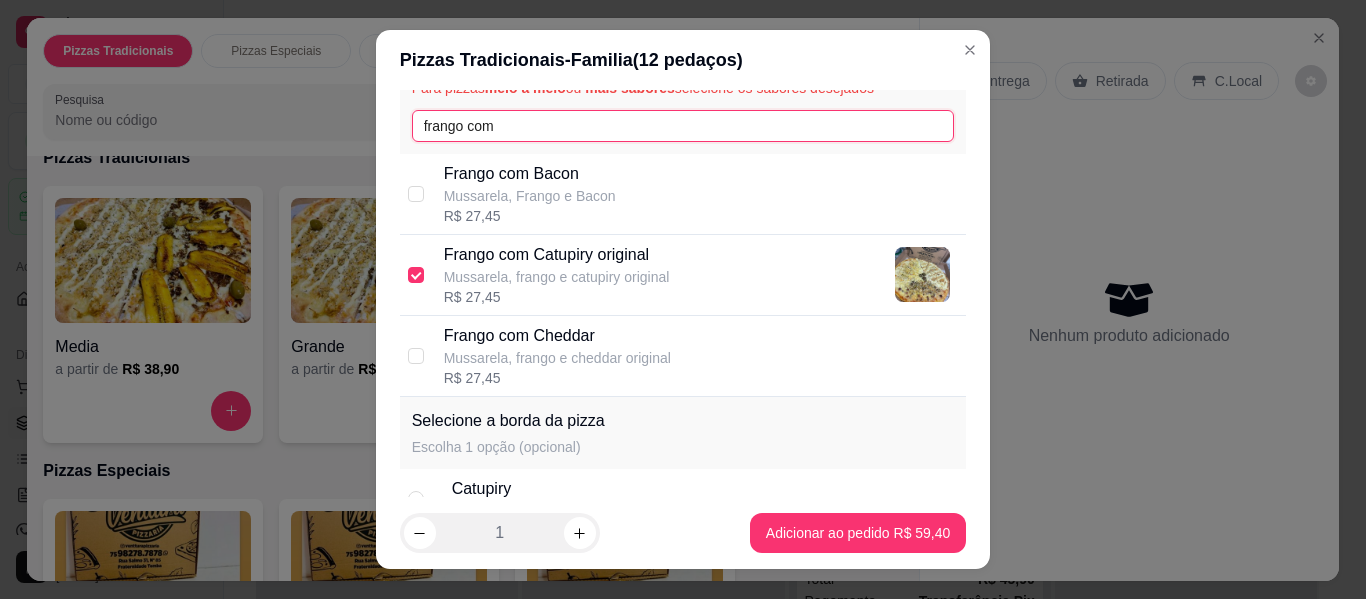 drag, startPoint x: 531, startPoint y: 125, endPoint x: 225, endPoint y: 95, distance: 307.46707 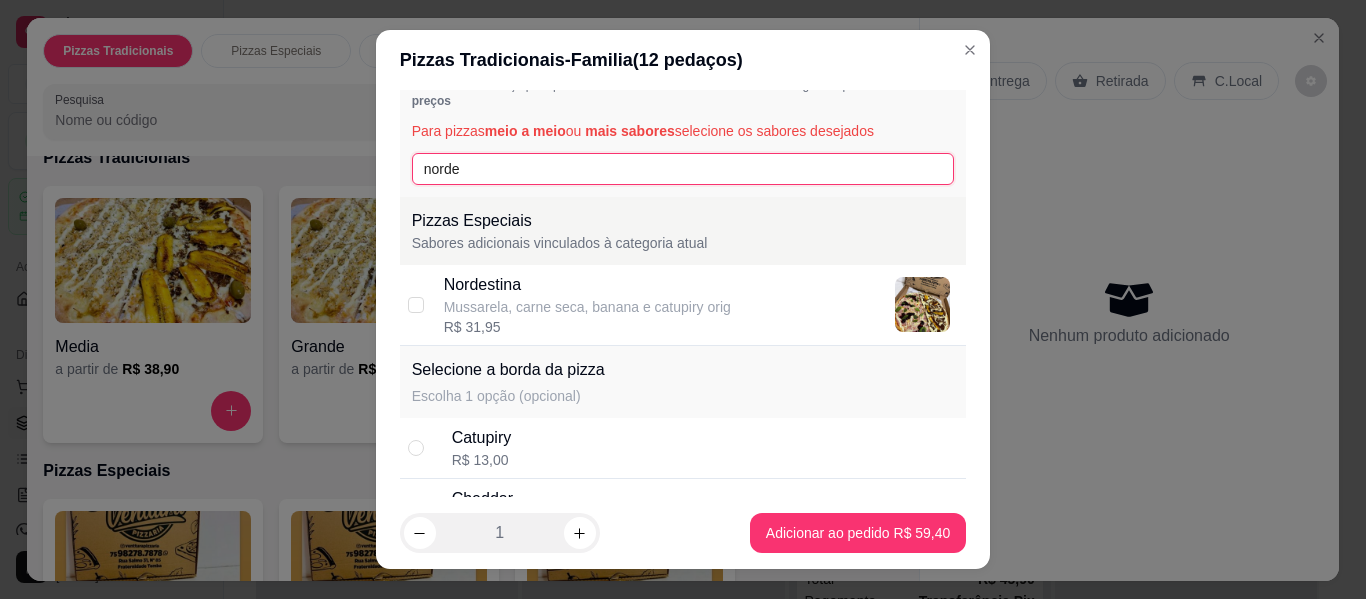 type on "norde" 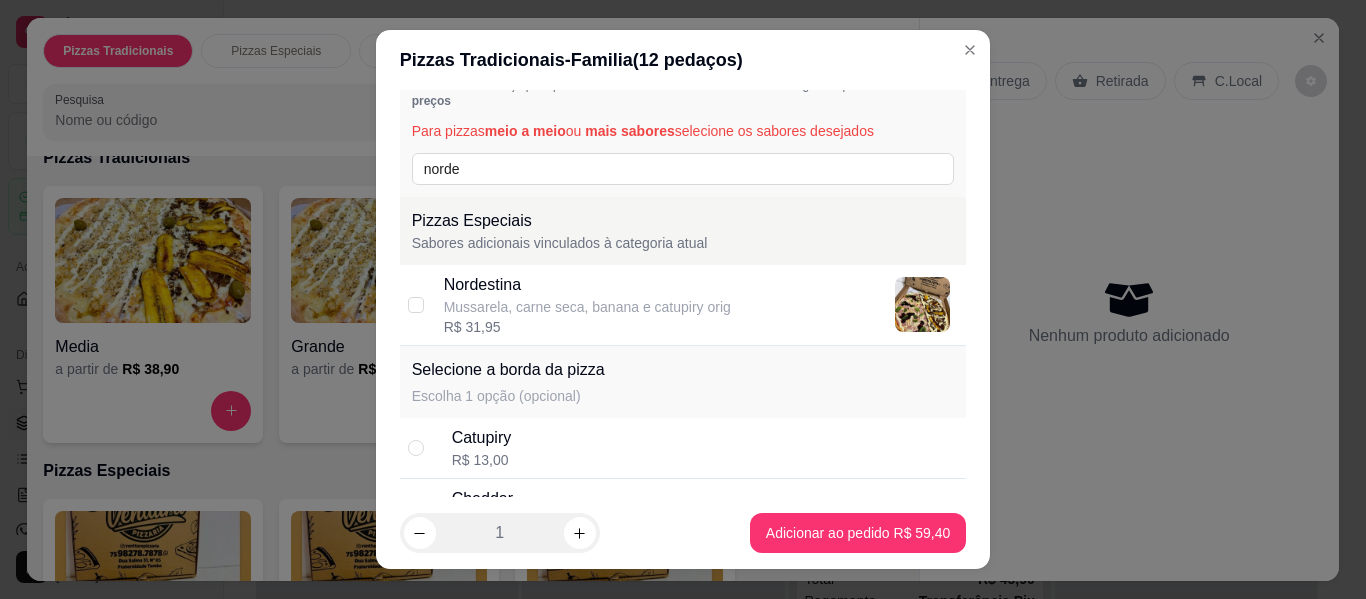 click on "Mussarela, carne seca, banana e catupiry orig" at bounding box center (587, 307) 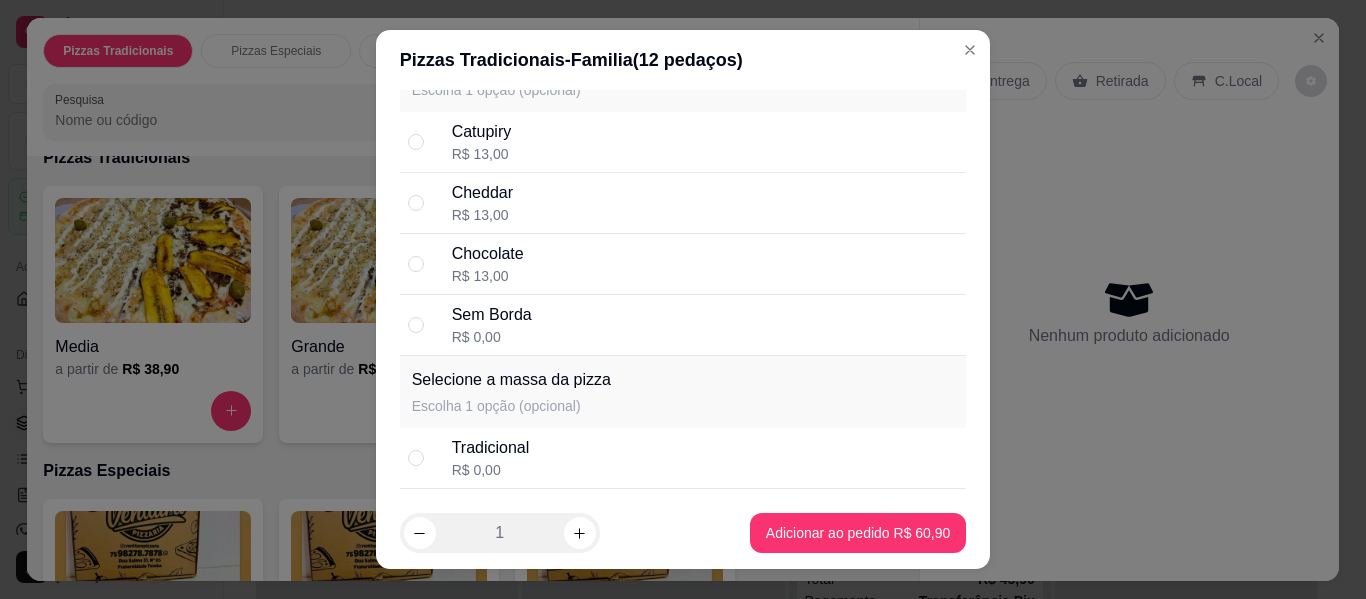 scroll, scrollTop: 443, scrollLeft: 0, axis: vertical 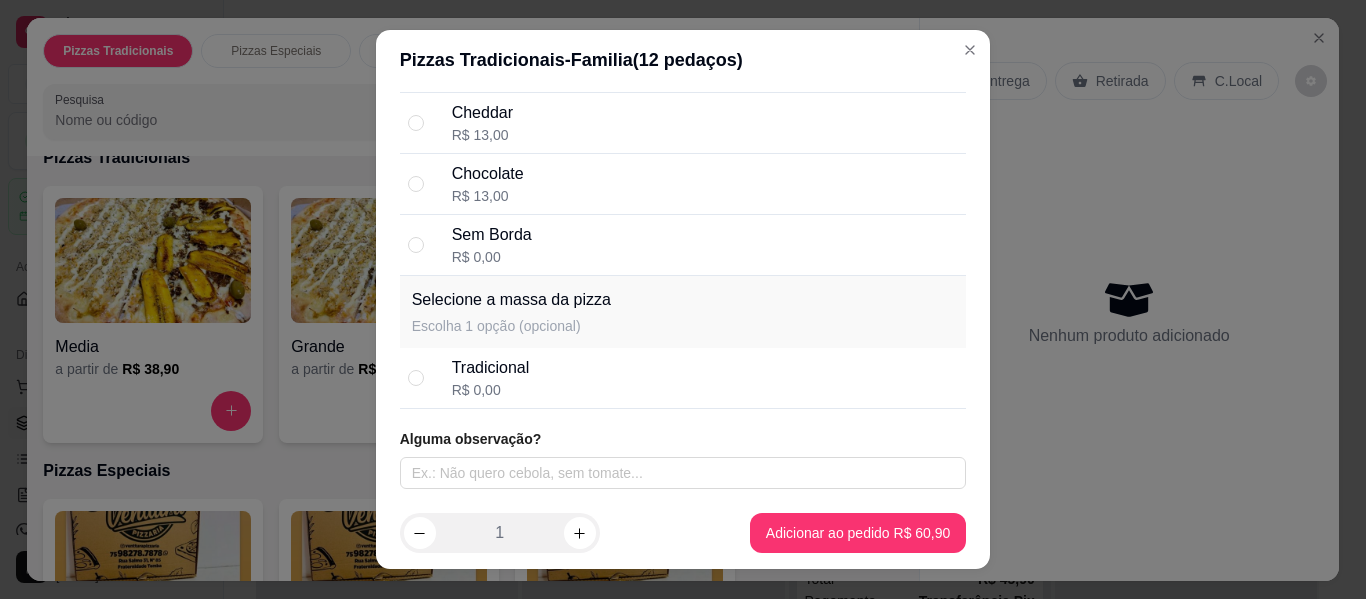 click on "Sem Borda R$ 0,00" at bounding box center (705, 245) 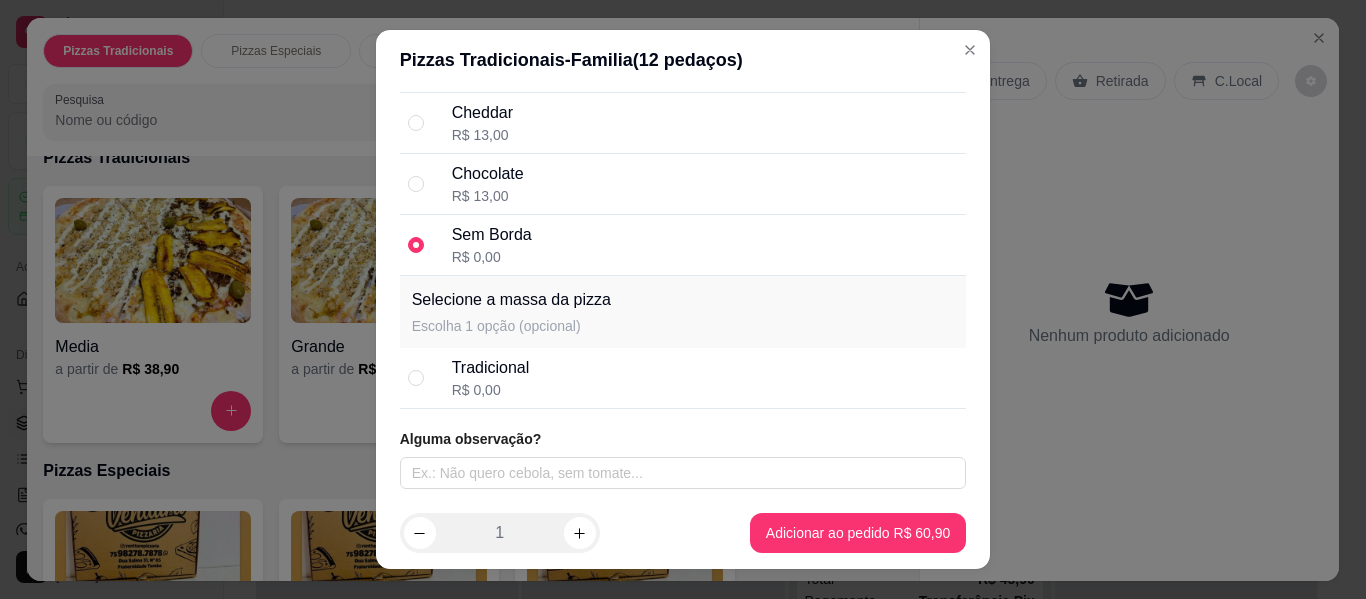 scroll, scrollTop: 34, scrollLeft: 0, axis: vertical 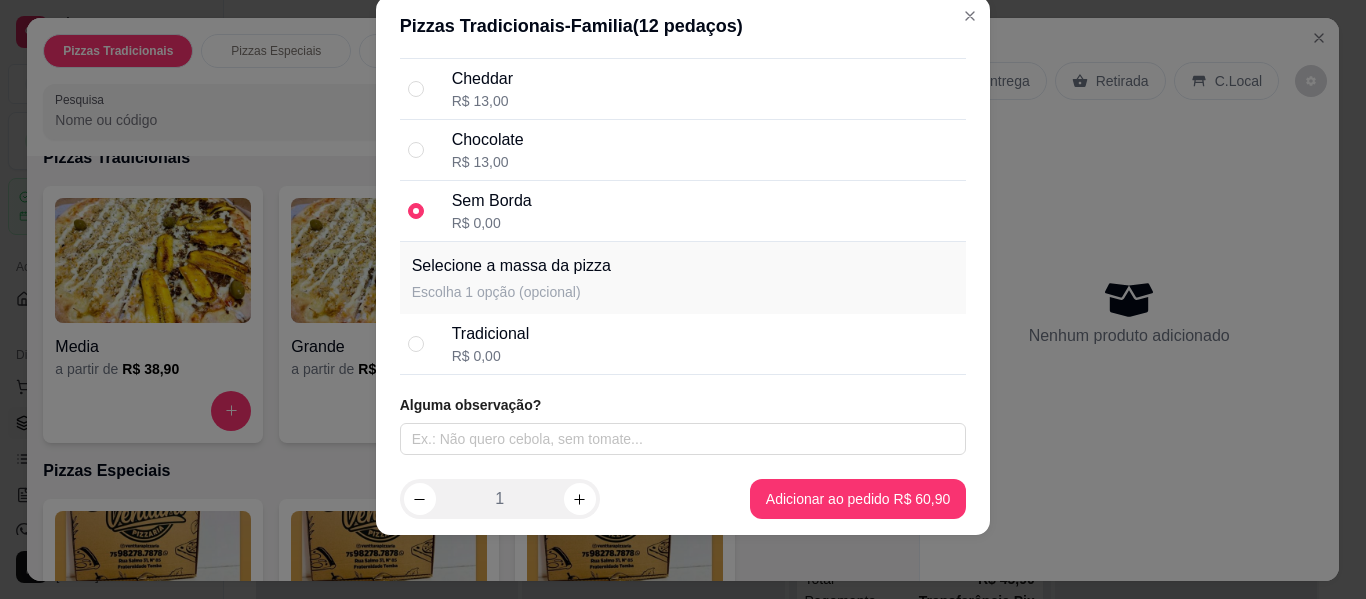 click on "Tradicional R$ 0,00" at bounding box center (683, 344) 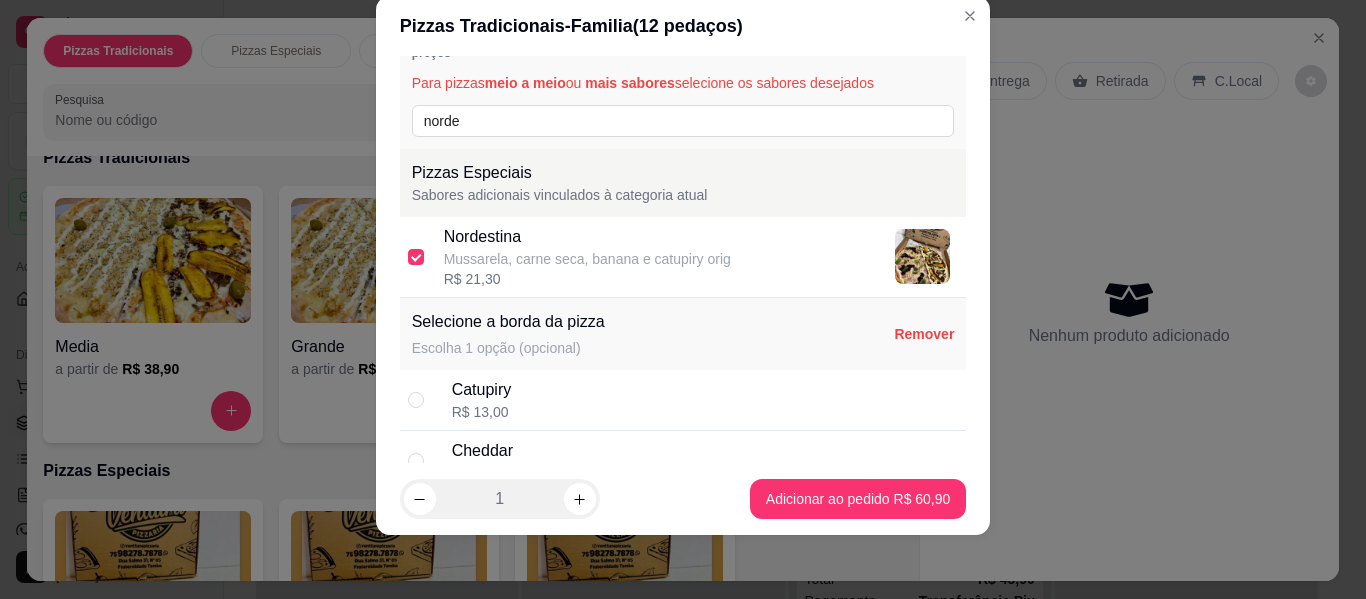 scroll, scrollTop: 0, scrollLeft: 0, axis: both 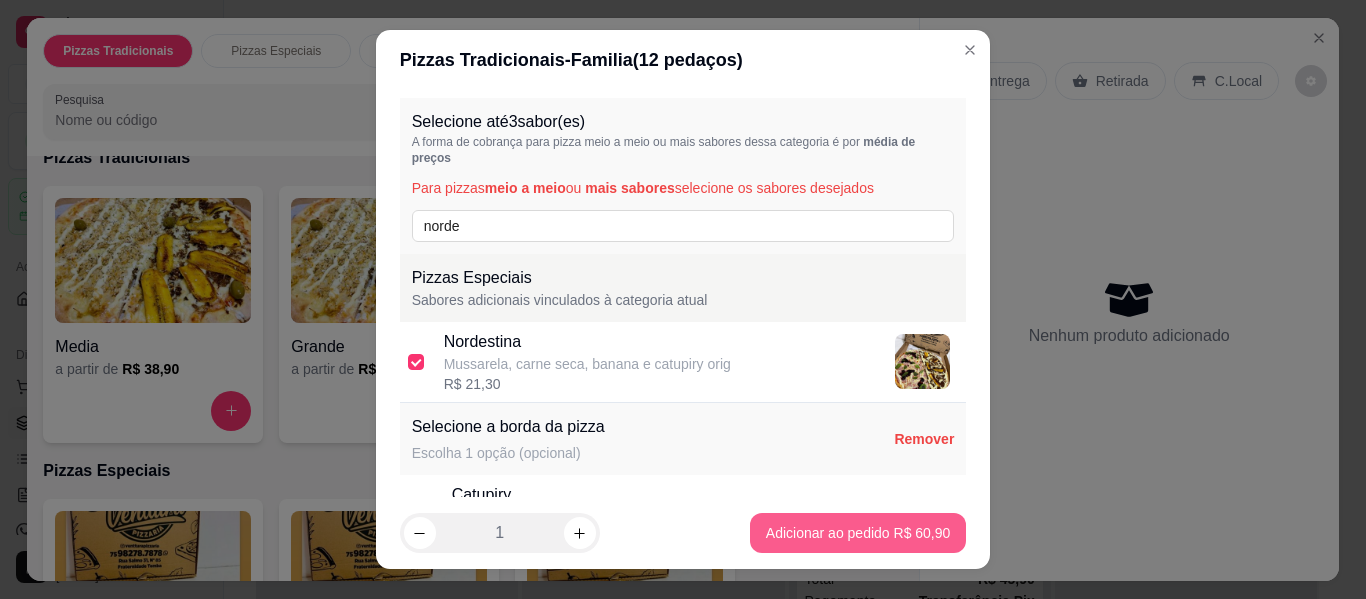 type 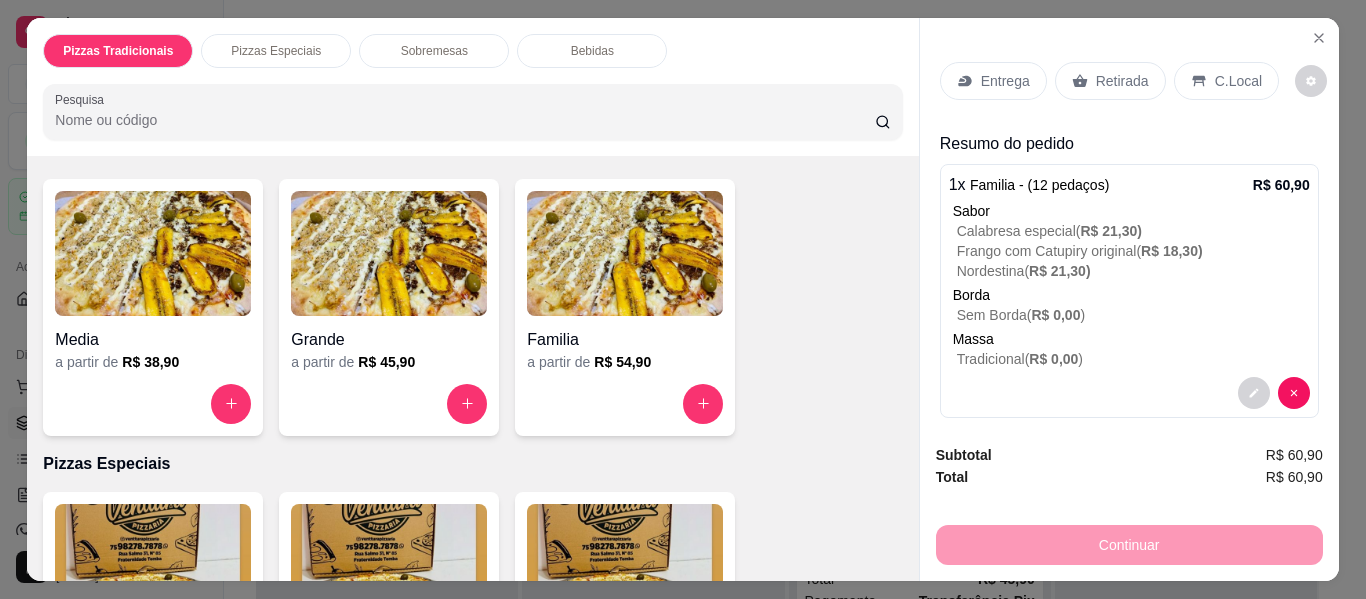 scroll, scrollTop: 100, scrollLeft: 0, axis: vertical 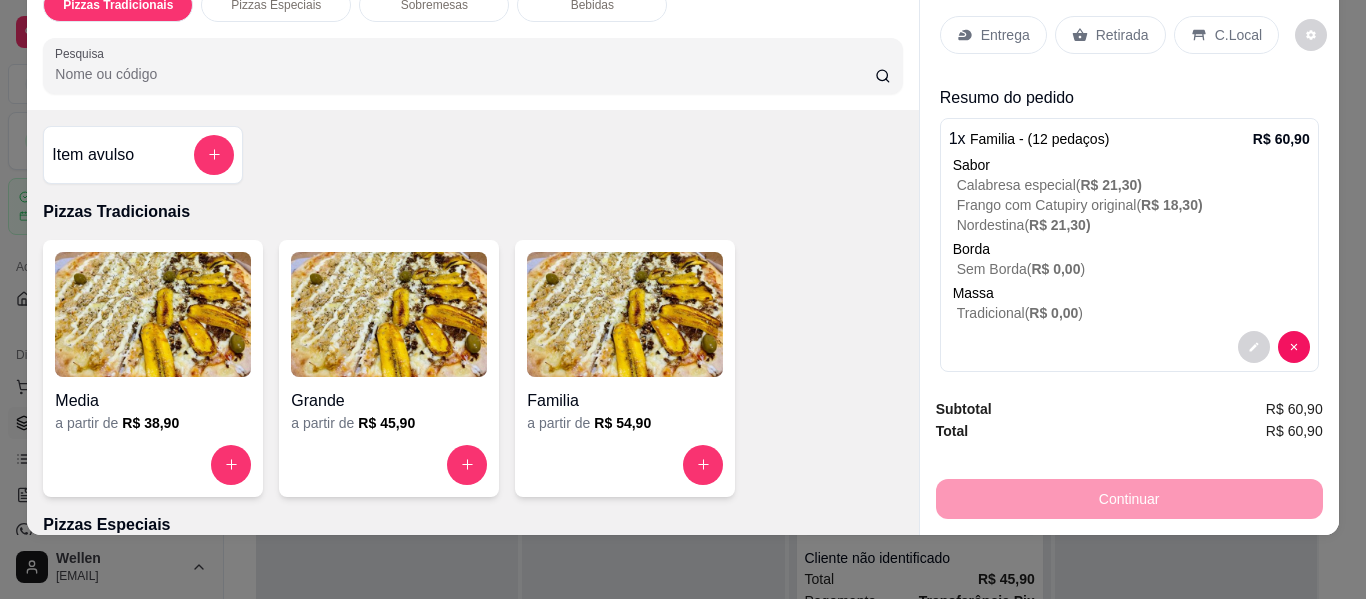 click on "Entrega" at bounding box center (1005, 35) 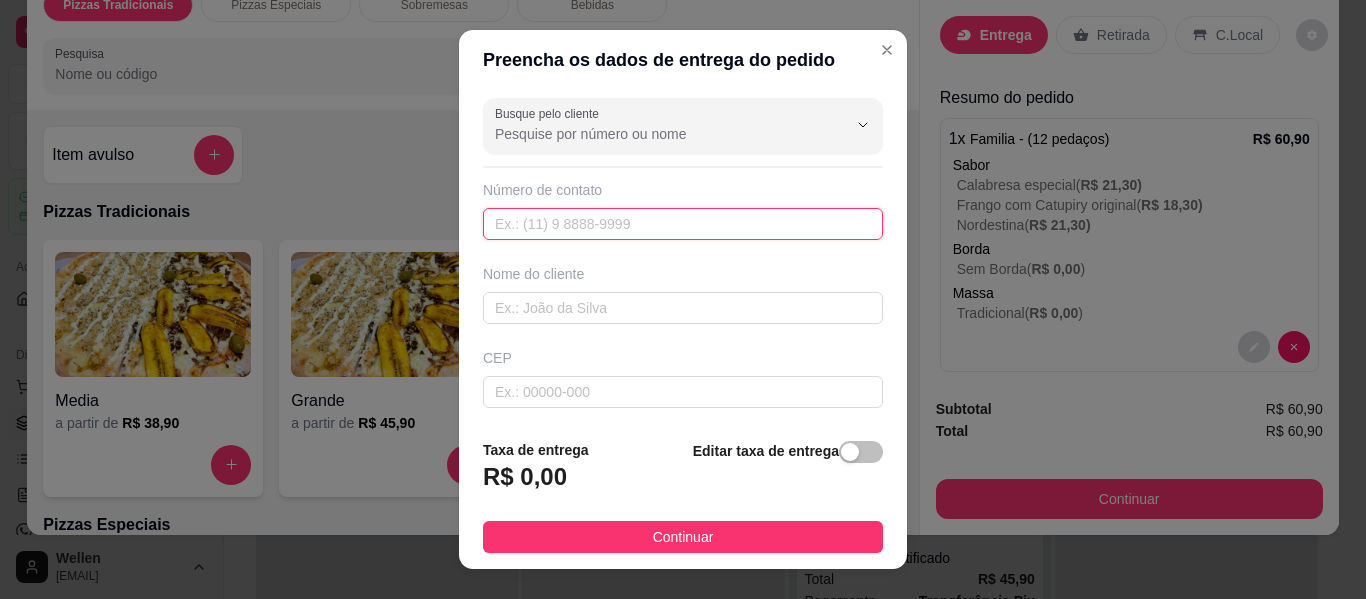 click at bounding box center (683, 224) 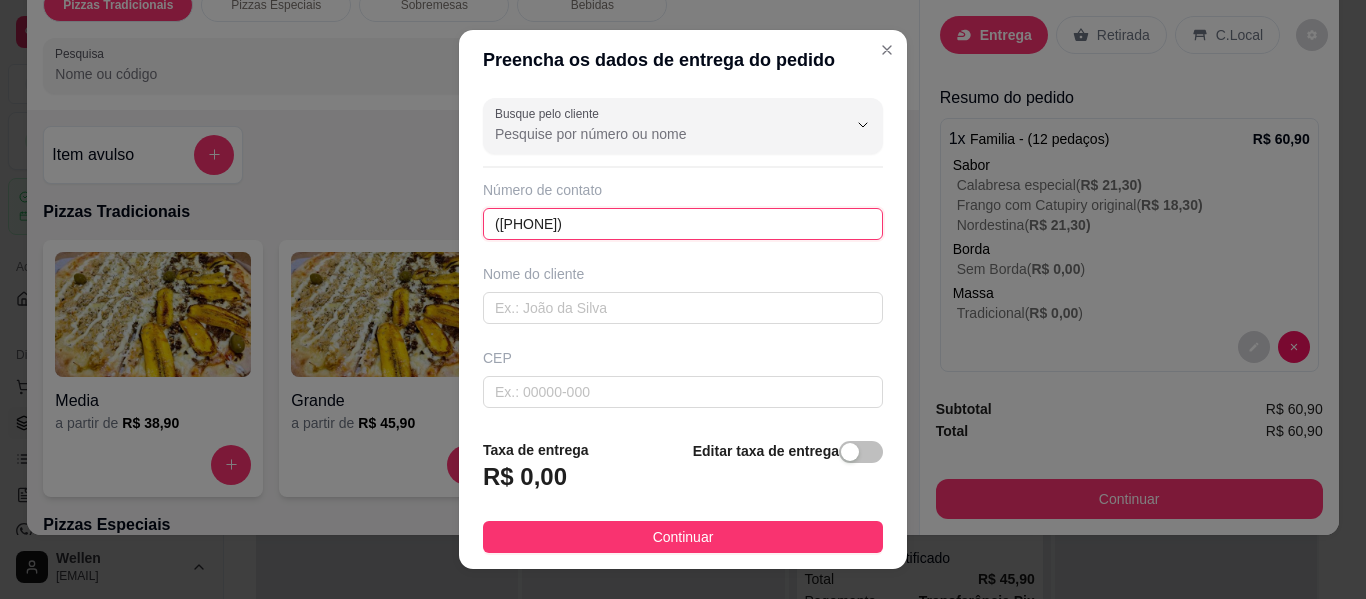 click on "([PHONE])" at bounding box center [683, 224] 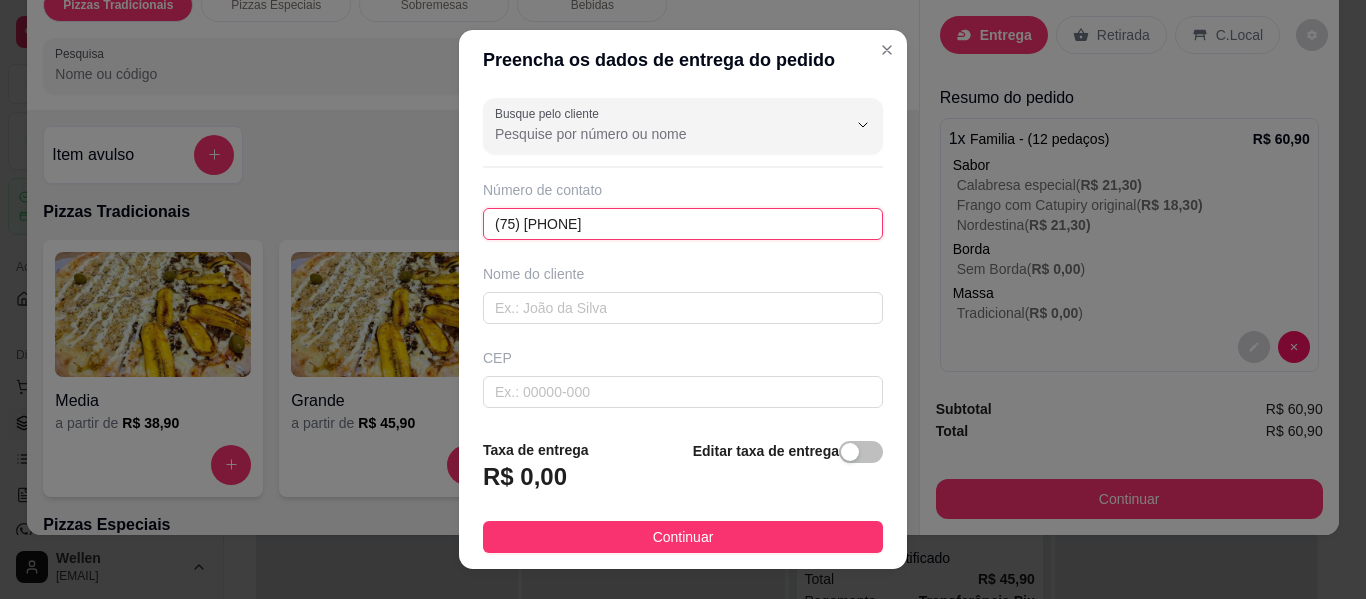 type on "(75) [PHONE]" 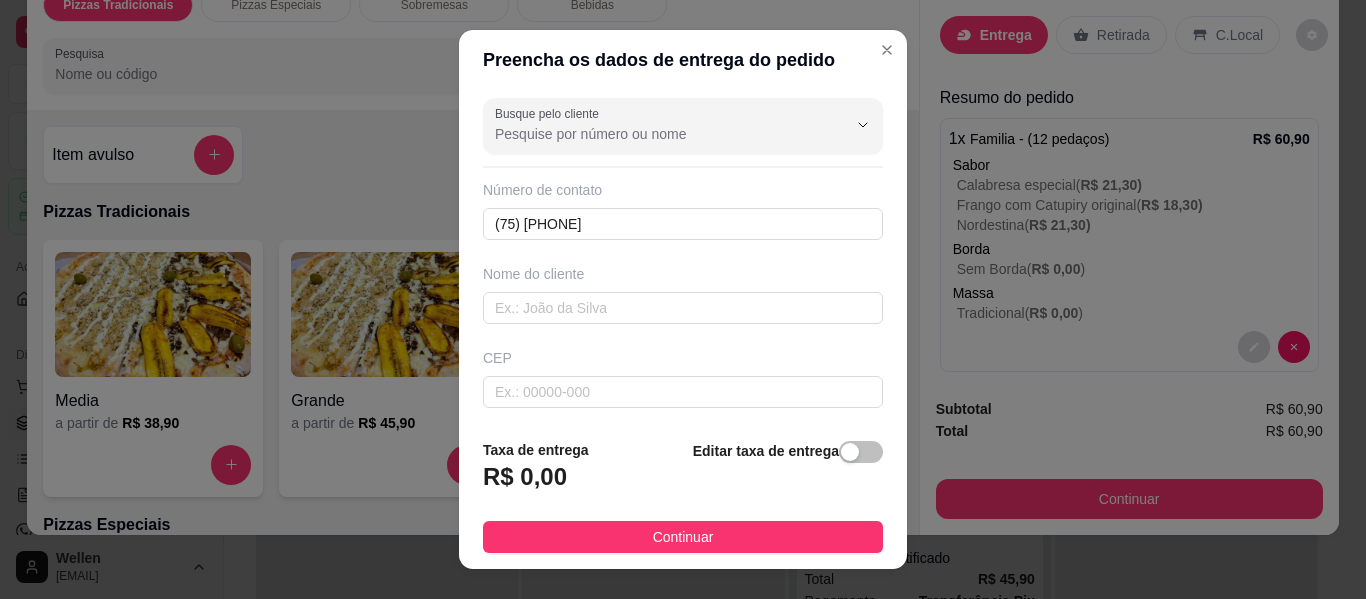 click on "Nome do cliente" at bounding box center (683, 294) 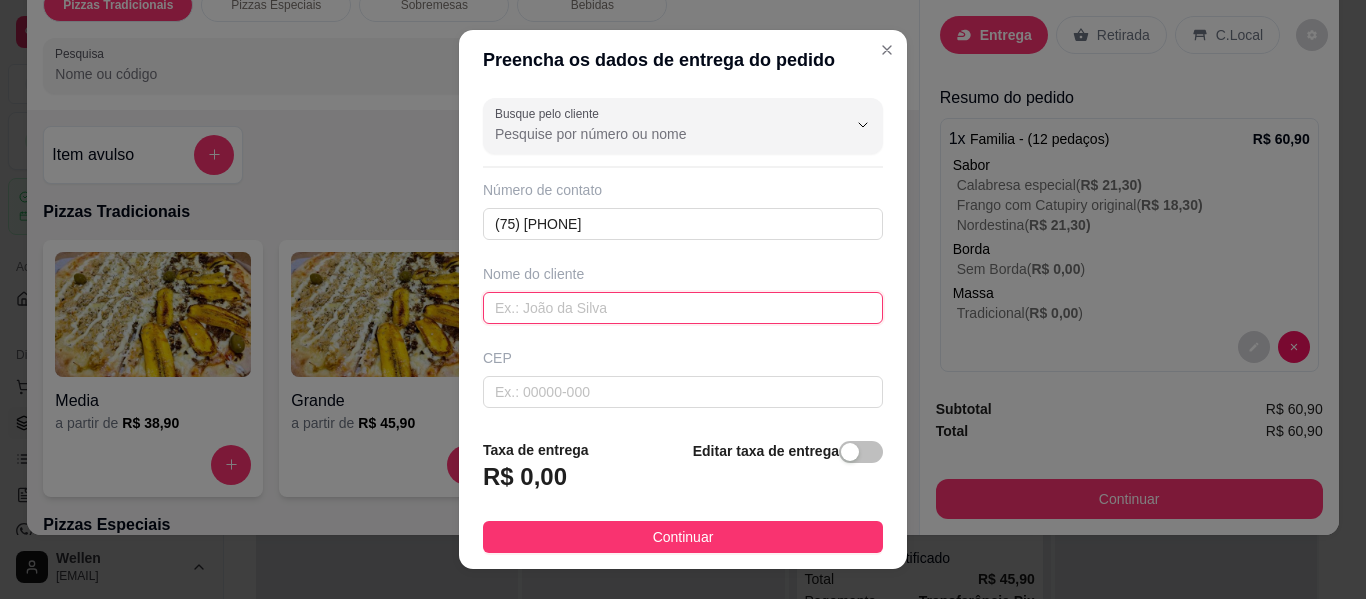 click at bounding box center (683, 308) 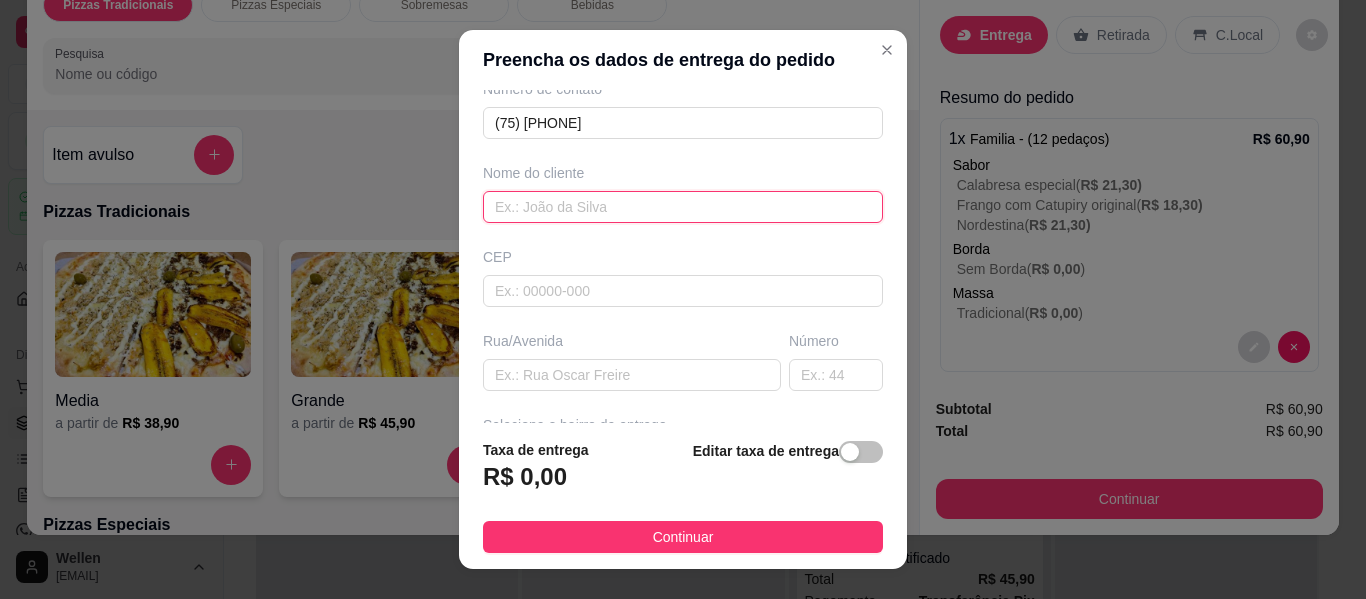 scroll, scrollTop: 0, scrollLeft: 0, axis: both 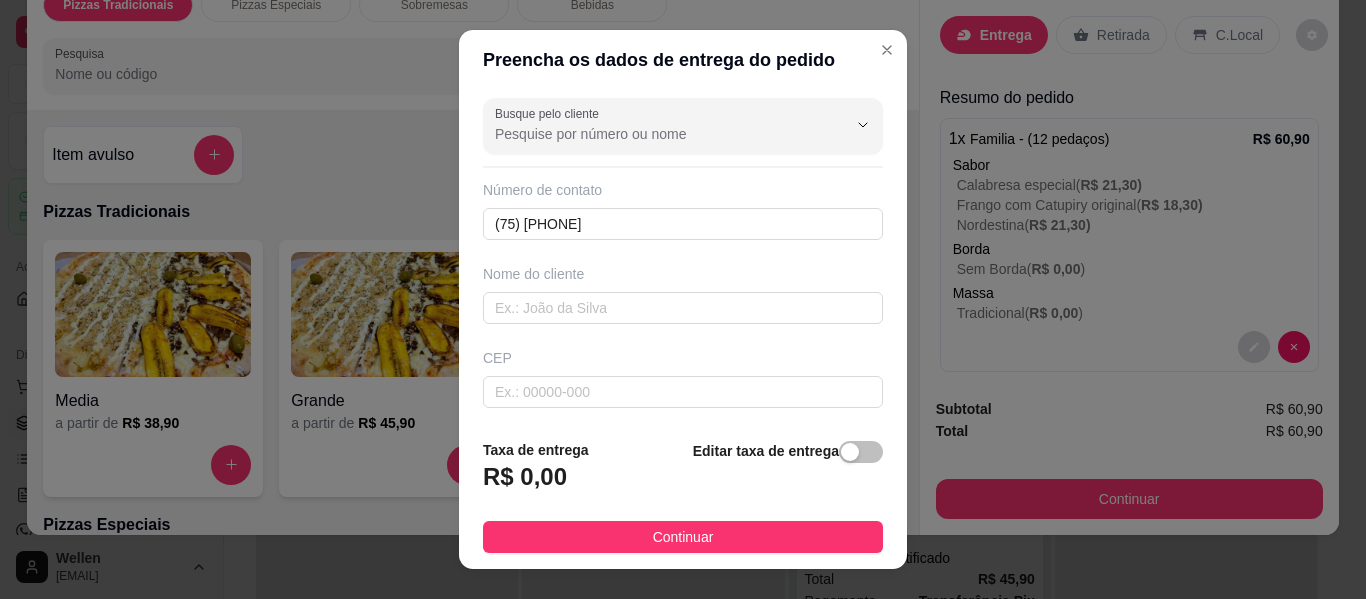click on "R$ 0,00" at bounding box center (525, 477) 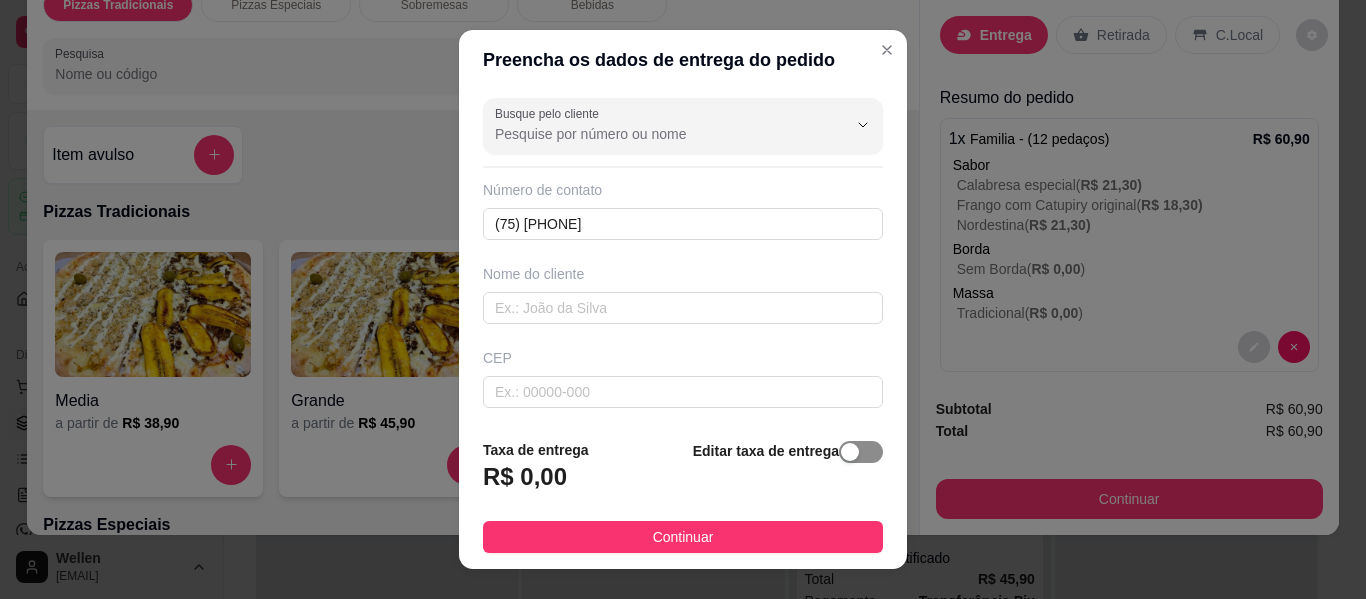 type 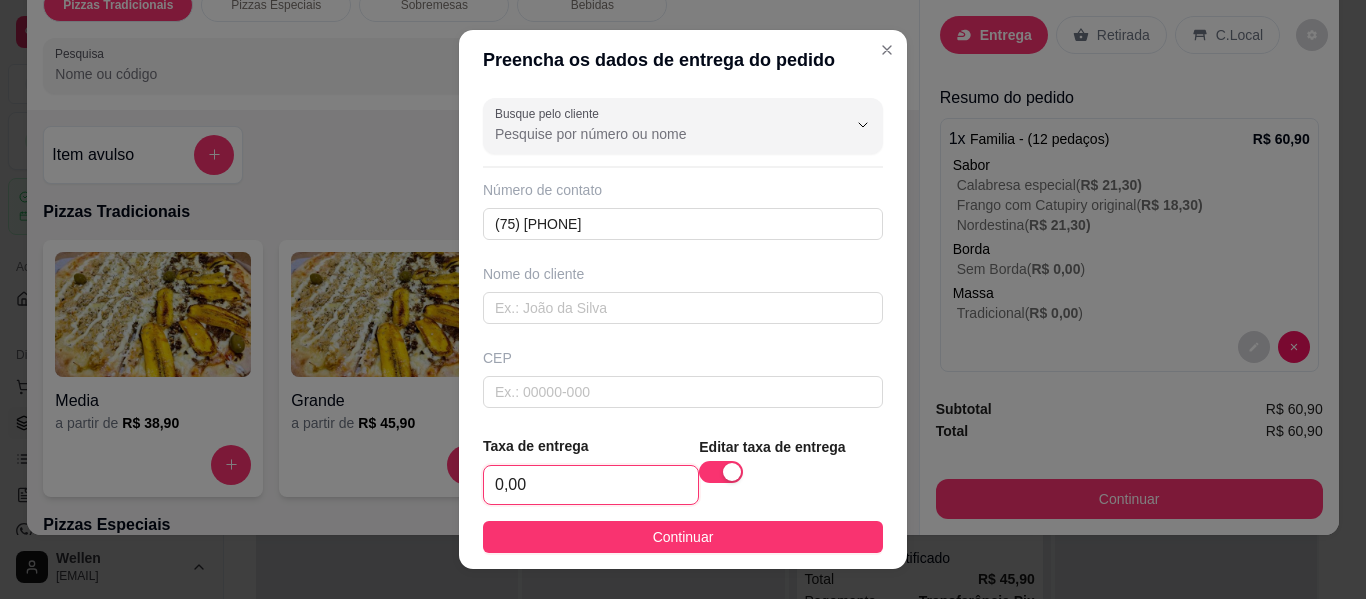 click on "0,00" at bounding box center [591, 485] 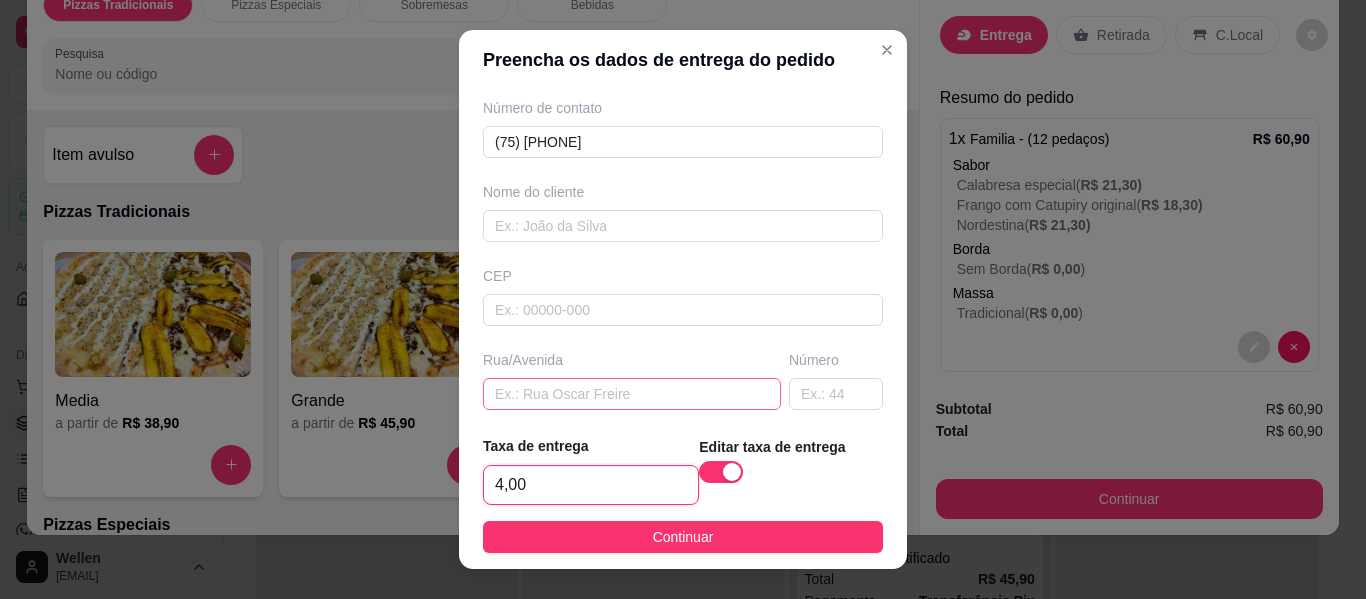 scroll, scrollTop: 100, scrollLeft: 0, axis: vertical 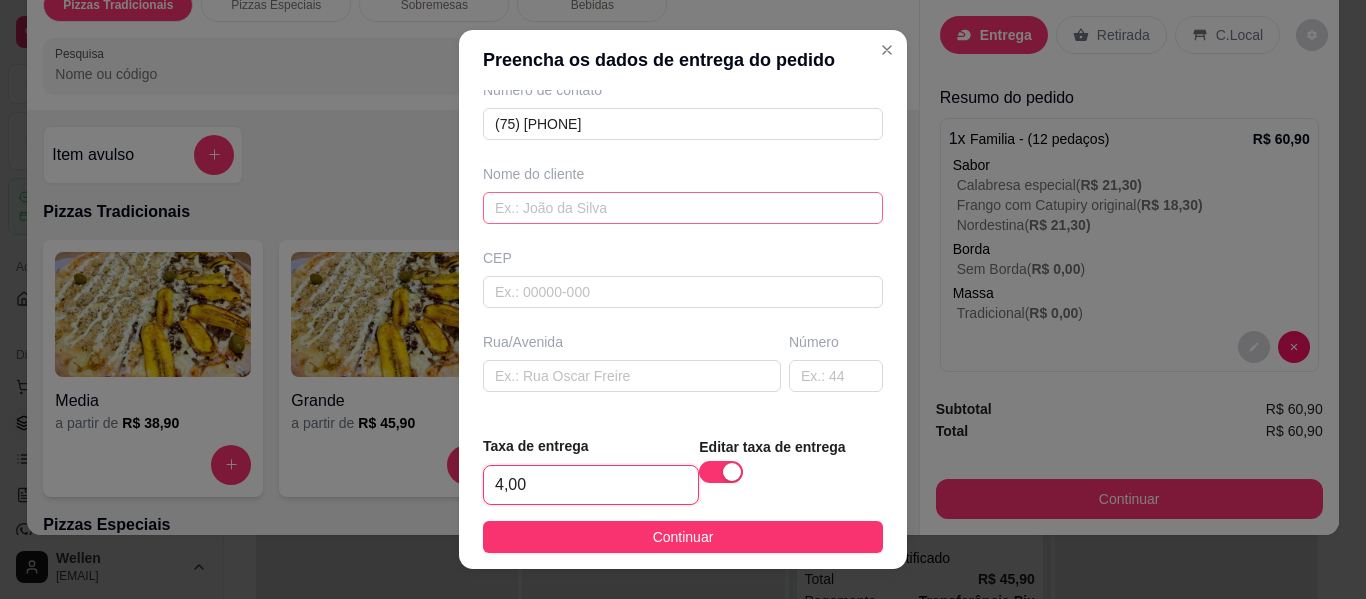 type on "4,00" 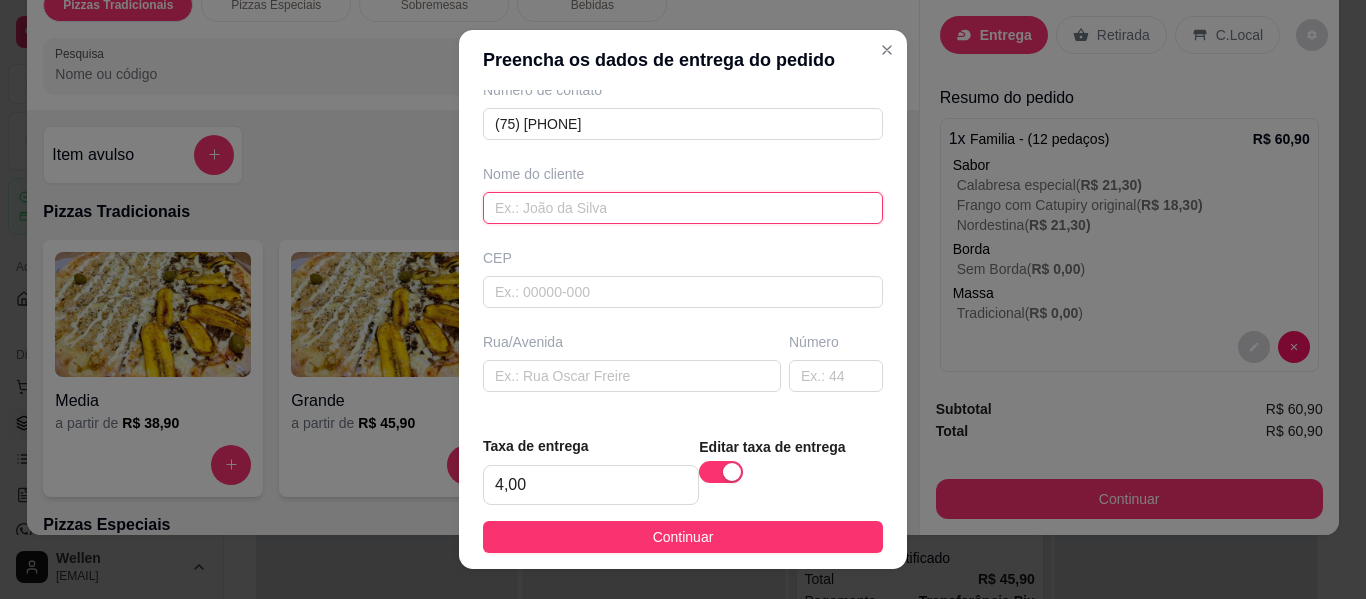 click at bounding box center [683, 208] 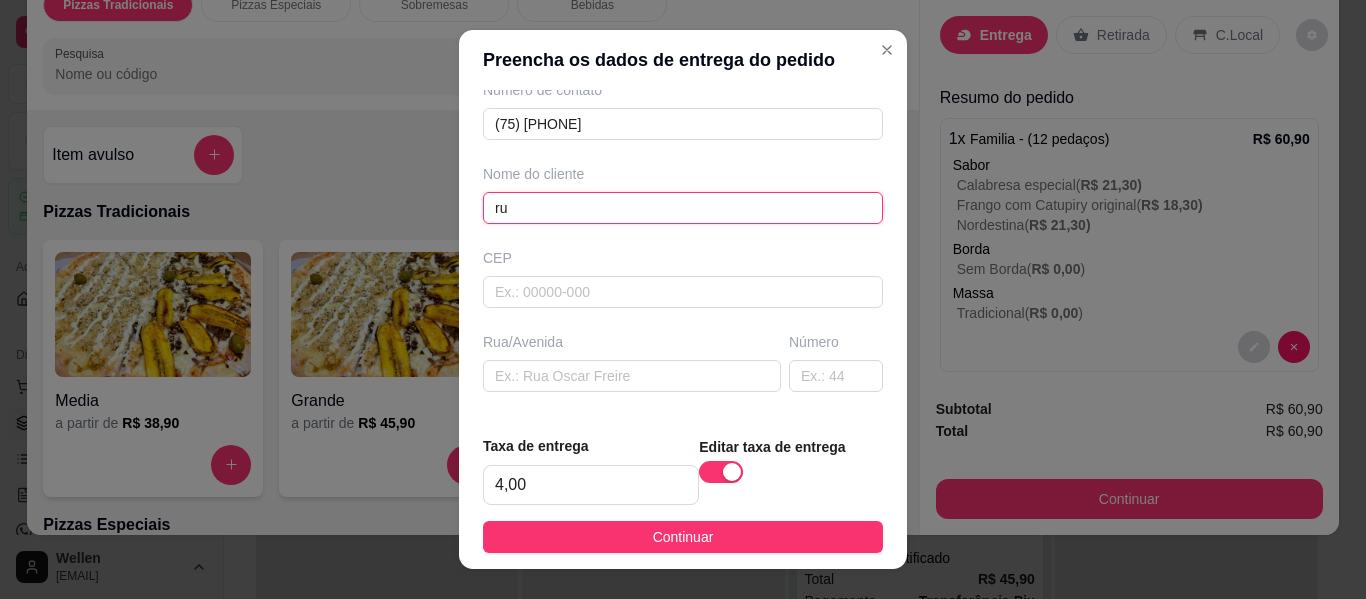 type on "r" 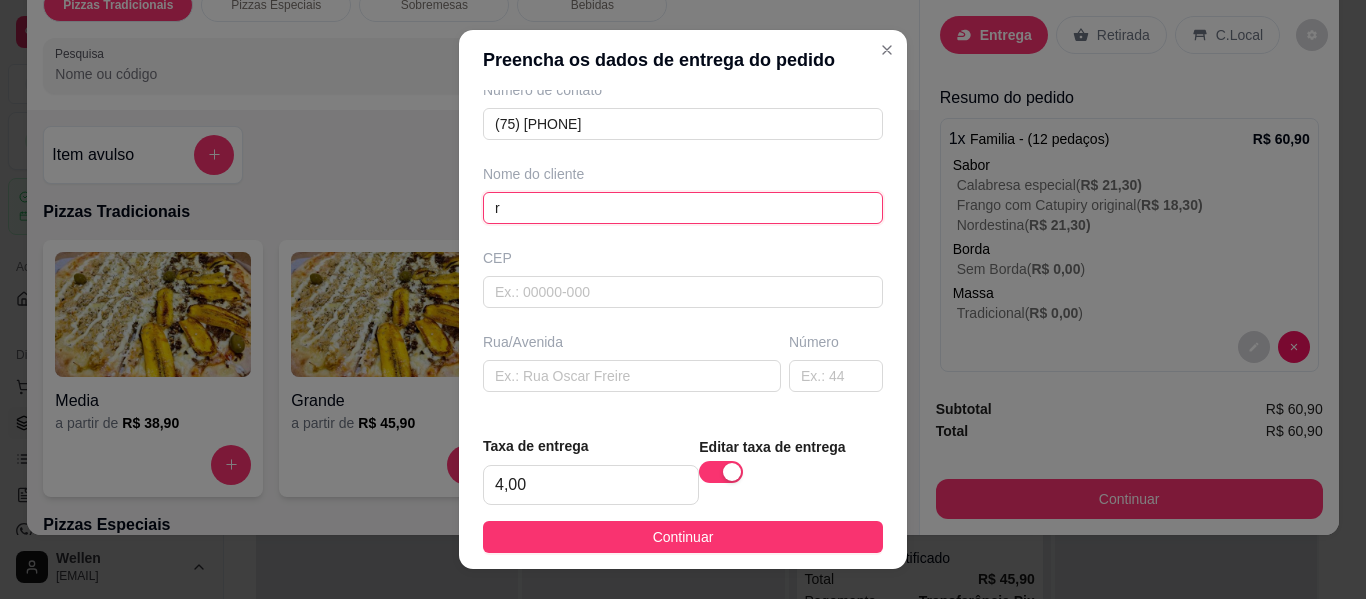type 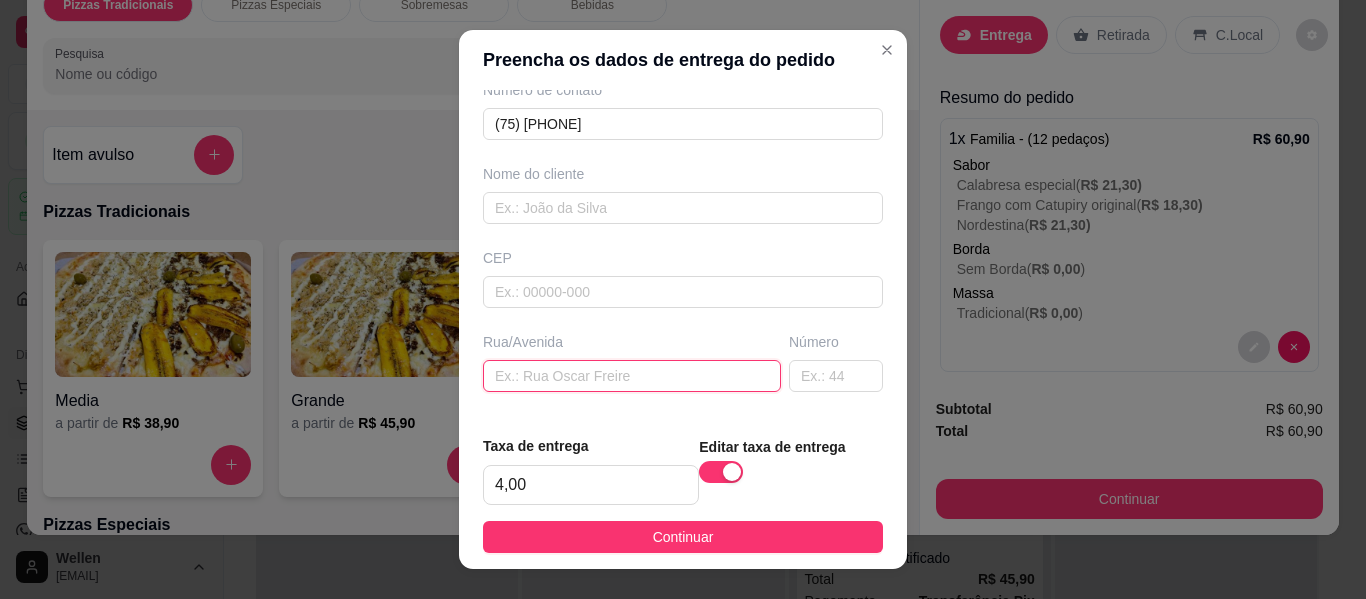 click at bounding box center (632, 376) 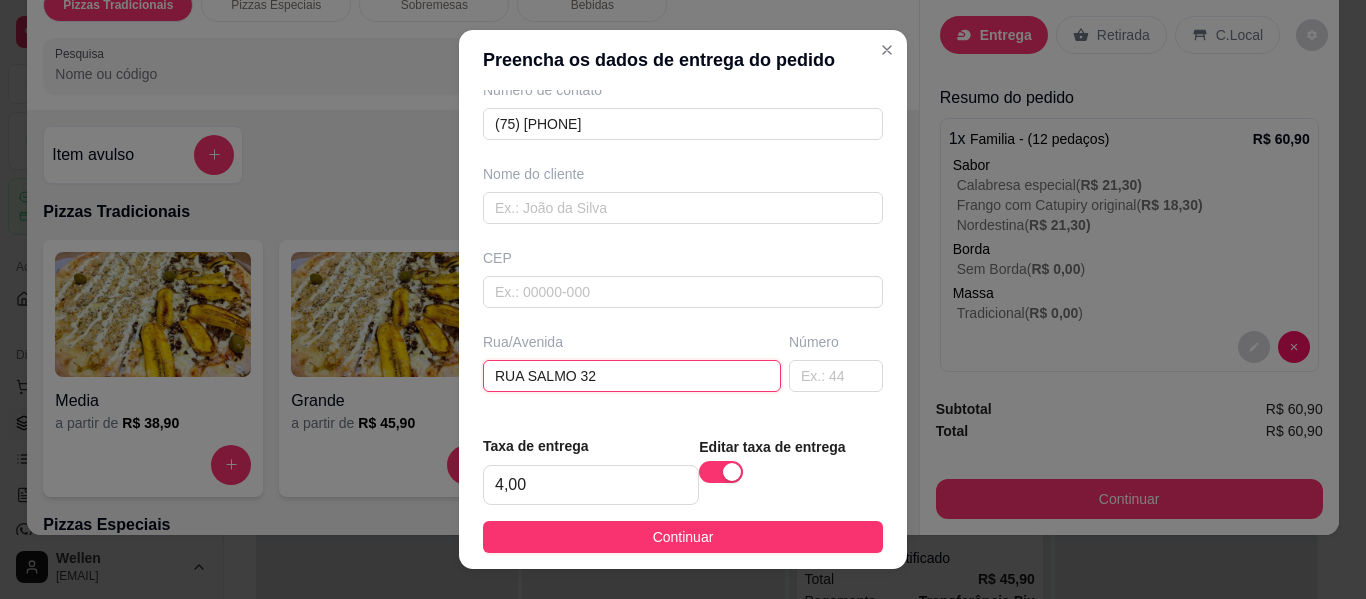 type on "RUA SALMO 32" 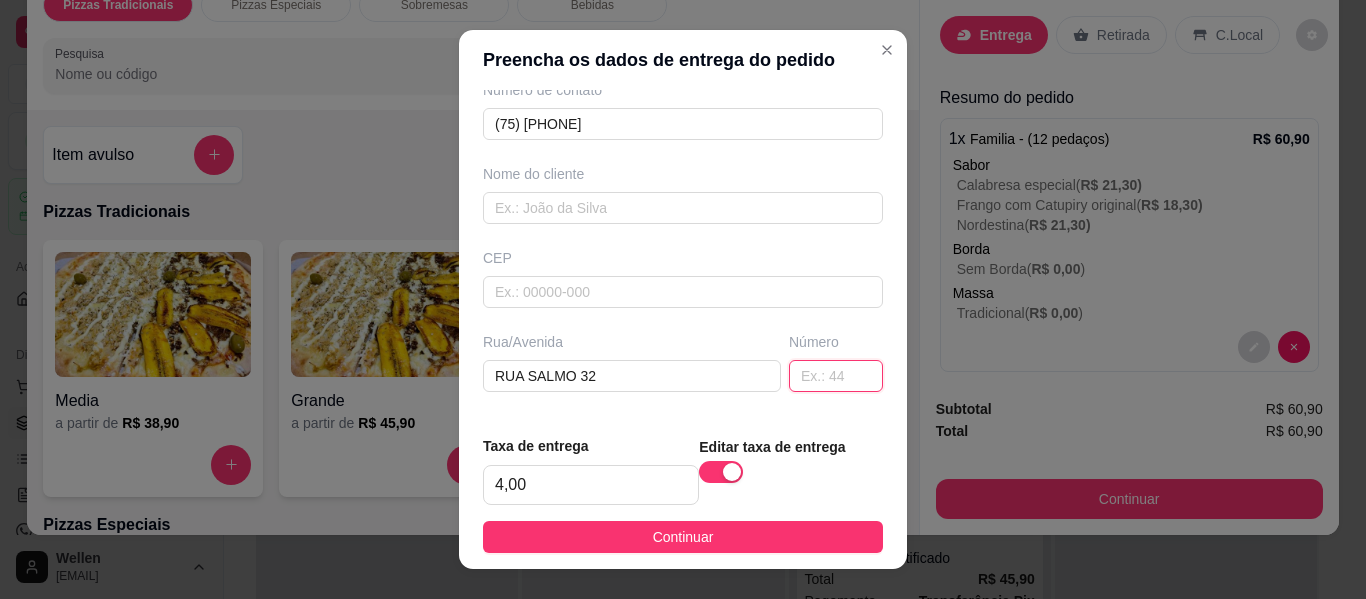 click at bounding box center [836, 376] 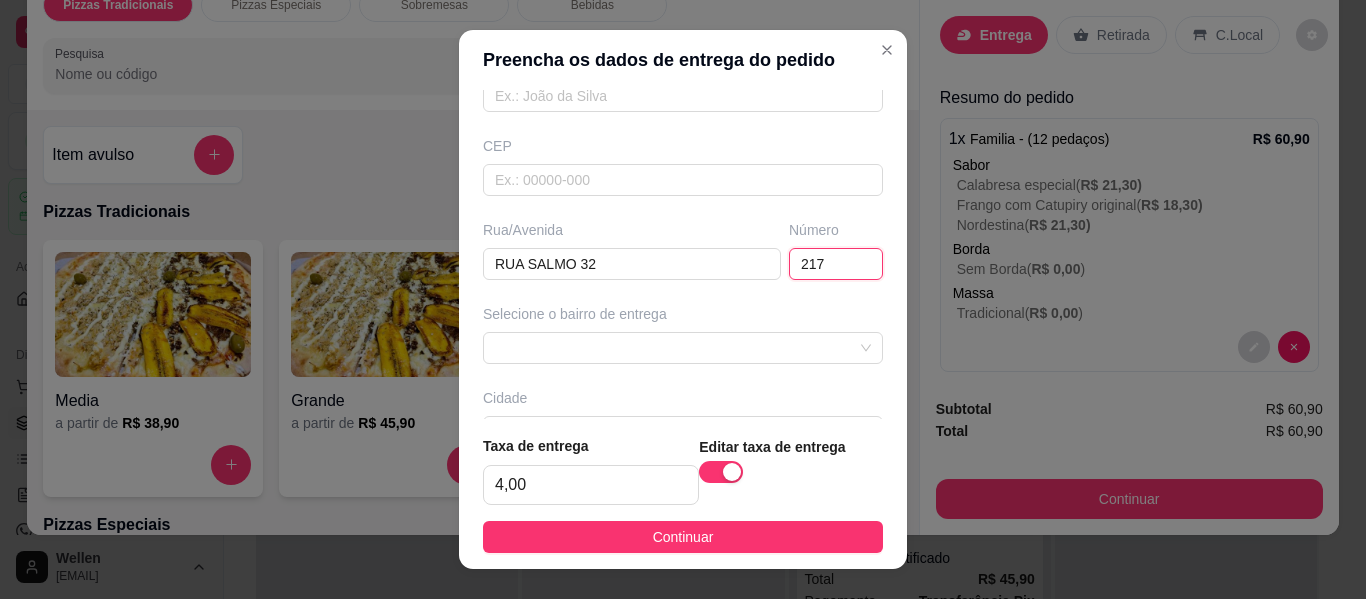 scroll, scrollTop: 345, scrollLeft: 0, axis: vertical 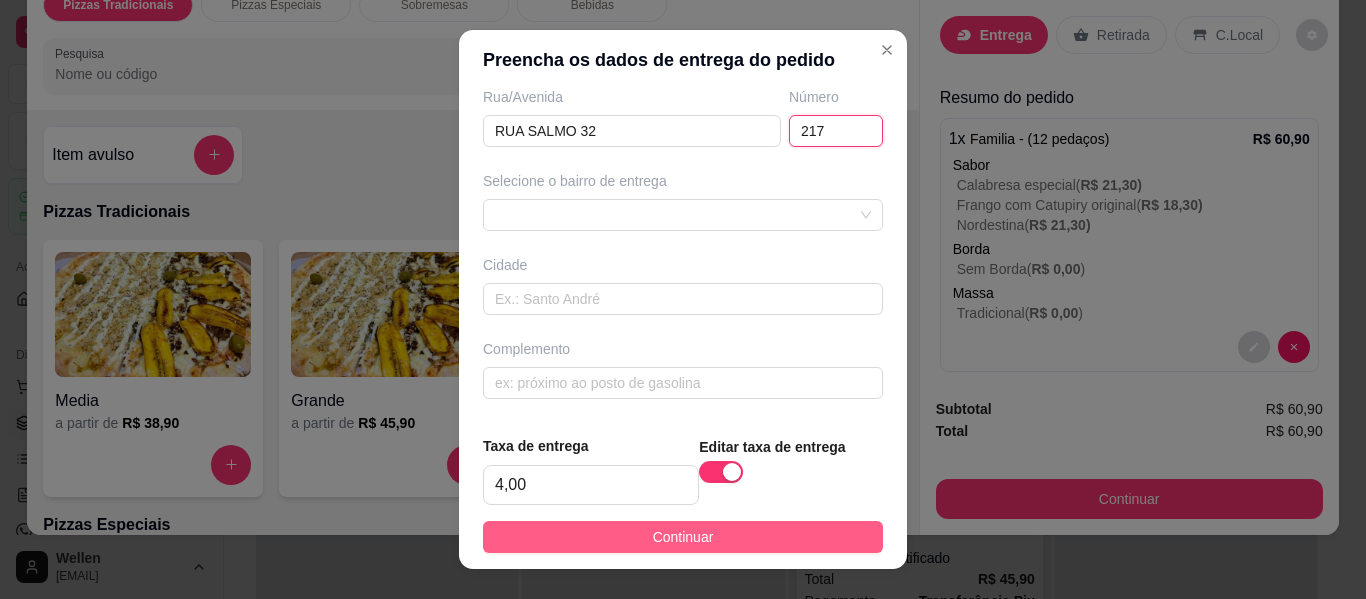 type on "217" 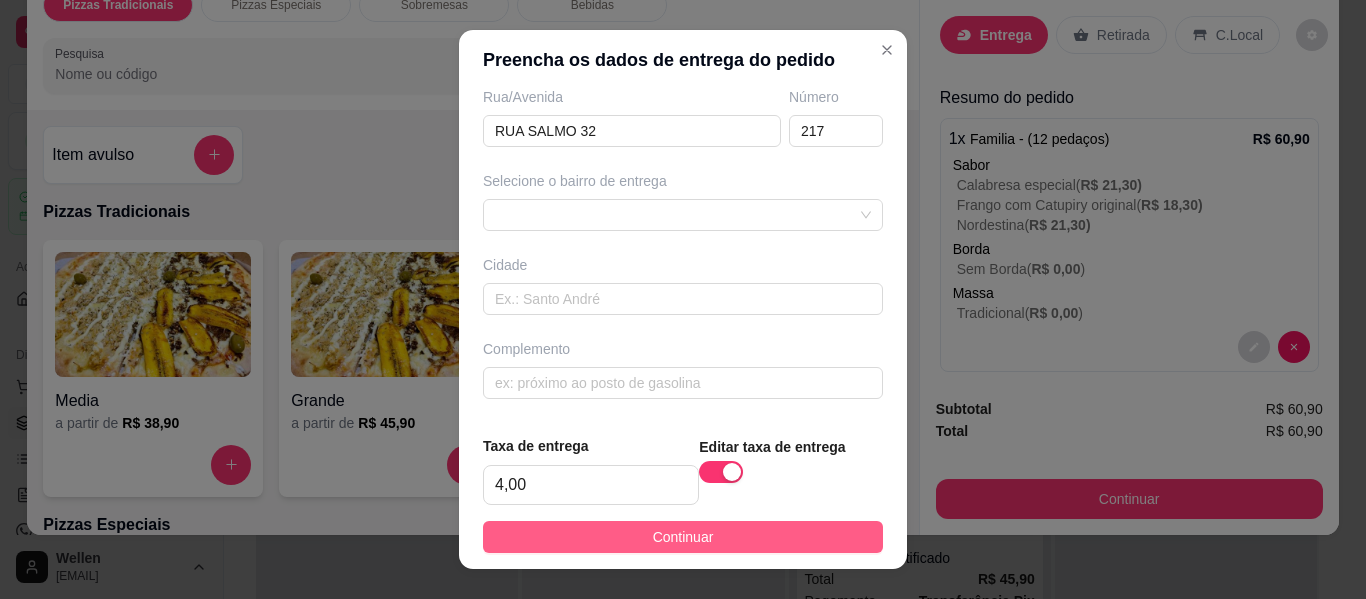 type 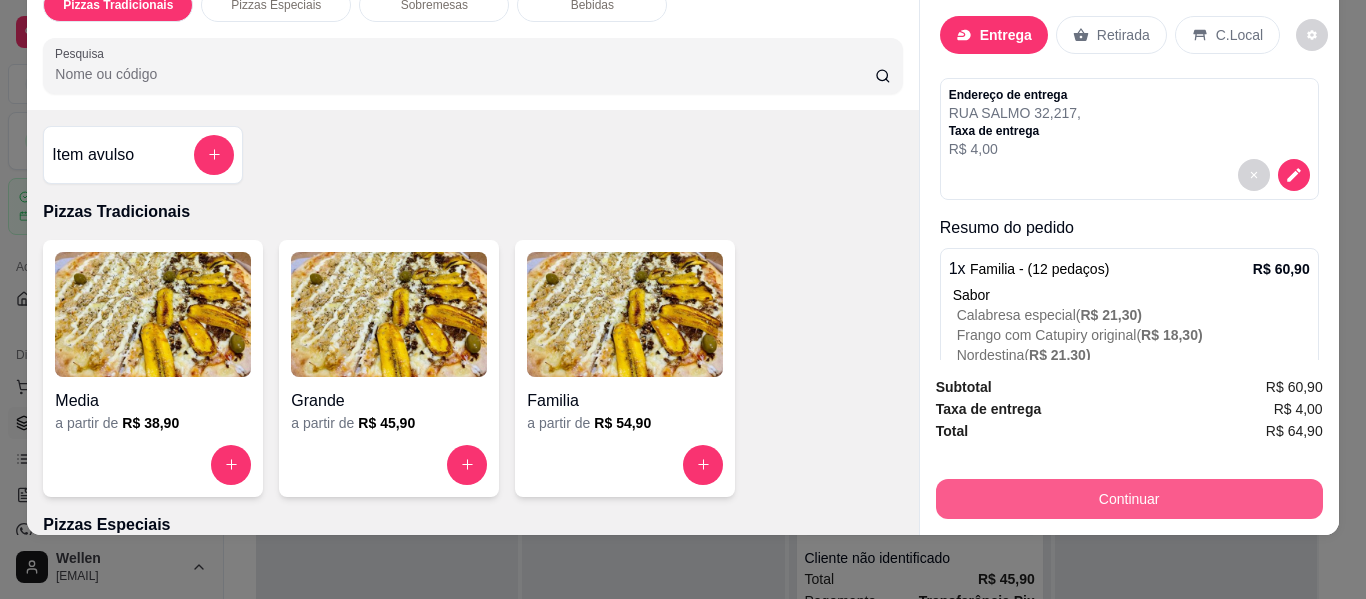 type 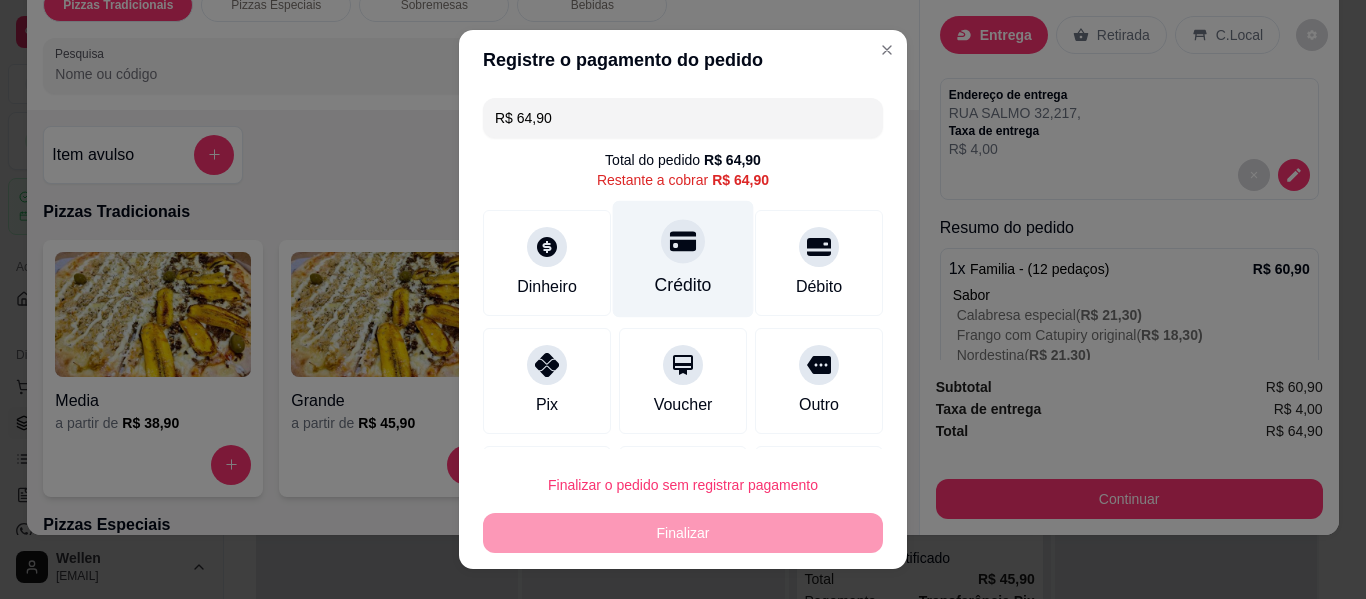click on "Crédito" at bounding box center (683, 285) 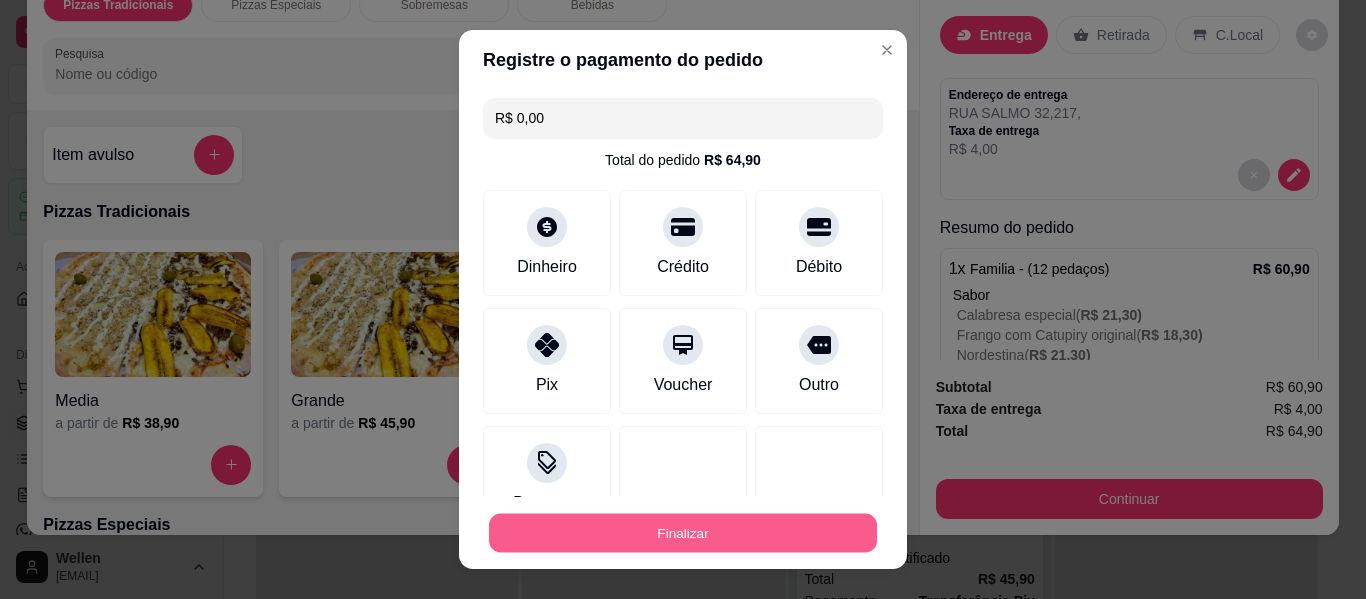 type 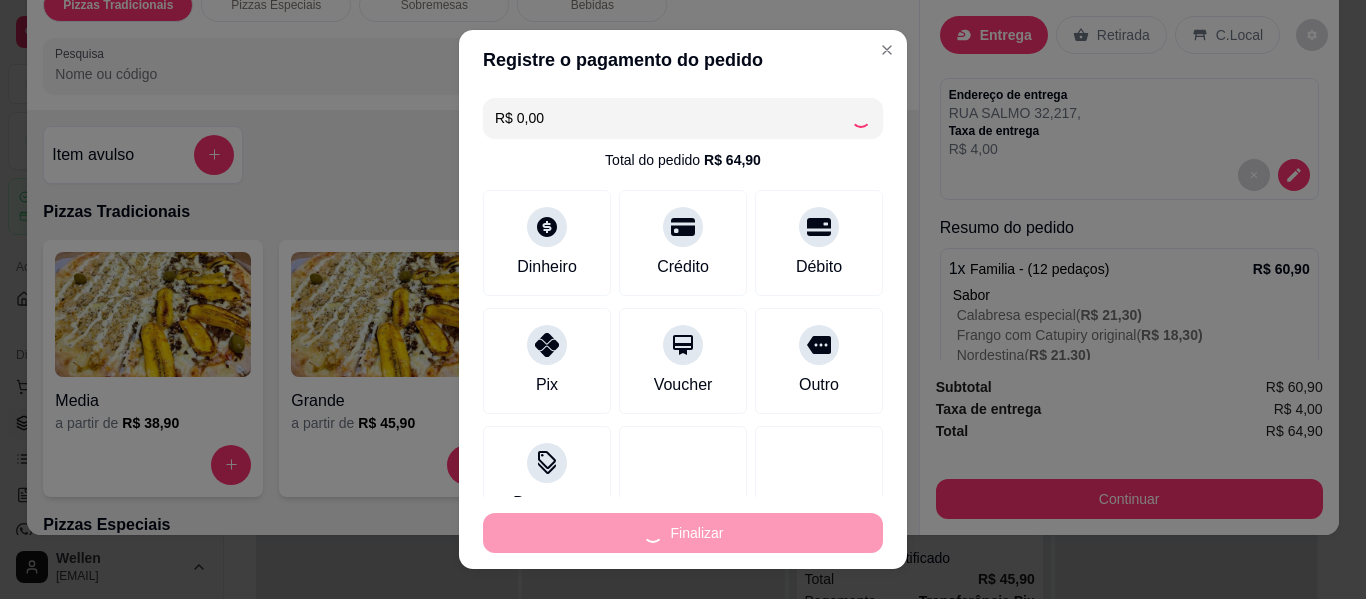 type on "-R$ 64,90" 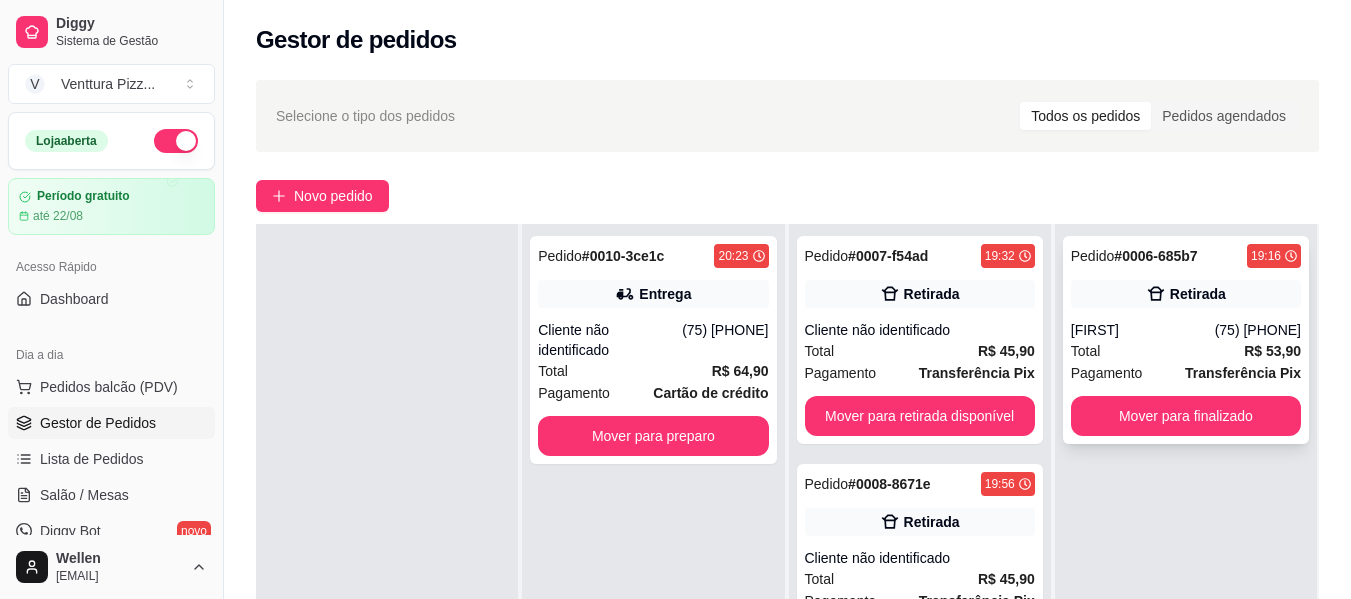 click on "Total R$ 53,90" at bounding box center [1186, 351] 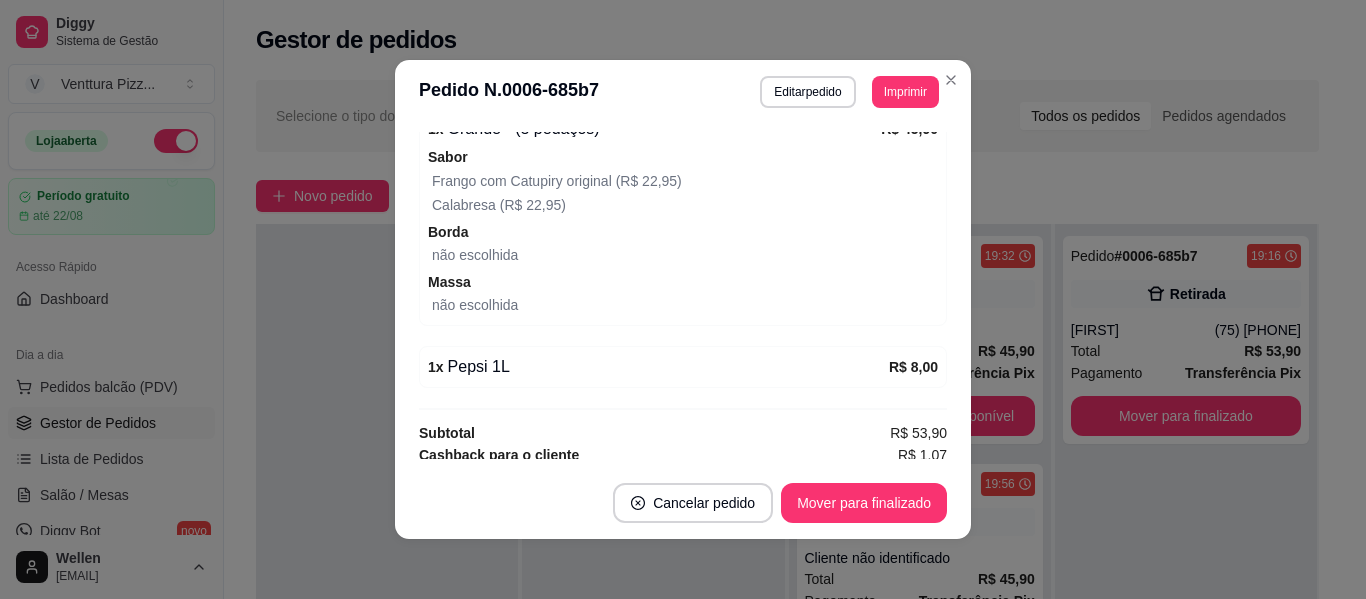 scroll, scrollTop: 494, scrollLeft: 0, axis: vertical 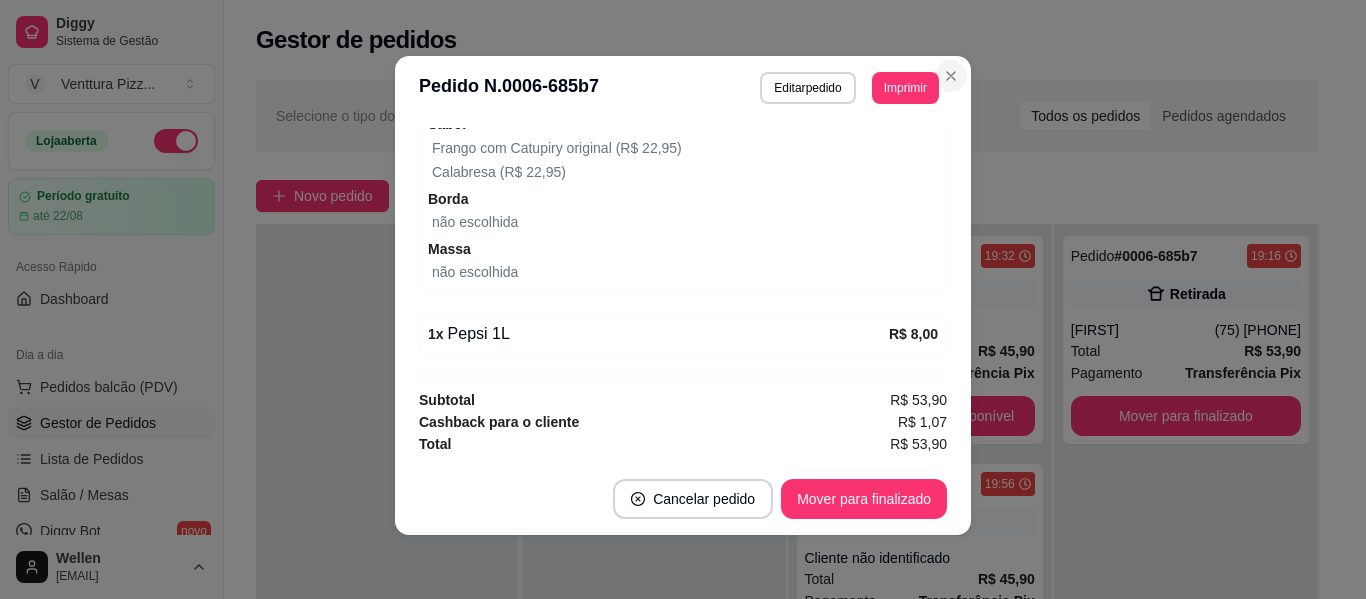 type 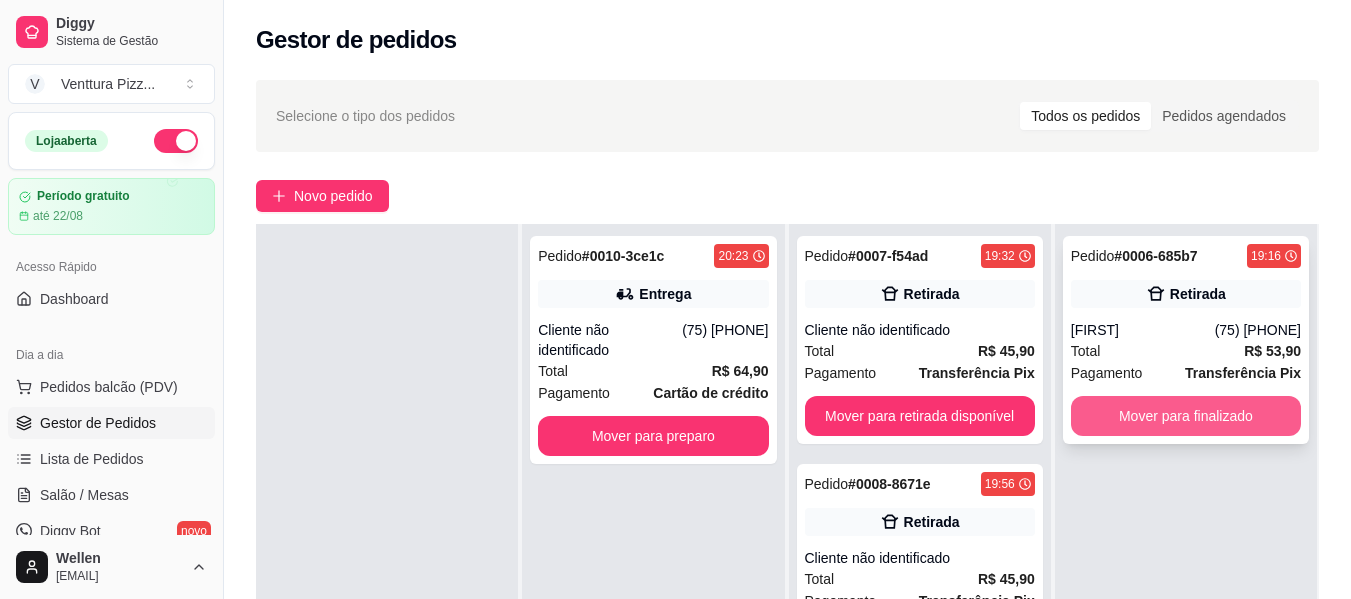 type 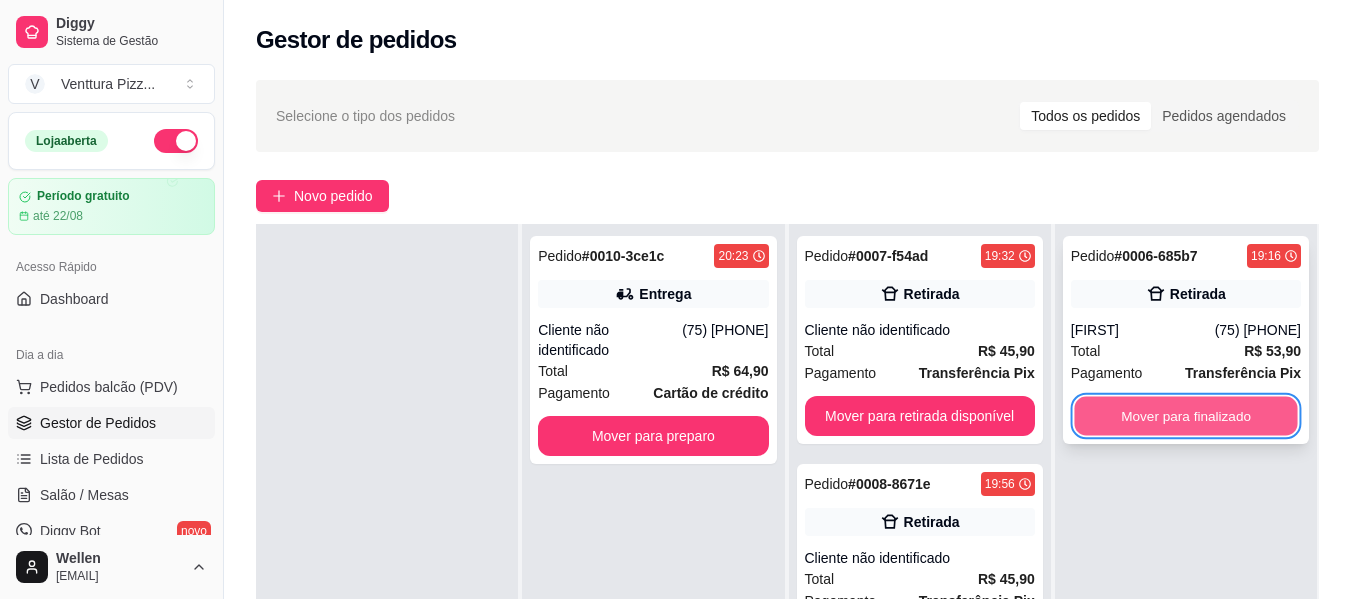 click on "Mover para finalizado" at bounding box center (1185, 416) 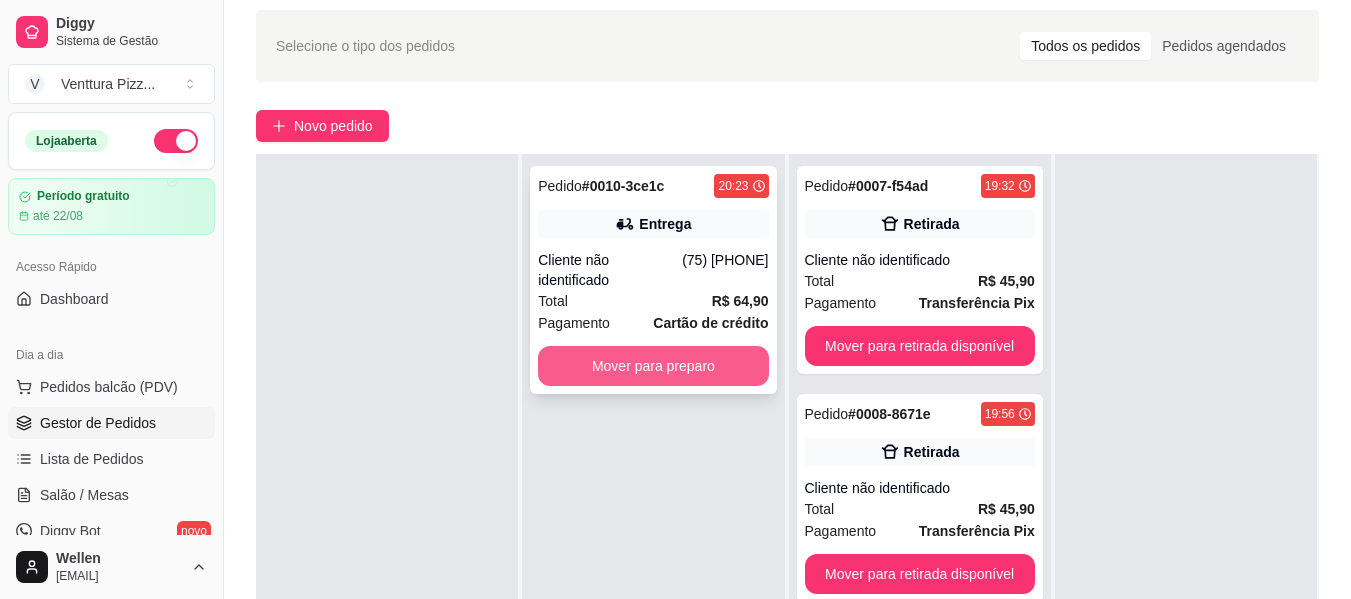 scroll, scrollTop: 100, scrollLeft: 0, axis: vertical 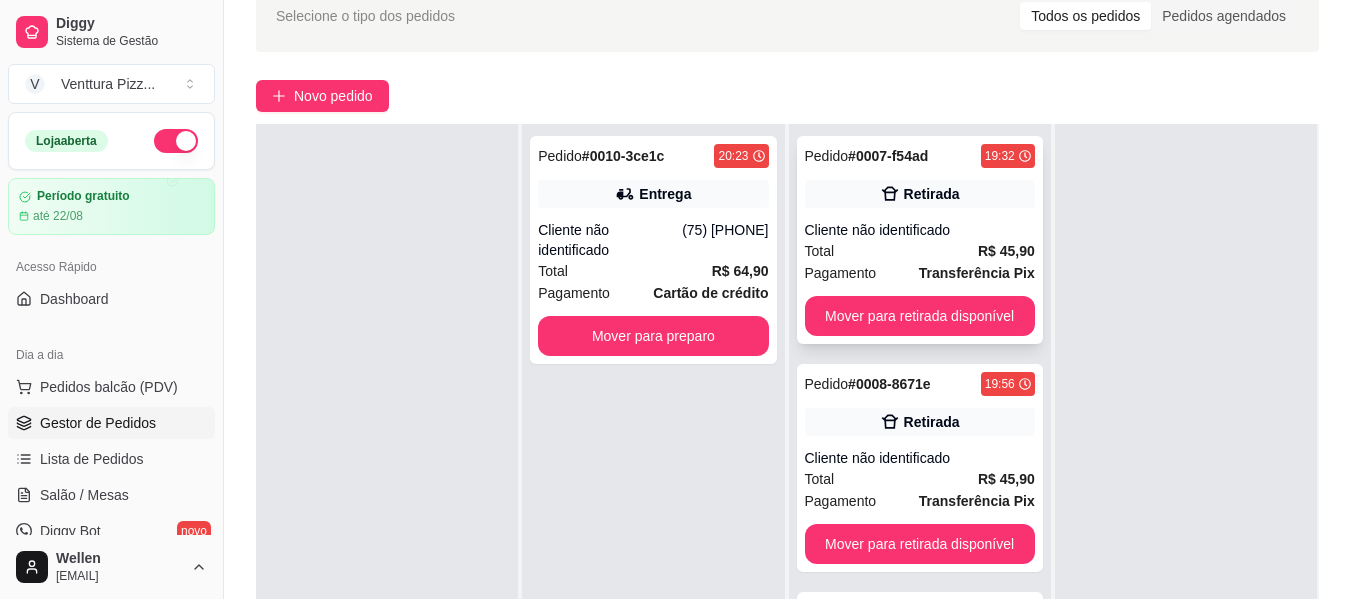 click on "Total R$ 45,90" at bounding box center (920, 251) 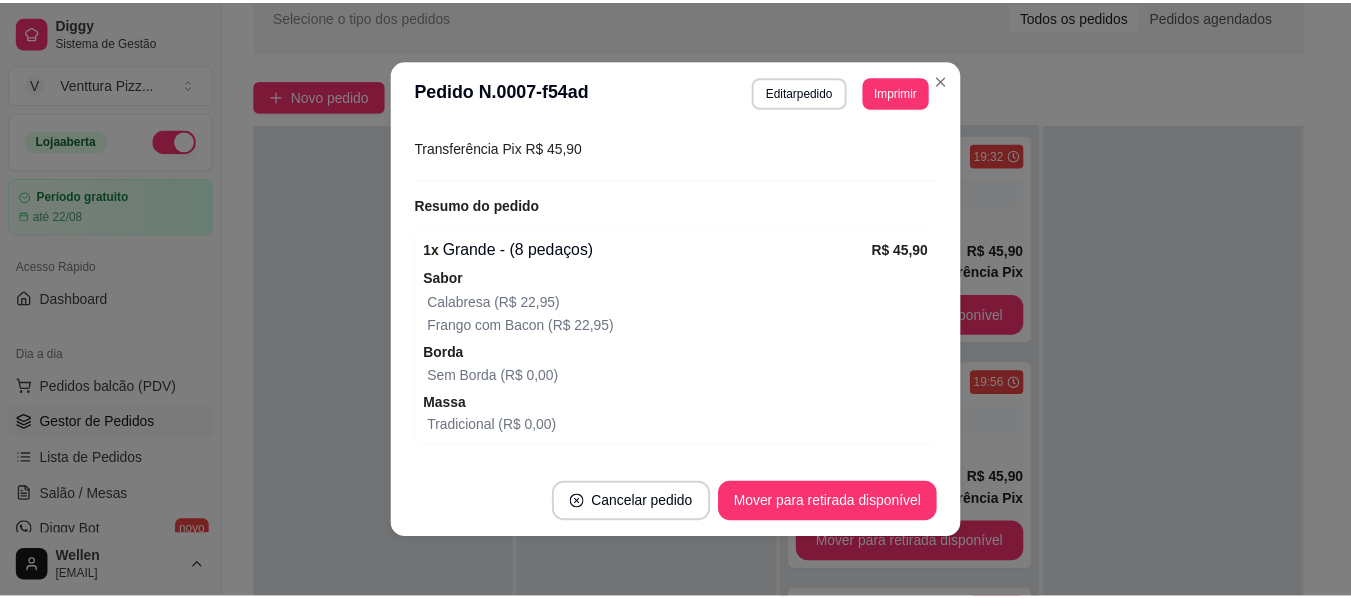 scroll, scrollTop: 366, scrollLeft: 0, axis: vertical 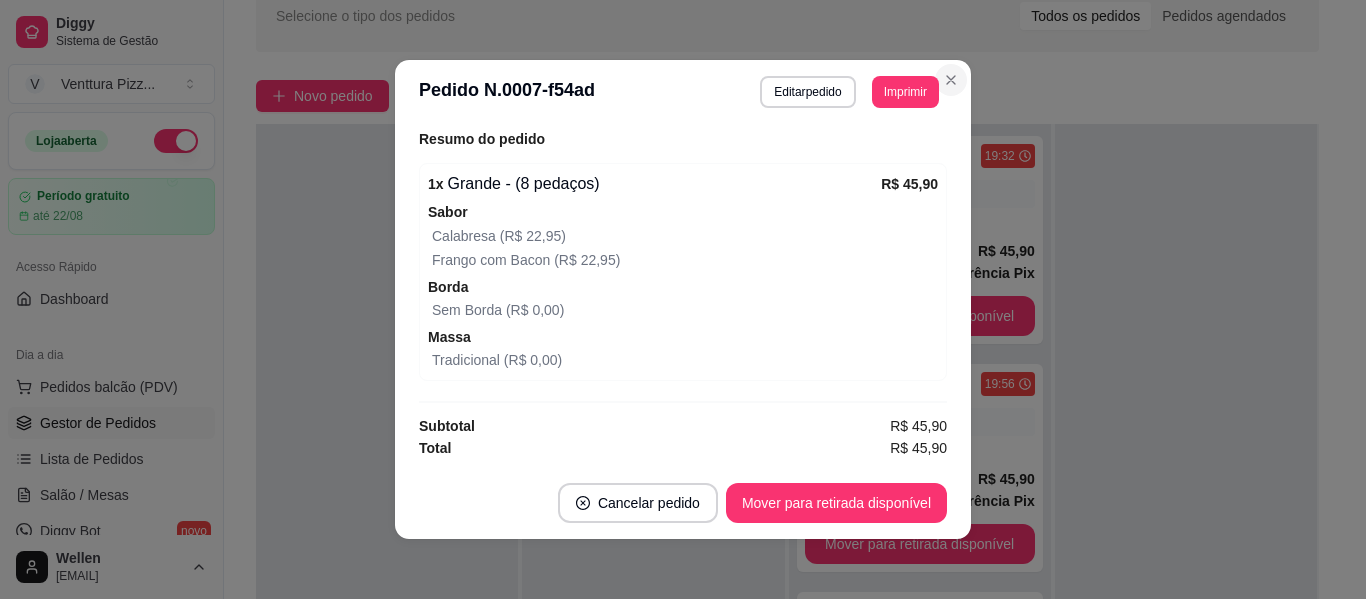 type 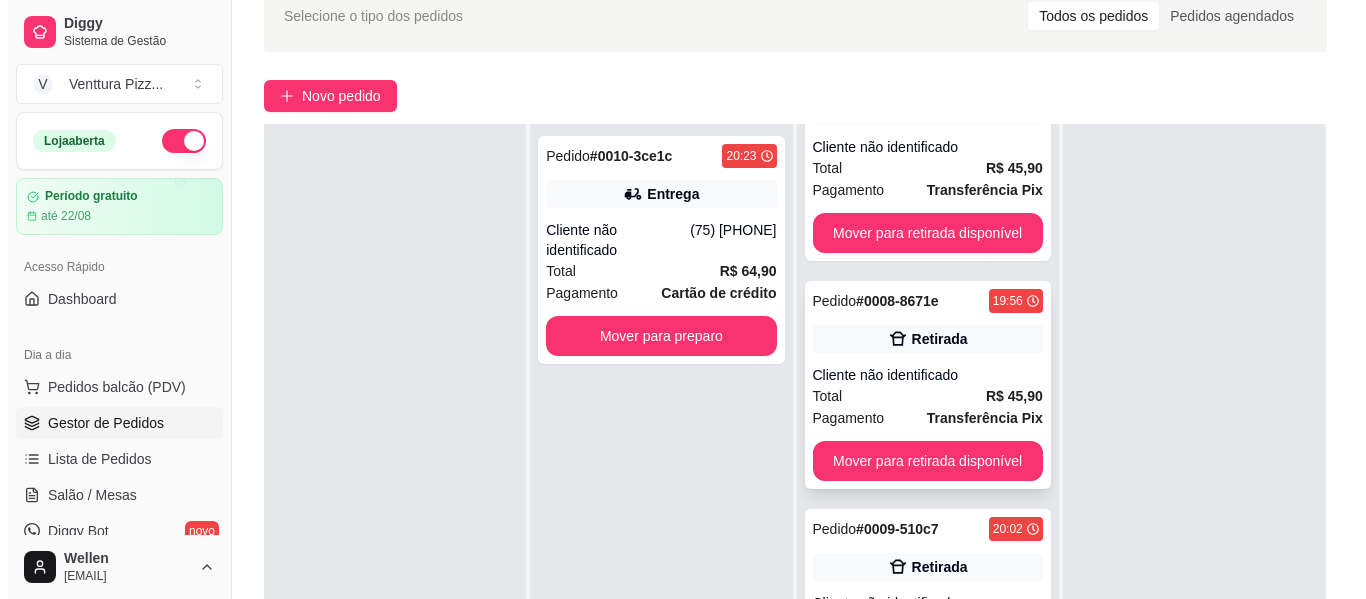 scroll, scrollTop: 100, scrollLeft: 0, axis: vertical 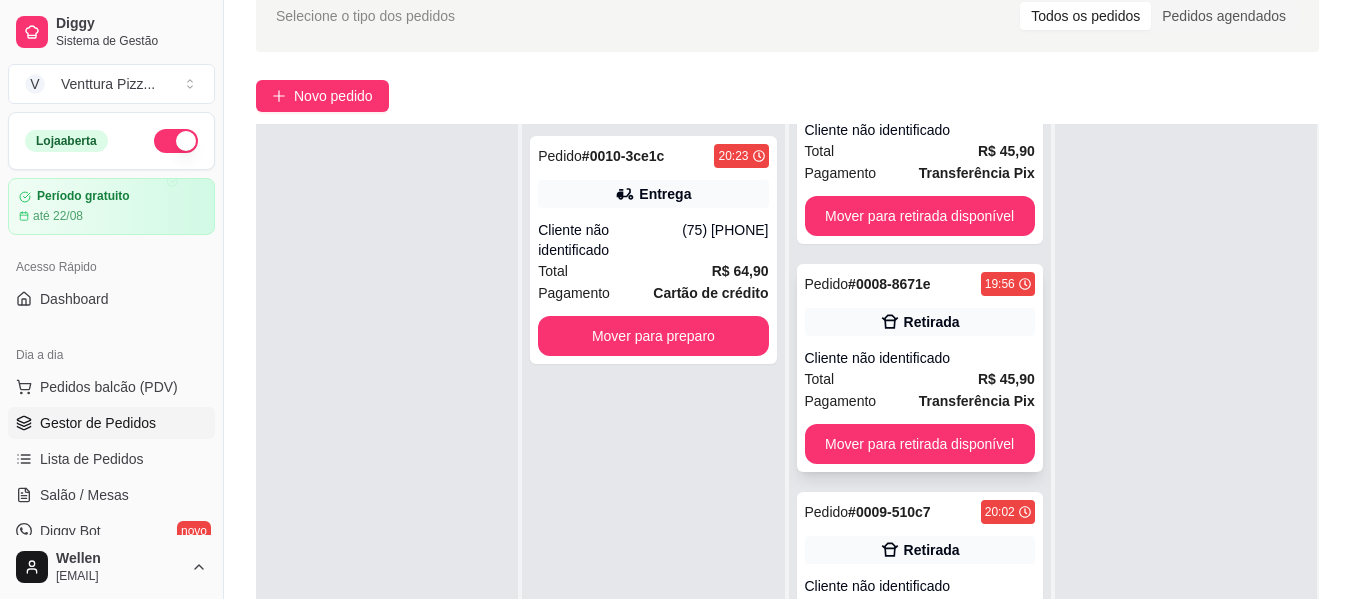 click on "Cliente não identificado" at bounding box center (920, 358) 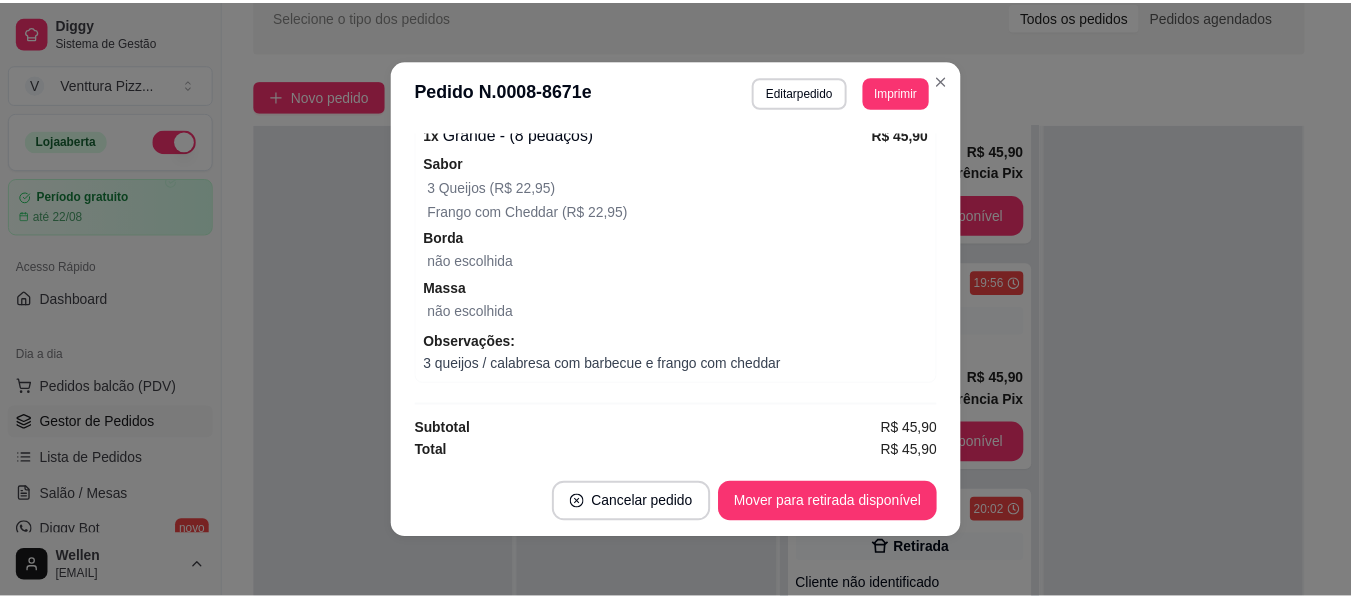 scroll, scrollTop: 418, scrollLeft: 0, axis: vertical 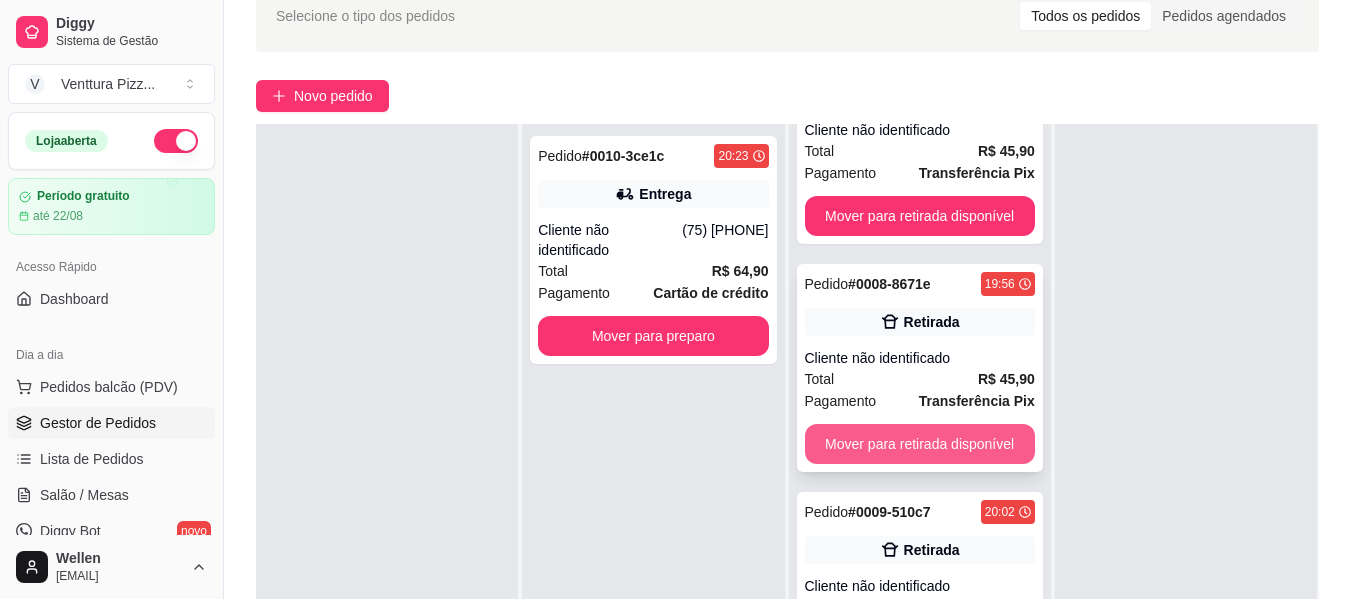 type 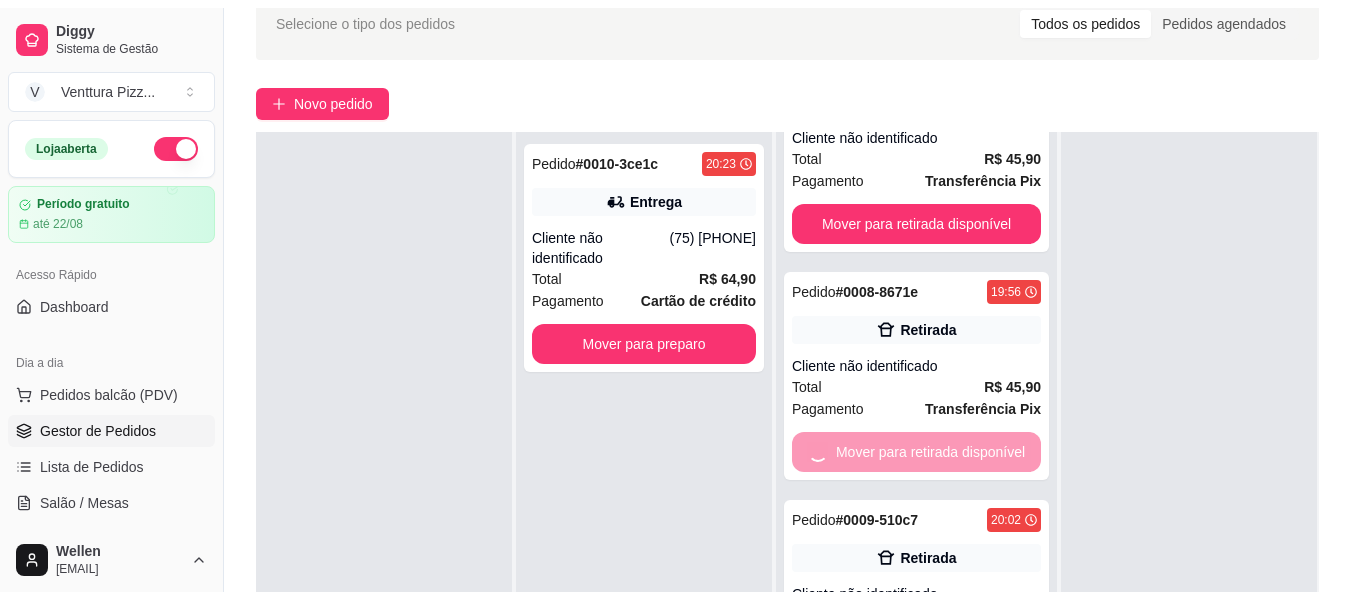 scroll, scrollTop: 0, scrollLeft: 0, axis: both 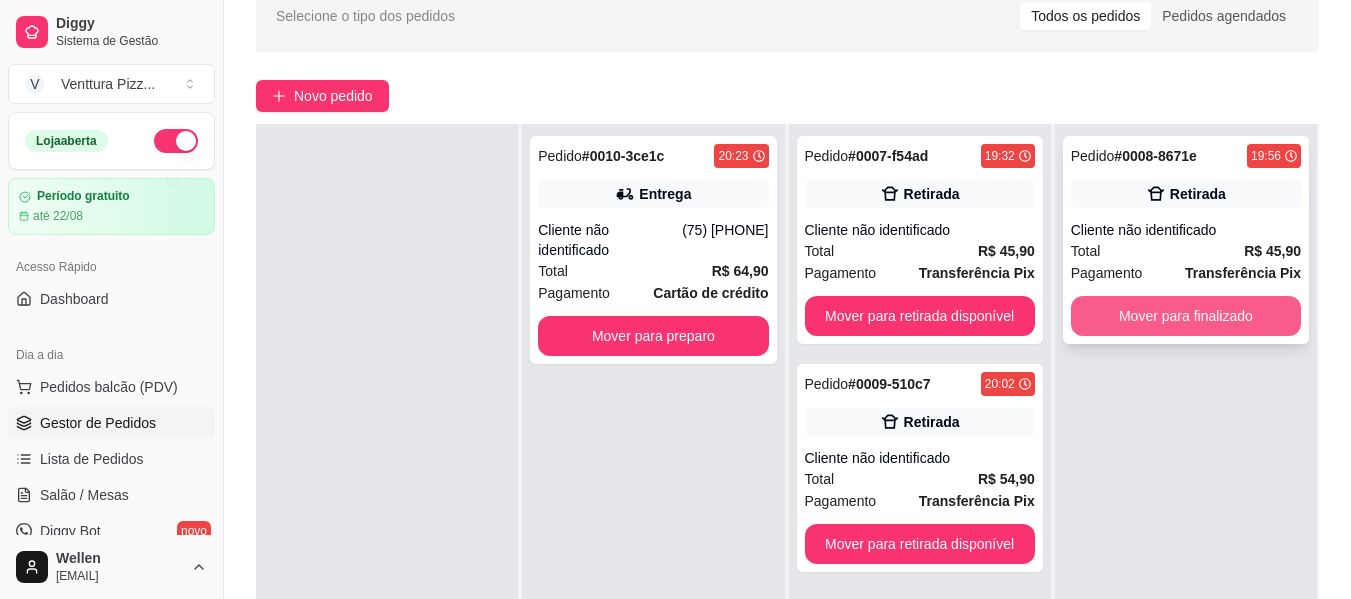 type 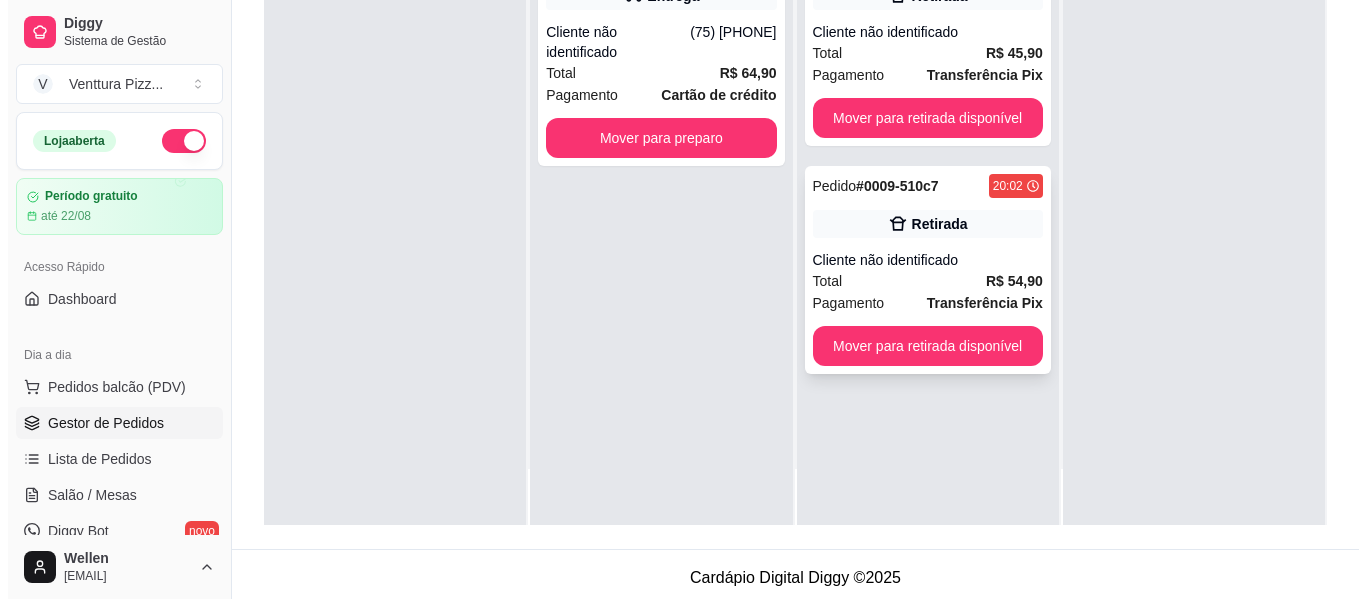 scroll, scrollTop: 305, scrollLeft: 0, axis: vertical 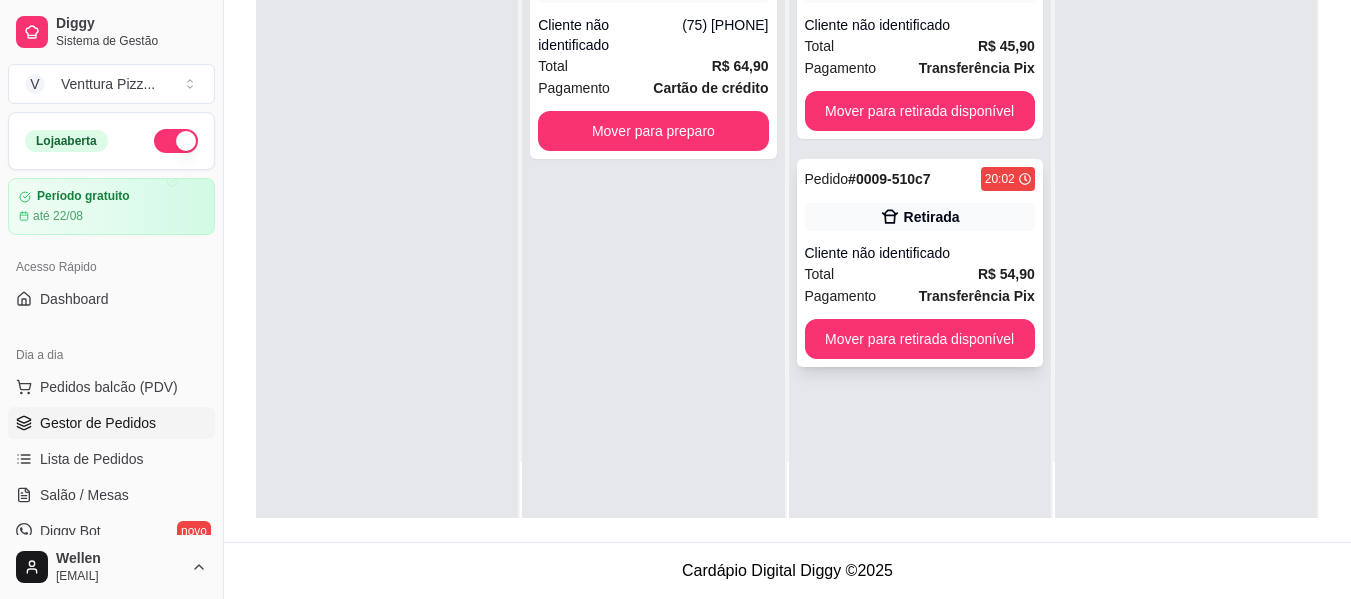 click on "Total R$ 54,90" at bounding box center [920, 274] 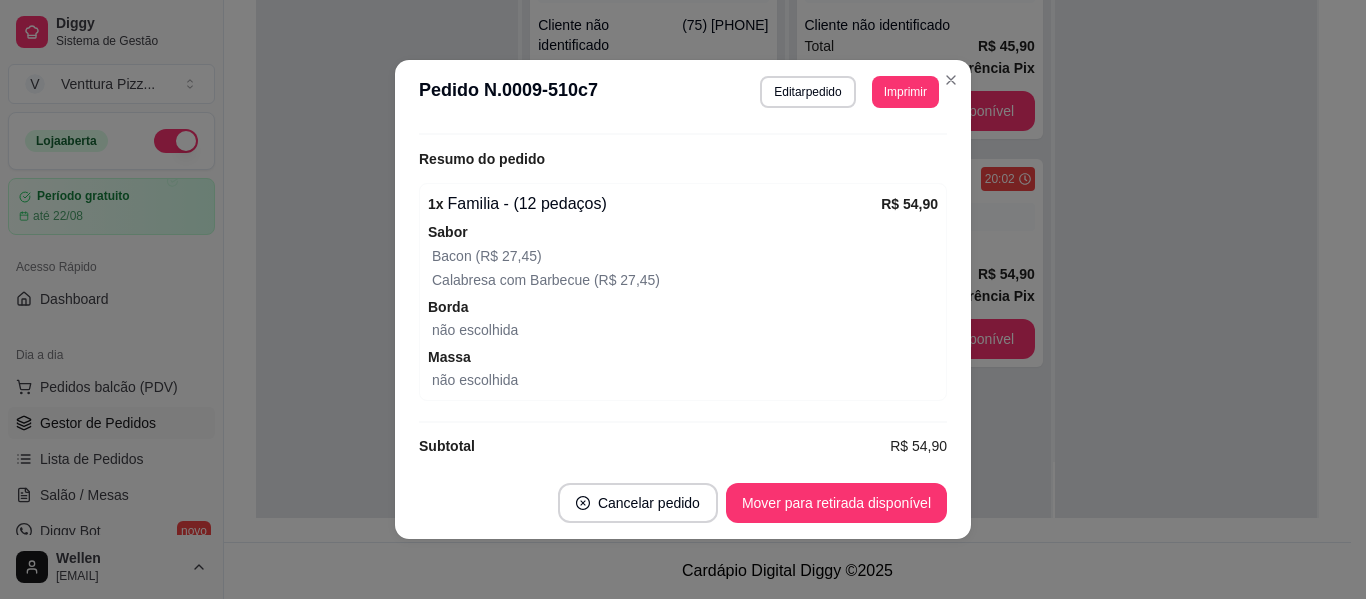 scroll, scrollTop: 366, scrollLeft: 0, axis: vertical 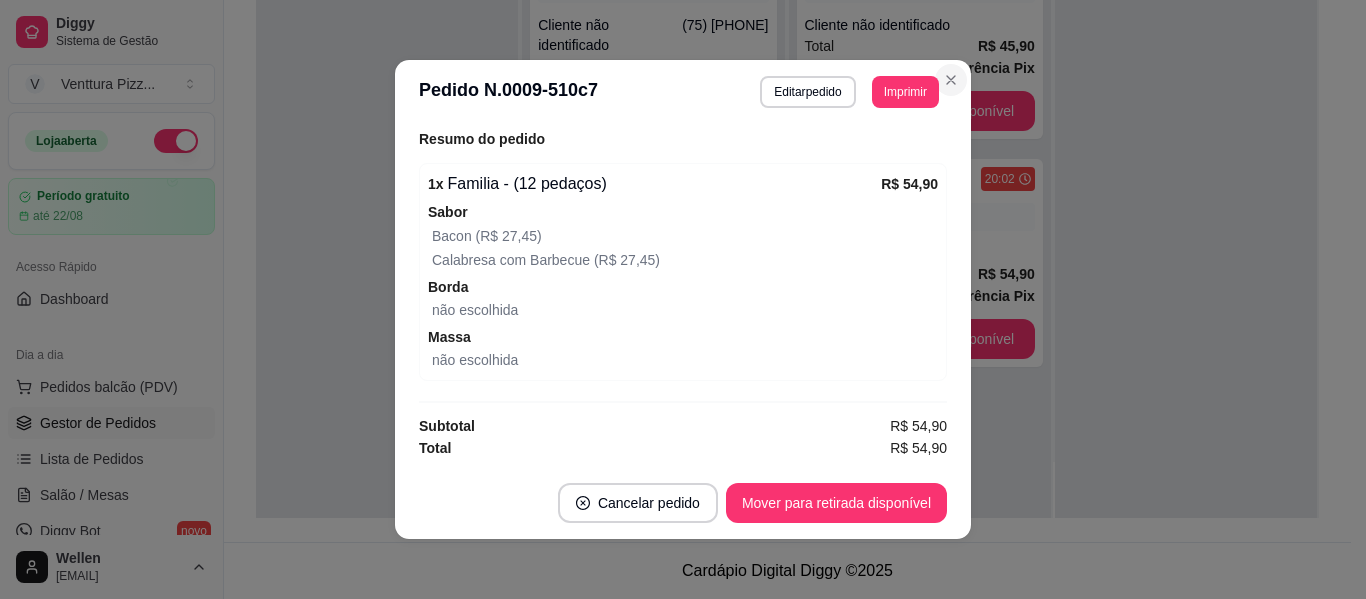 type 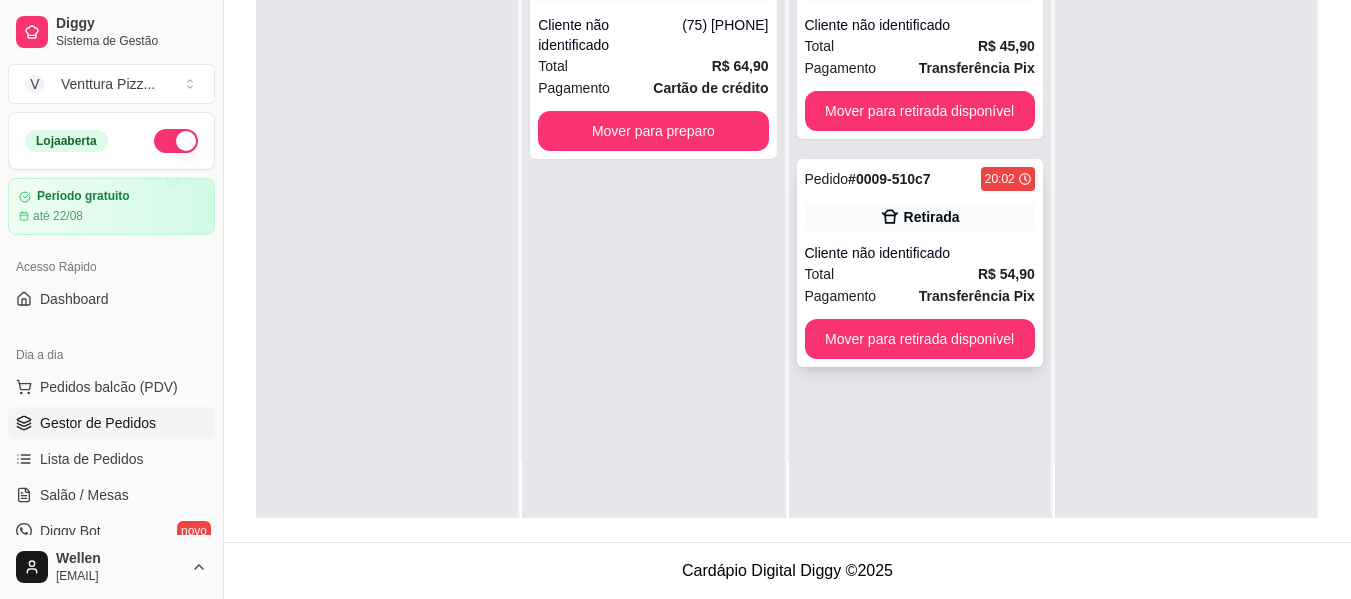 click on "Total R$ 54,90" at bounding box center [920, 274] 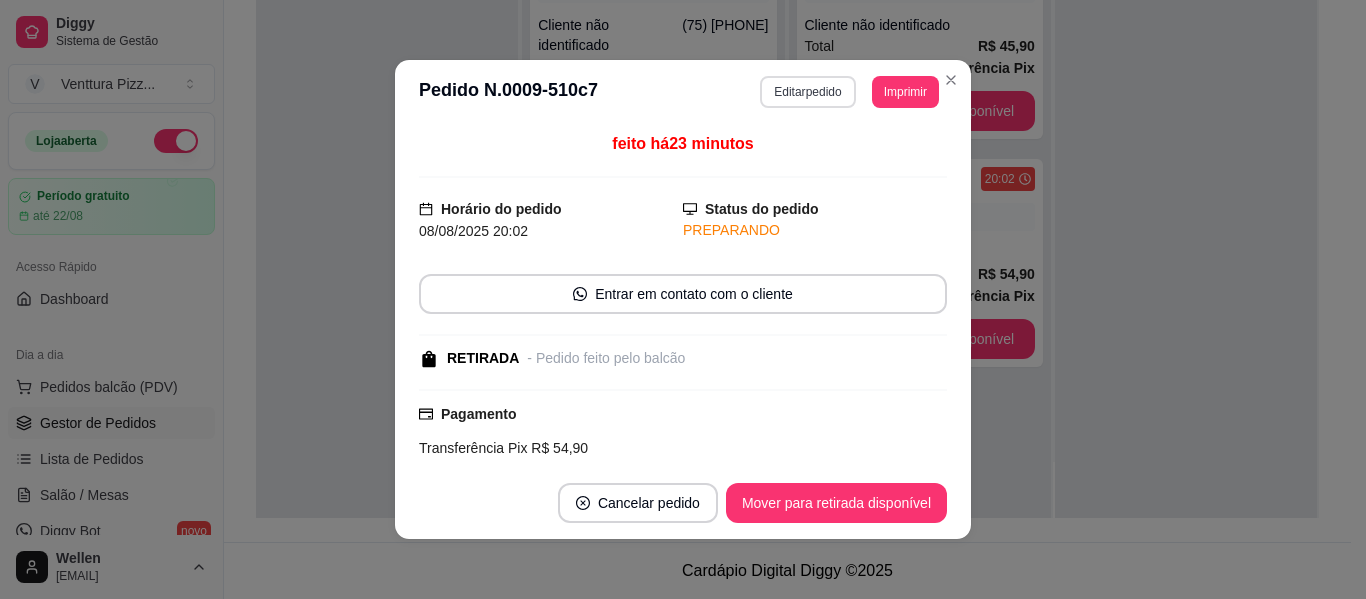 type 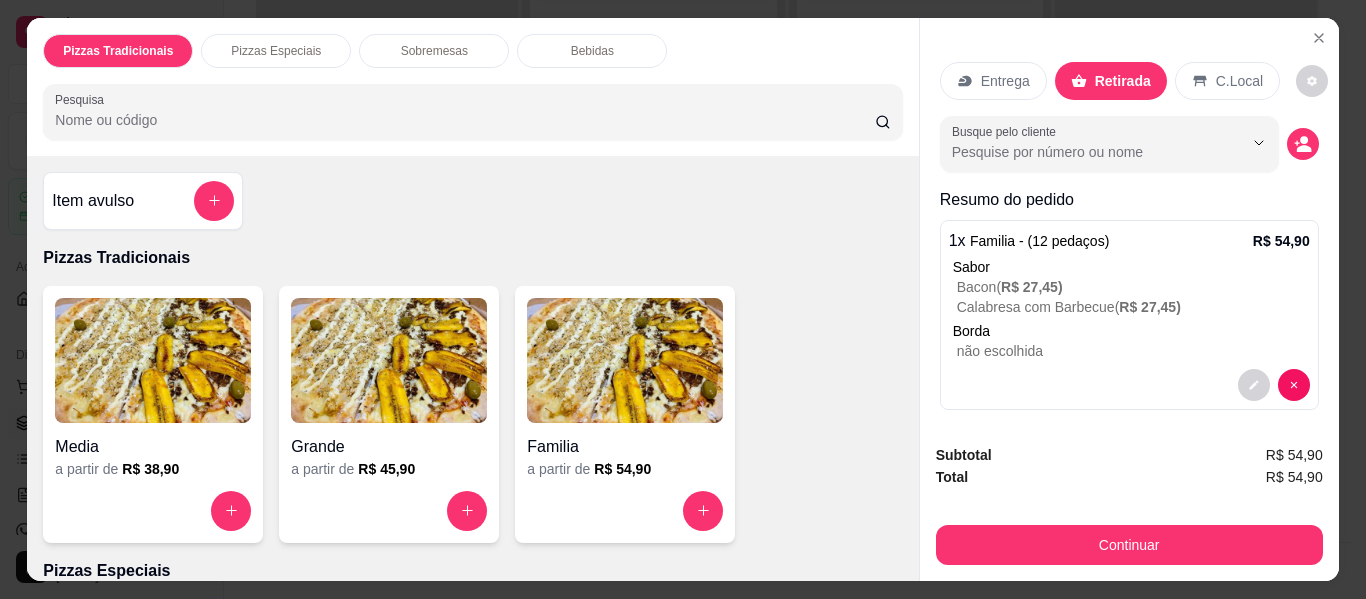scroll, scrollTop: 9, scrollLeft: 0, axis: vertical 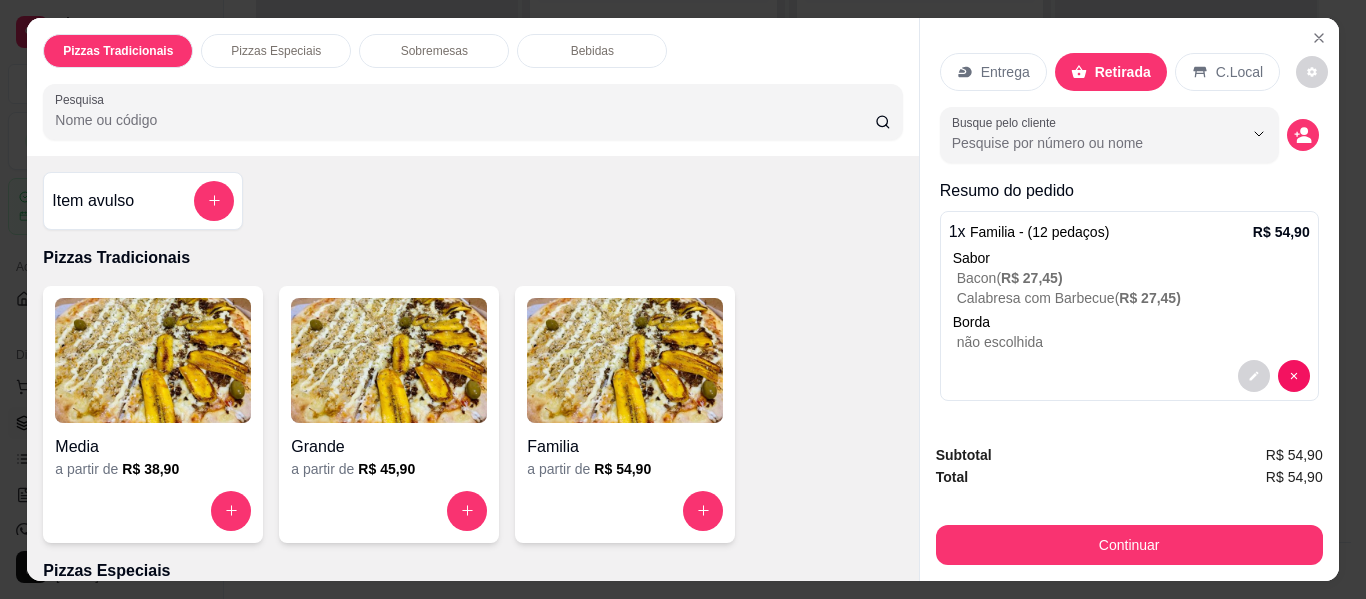 click on "a partir de     R$ 54,90" at bounding box center [625, 469] 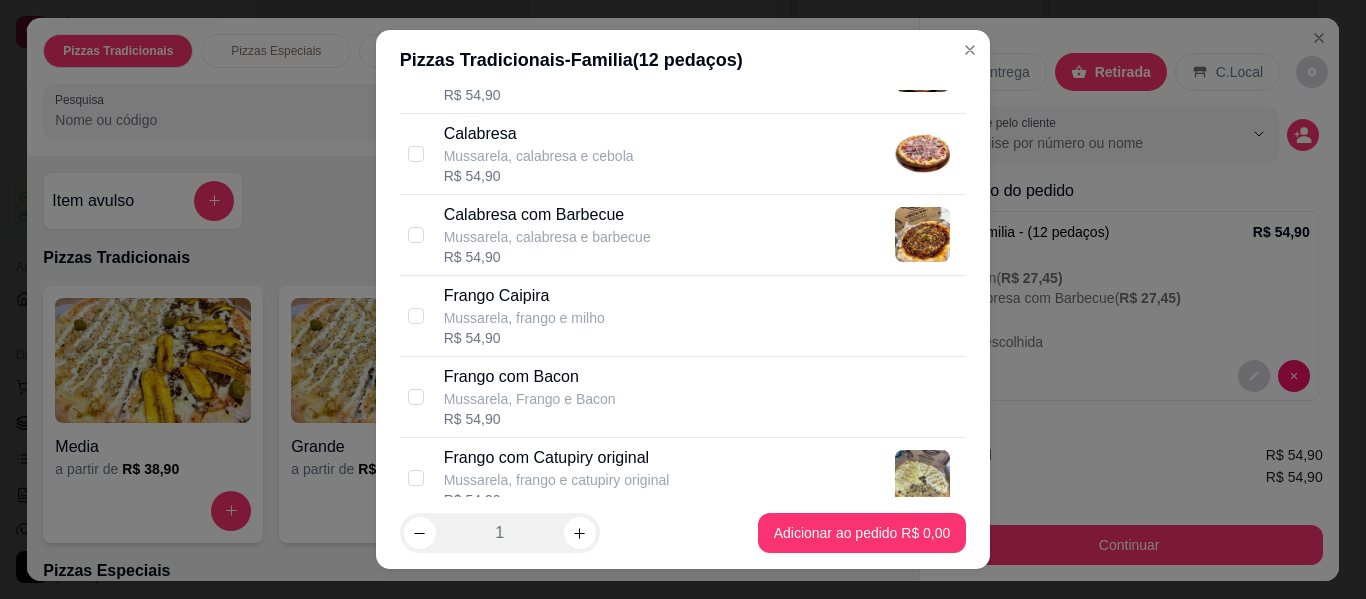 scroll, scrollTop: 400, scrollLeft: 0, axis: vertical 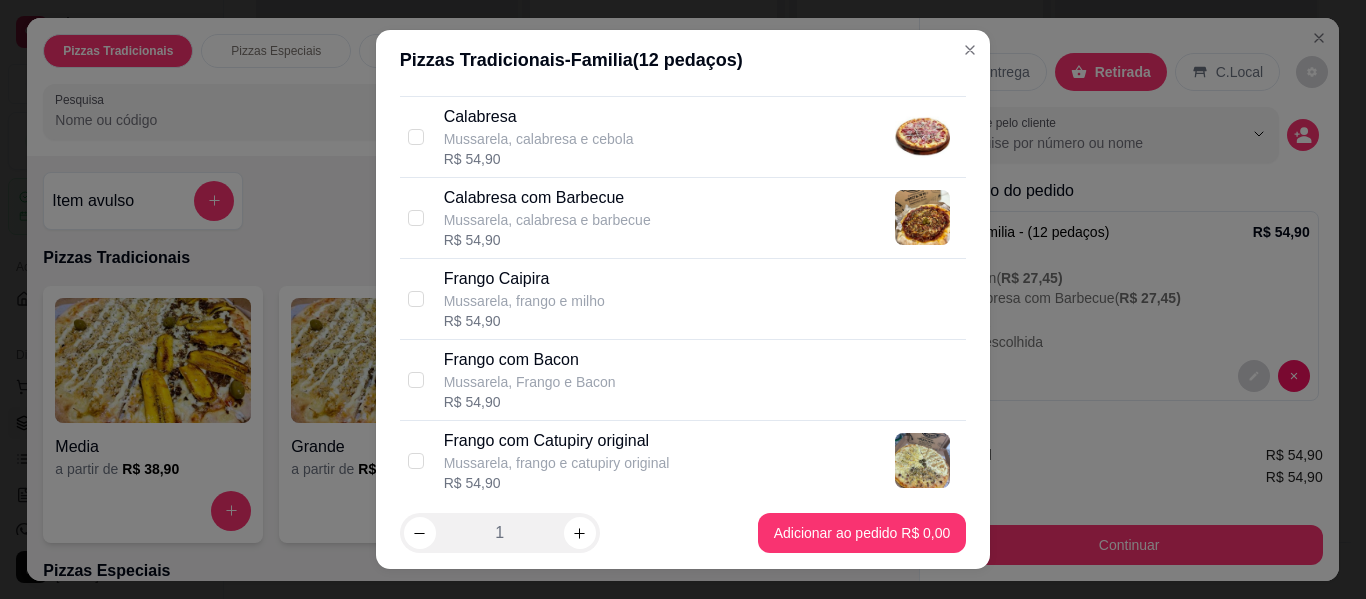 click on "Frango com Catupiry original" at bounding box center [557, 441] 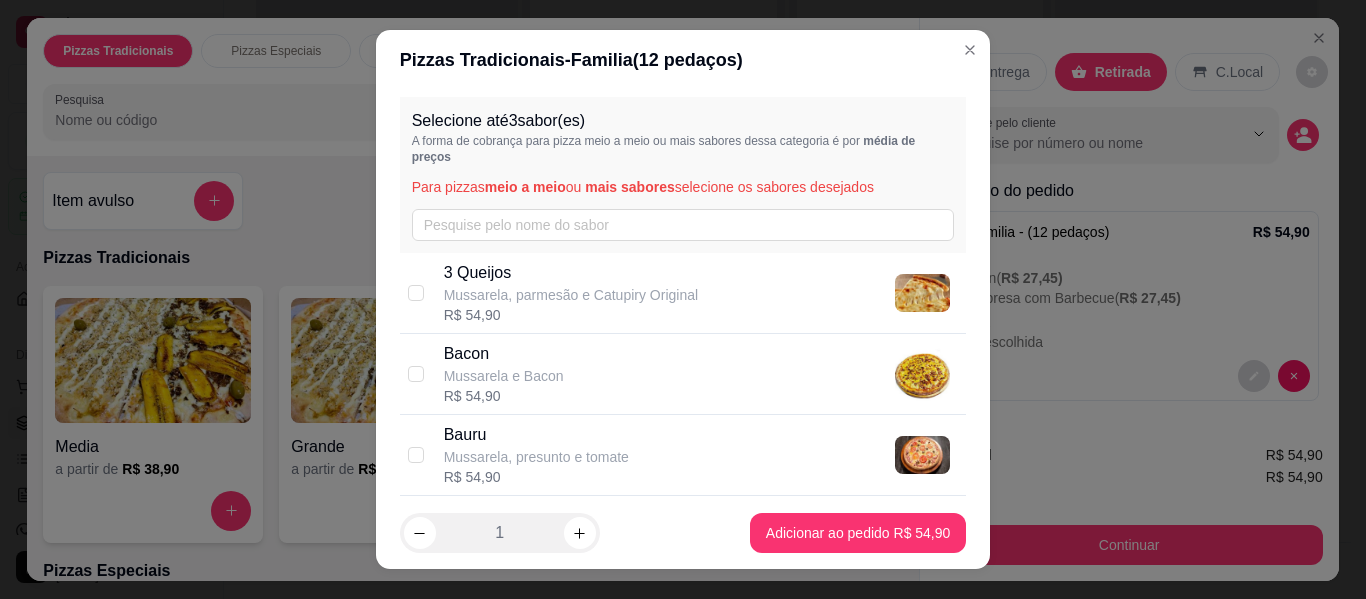 scroll, scrollTop: 0, scrollLeft: 0, axis: both 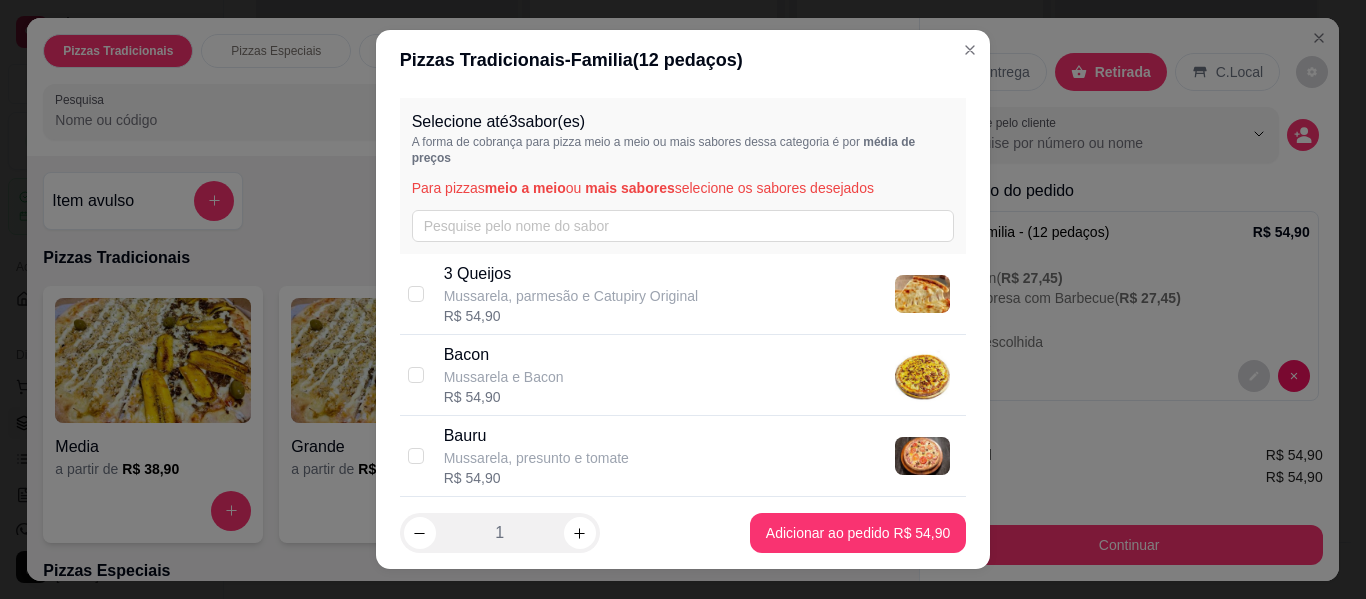 click on "Mussarela, parmesão e Catupiry Original" at bounding box center (571, 296) 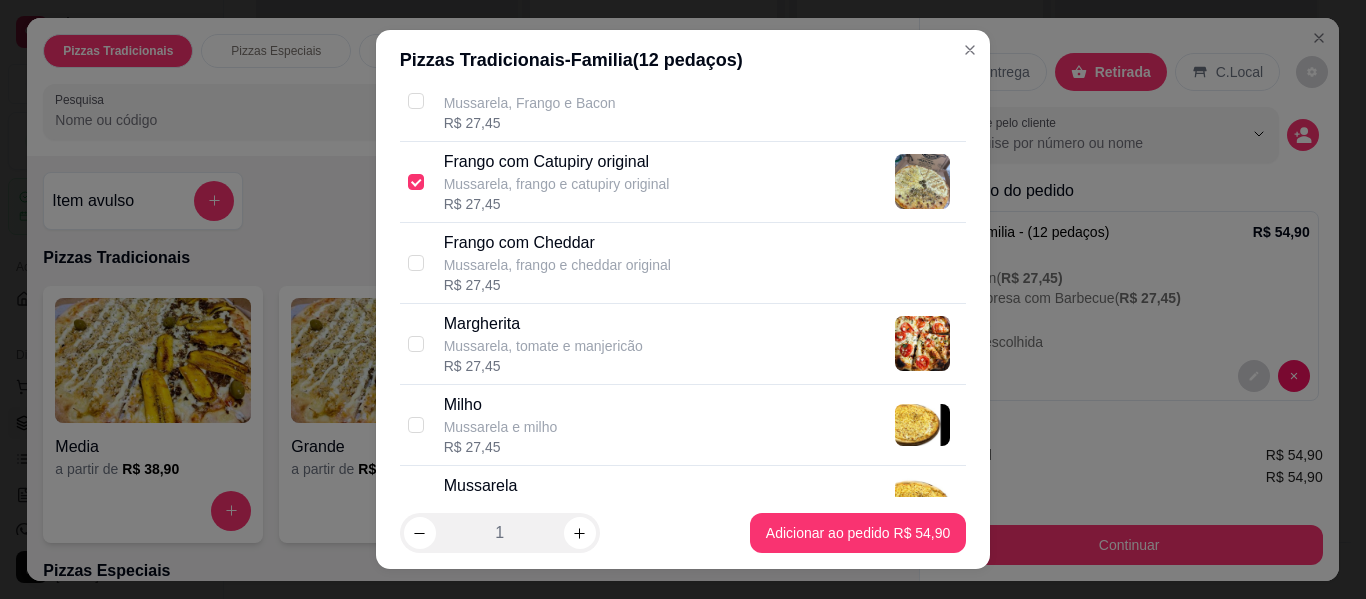 scroll, scrollTop: 700, scrollLeft: 0, axis: vertical 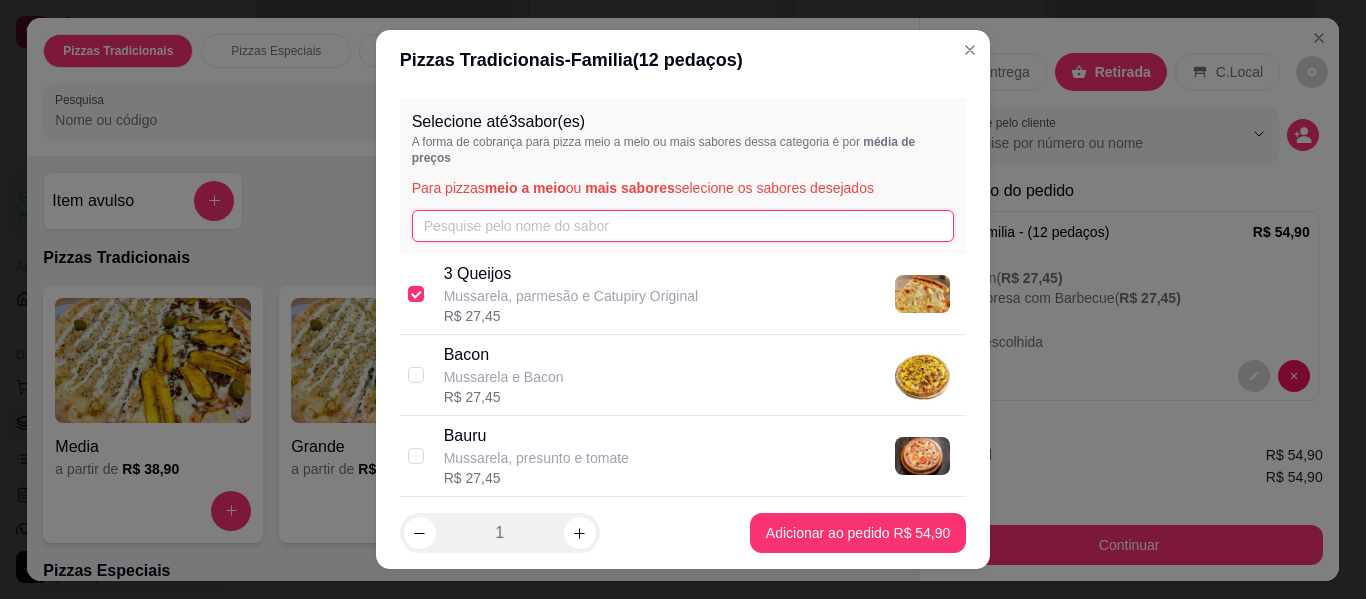 click at bounding box center (683, 226) 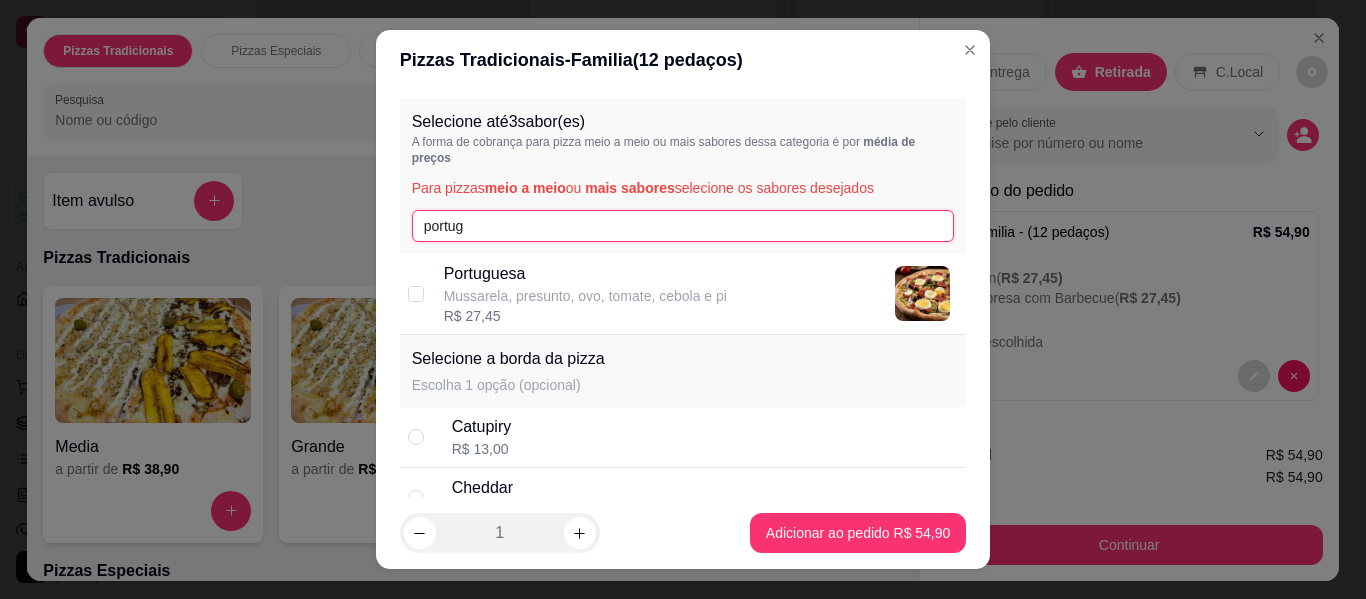type on "portug" 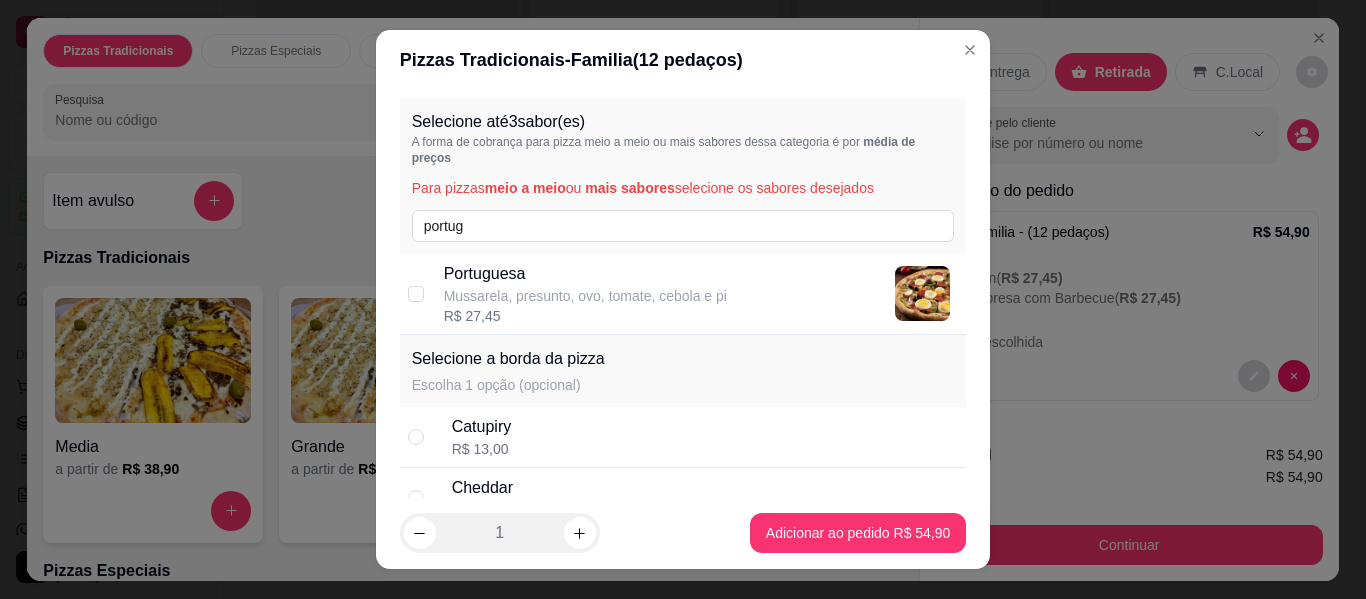 click on "Portuguesa" at bounding box center [585, 274] 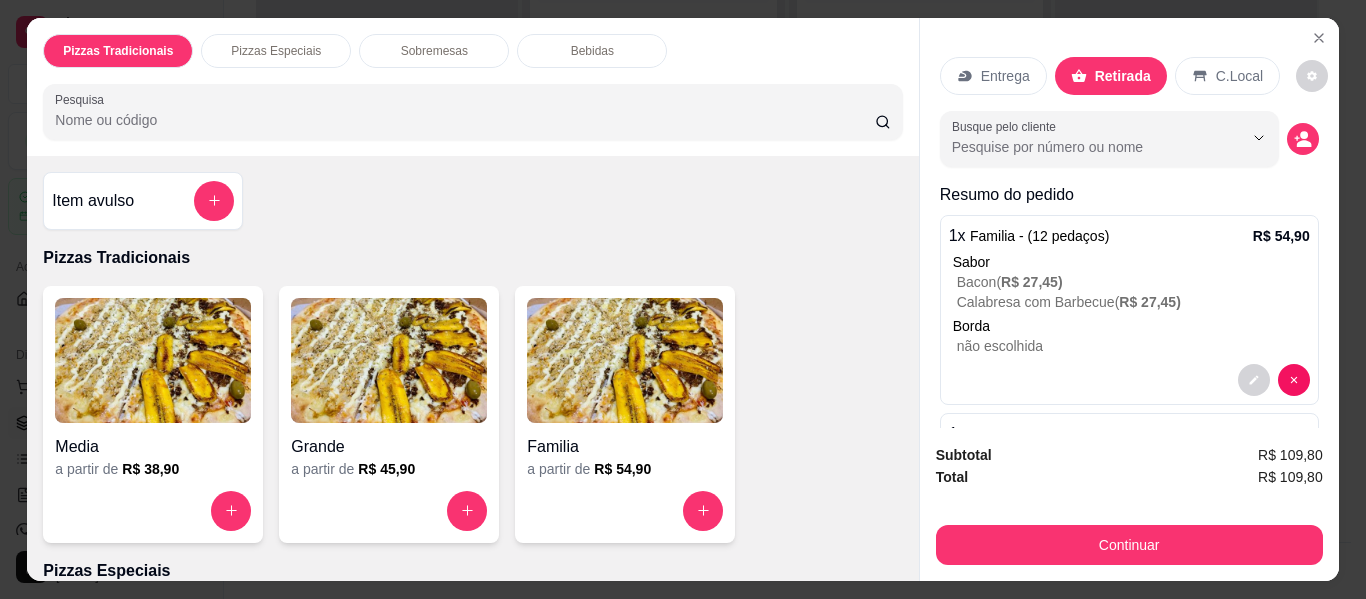 scroll, scrollTop: 0, scrollLeft: 0, axis: both 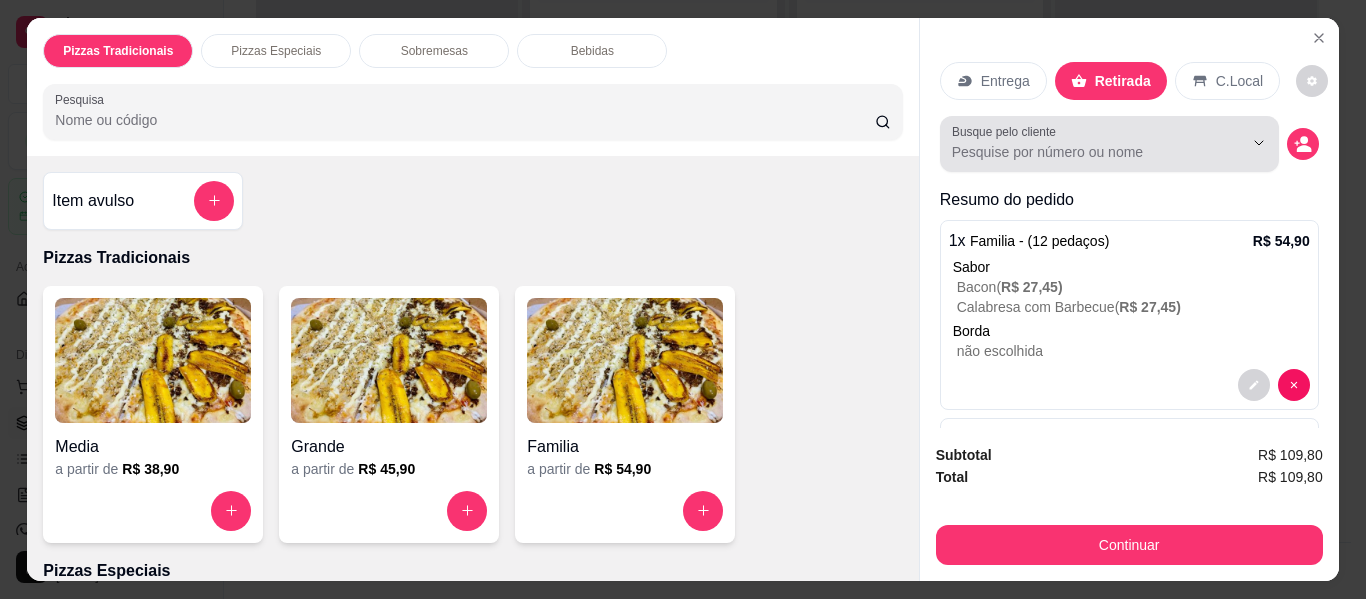click on "Busque pelo cliente" at bounding box center (1081, 152) 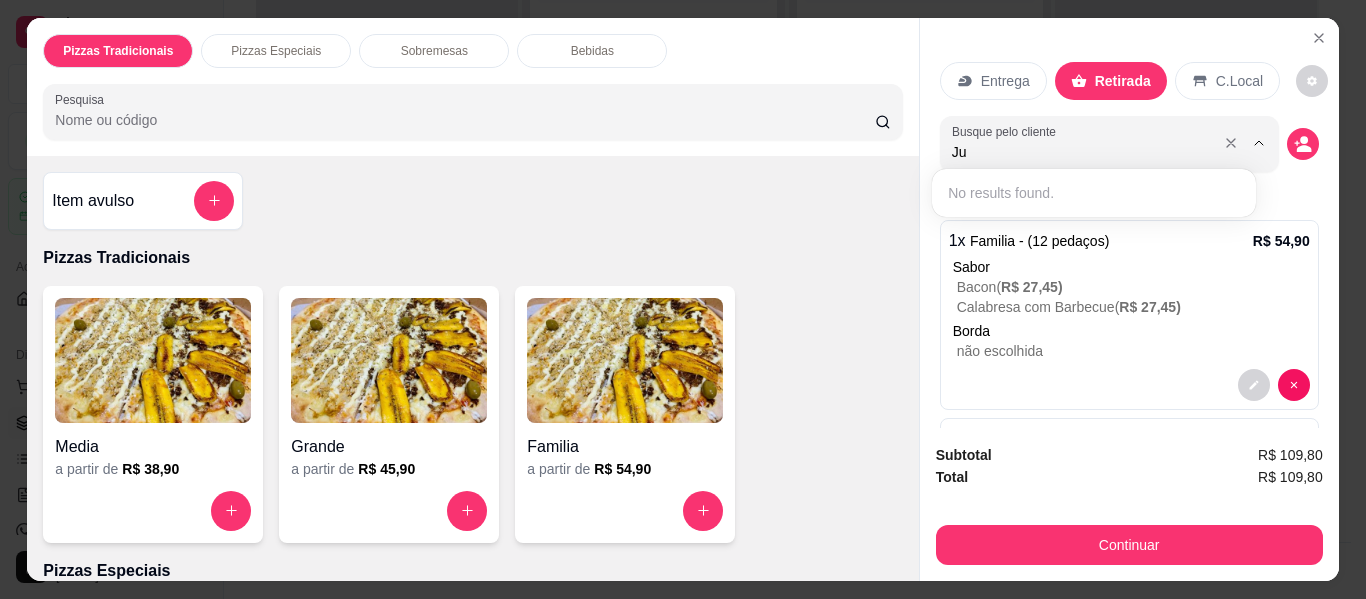 type on "Jul" 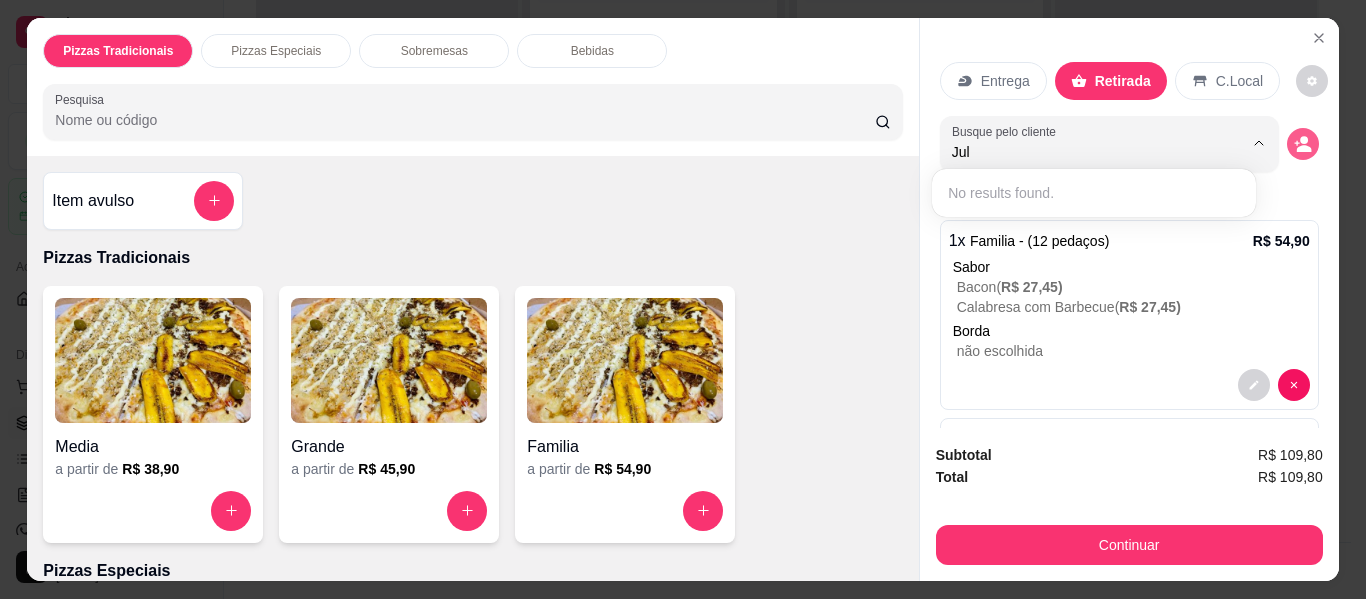 click 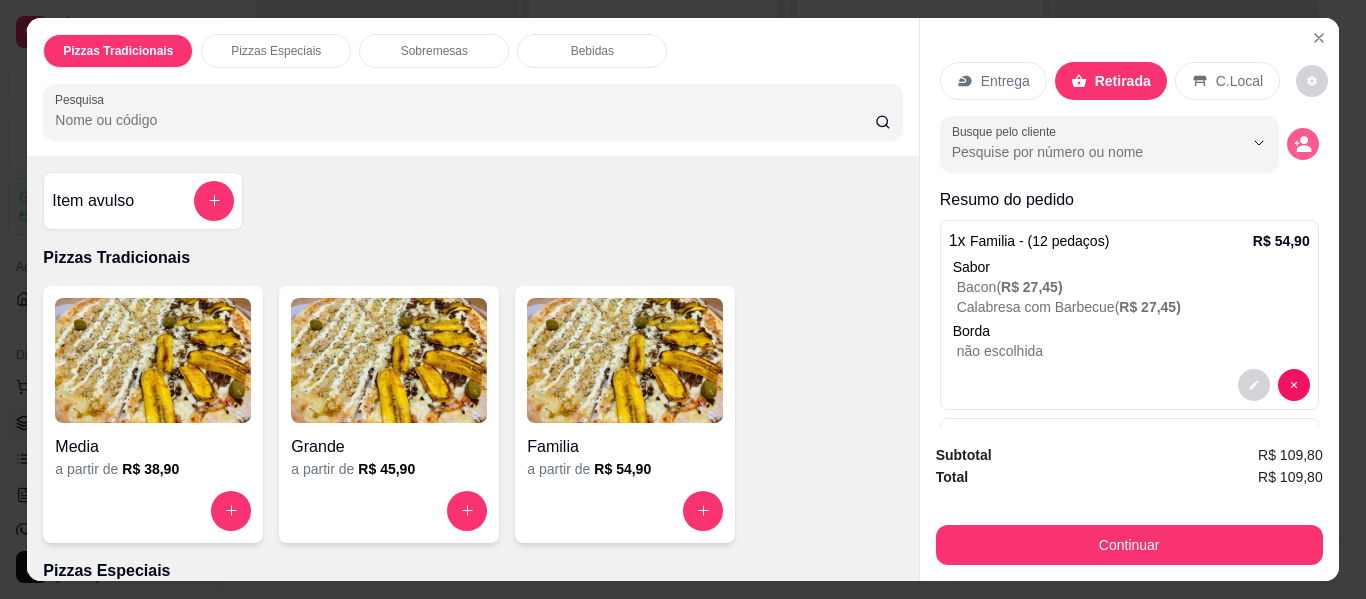 type 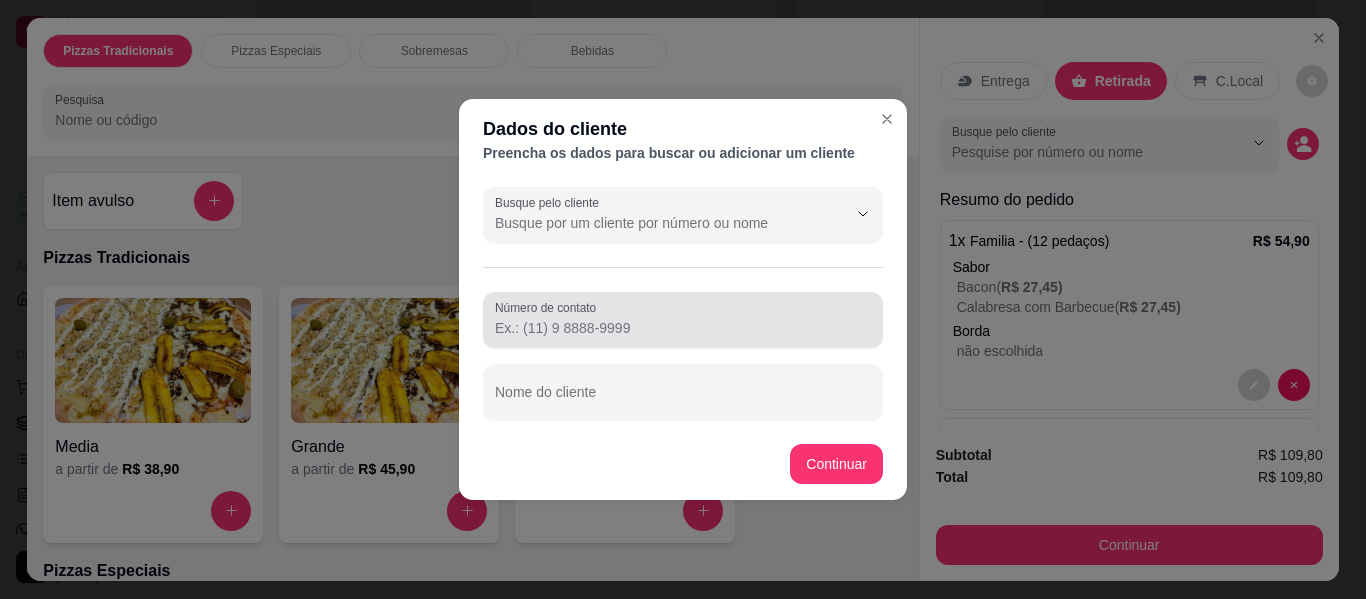 click on "Número de contato" at bounding box center (683, 328) 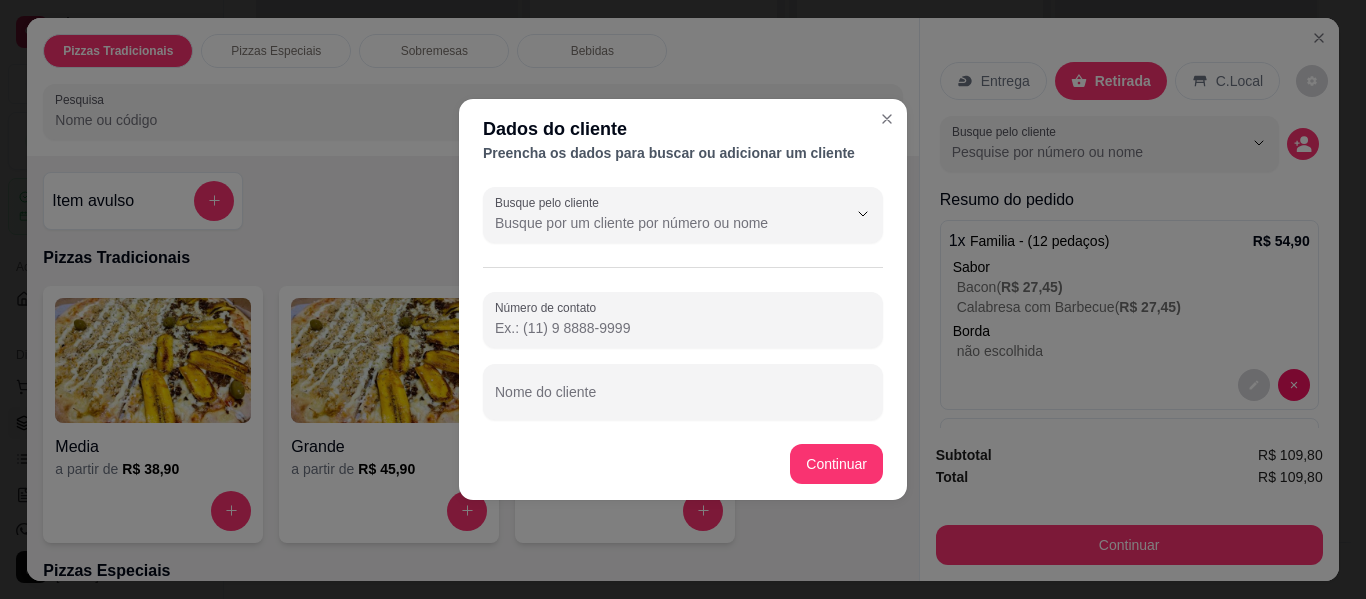 paste on "(75) [PHONE]" 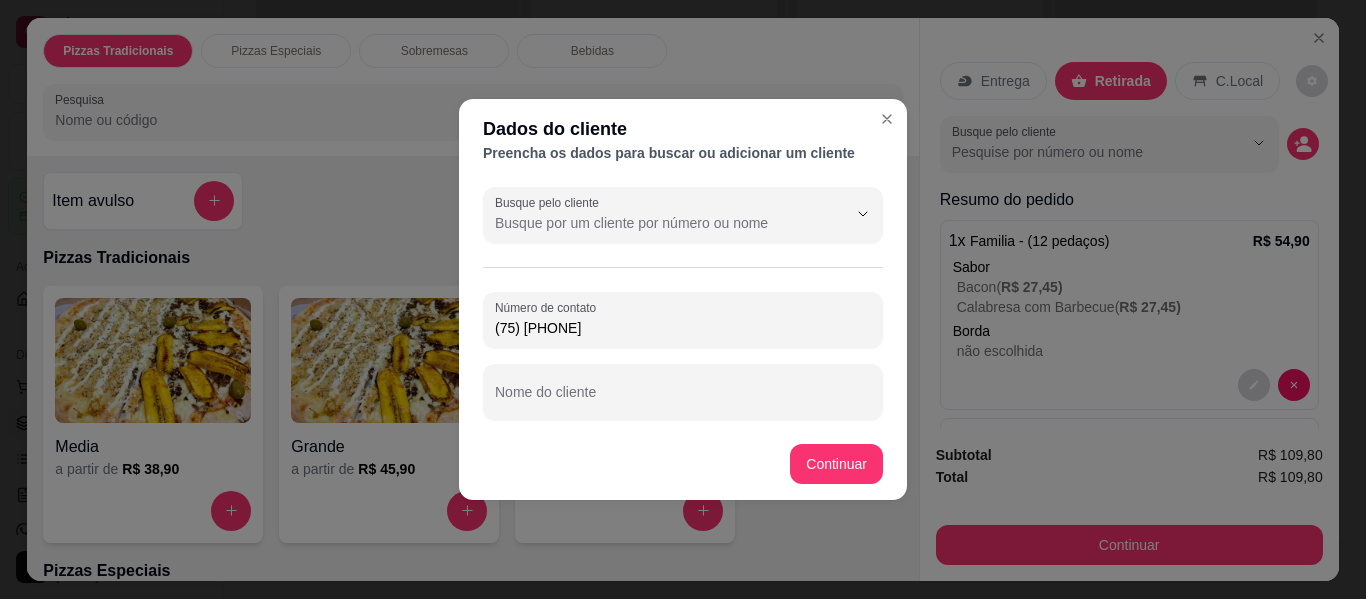click on "(75) [PHONE]" at bounding box center (683, 328) 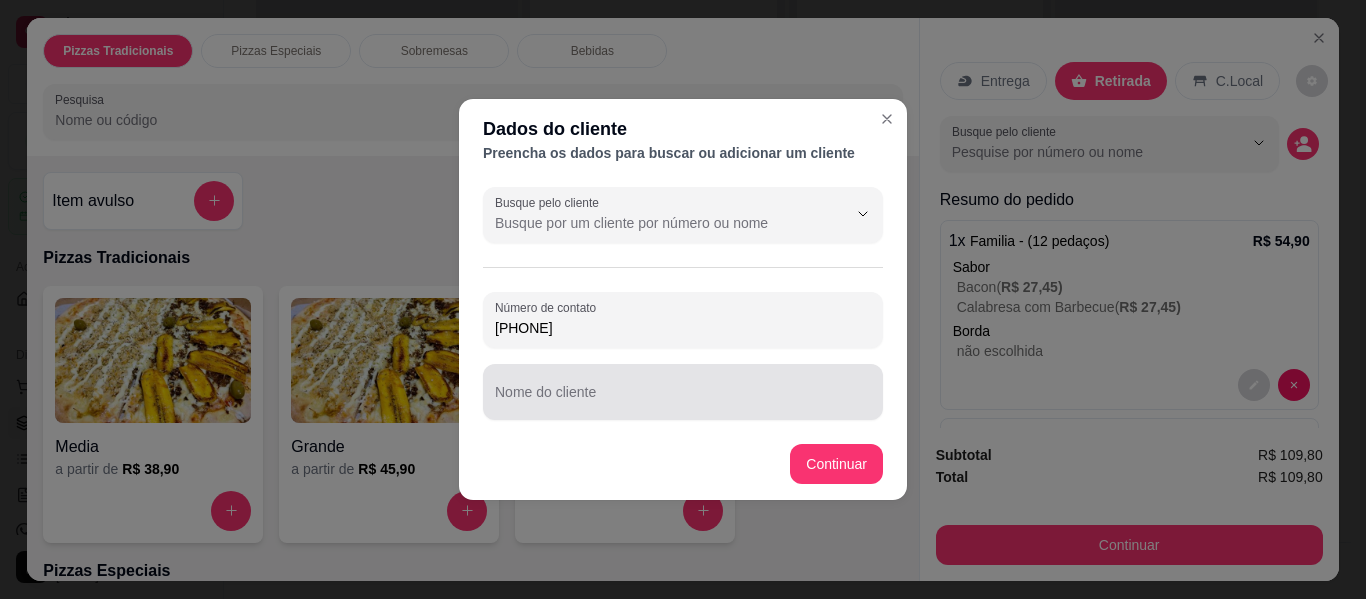 type on "[PHONE]" 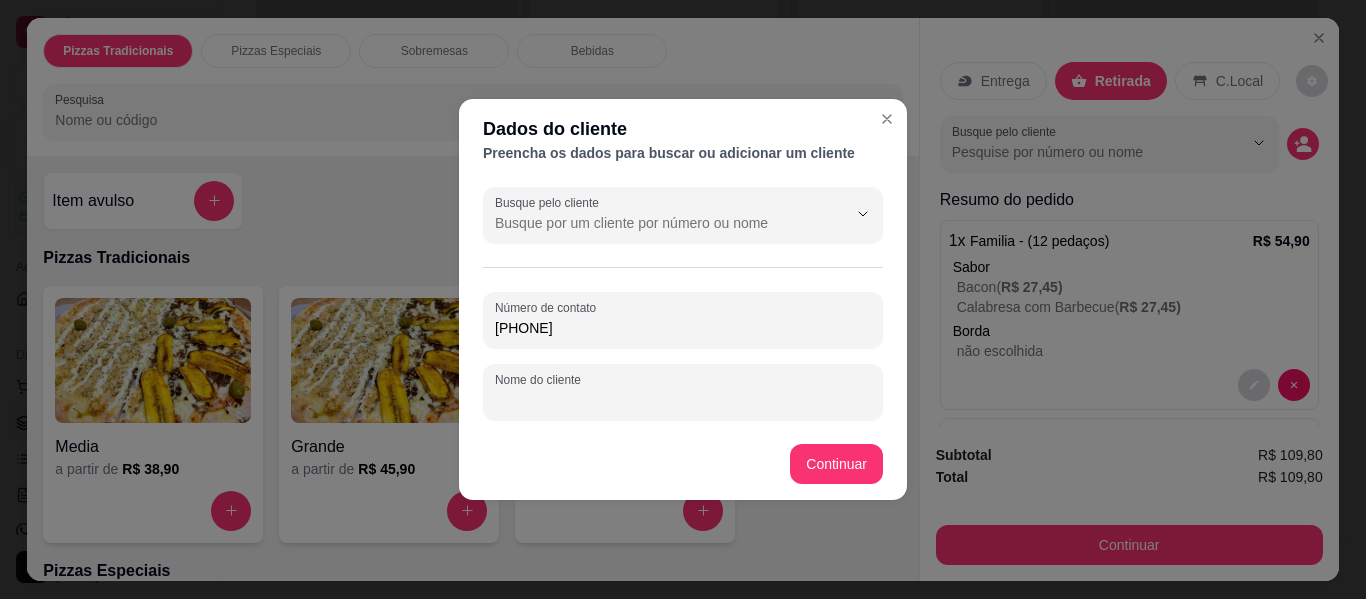 type on "j" 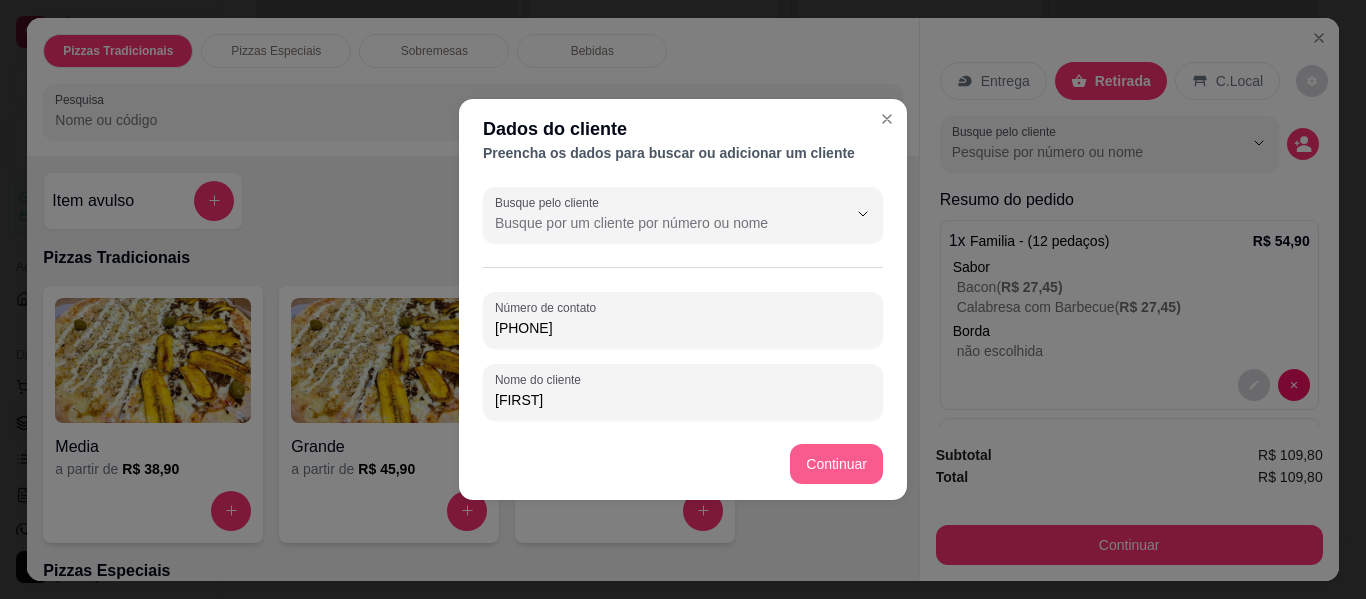 type on "[FIRST]" 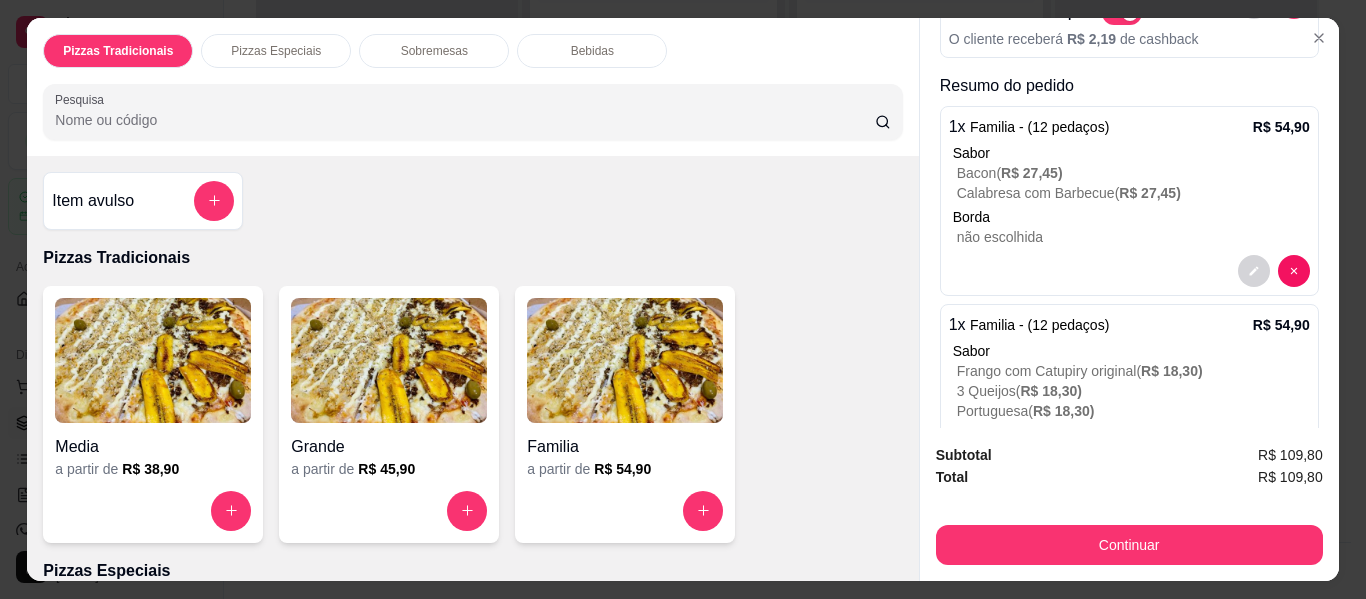 scroll, scrollTop: 281, scrollLeft: 0, axis: vertical 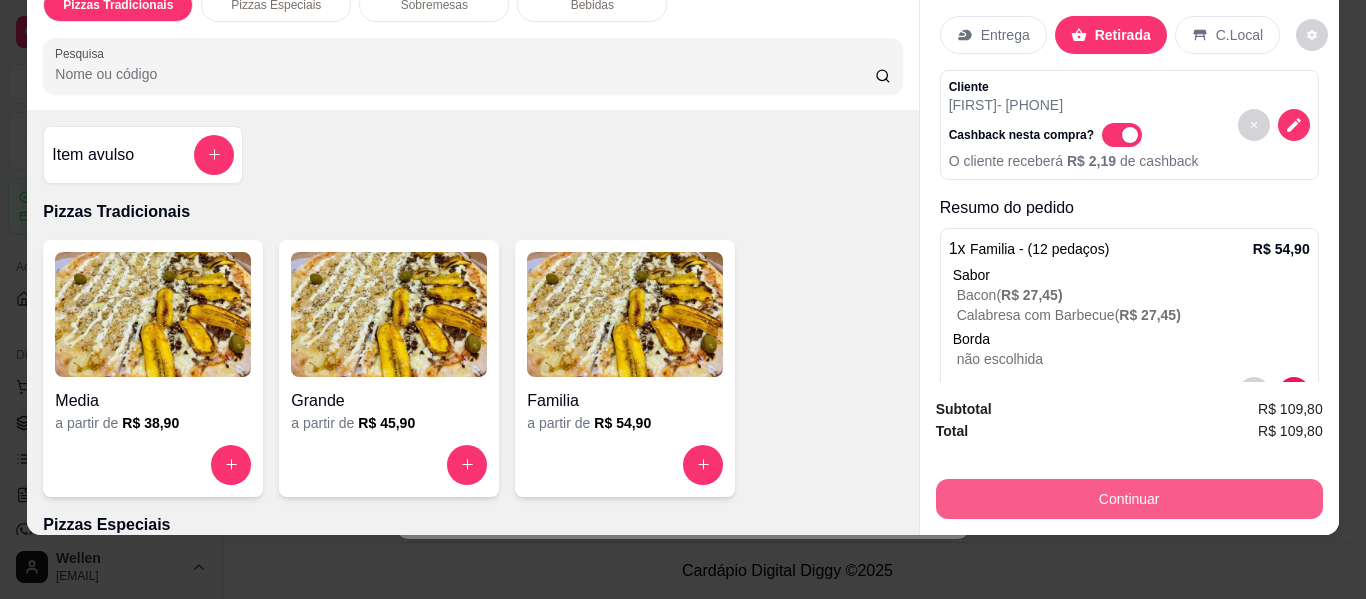 type 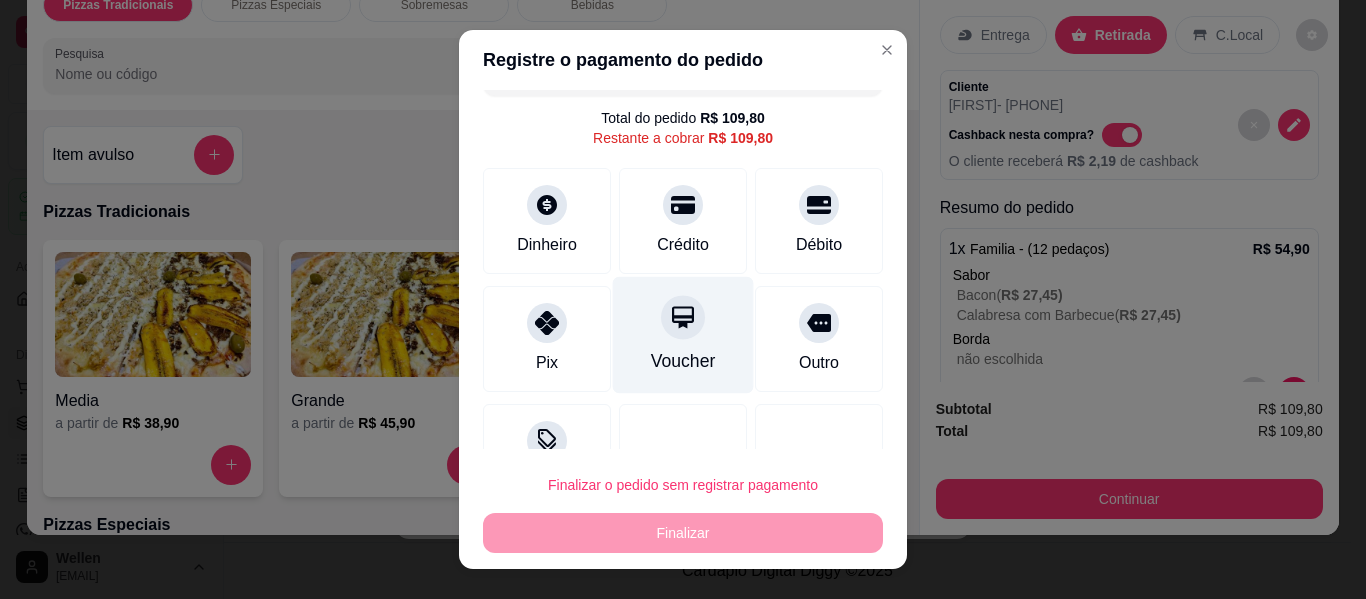 scroll, scrollTop: 11, scrollLeft: 0, axis: vertical 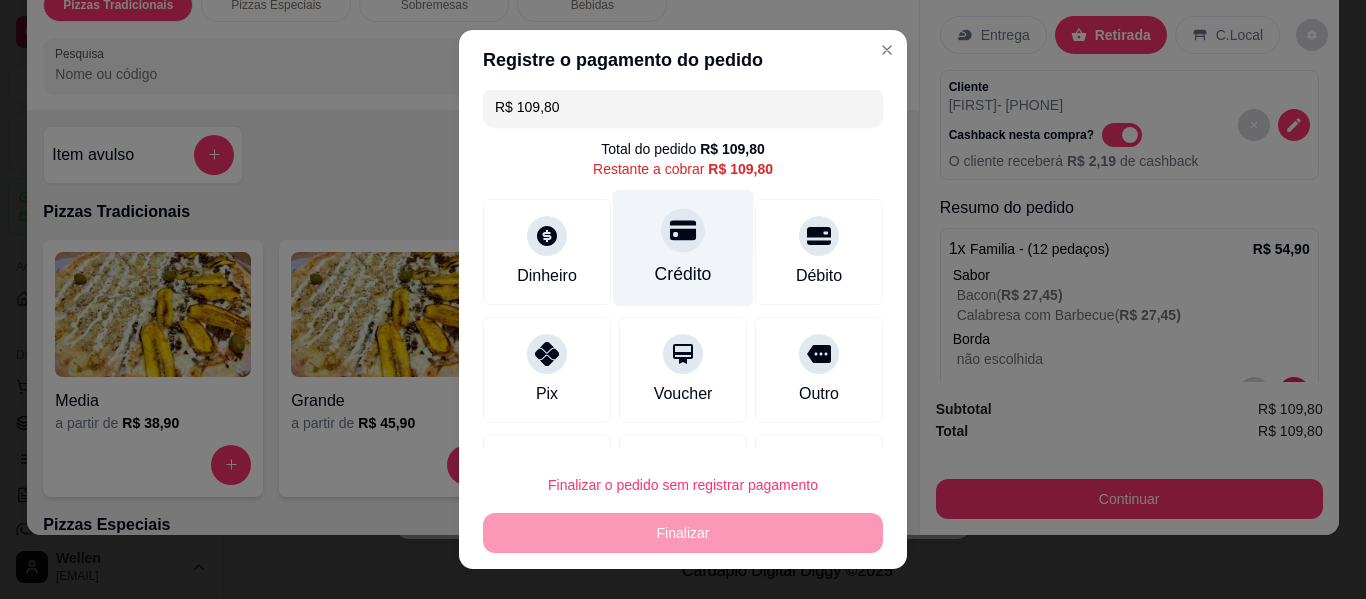 click on "Crédito" at bounding box center [683, 248] 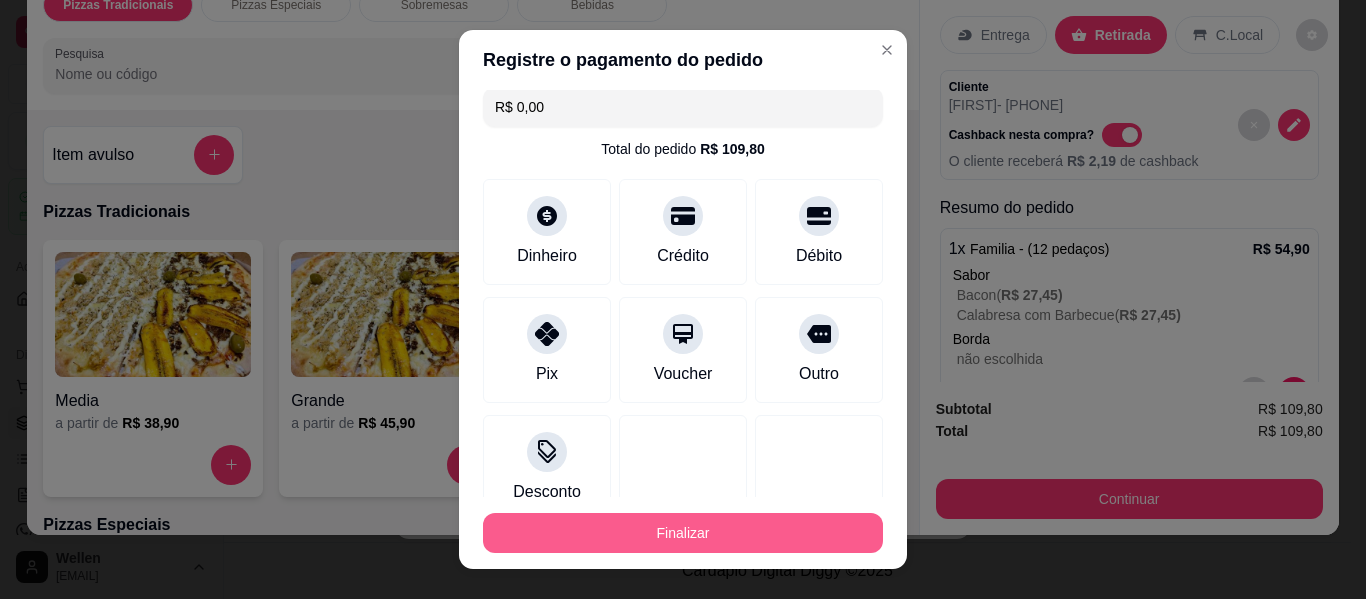 type 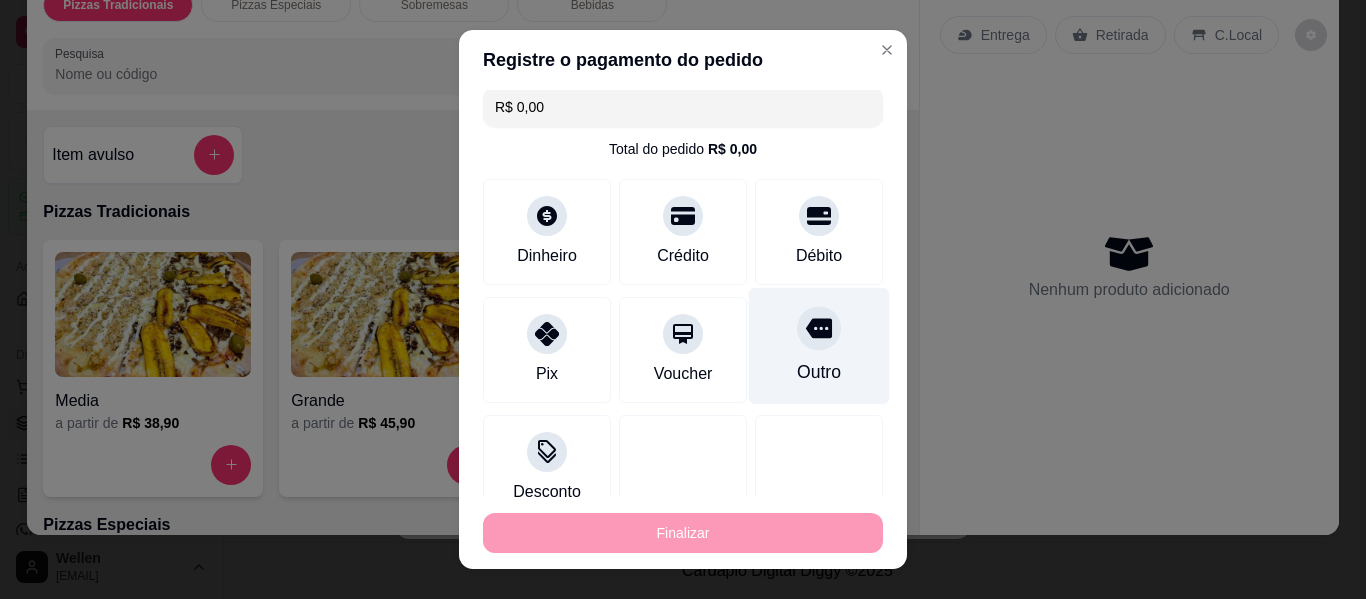 type on "-R$ 109,80" 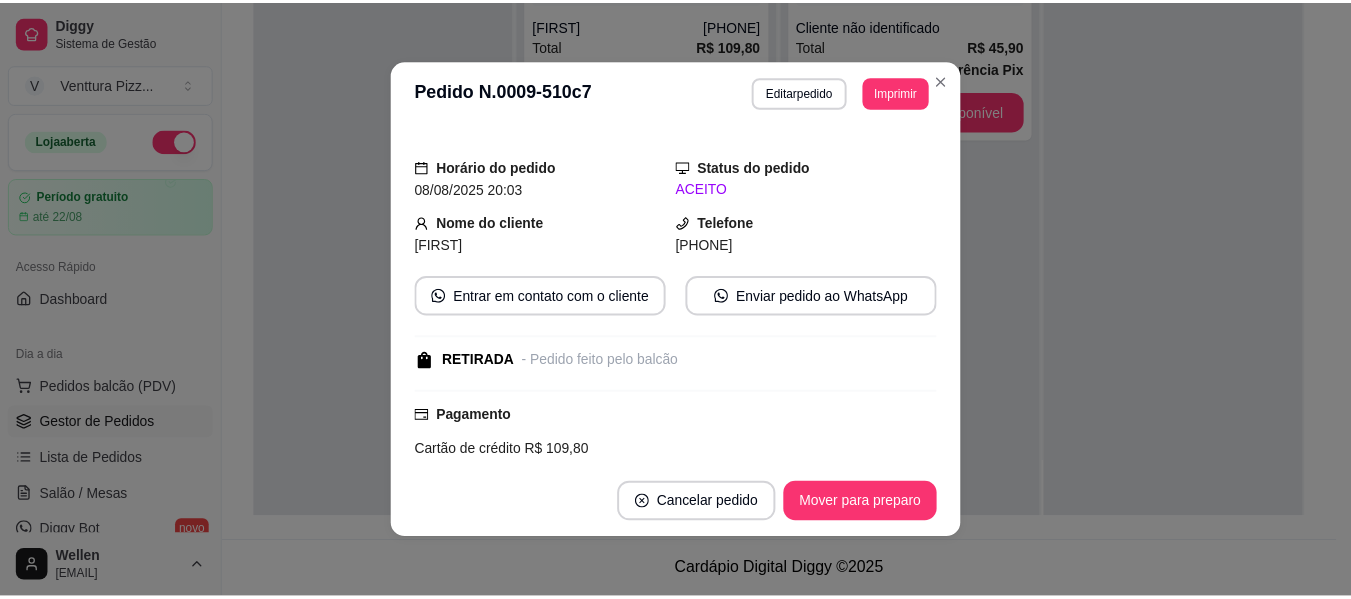 scroll, scrollTop: 200, scrollLeft: 0, axis: vertical 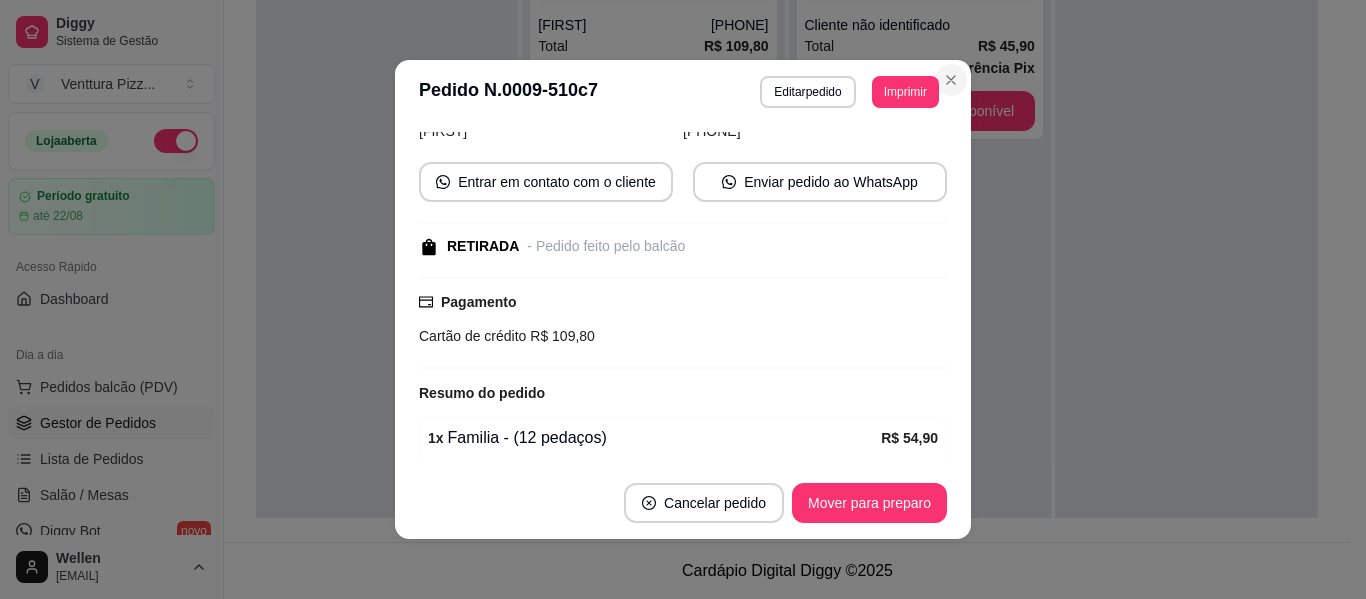 type 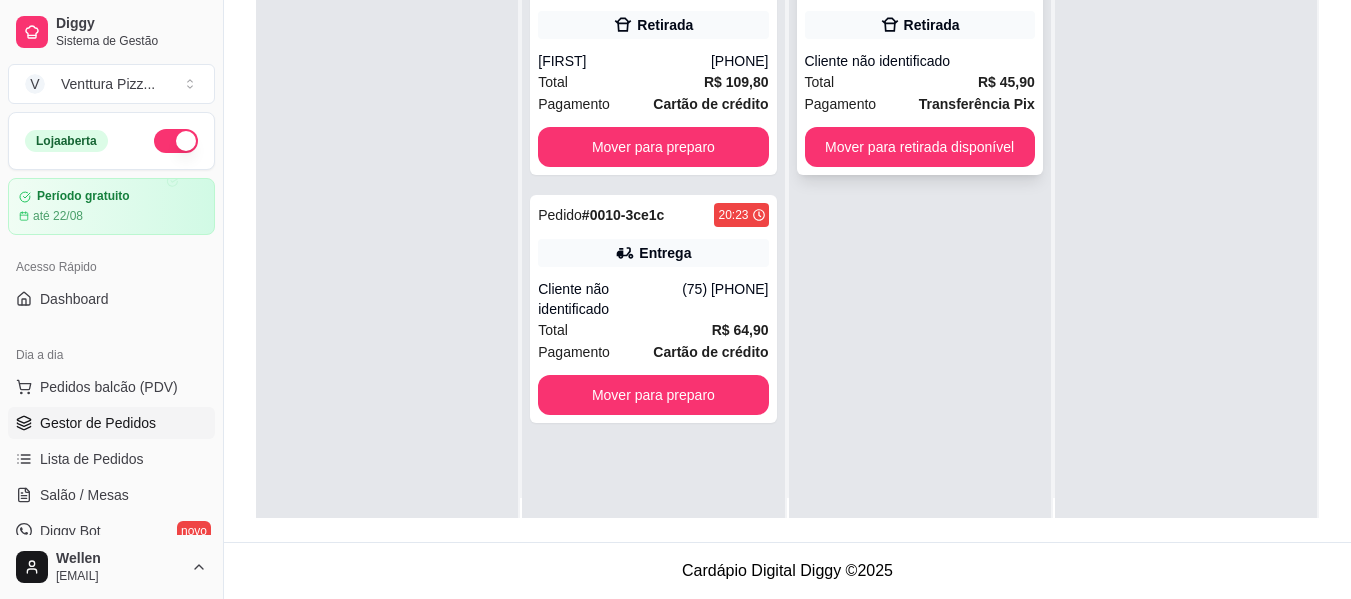 scroll, scrollTop: 0, scrollLeft: 0, axis: both 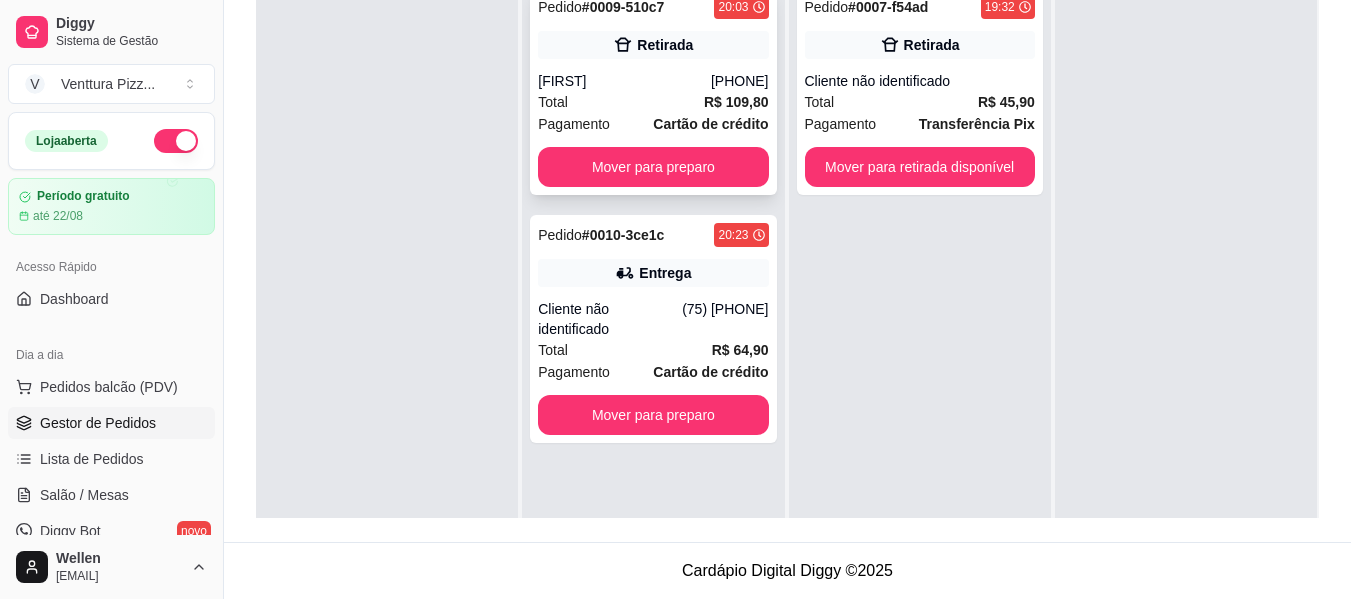 click on "Pagamento Cartão de crédito" at bounding box center (653, 124) 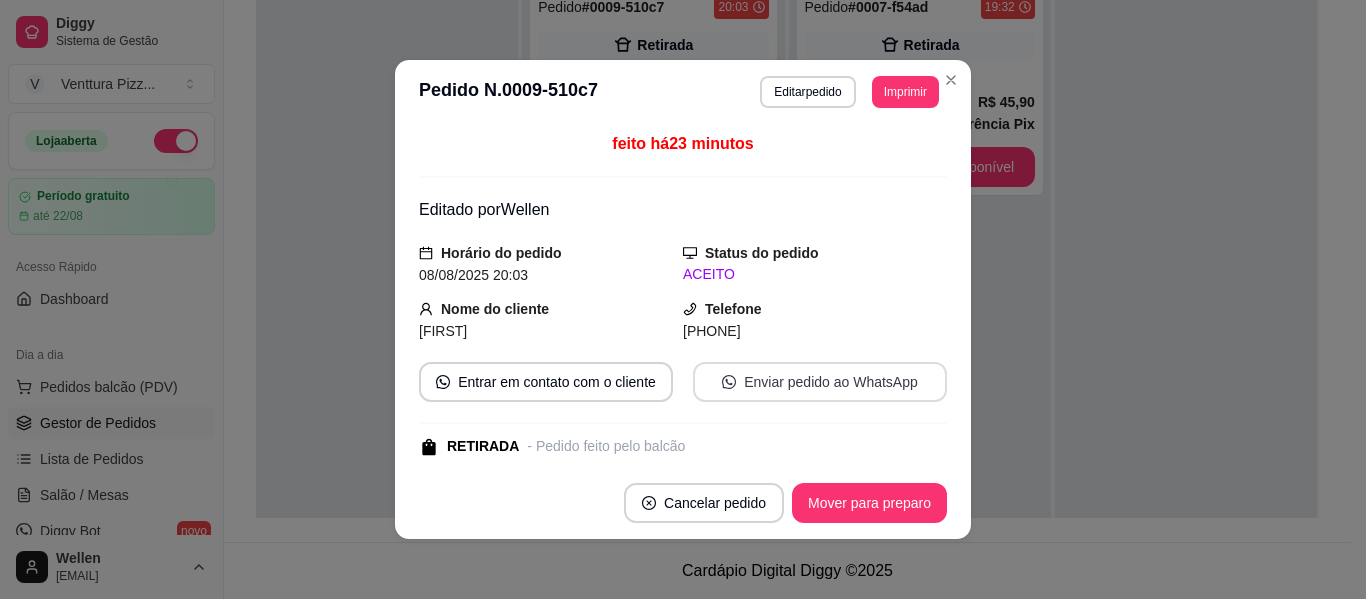 type 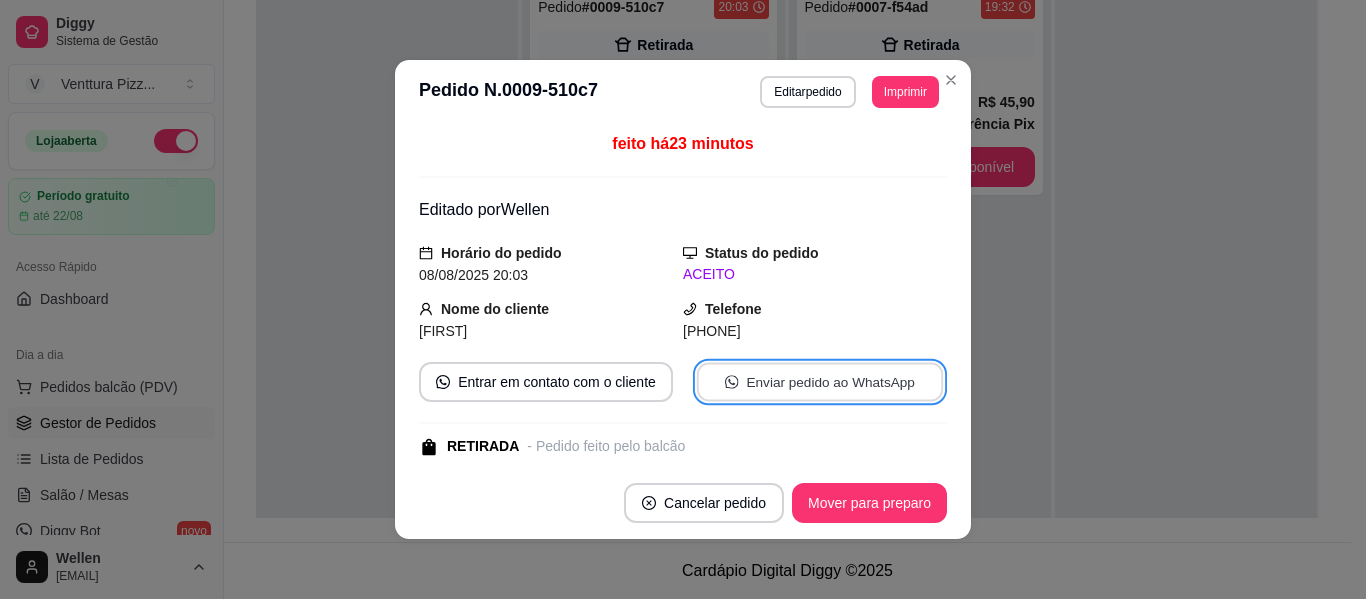 click on "Enviar pedido ao WhatsApp" at bounding box center [820, 382] 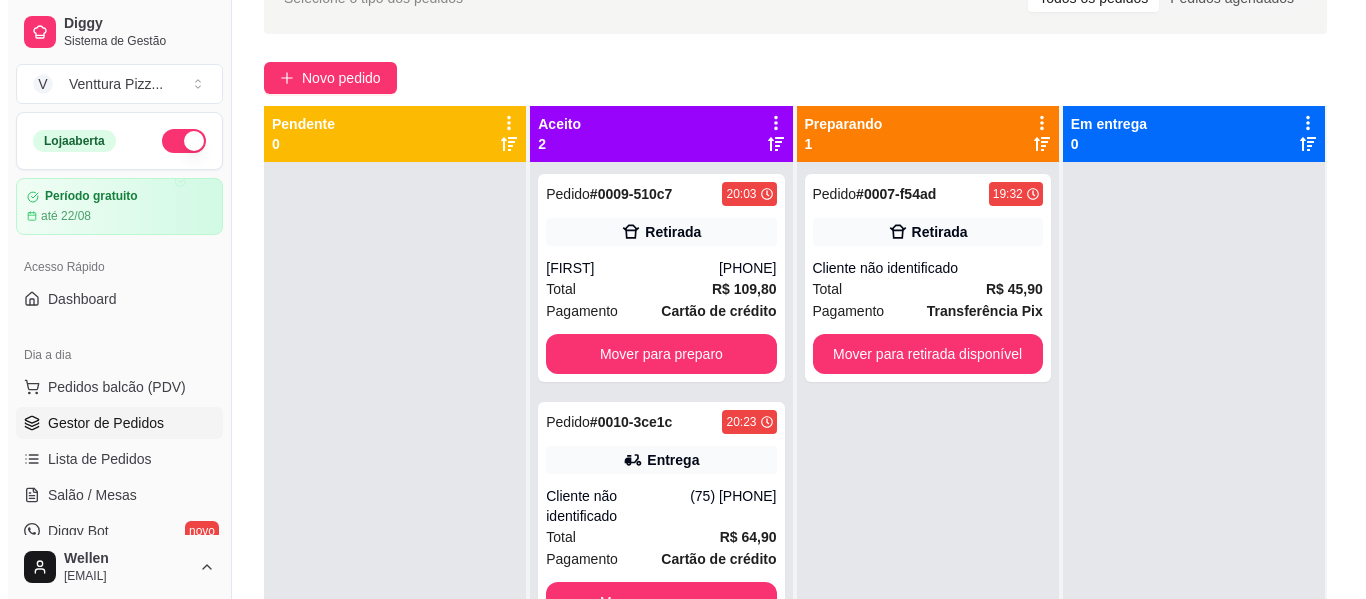 scroll, scrollTop: 200, scrollLeft: 0, axis: vertical 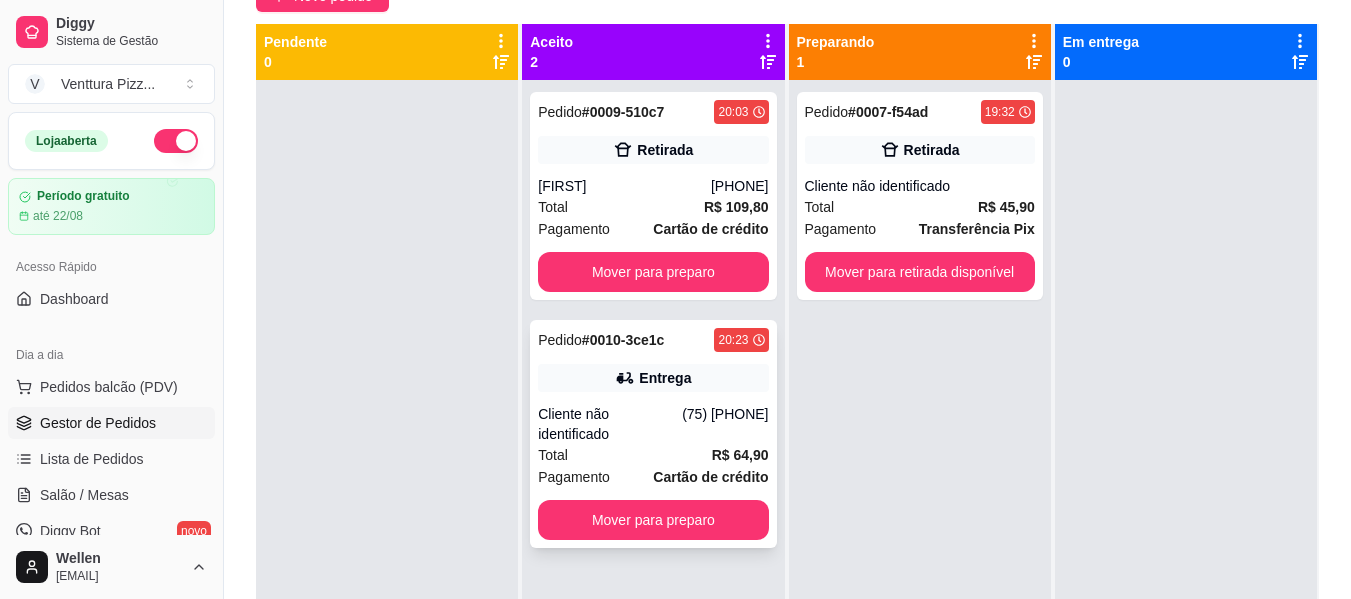click on "Cliente não identificado" at bounding box center [610, 424] 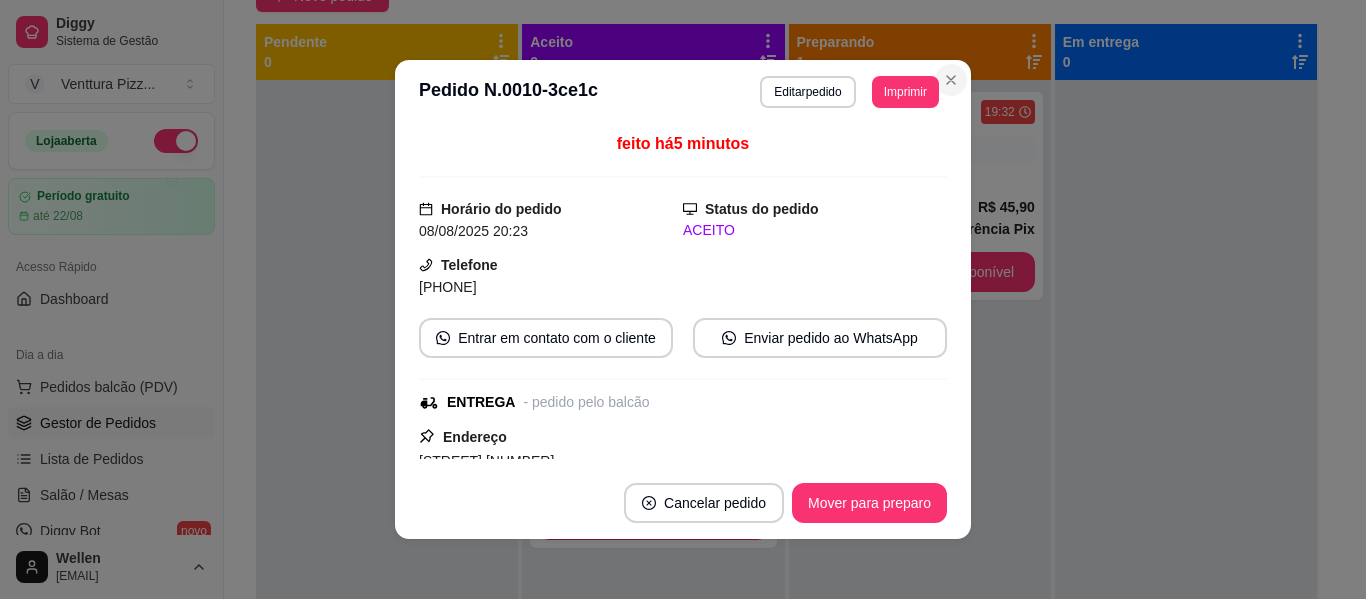 type 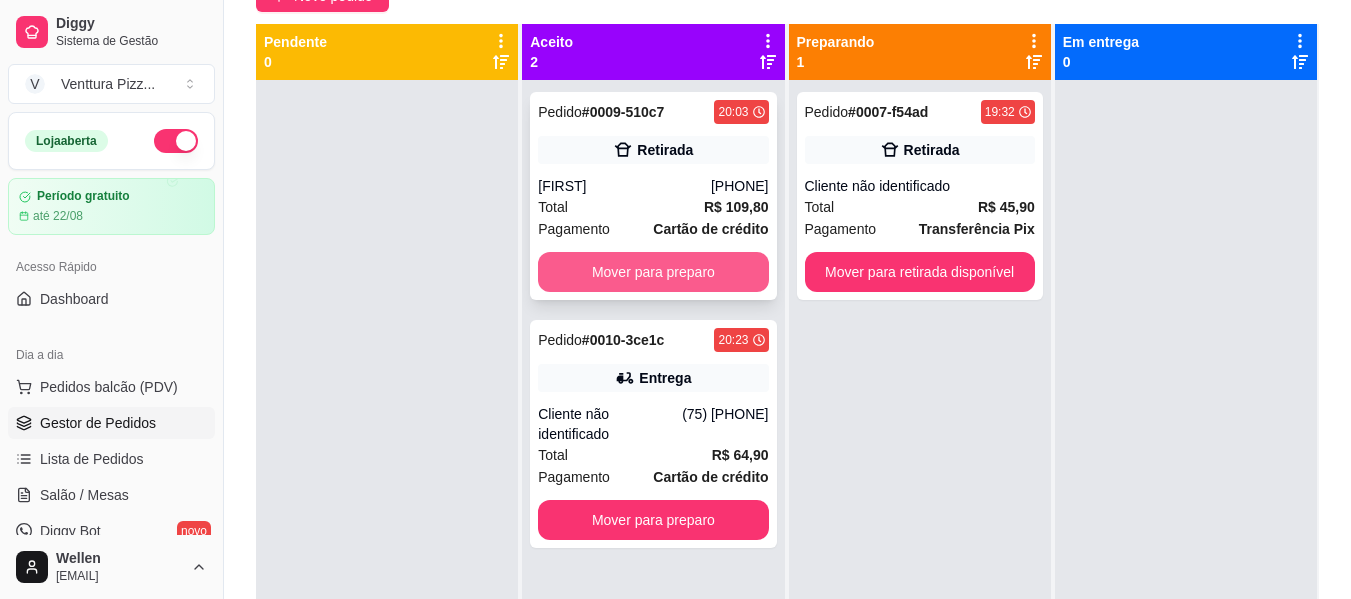 type 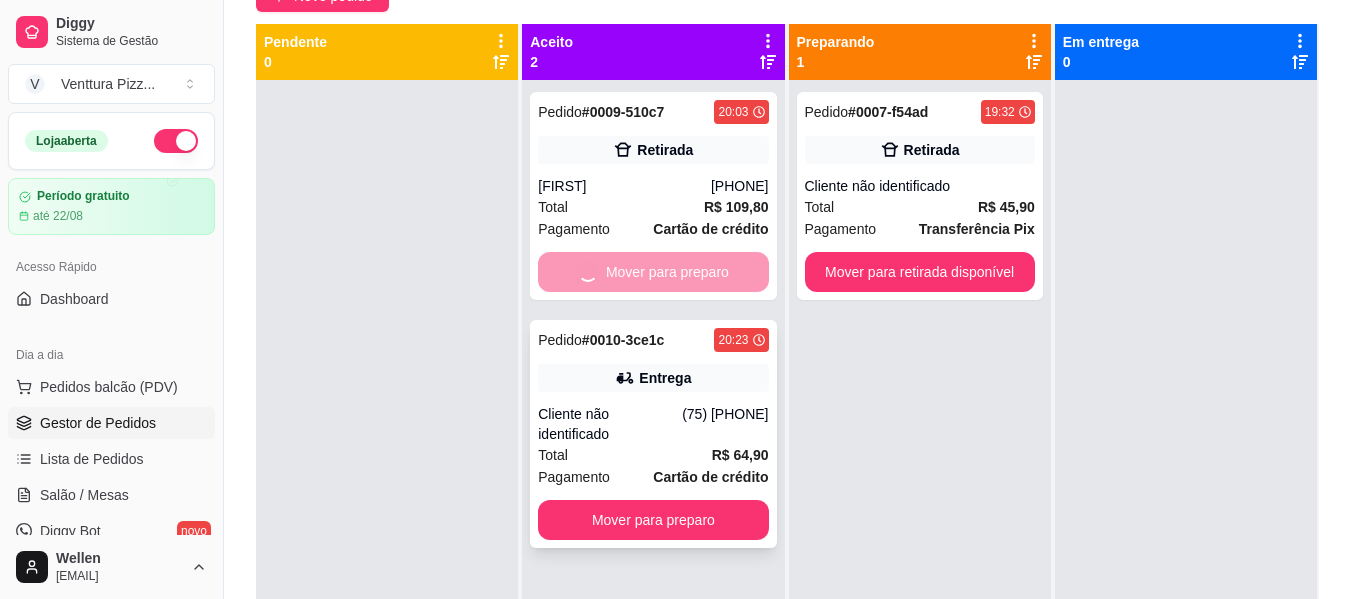 click on "Cliente não identificado" at bounding box center [610, 424] 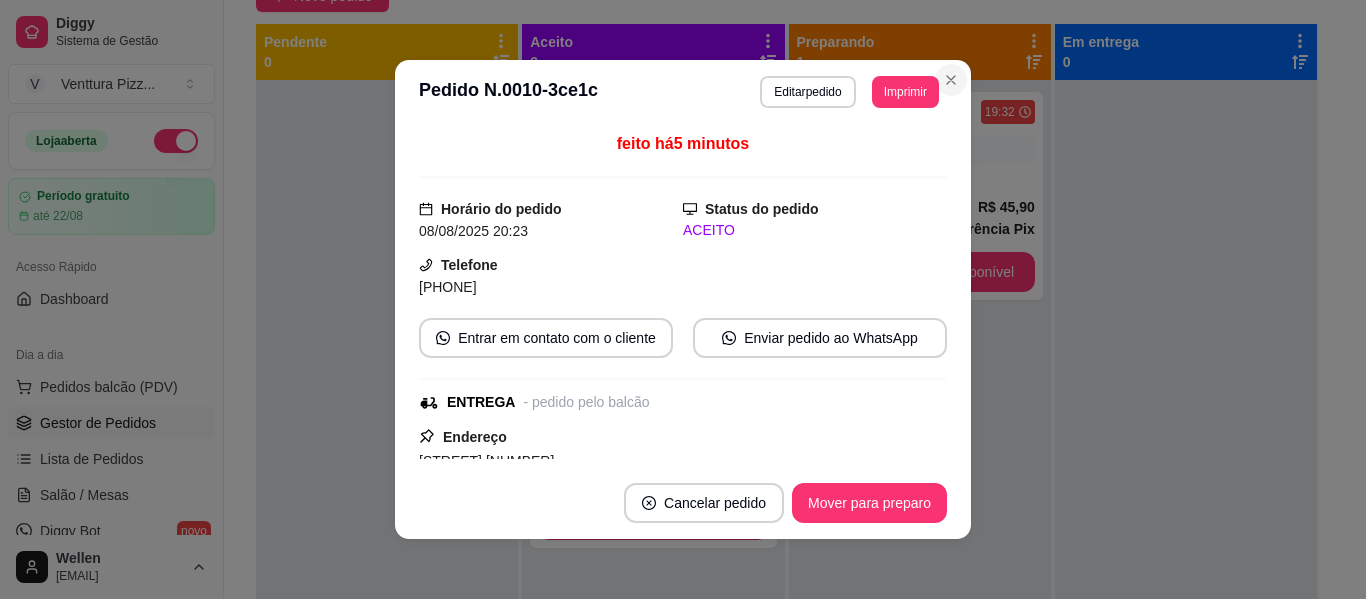 type 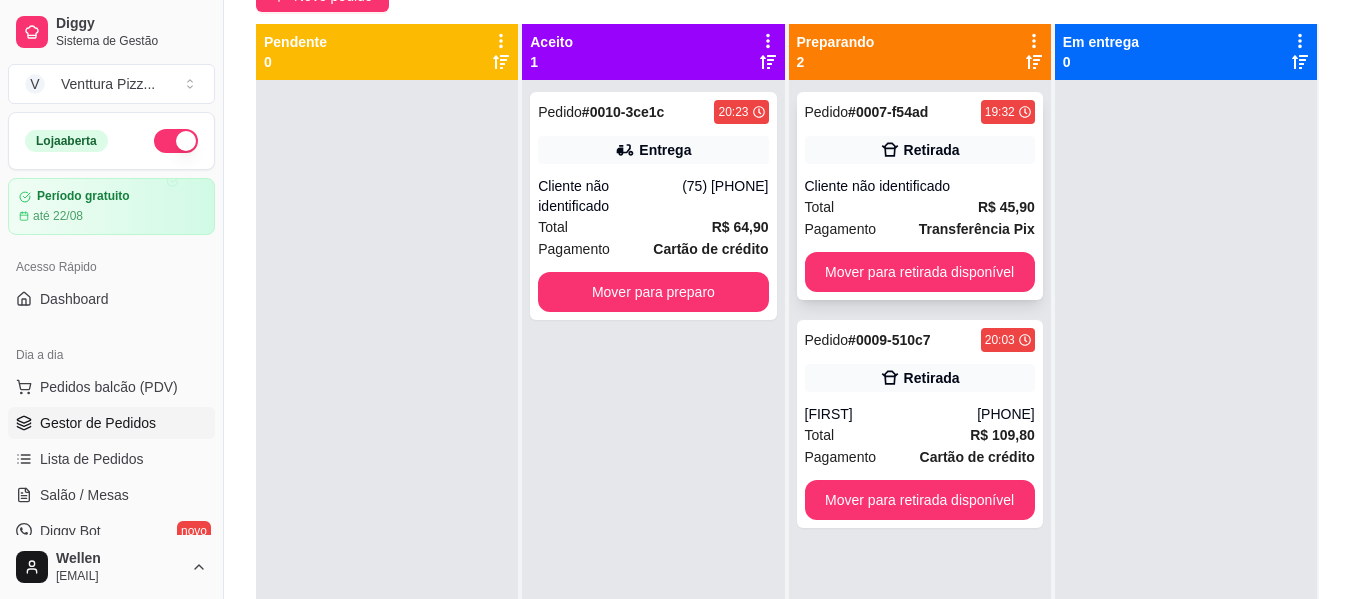 click on "Total R$ 45,90" at bounding box center (920, 207) 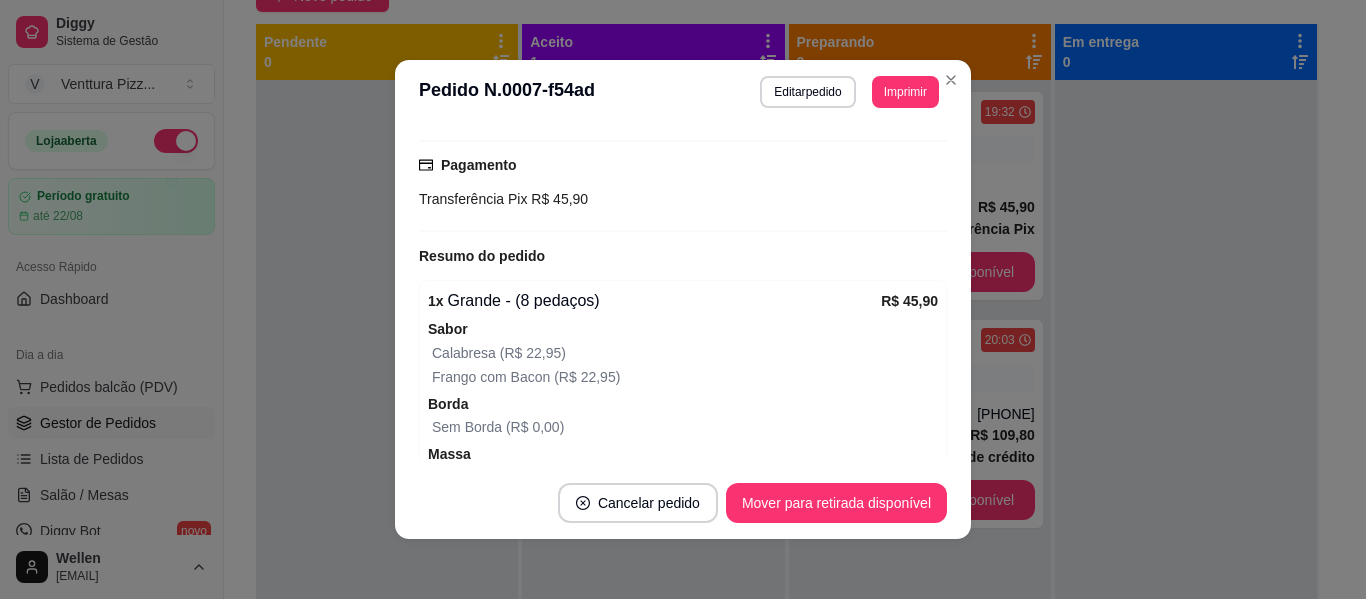 scroll, scrollTop: 366, scrollLeft: 0, axis: vertical 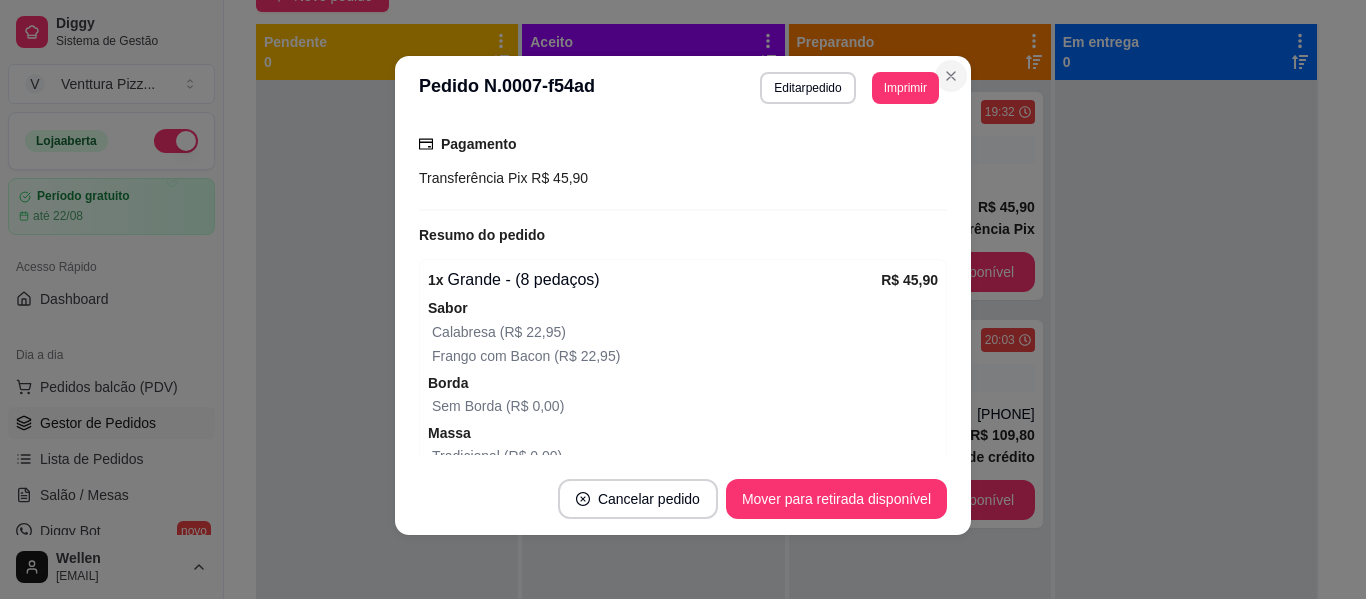 type 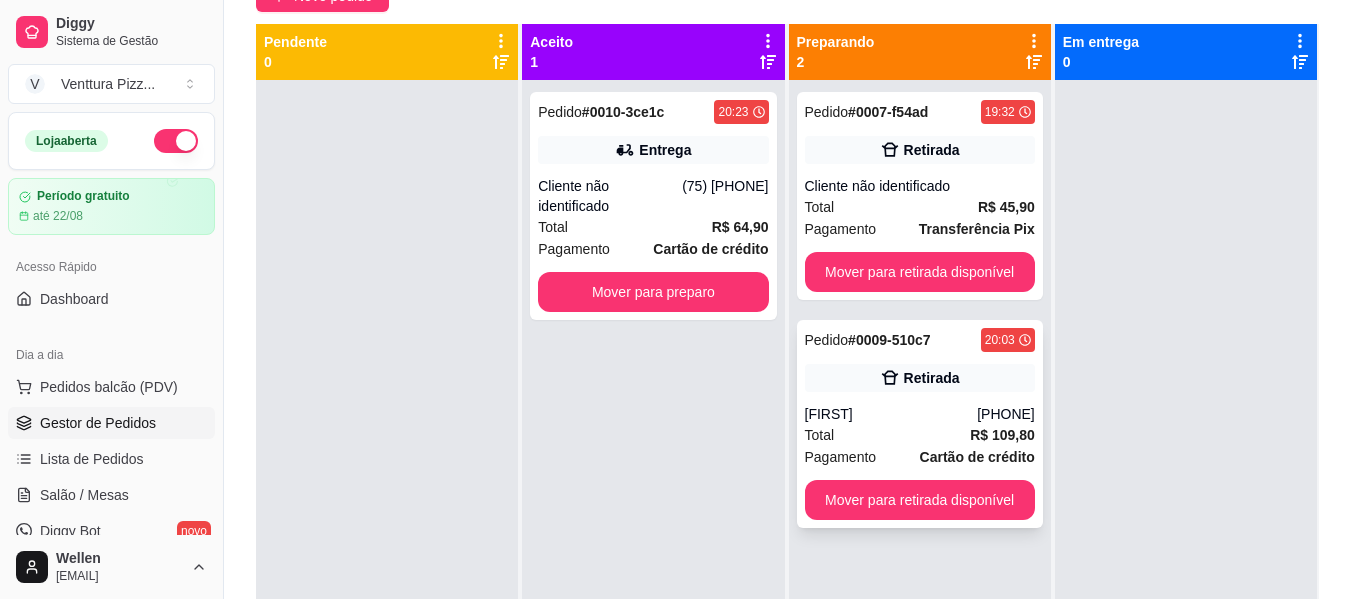 click on "Total R$ 109,80" at bounding box center (920, 435) 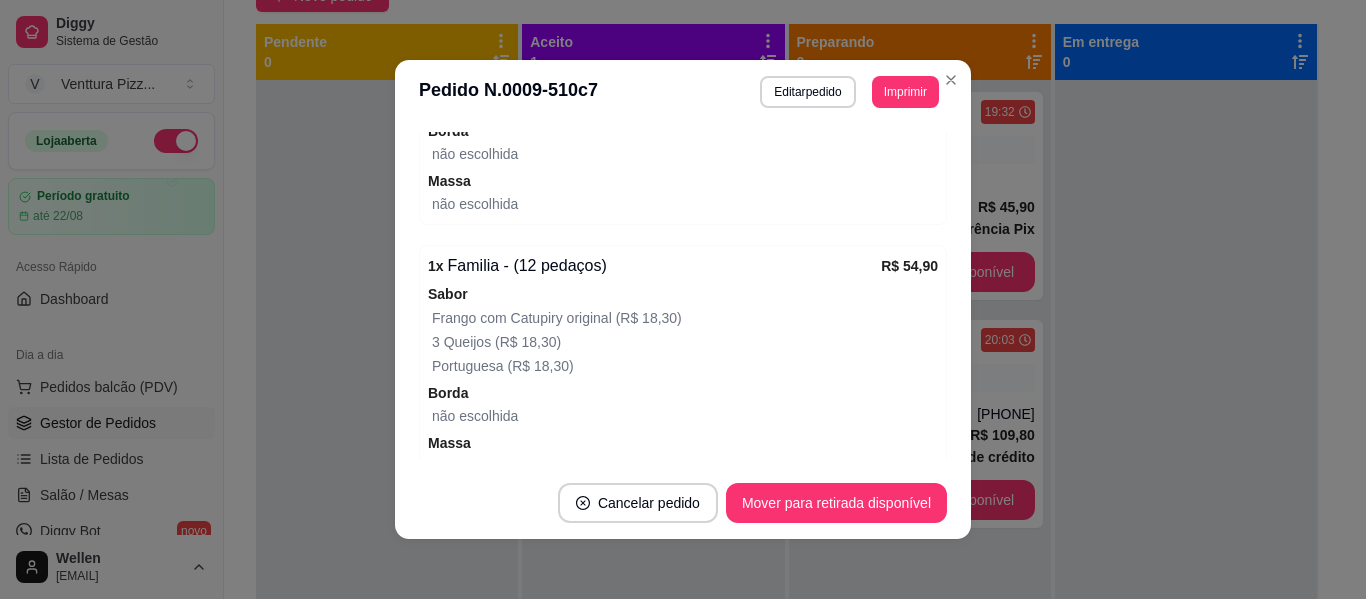 scroll, scrollTop: 738, scrollLeft: 0, axis: vertical 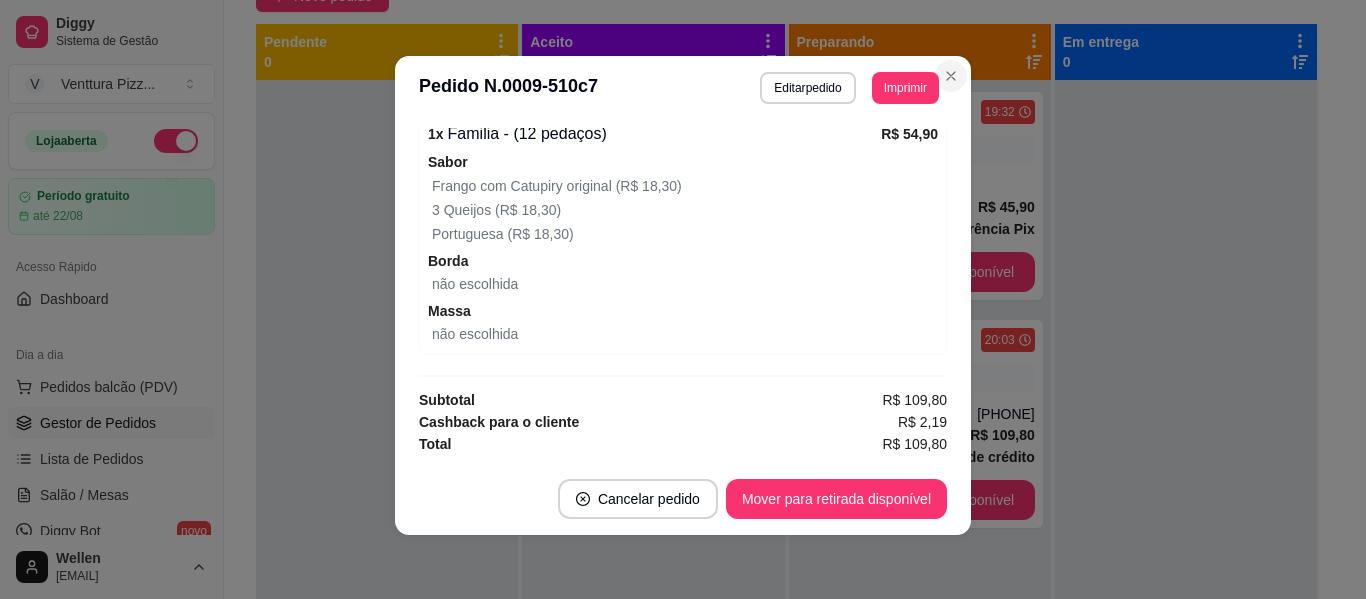 type 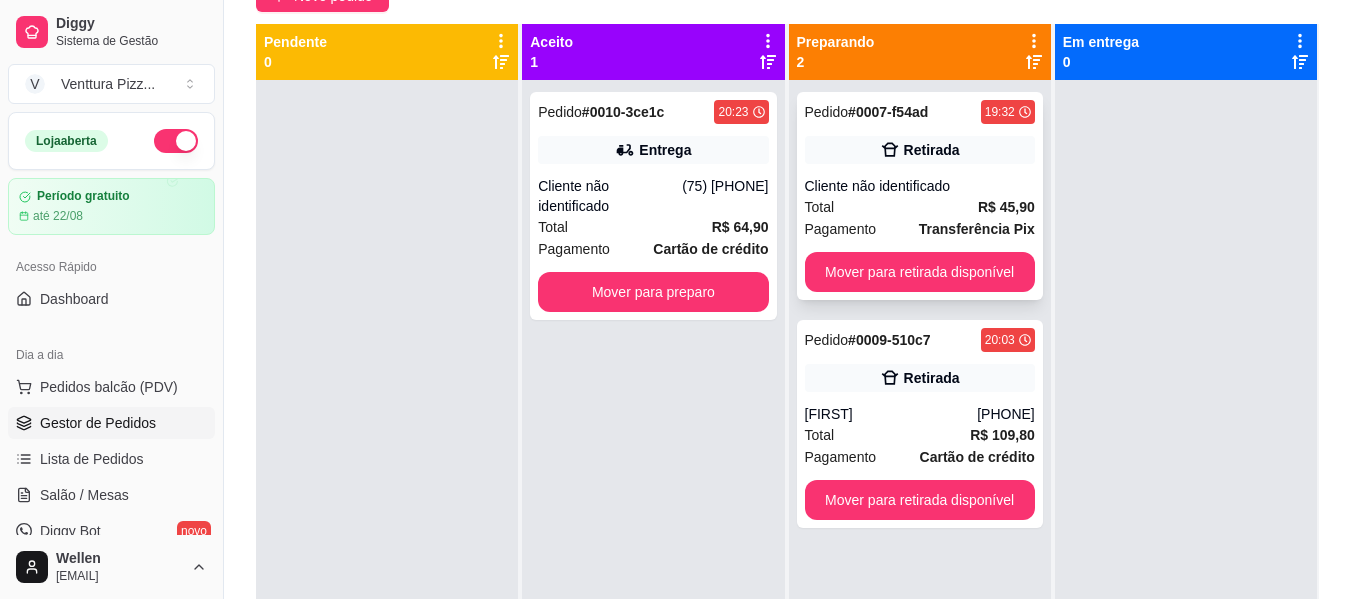 click on "Cliente não identificado" at bounding box center (920, 186) 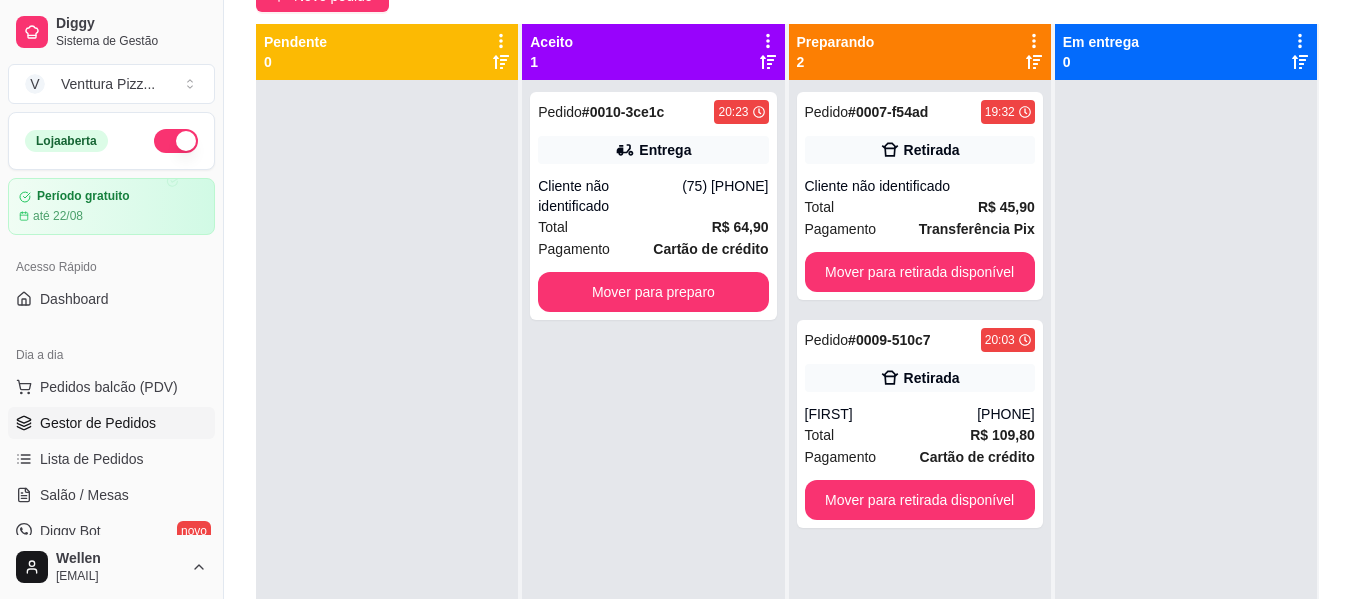 scroll, scrollTop: 4, scrollLeft: 0, axis: vertical 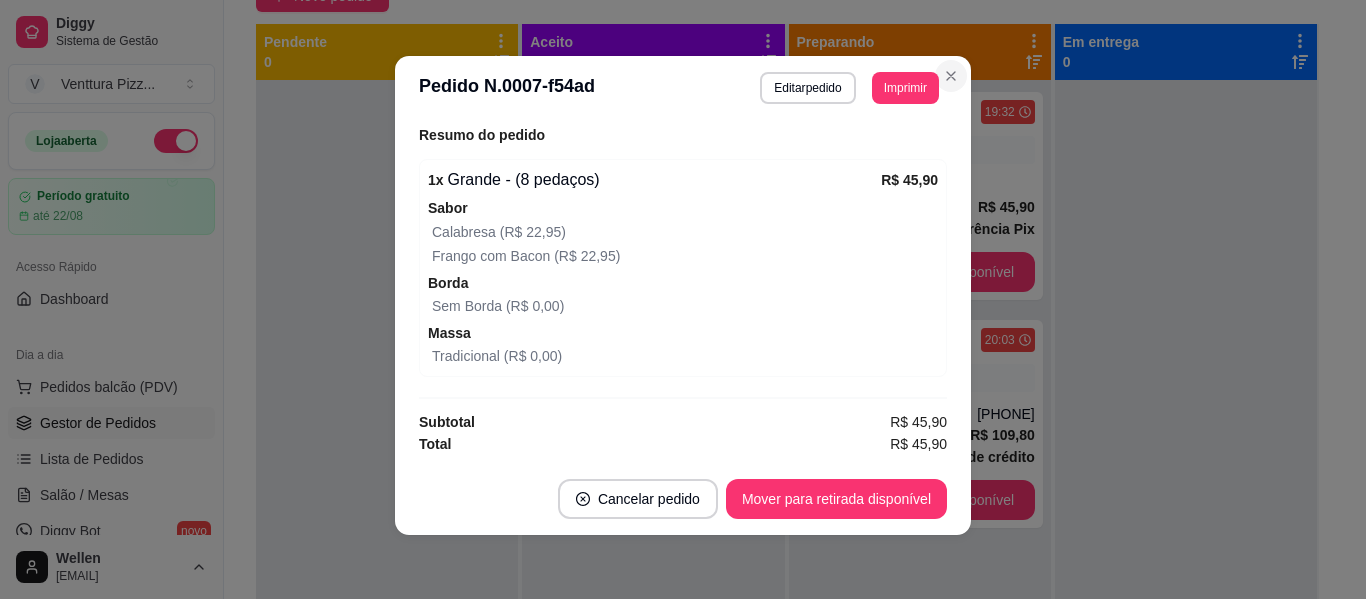 type 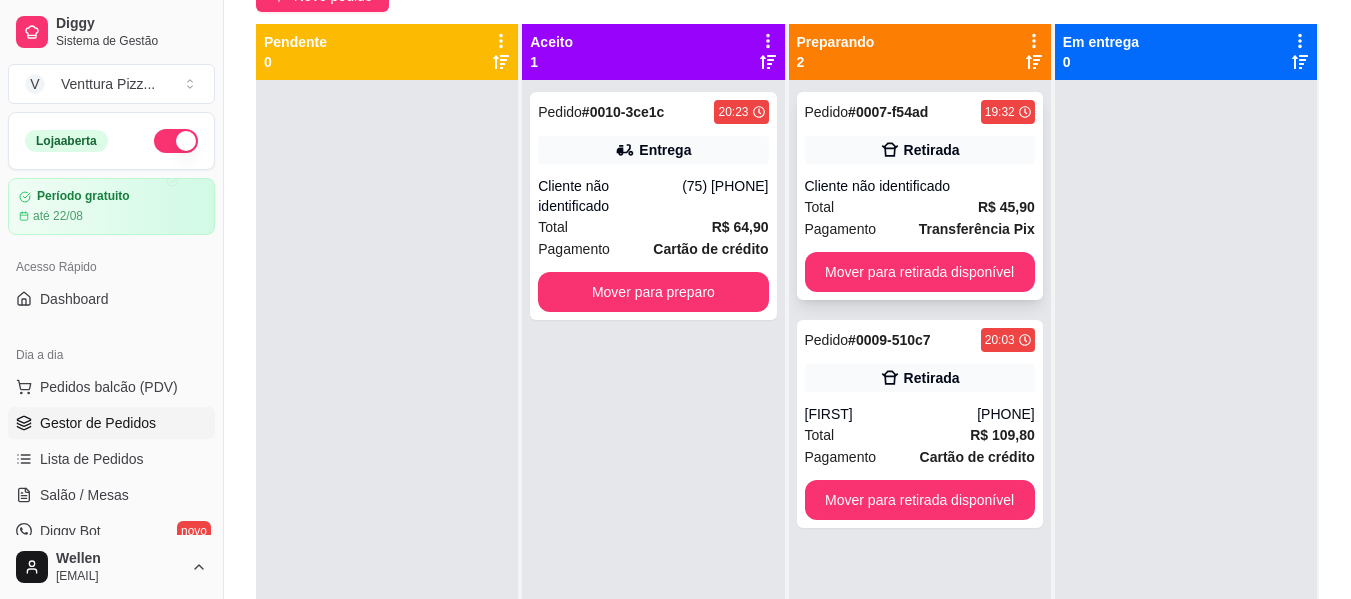 click on "Cliente não identificado" at bounding box center (920, 186) 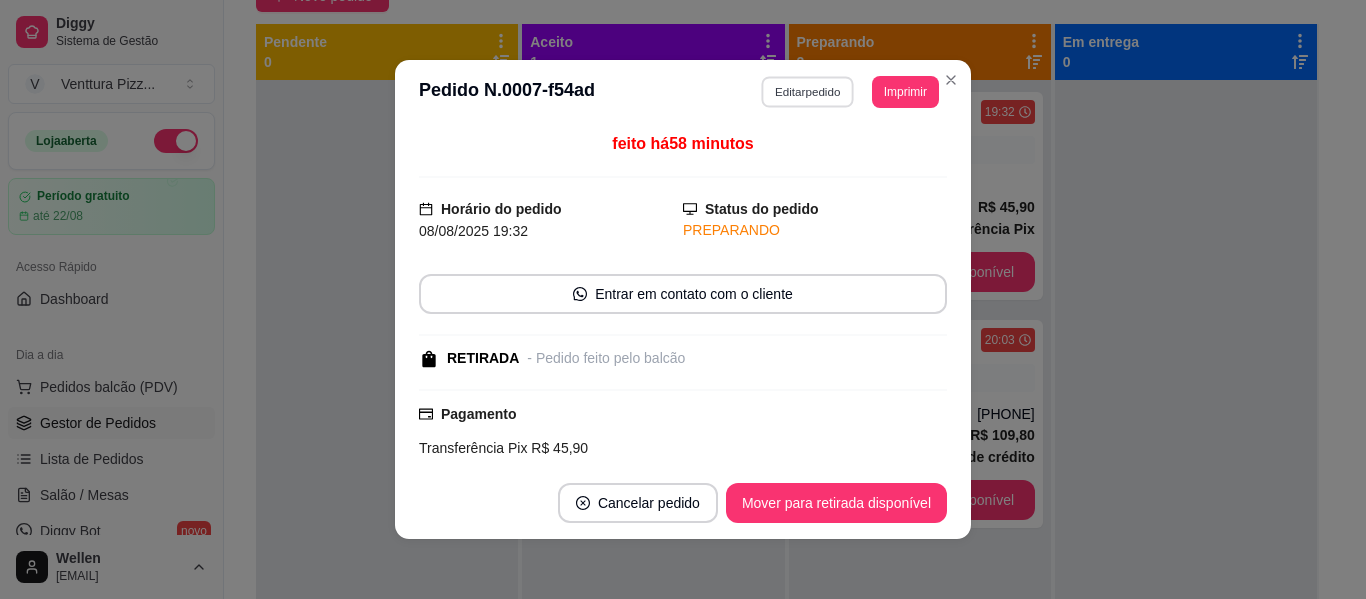 type 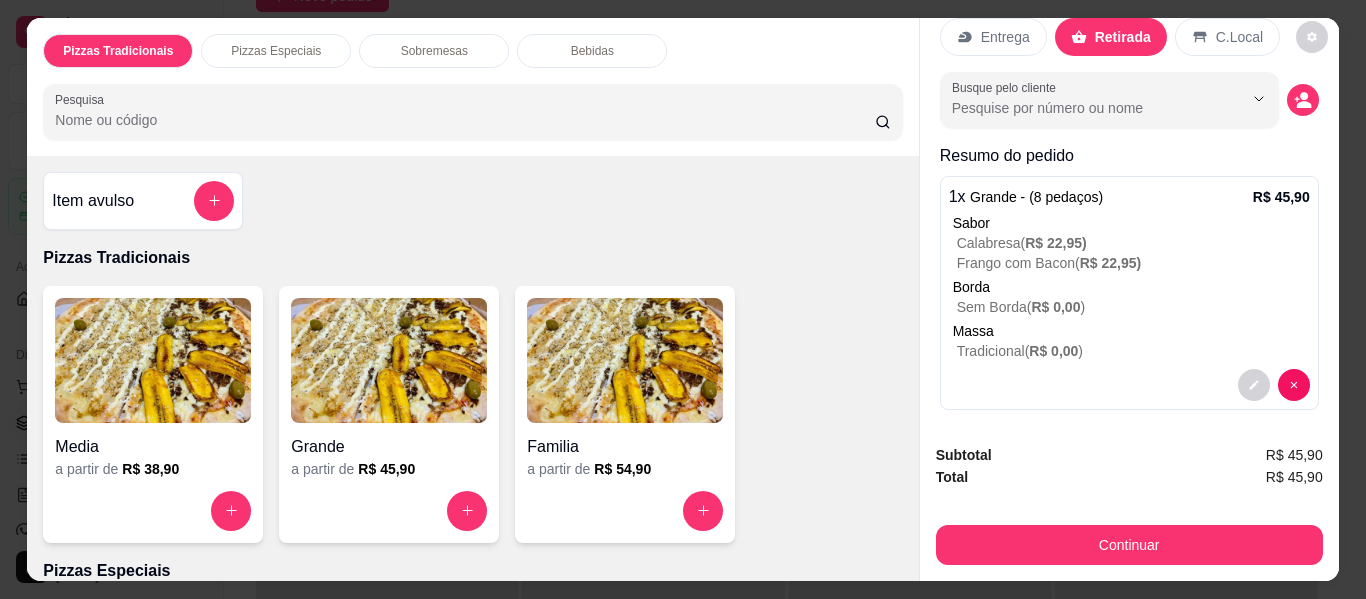 scroll, scrollTop: 53, scrollLeft: 0, axis: vertical 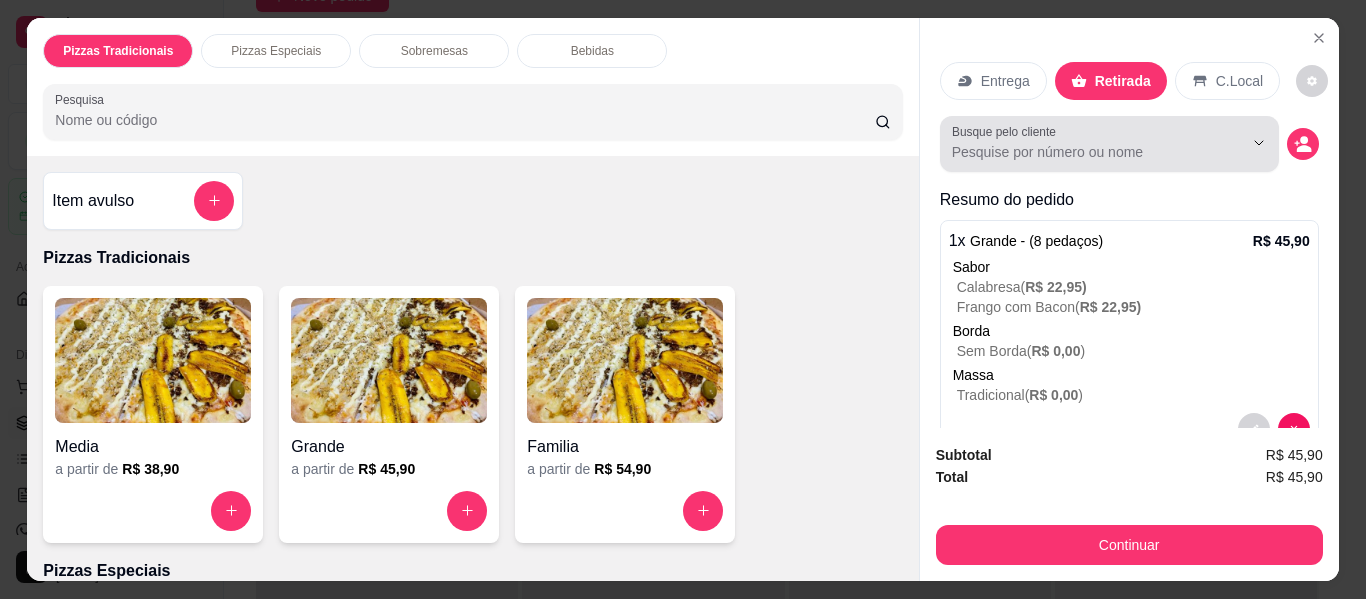 click at bounding box center (1259, 143) 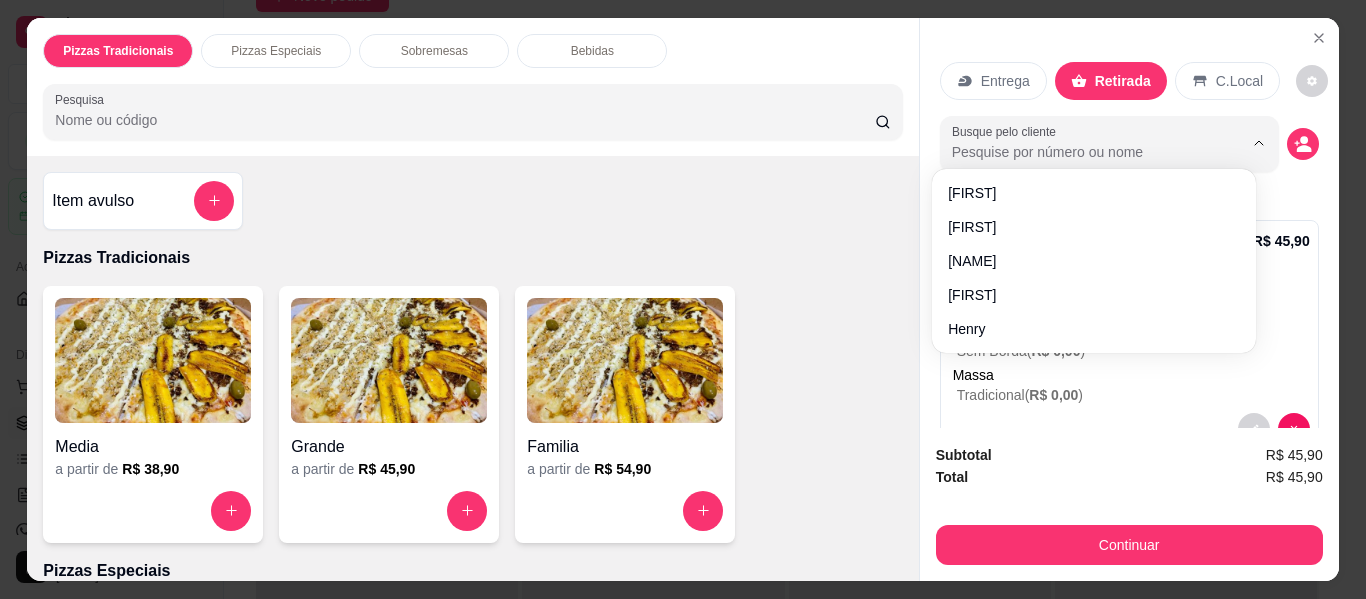 click at bounding box center [1109, 144] 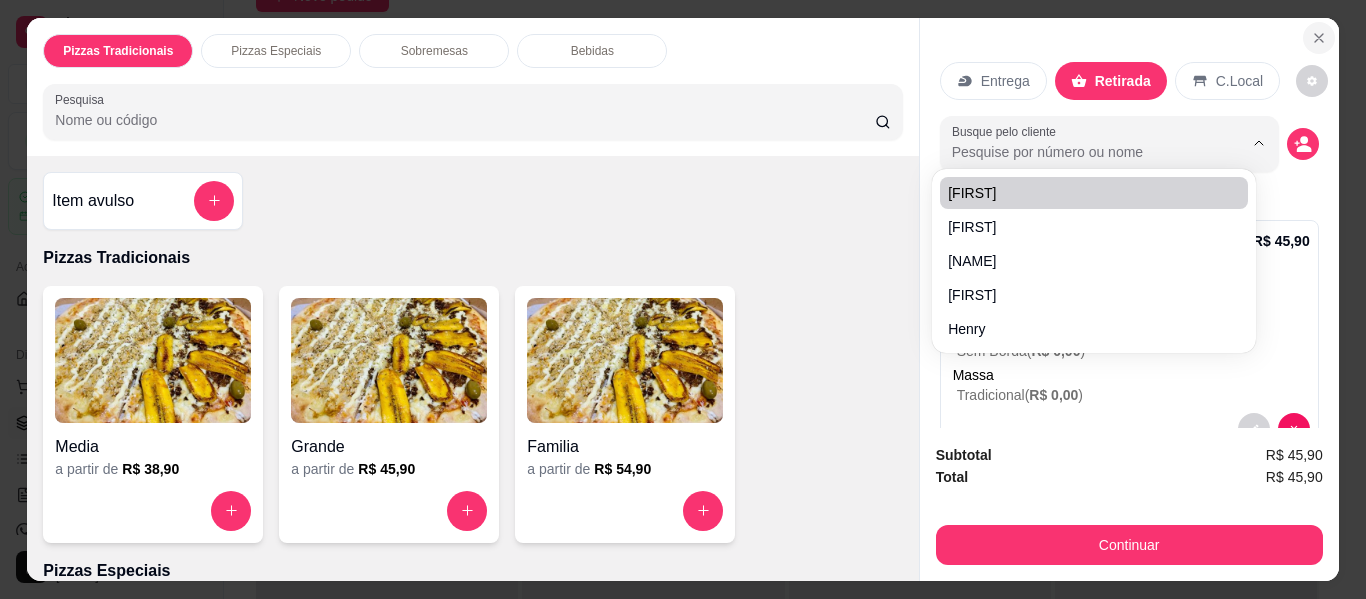 click at bounding box center [1319, 38] 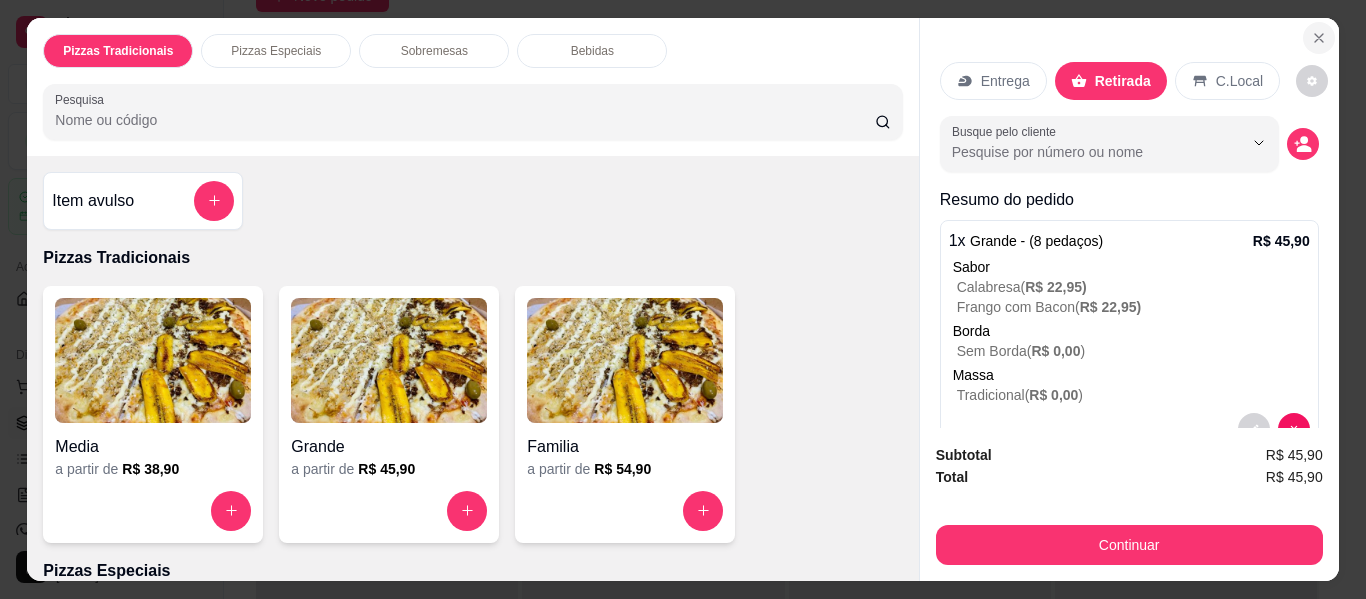 type 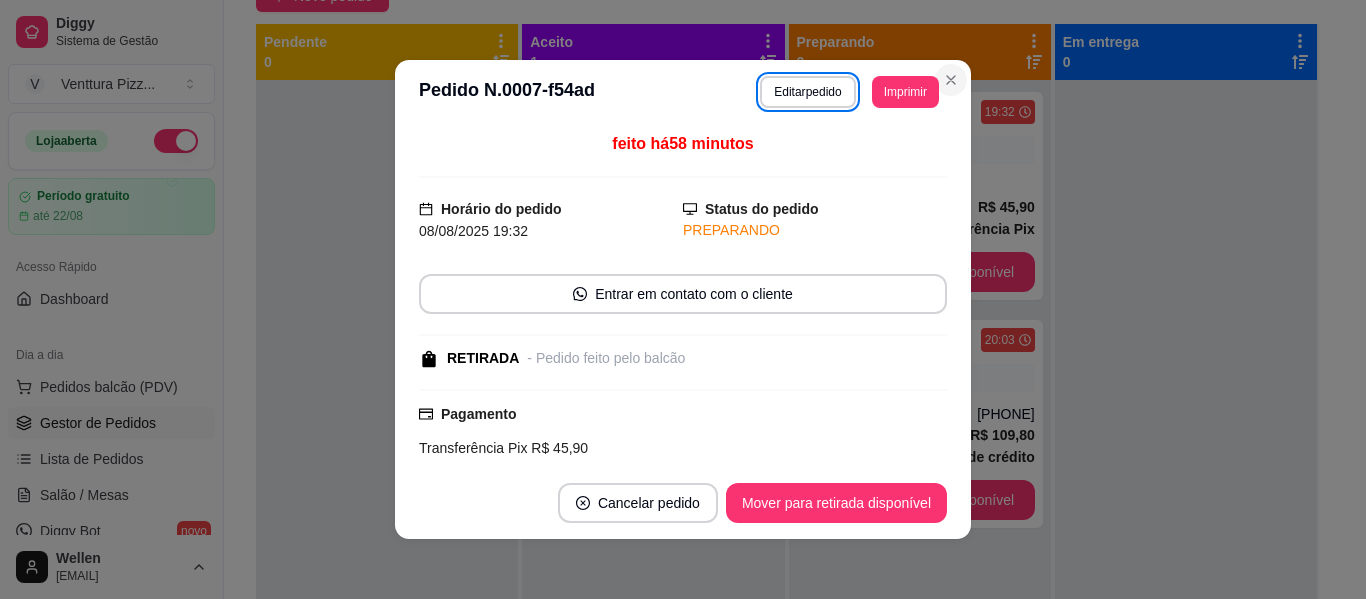 type 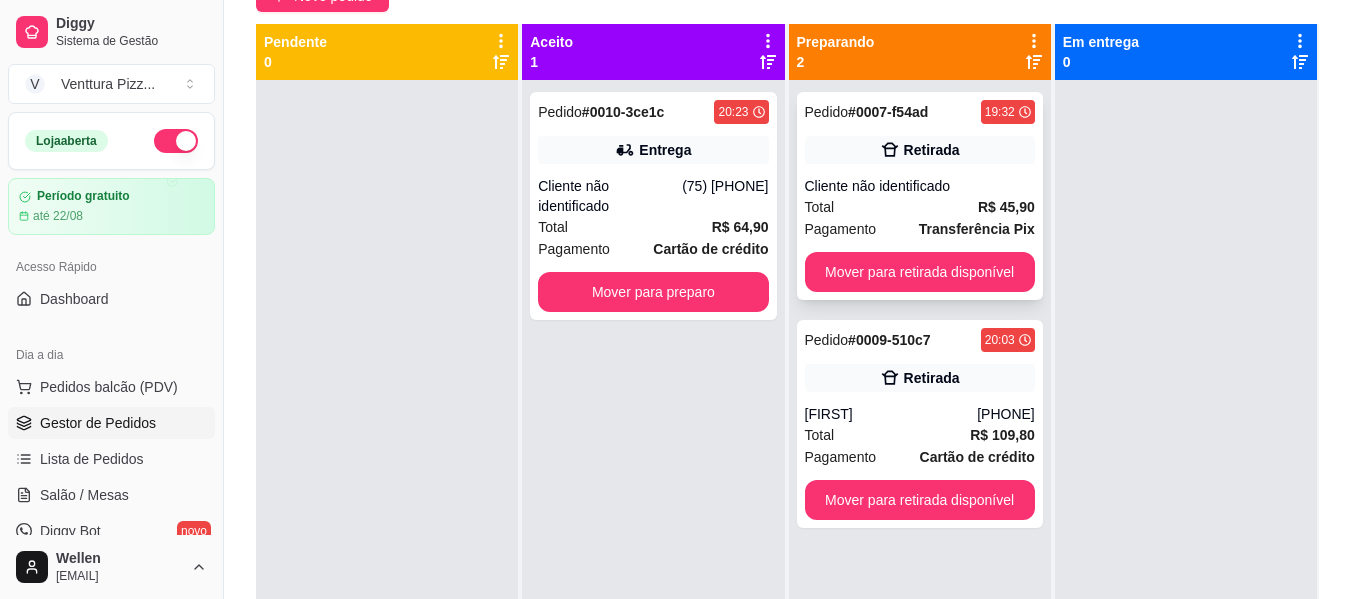 click on "Total R$ 45,90" at bounding box center [920, 207] 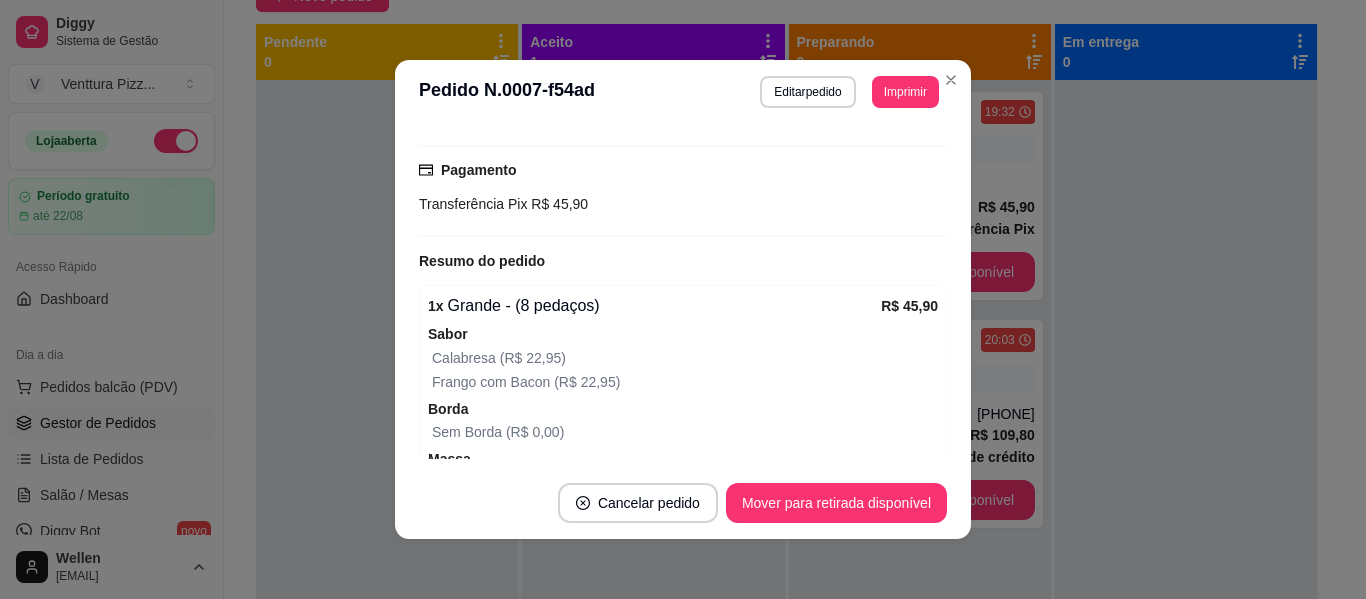 scroll, scrollTop: 366, scrollLeft: 0, axis: vertical 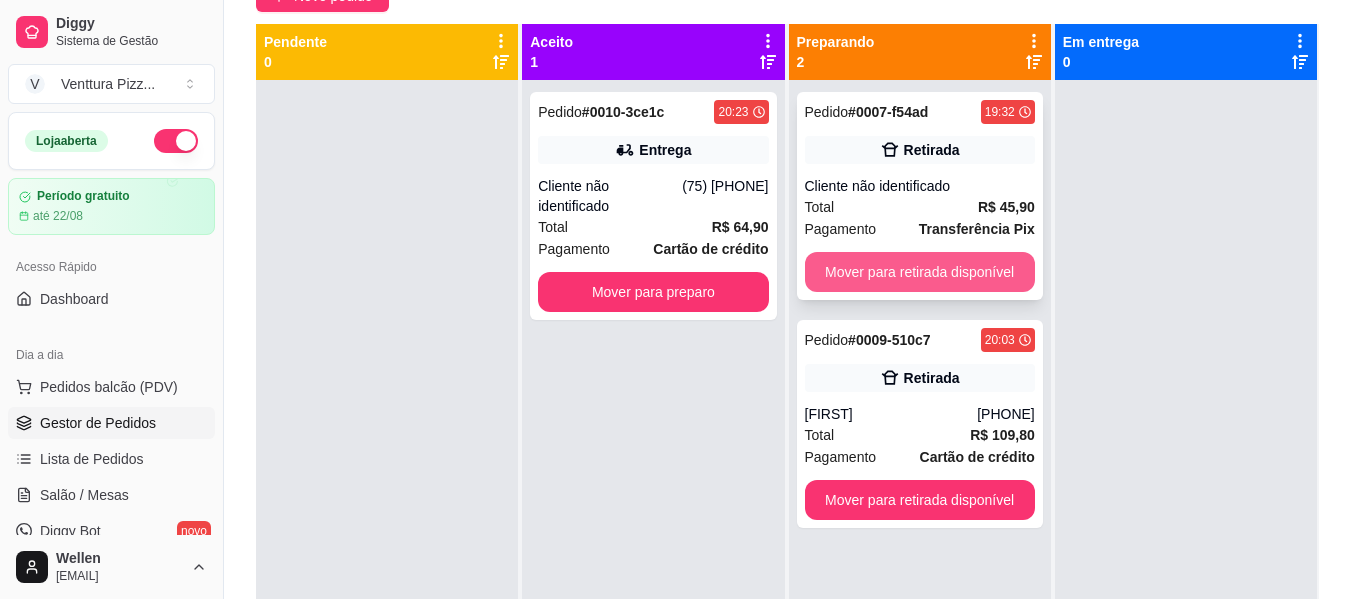 type 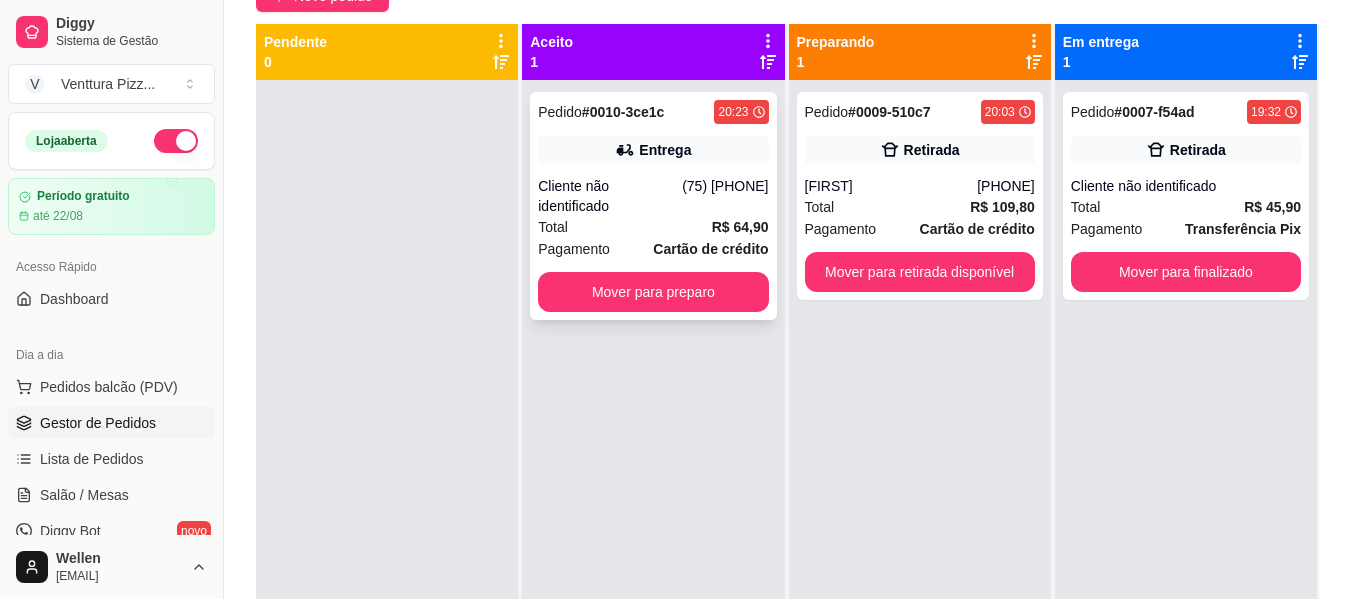 click on "Cliente não identificado" at bounding box center [610, 196] 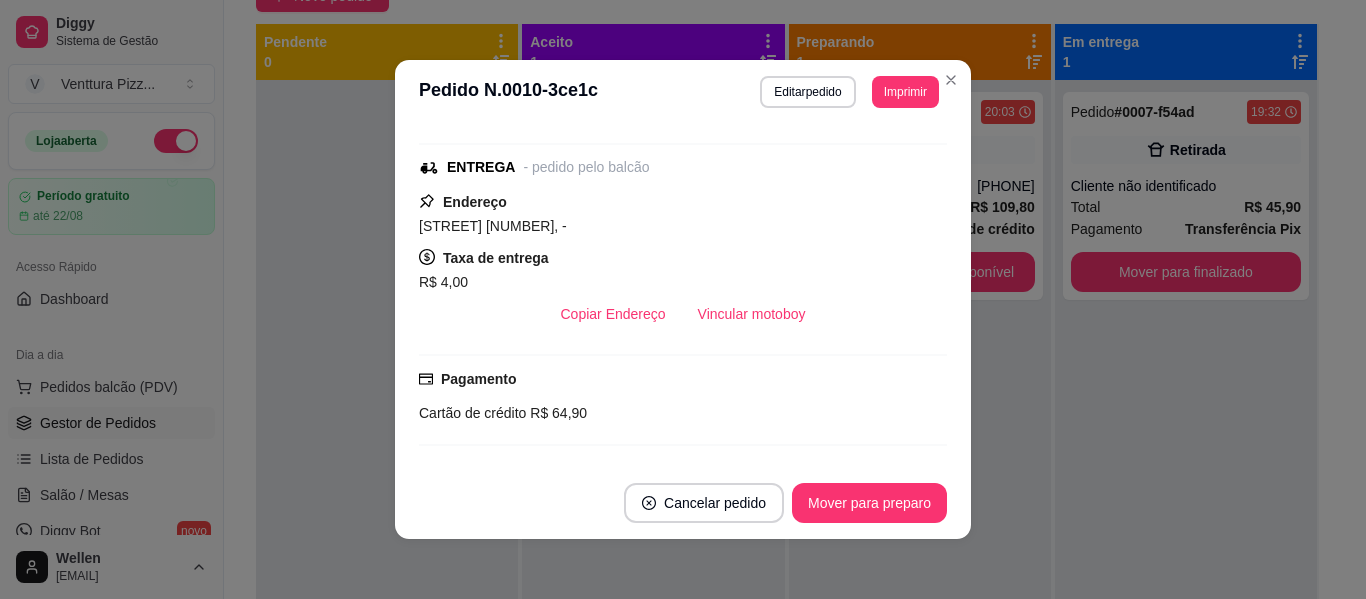 scroll, scrollTop: 200, scrollLeft: 0, axis: vertical 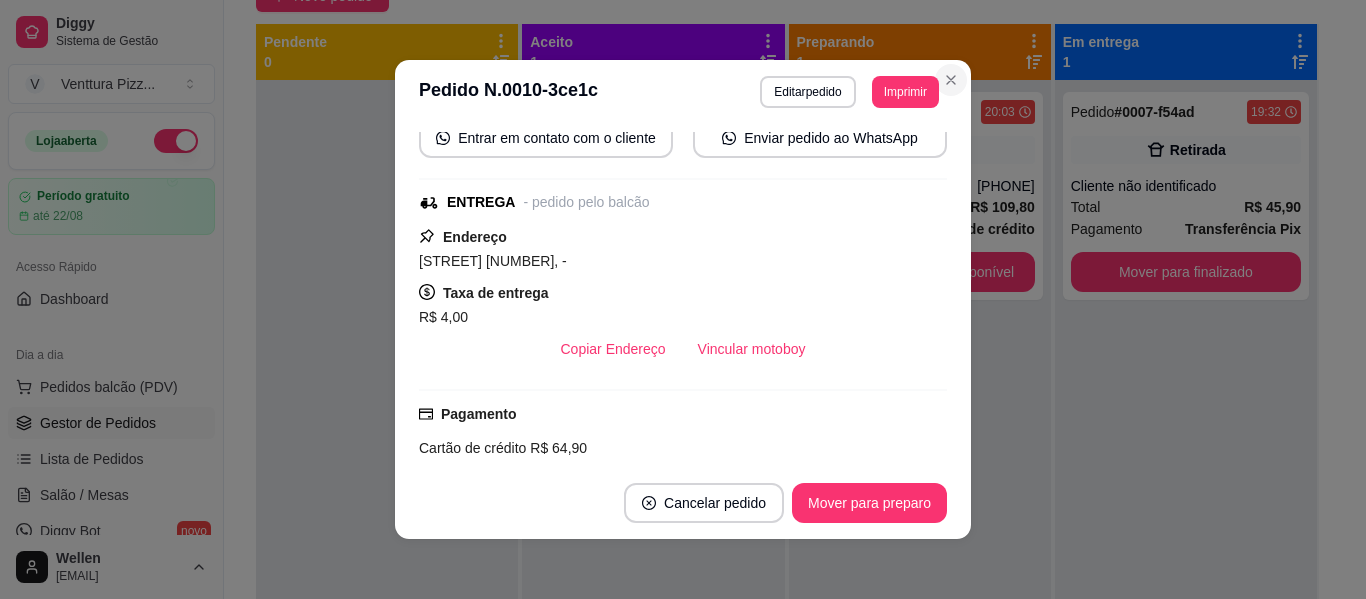 type 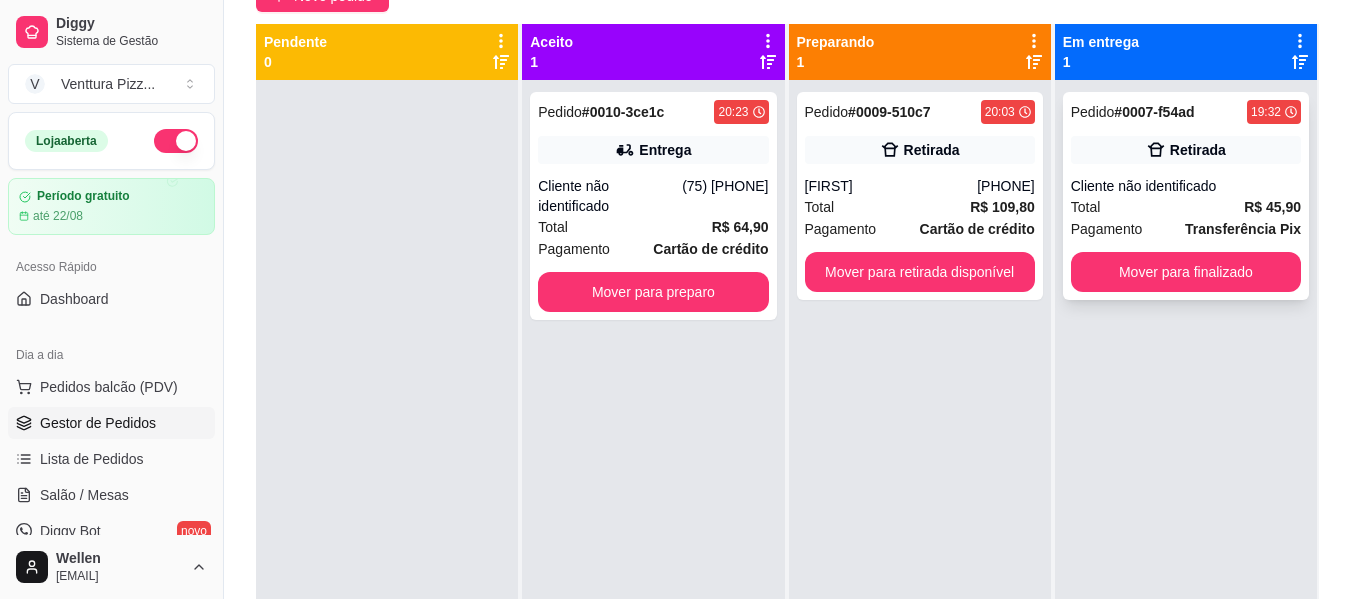 click on "Total R$ 45,90" at bounding box center [1186, 207] 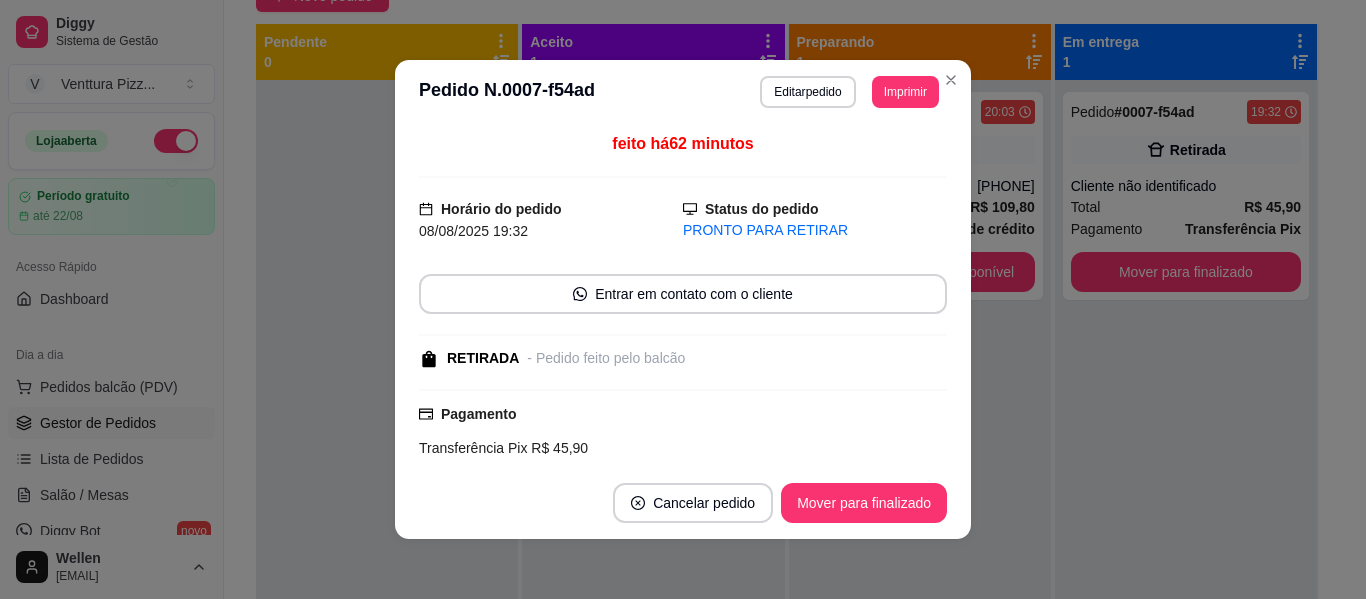 scroll, scrollTop: 300, scrollLeft: 0, axis: vertical 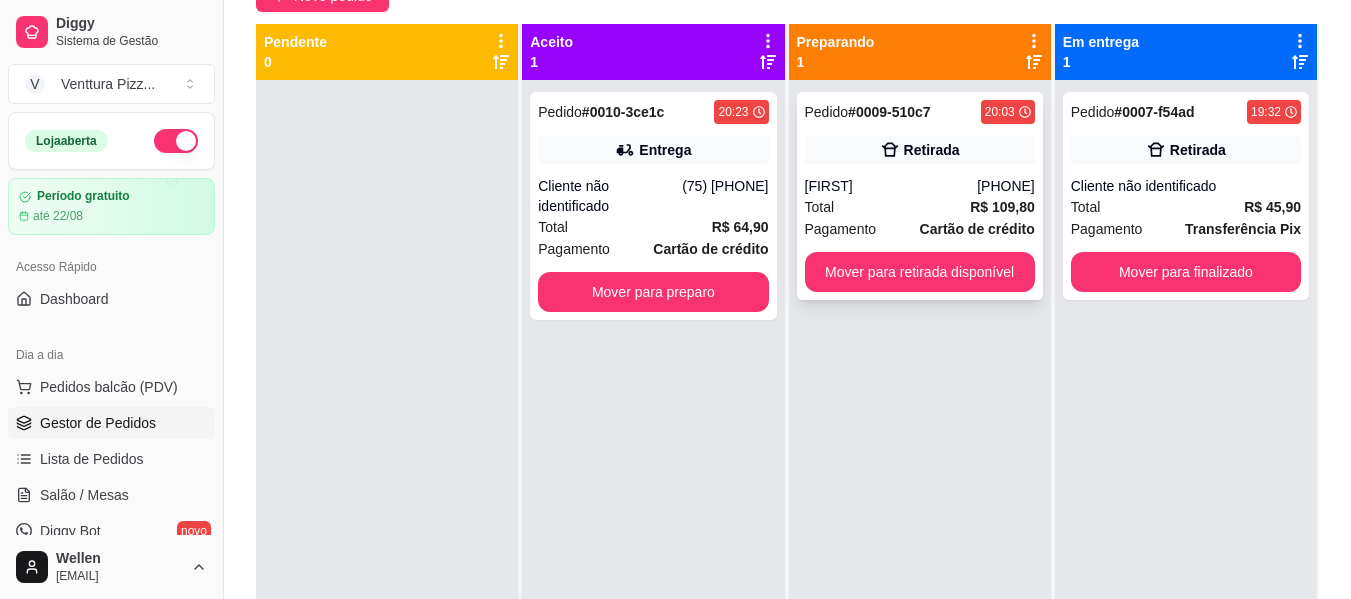 click on "[PHONE]" at bounding box center (1006, 186) 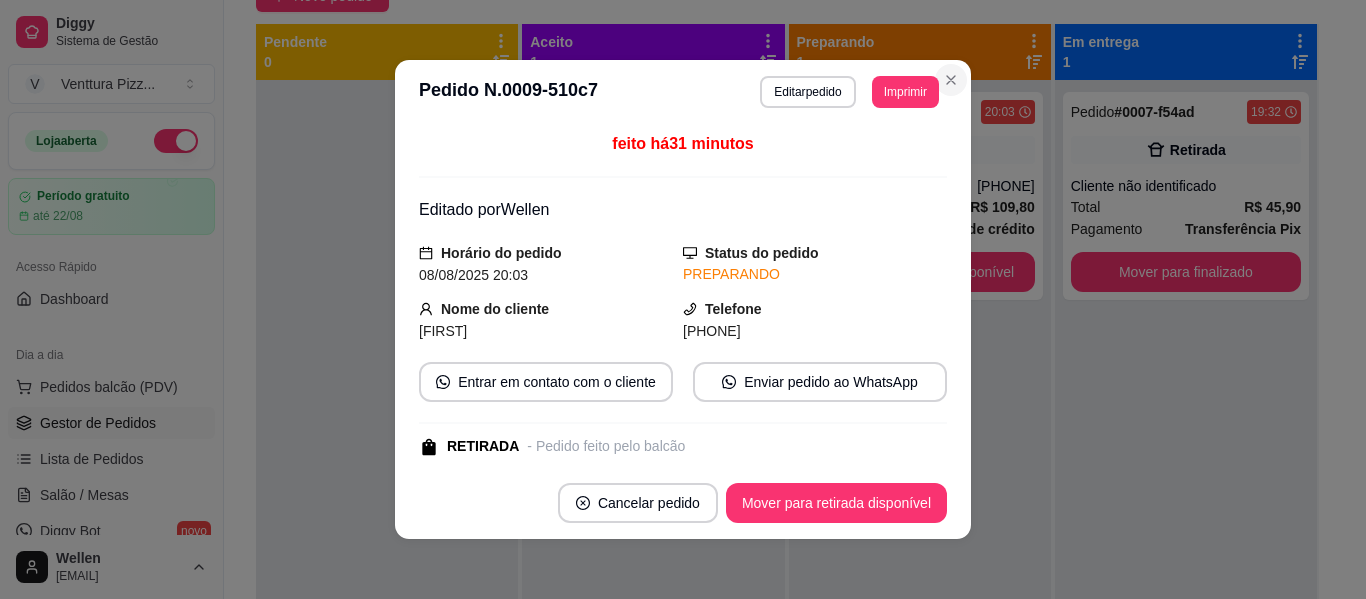 type 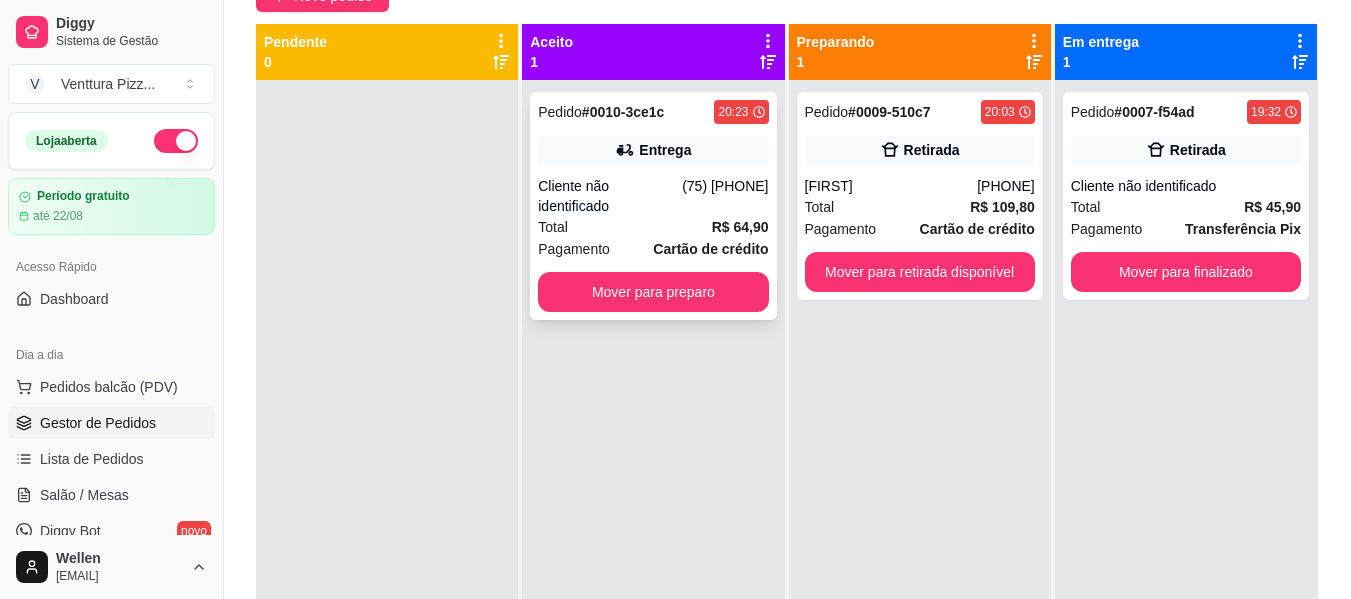 click on "Total R$ 64,90" at bounding box center (653, 227) 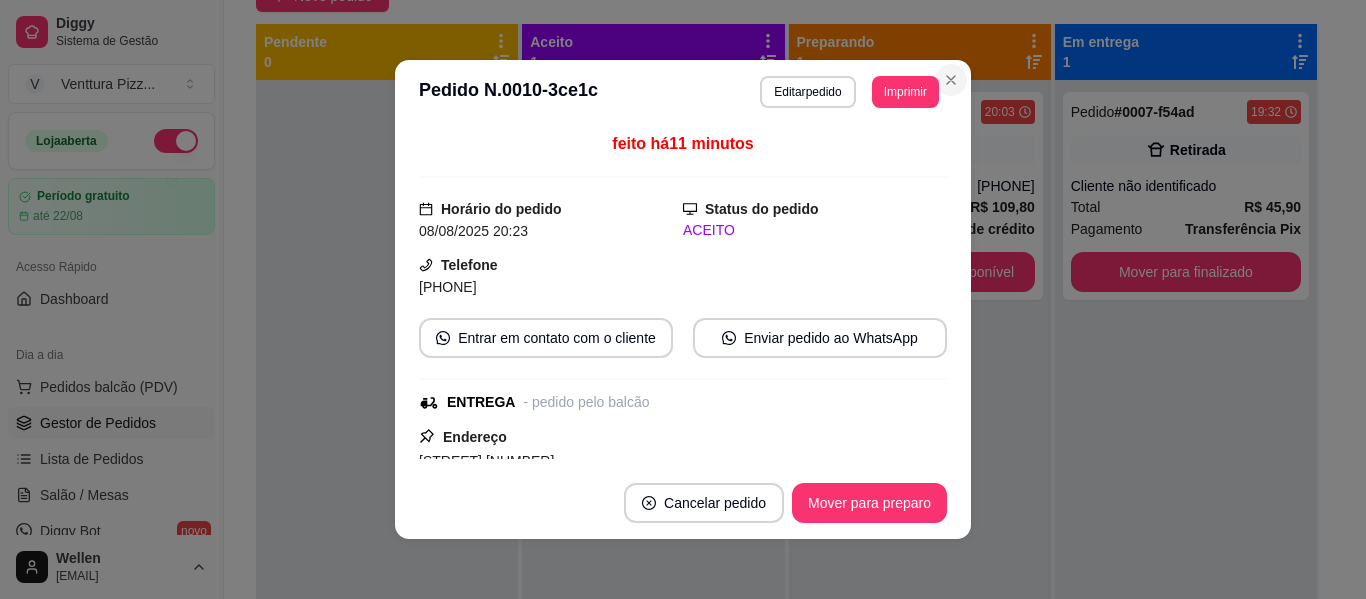type 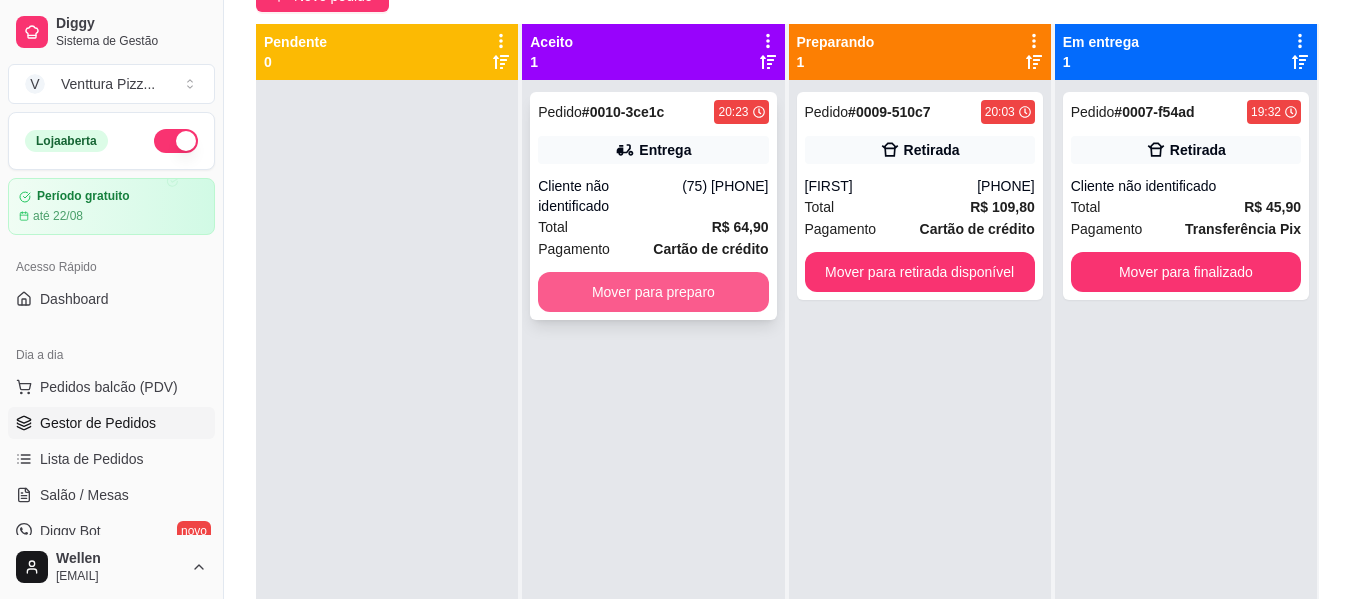 type 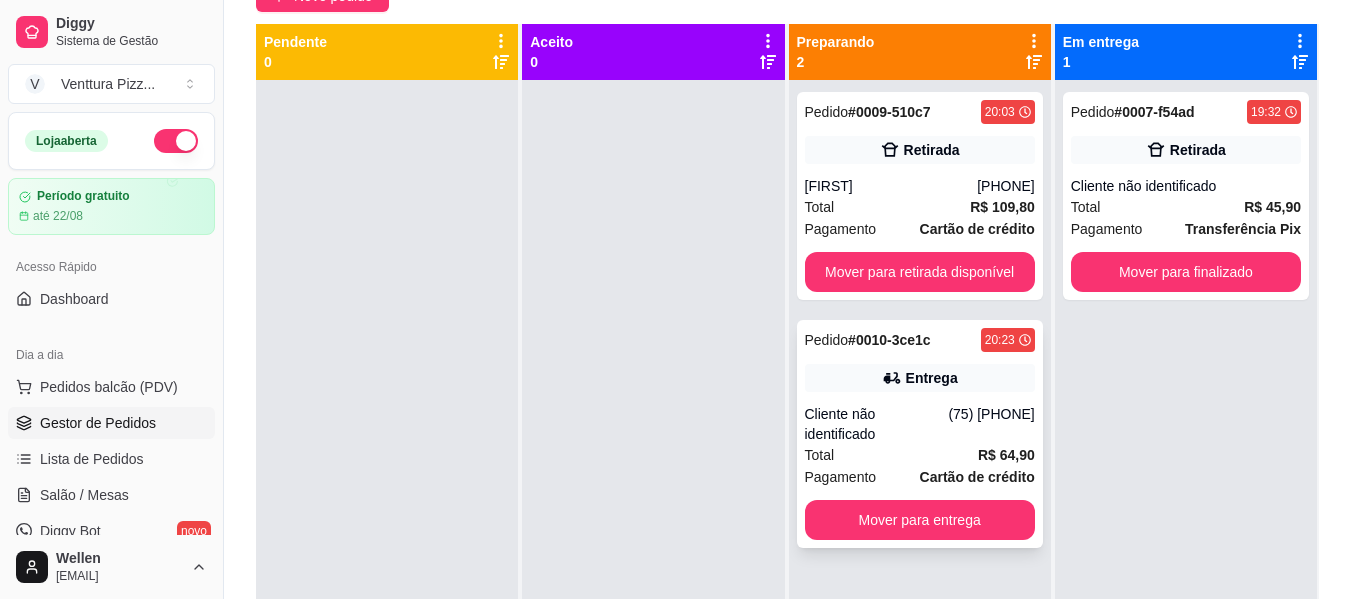 click on "Entrega" at bounding box center (932, 378) 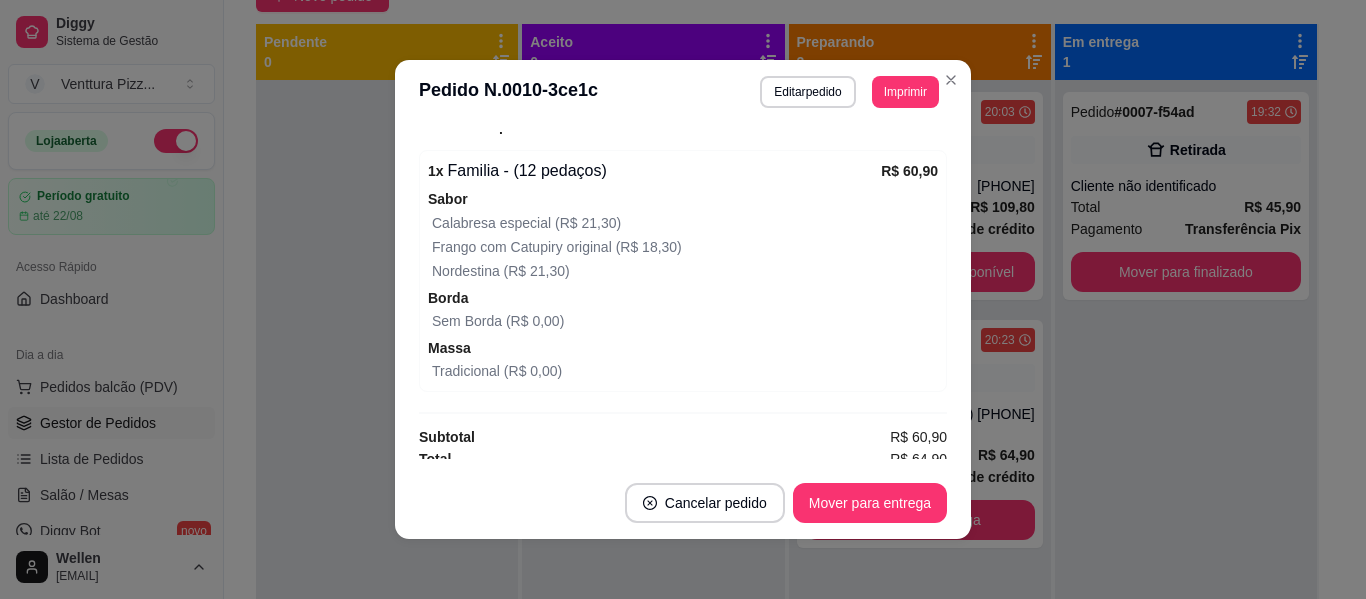 scroll, scrollTop: 590, scrollLeft: 0, axis: vertical 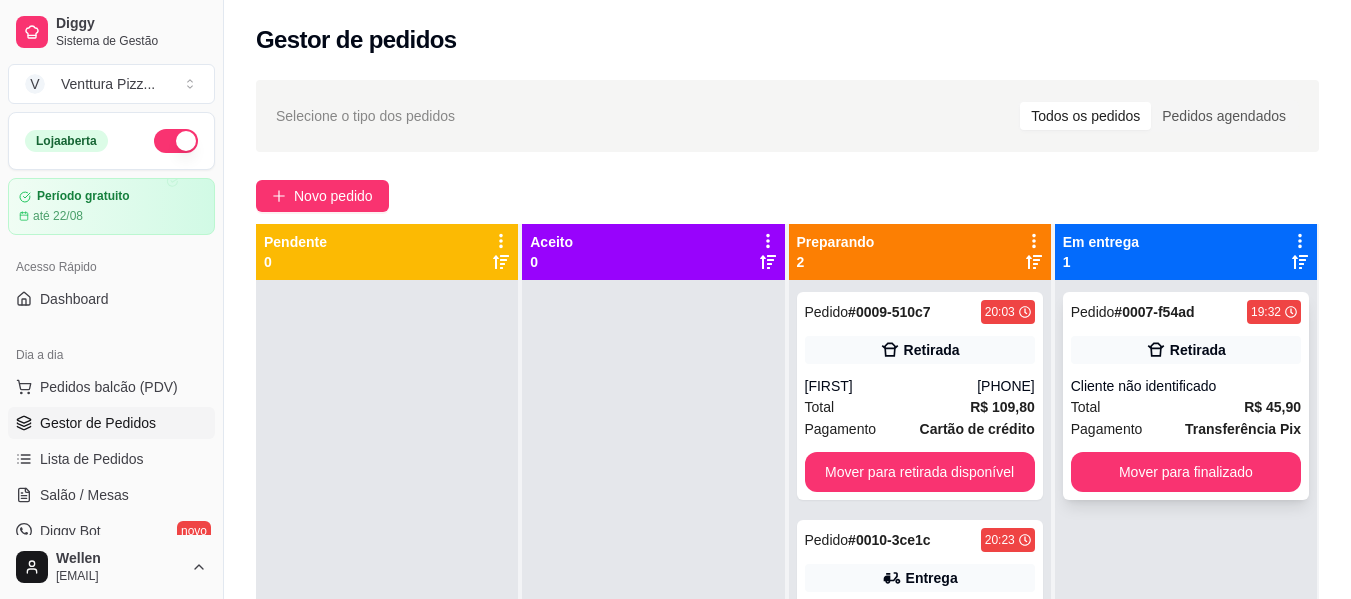 click on "Total R$ 45,90" at bounding box center (1186, 407) 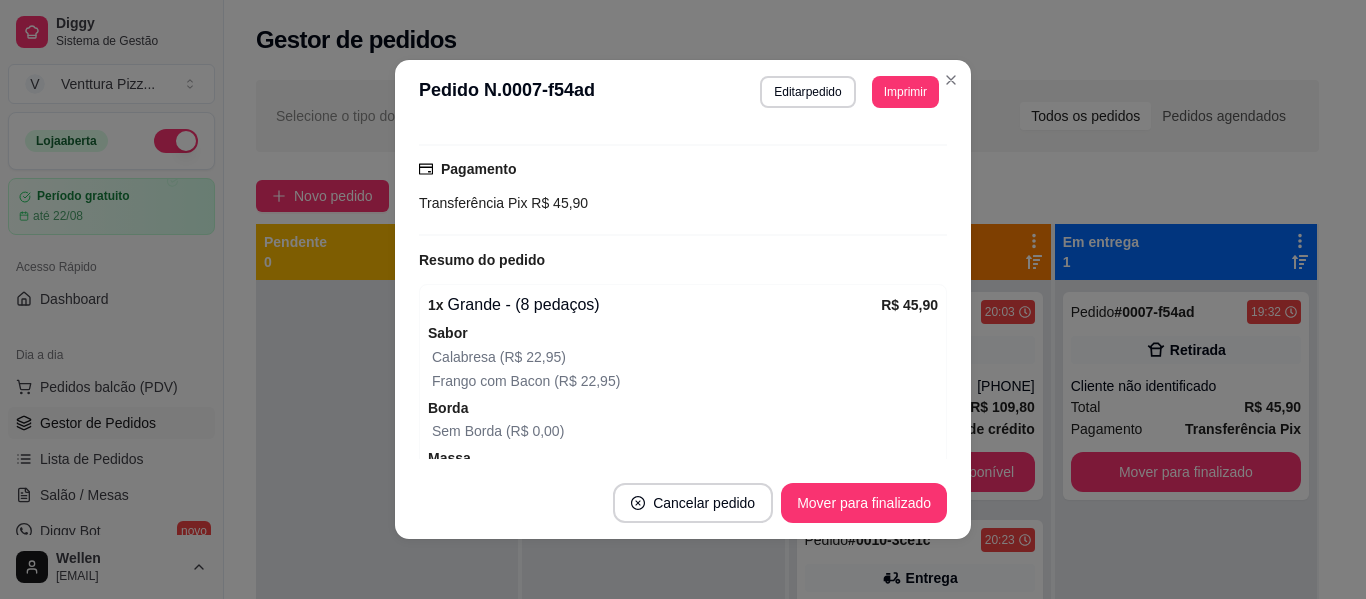scroll, scrollTop: 366, scrollLeft: 0, axis: vertical 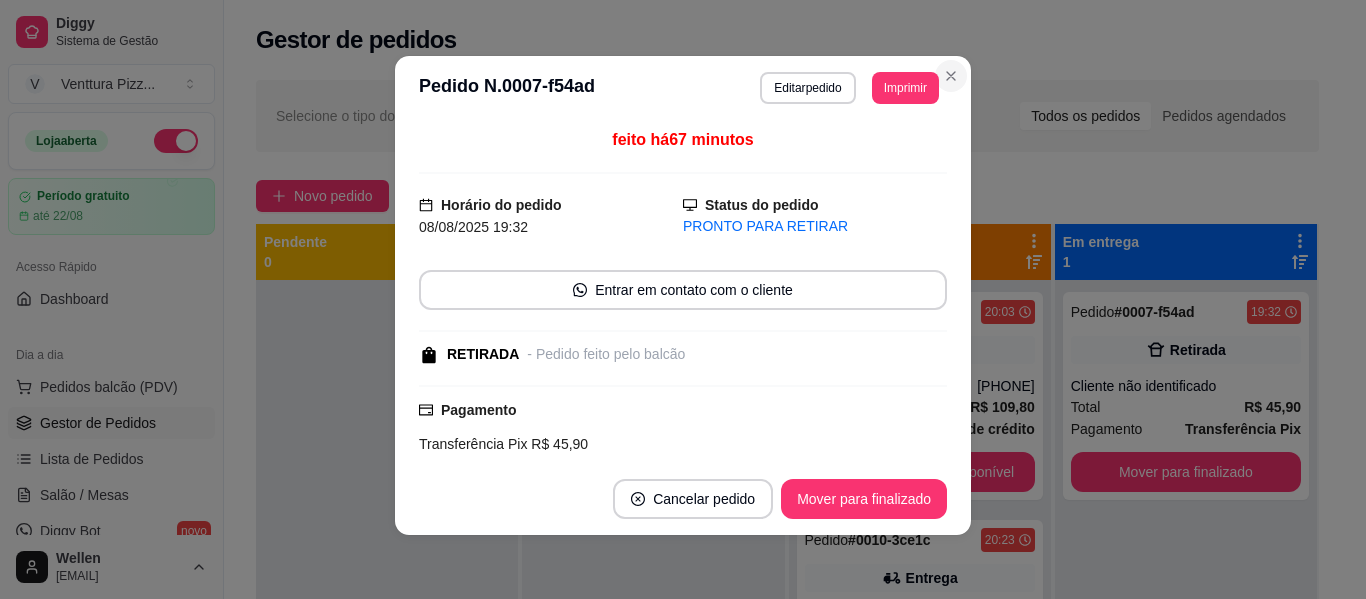 type 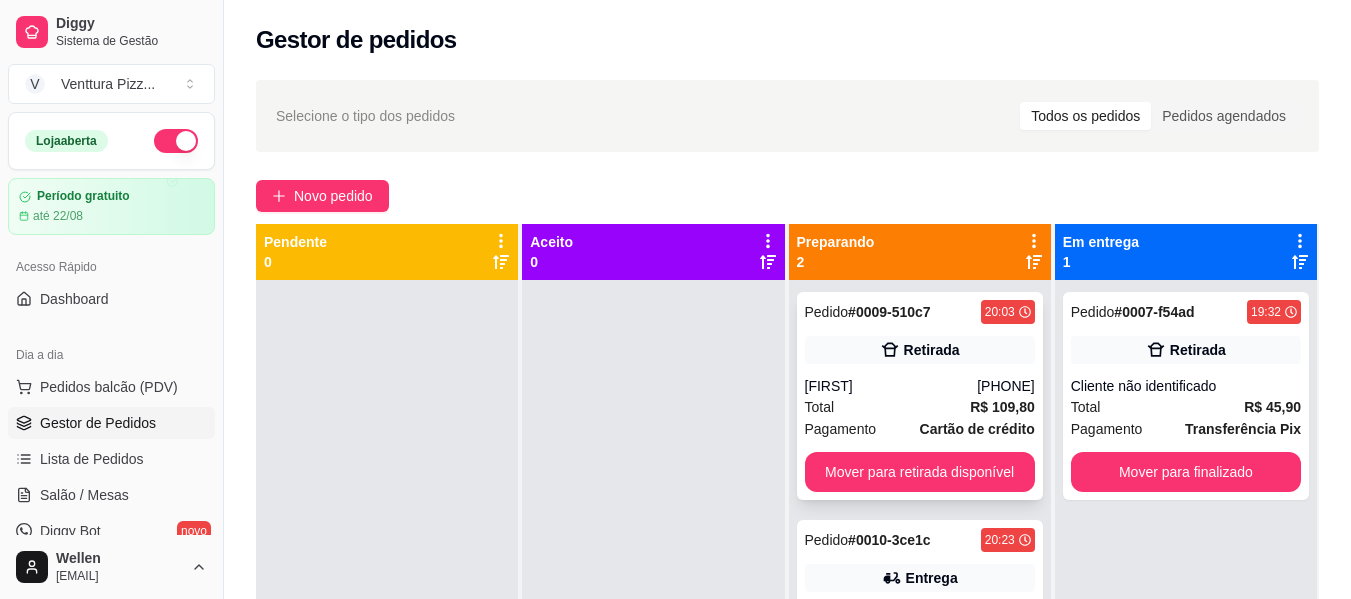 click on "Total R$ 109,80" at bounding box center [920, 407] 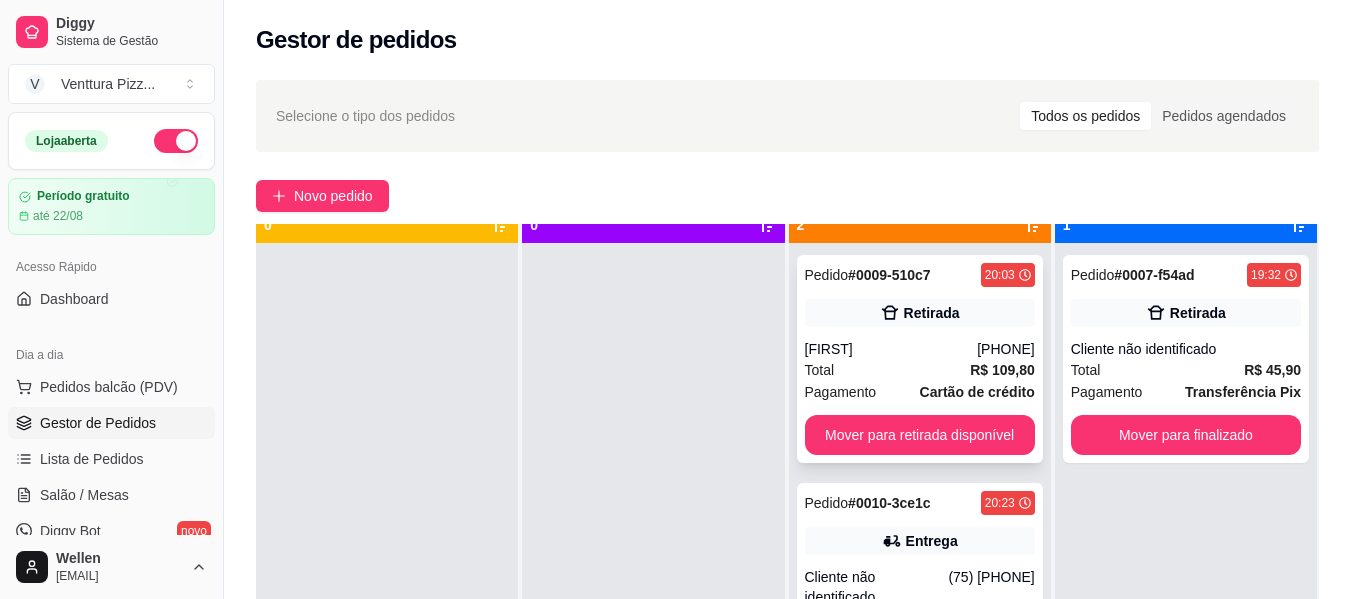 scroll, scrollTop: 56, scrollLeft: 0, axis: vertical 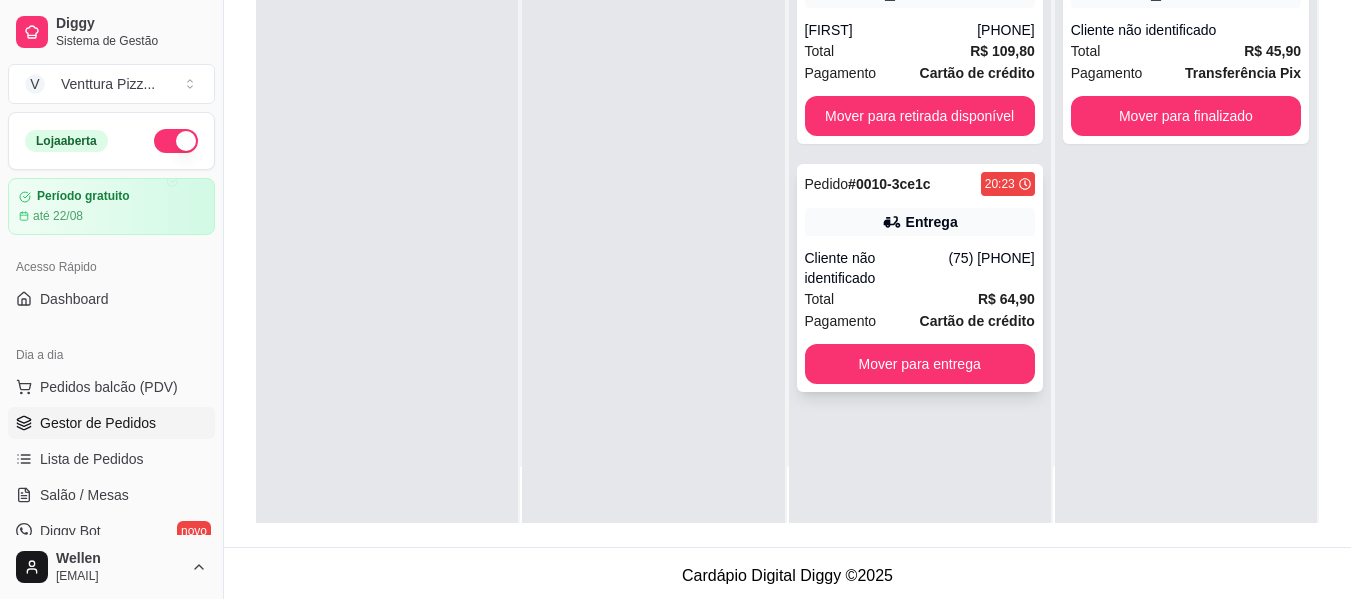 click on "Total R$ 64,90" at bounding box center (920, 299) 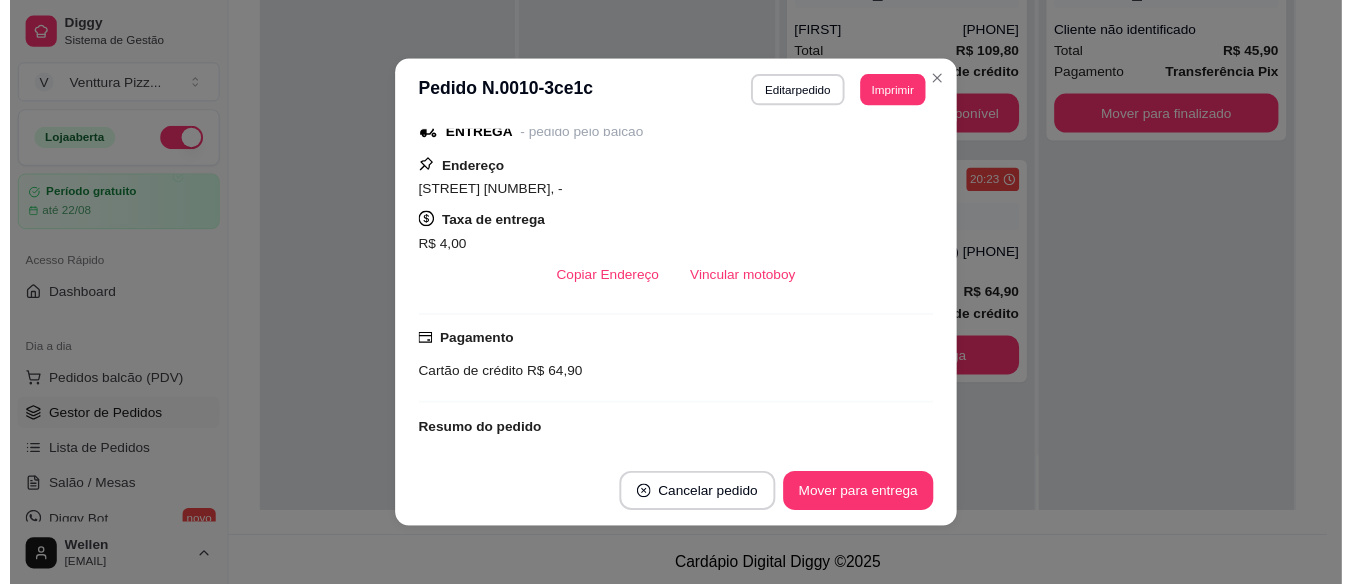 scroll, scrollTop: 300, scrollLeft: 0, axis: vertical 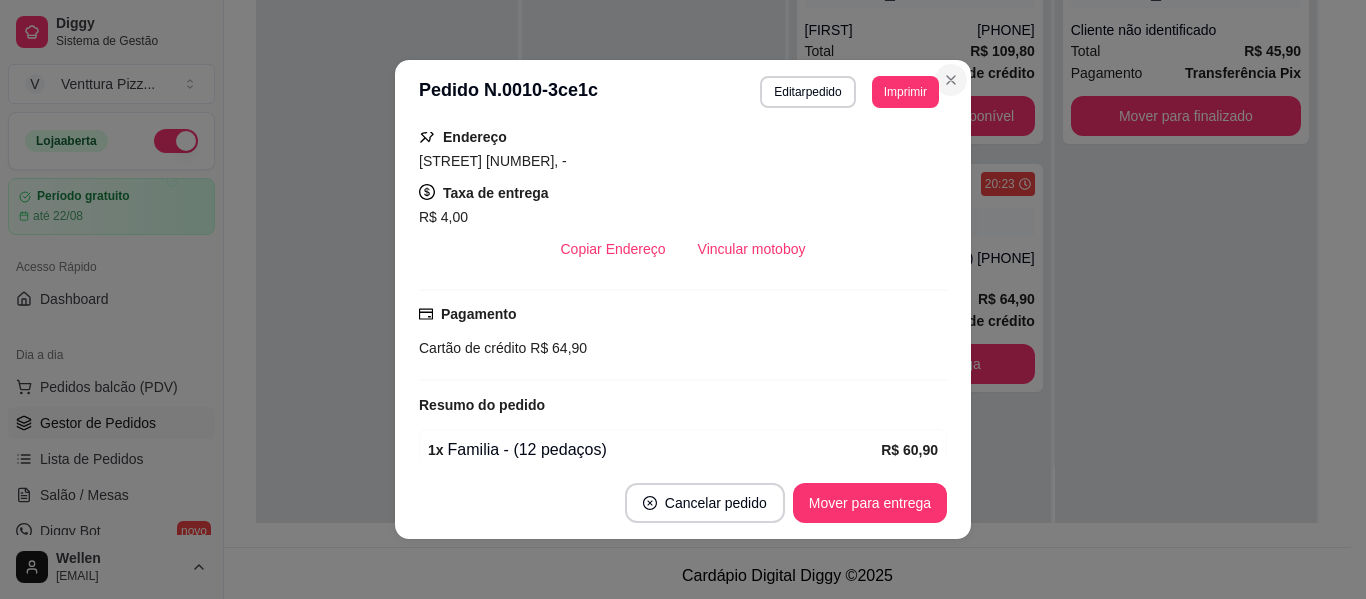 type 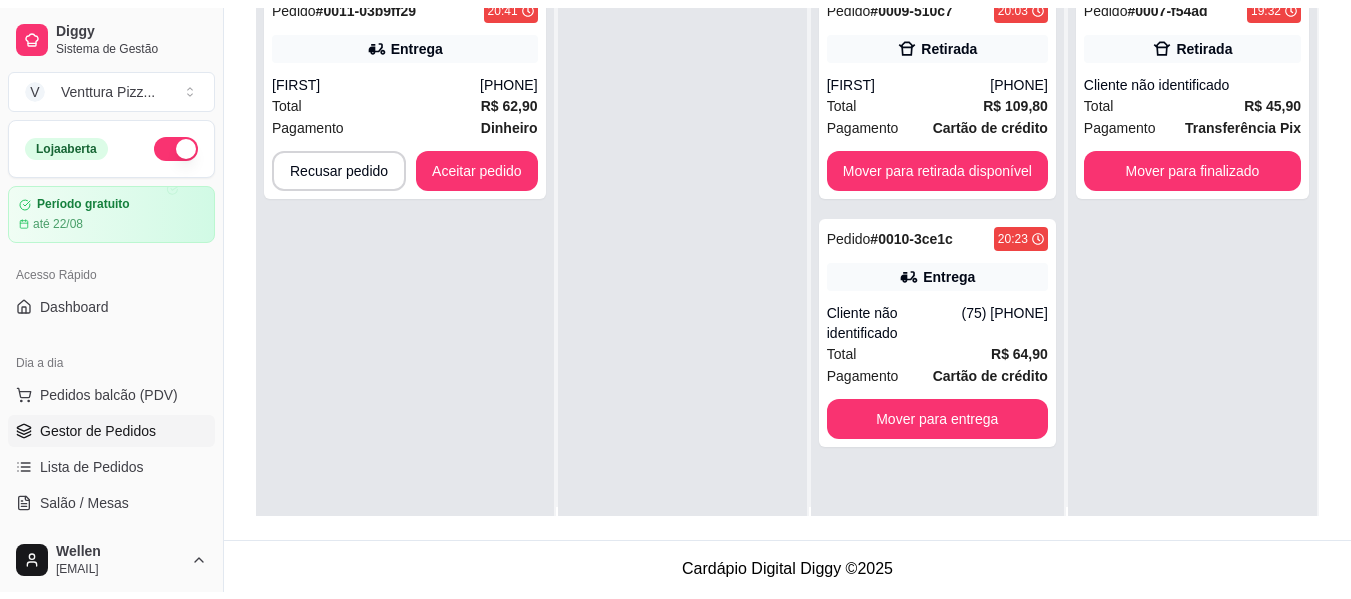 scroll, scrollTop: 0, scrollLeft: 0, axis: both 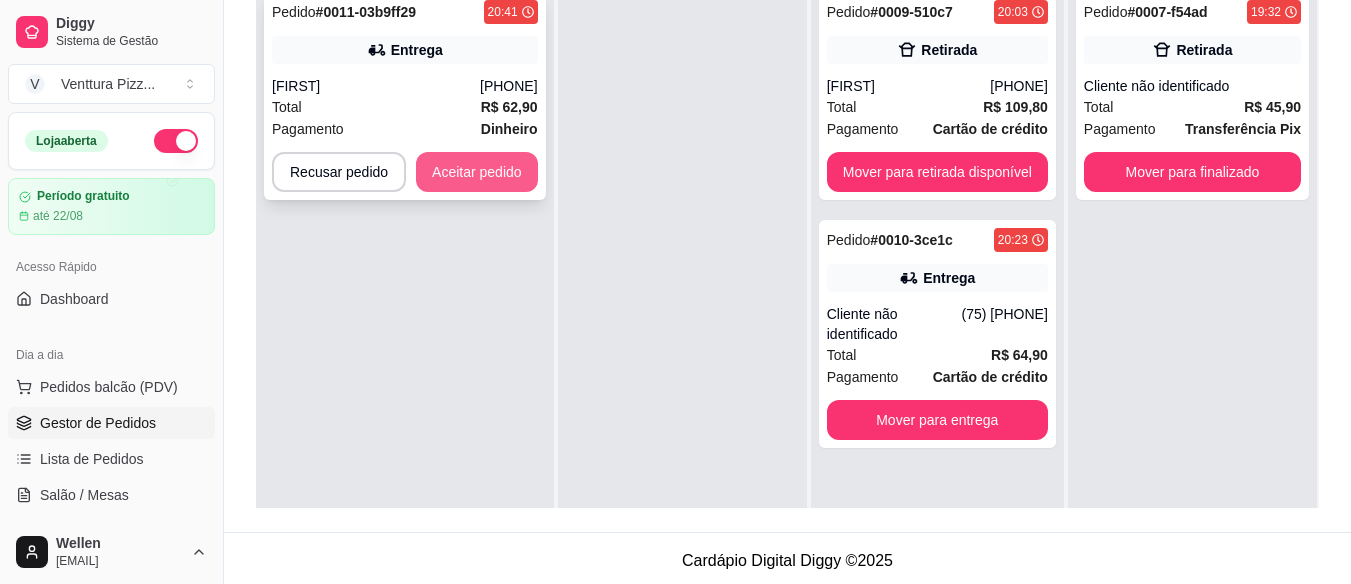 type 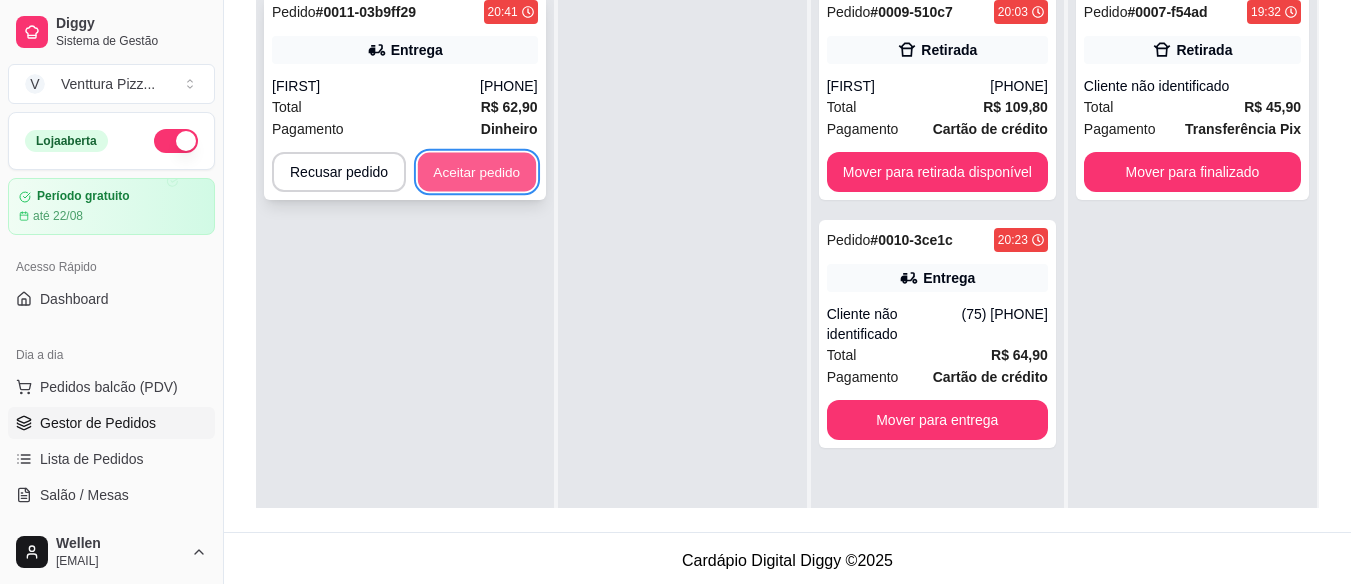 click on "Aceitar pedido" at bounding box center [477, 172] 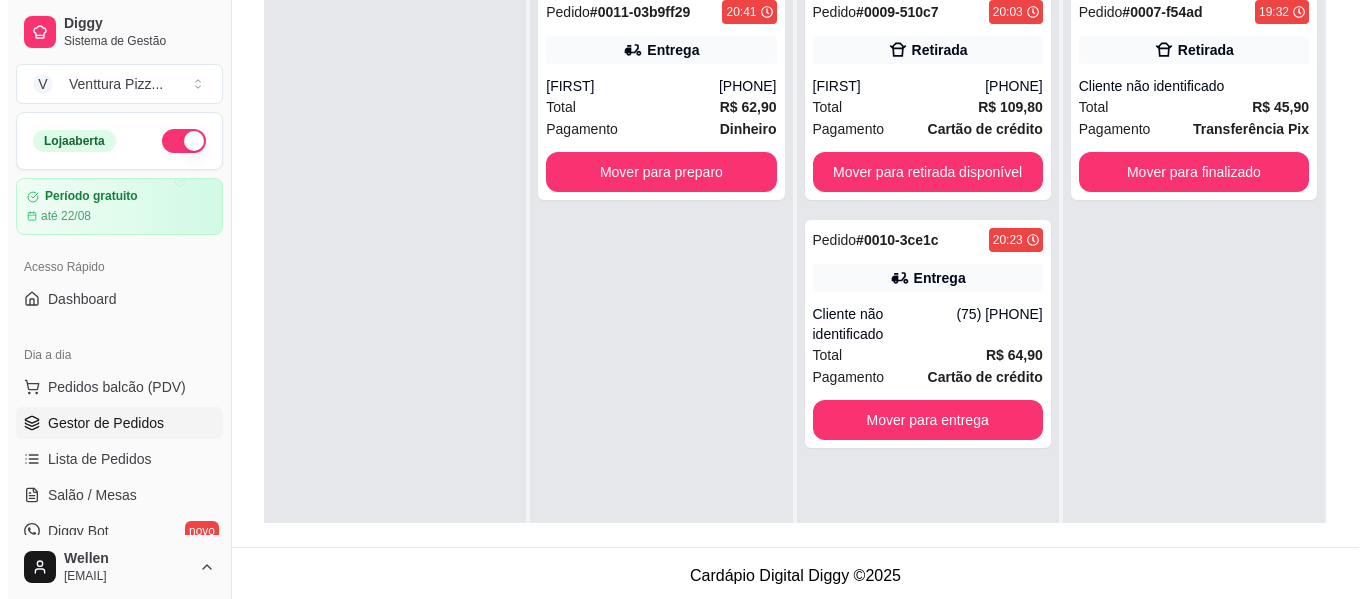 scroll, scrollTop: 200, scrollLeft: 0, axis: vertical 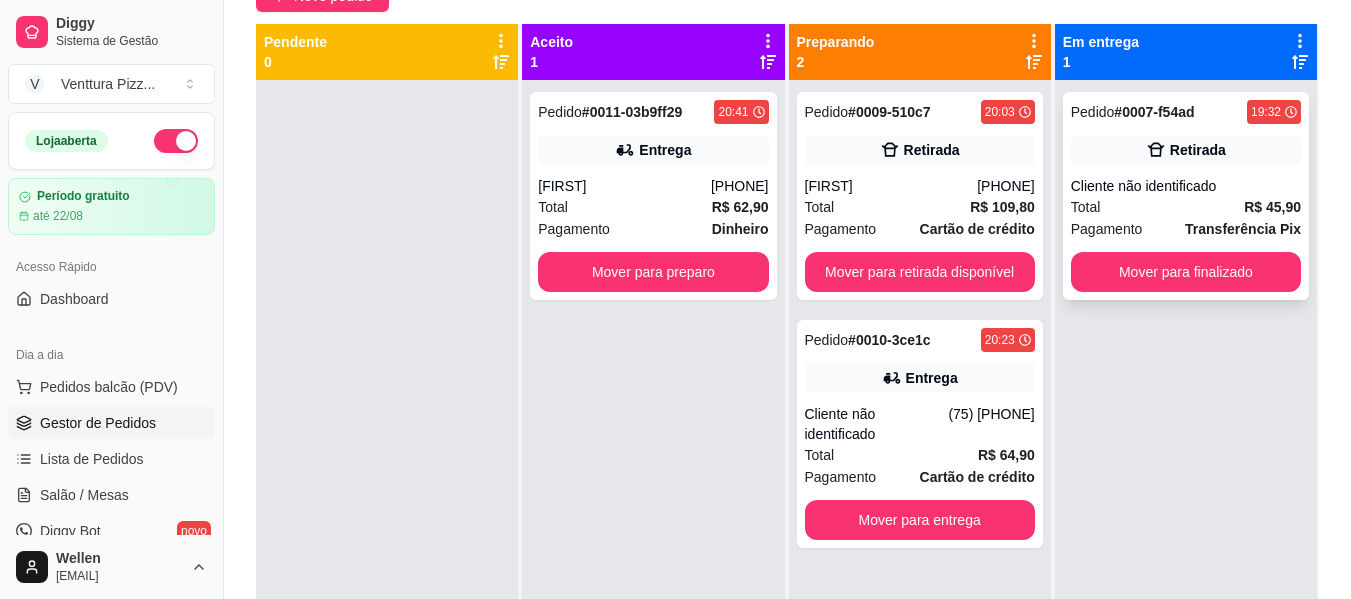 click on "Total R$ 45,90" at bounding box center (1186, 207) 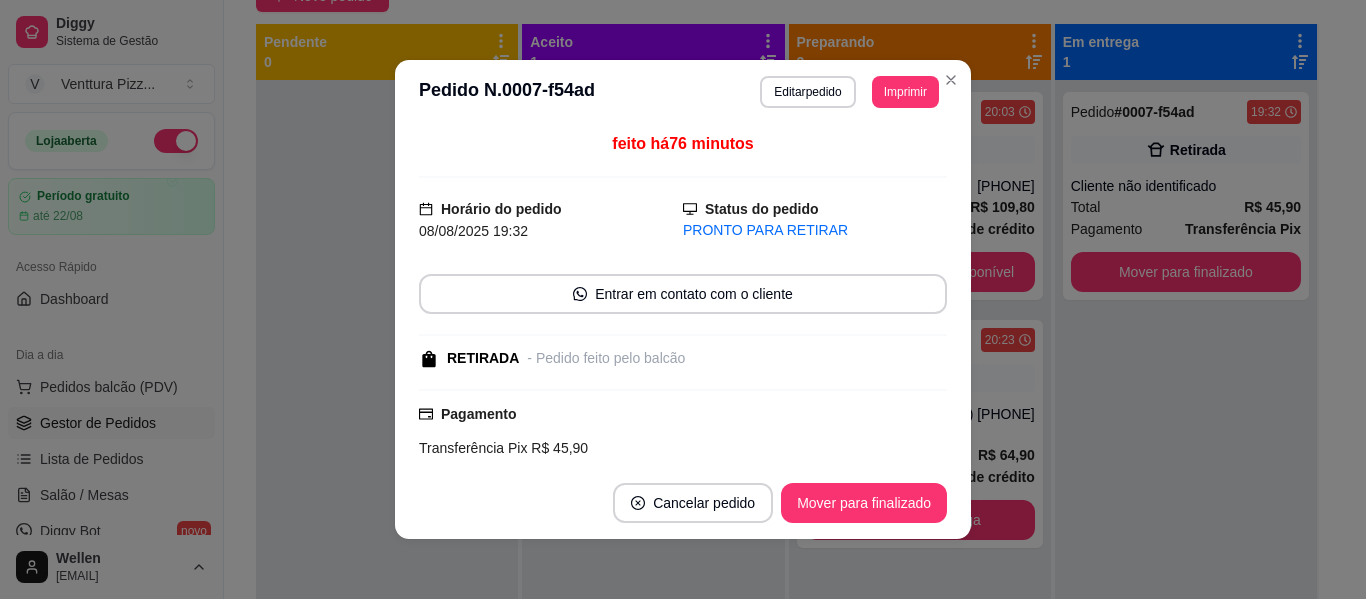 scroll, scrollTop: 4, scrollLeft: 0, axis: vertical 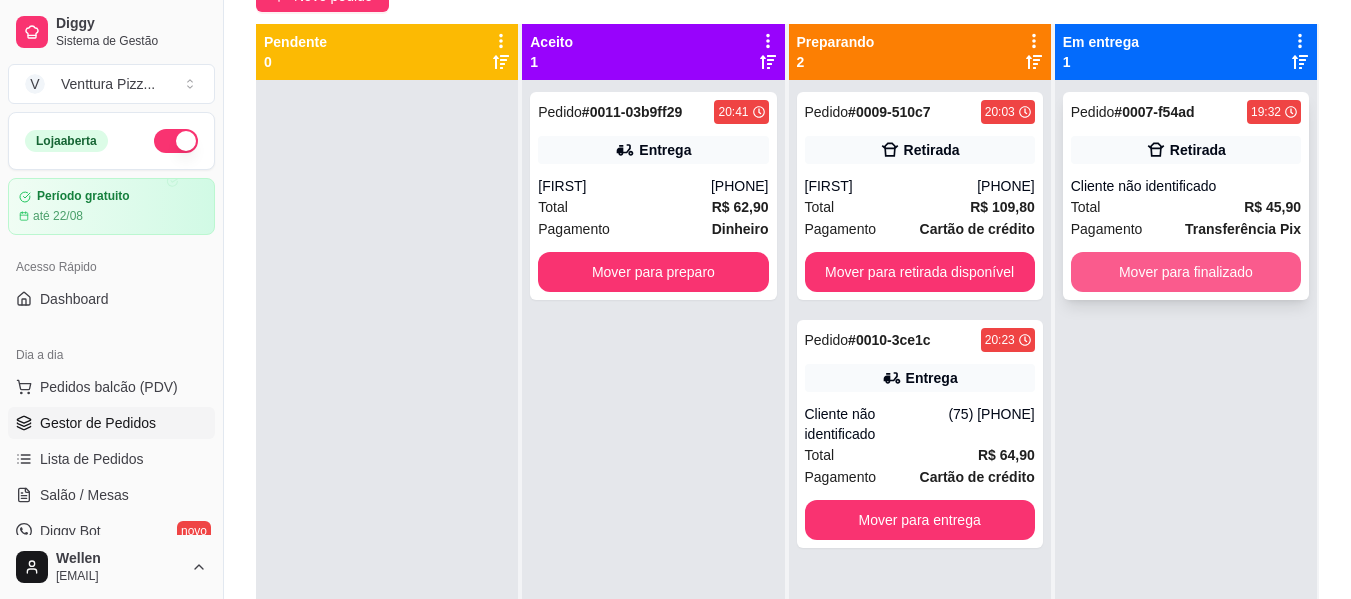 type 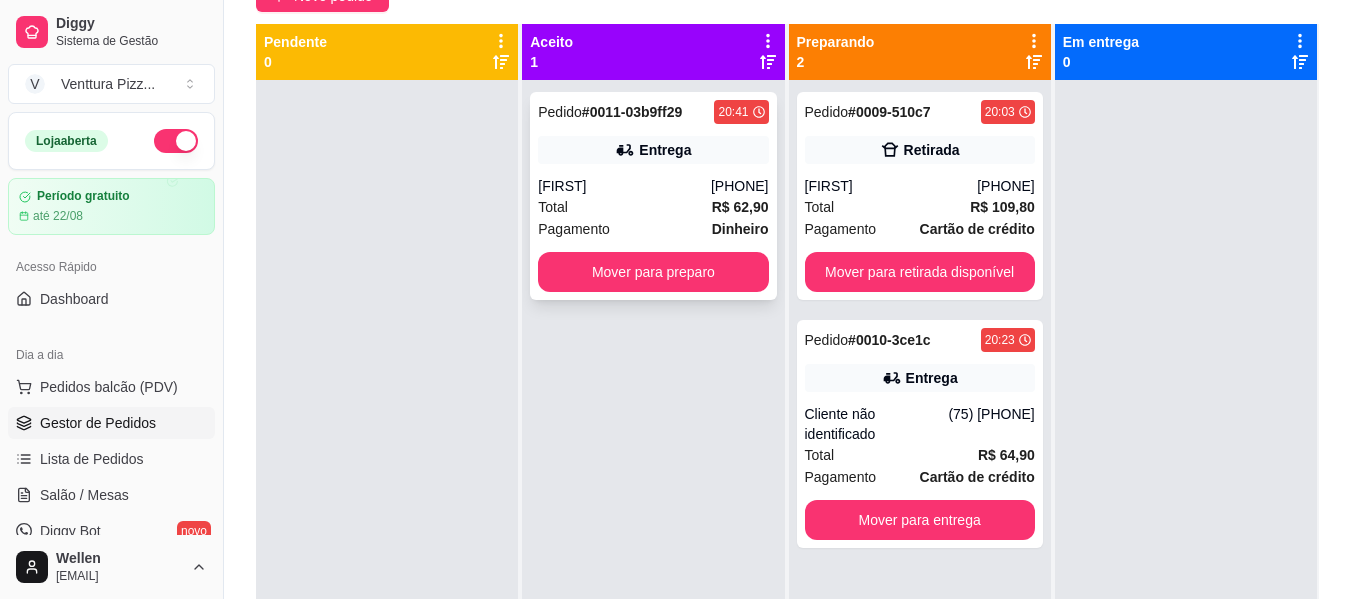 click on "Pagamento Dinheiro" at bounding box center (653, 229) 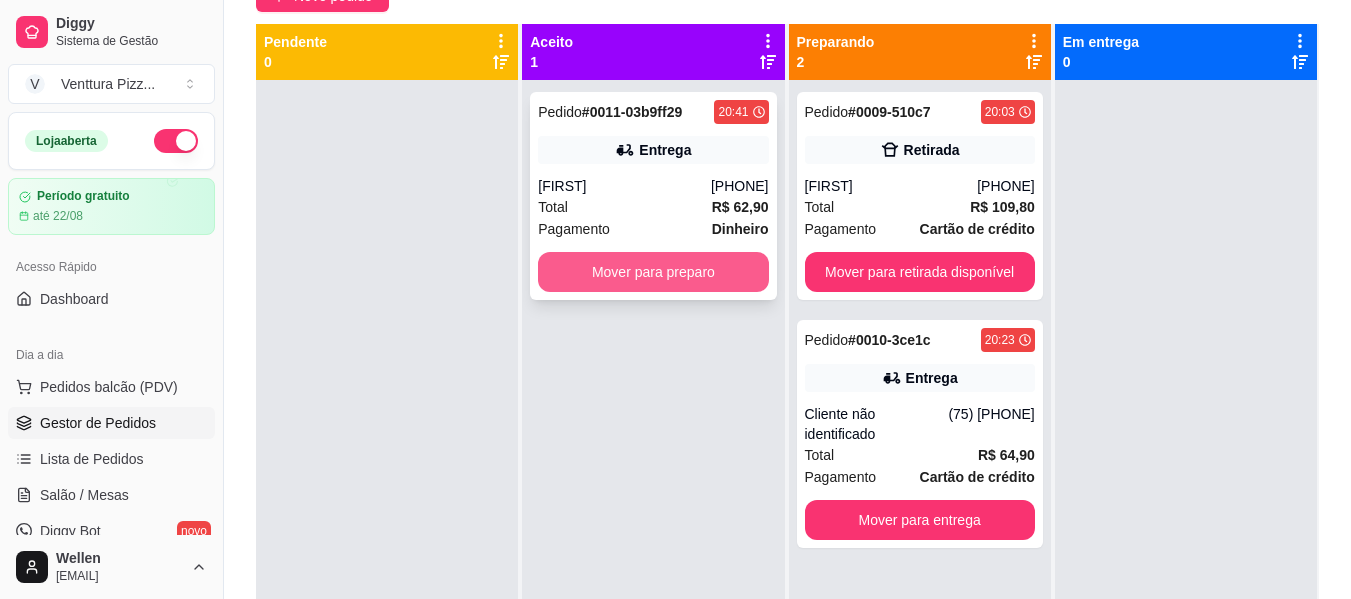 type 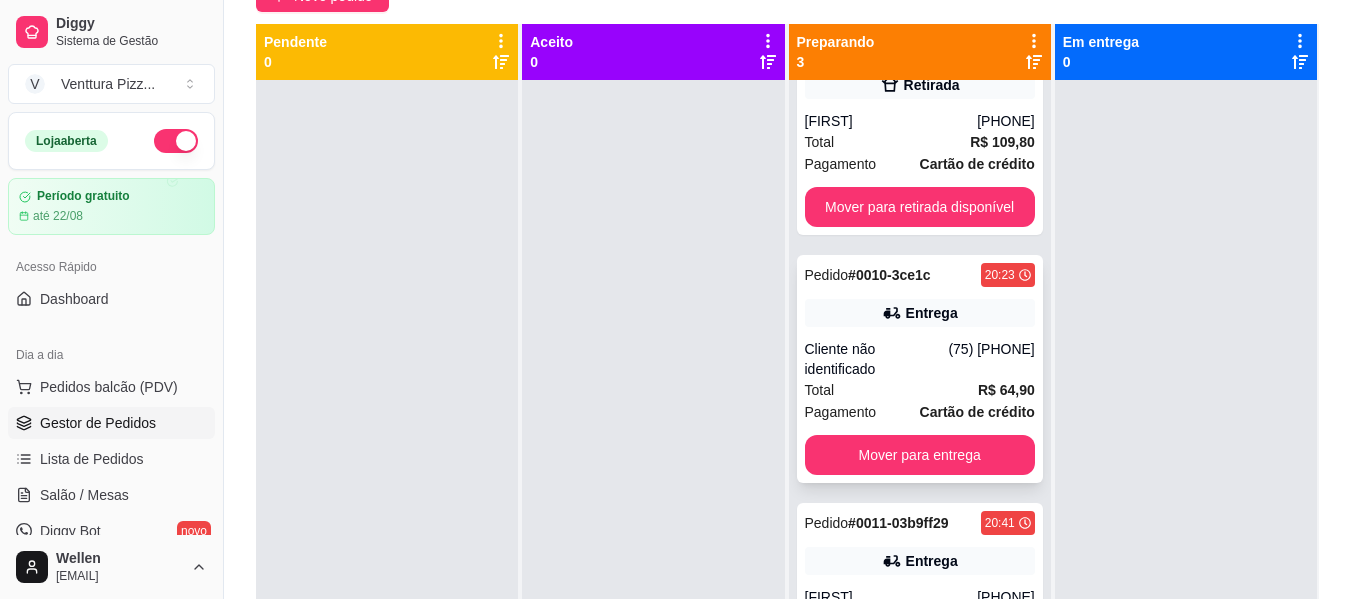 scroll, scrollTop: 125, scrollLeft: 0, axis: vertical 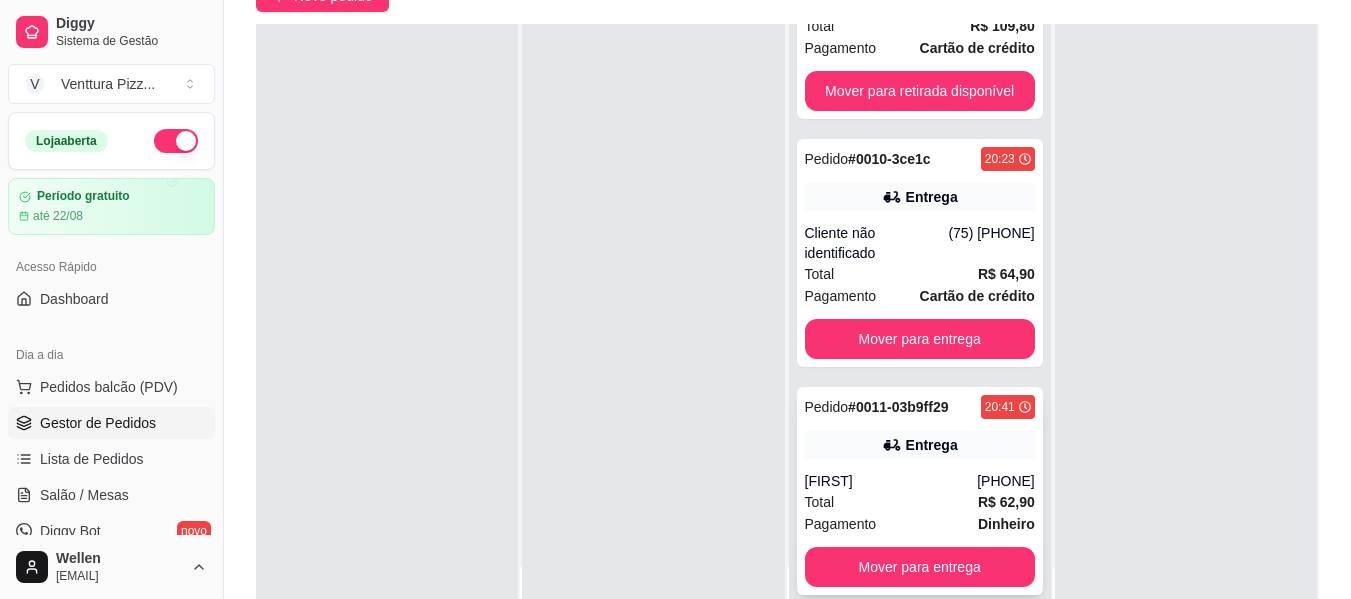 click on "Total R$ 62,90" at bounding box center [920, 502] 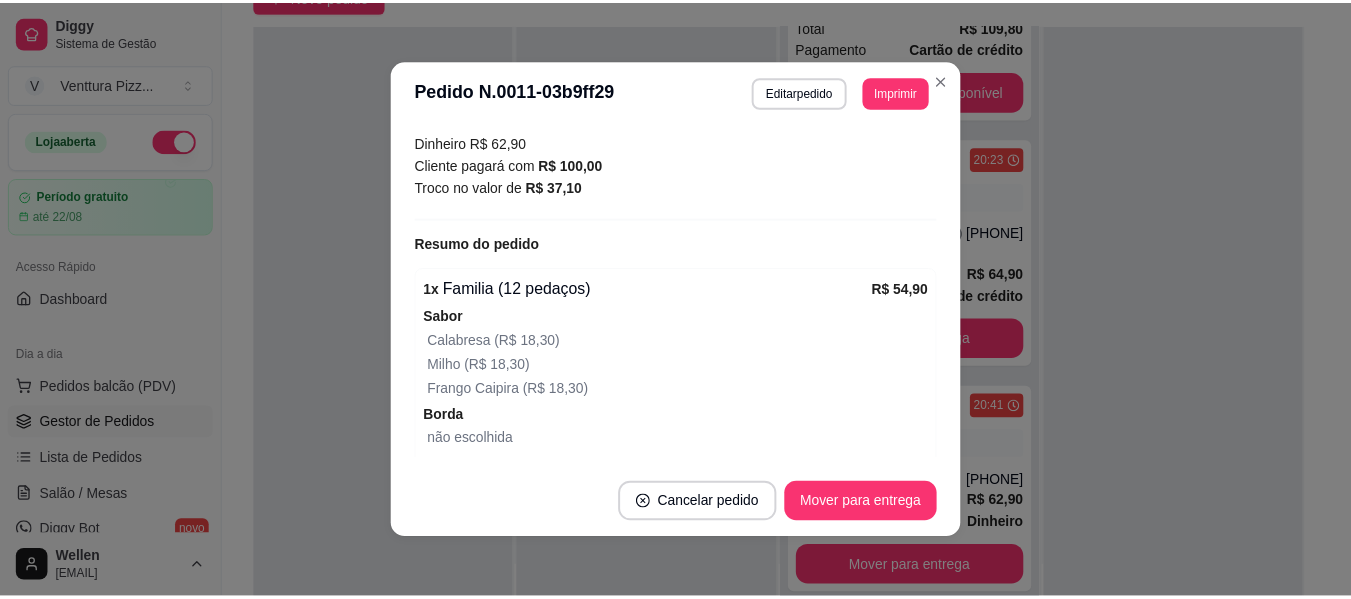 scroll, scrollTop: 600, scrollLeft: 0, axis: vertical 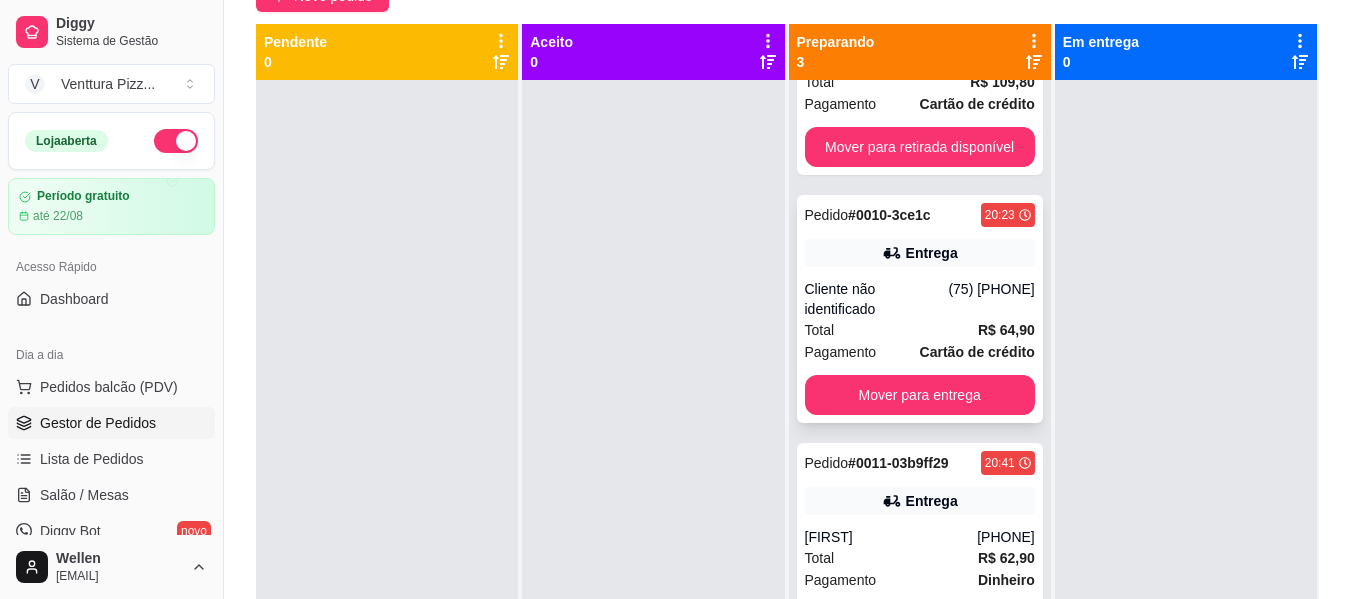 click on "Cliente não identificado" at bounding box center (877, 299) 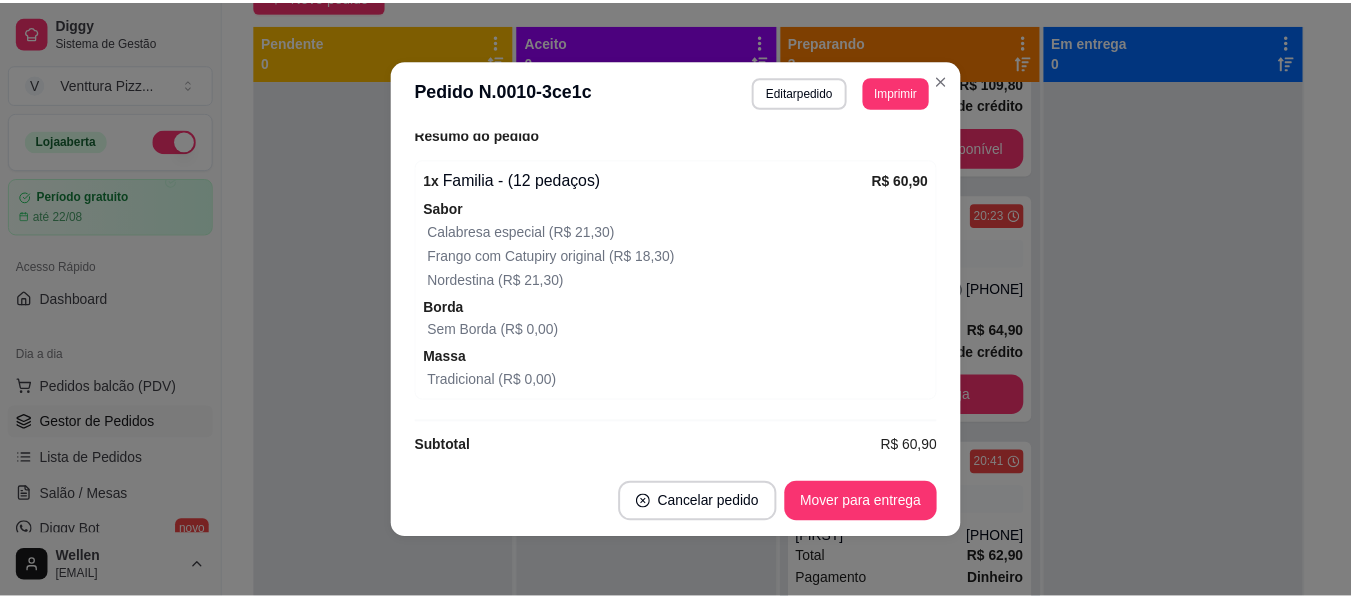 scroll, scrollTop: 590, scrollLeft: 0, axis: vertical 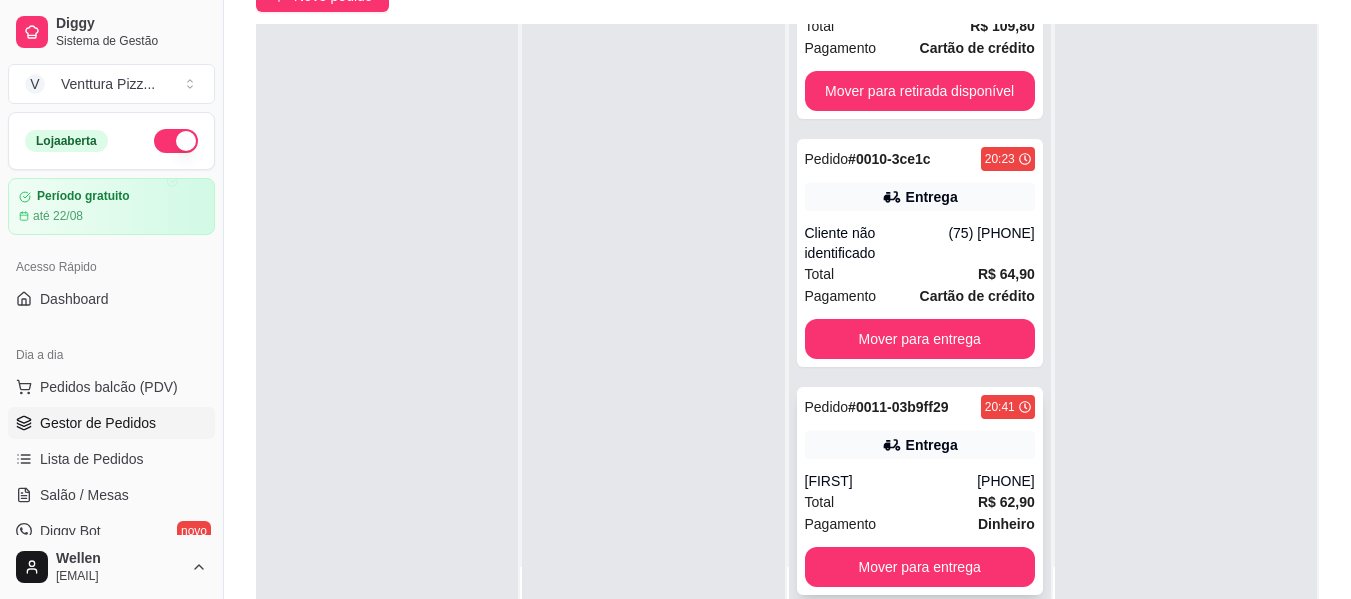 click on "Pagamento Dinheiro" at bounding box center (920, 524) 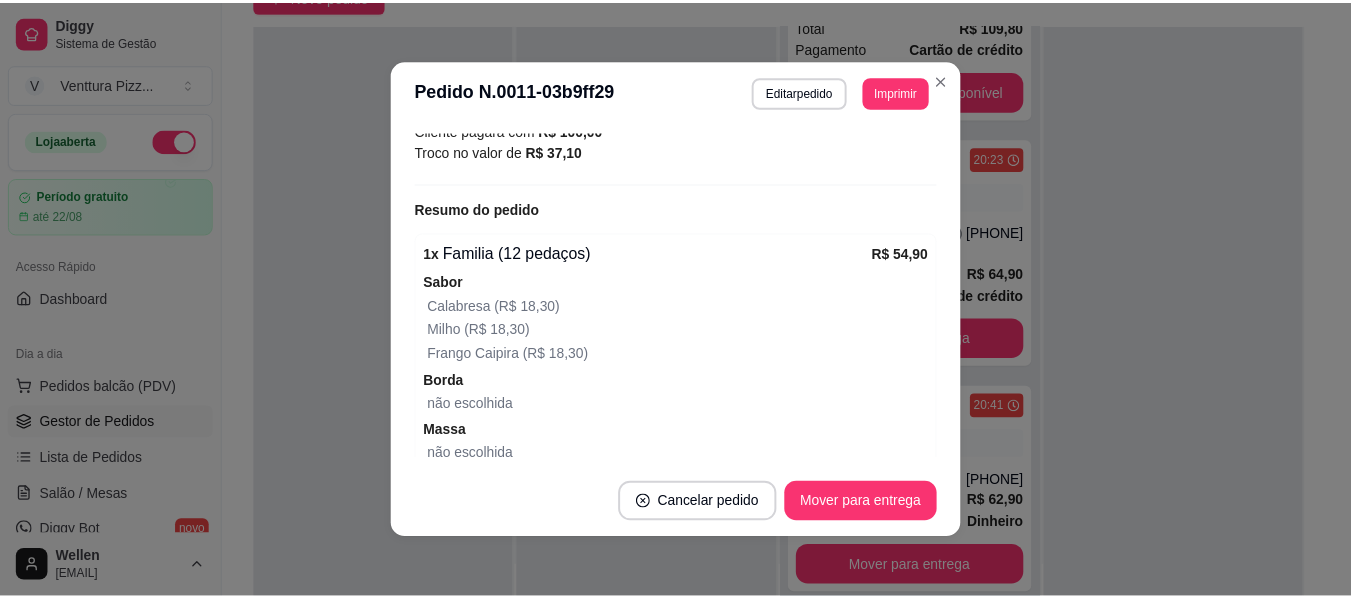 scroll, scrollTop: 700, scrollLeft: 0, axis: vertical 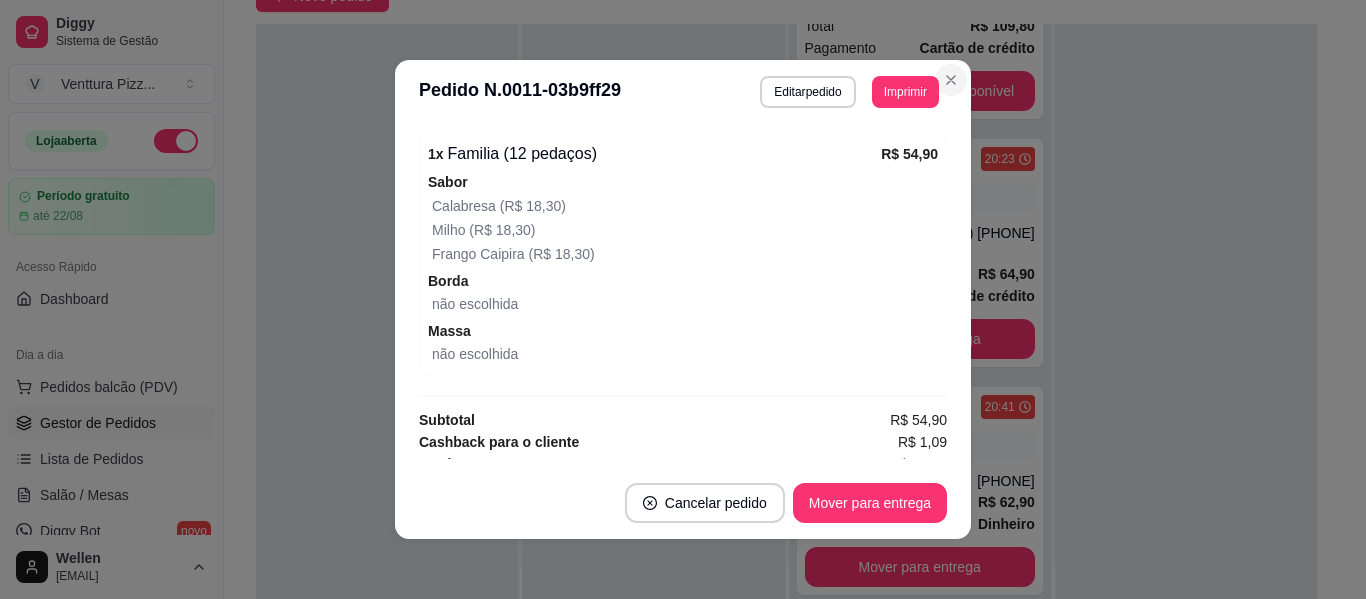 type 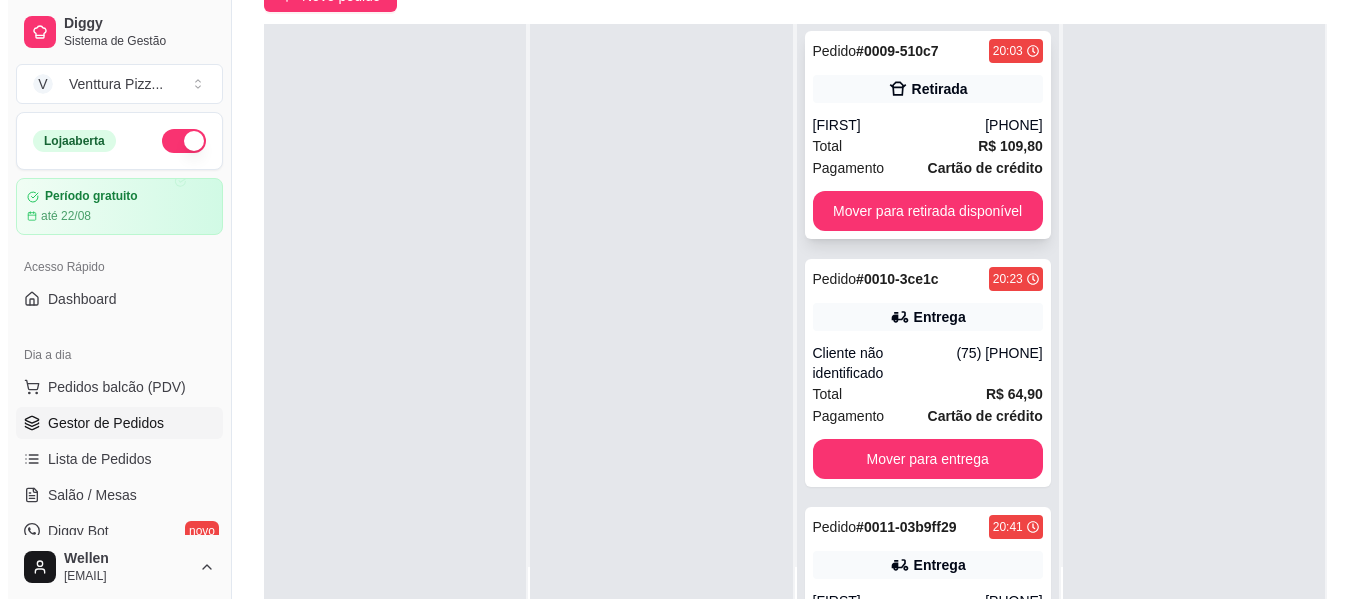 scroll, scrollTop: 0, scrollLeft: 0, axis: both 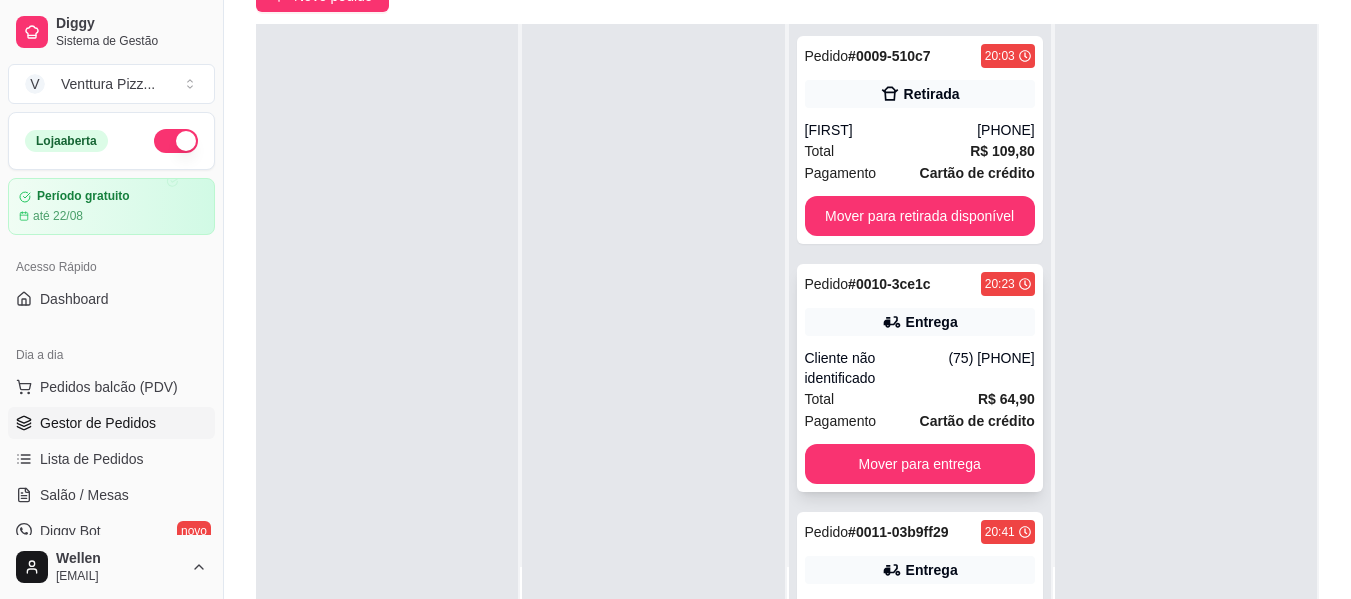 click on "Cliente não identificado" at bounding box center (877, 368) 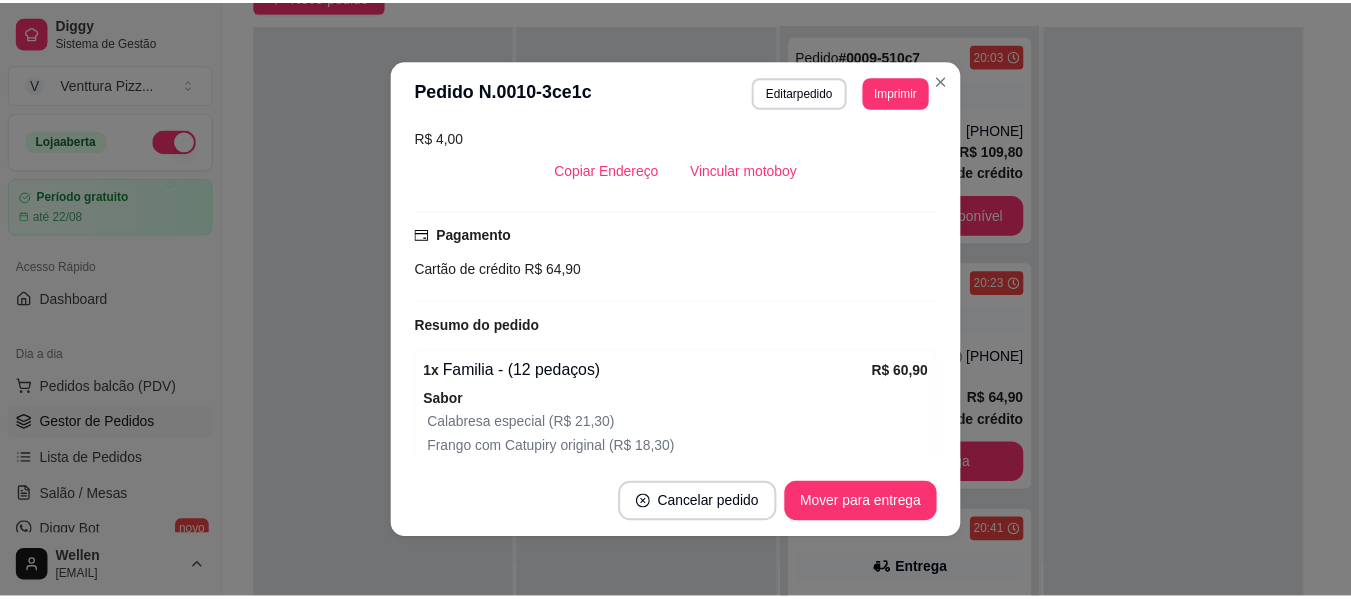 scroll, scrollTop: 400, scrollLeft: 0, axis: vertical 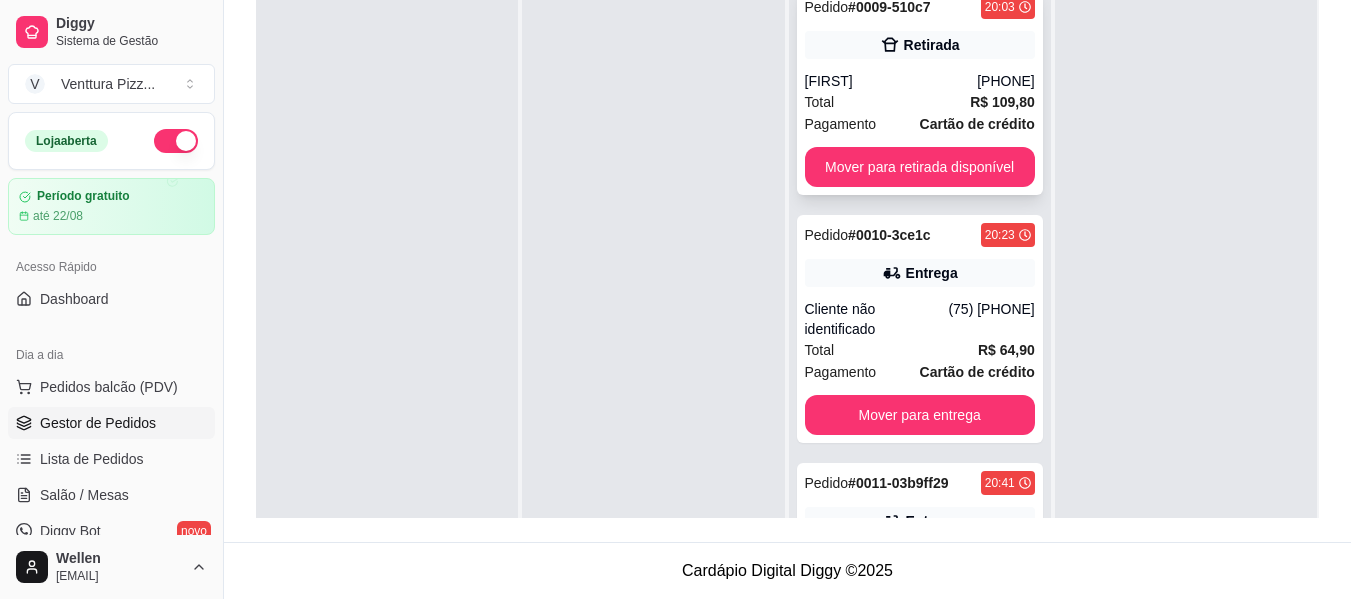 click on "Pagamento" at bounding box center (841, 124) 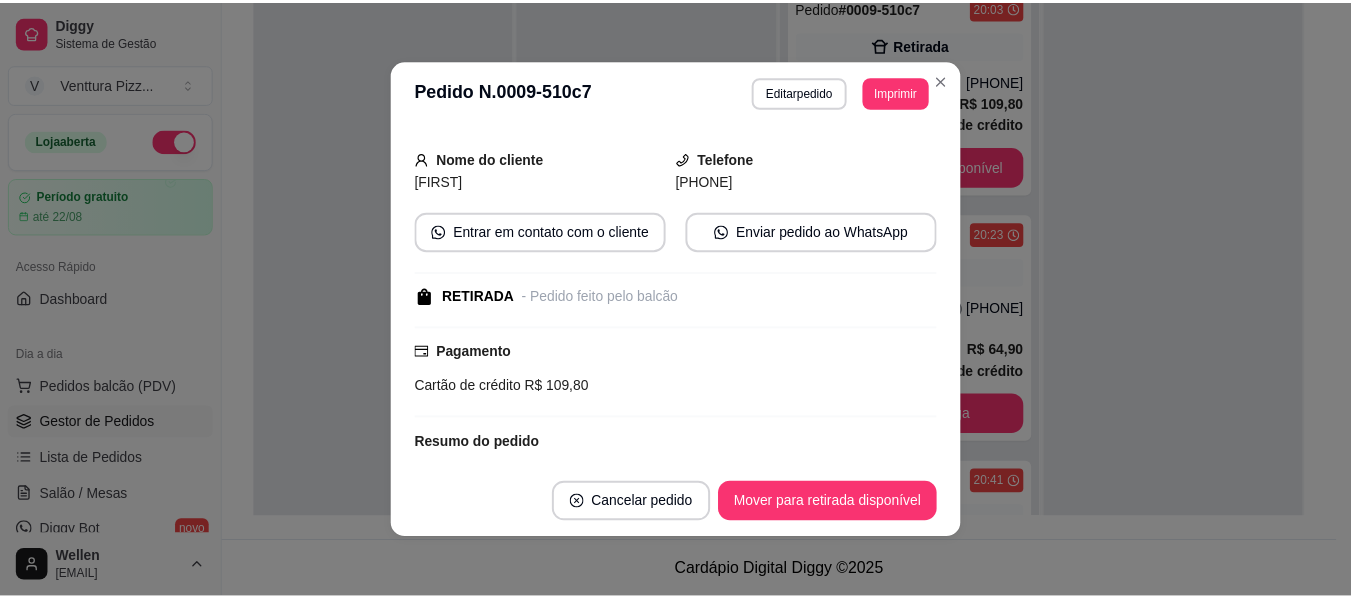 scroll, scrollTop: 0, scrollLeft: 0, axis: both 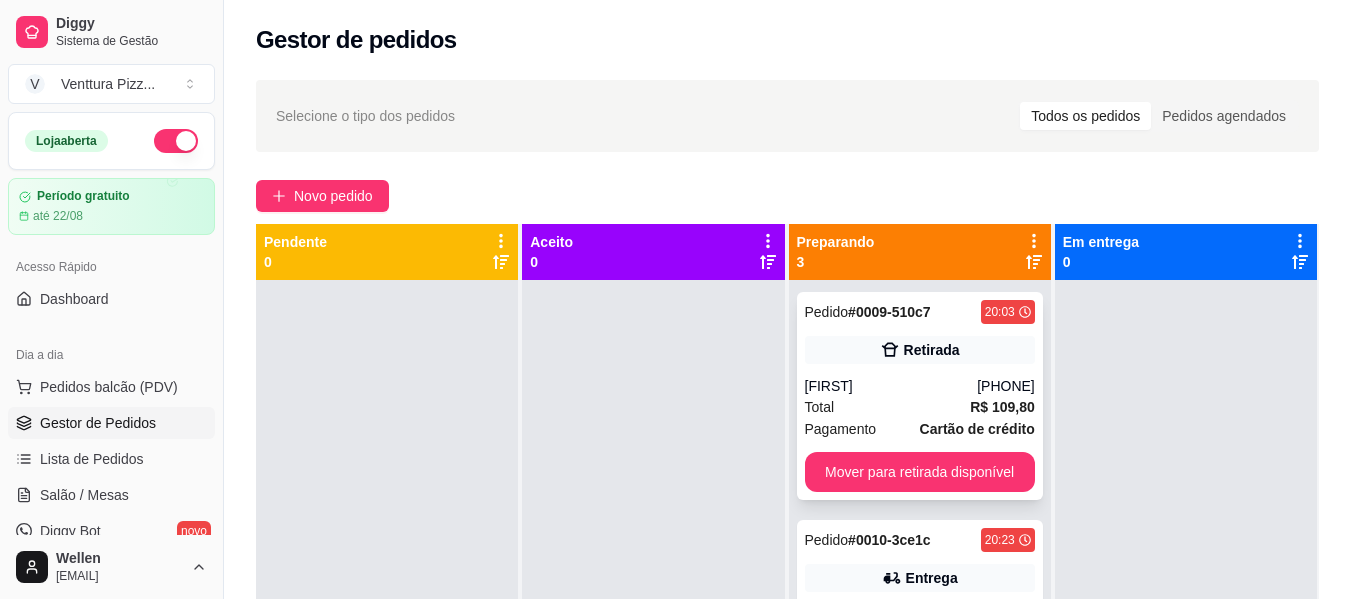 click on "Total R$ 109,80" at bounding box center (920, 407) 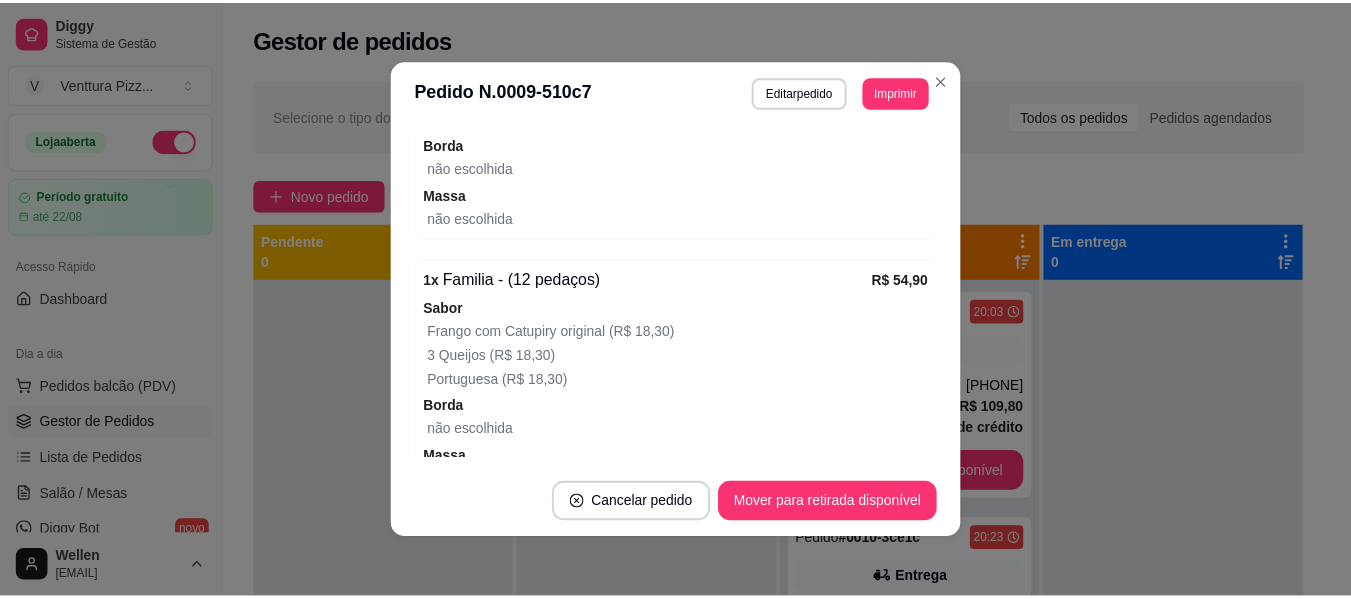 scroll, scrollTop: 600, scrollLeft: 0, axis: vertical 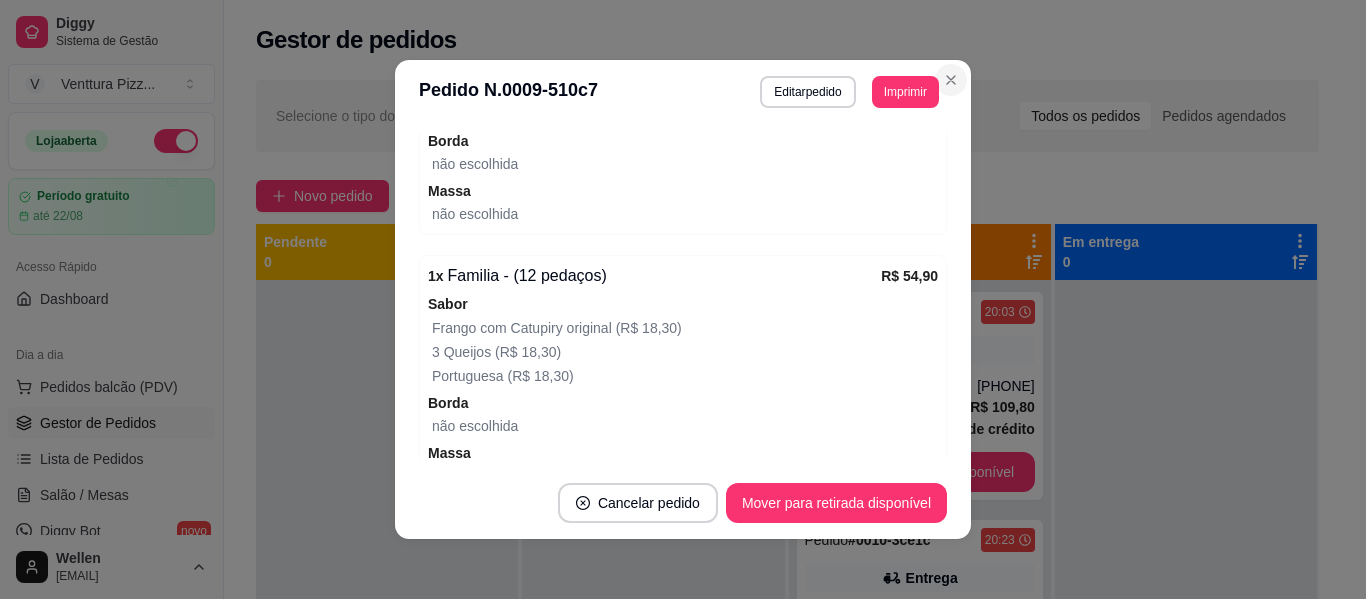 type 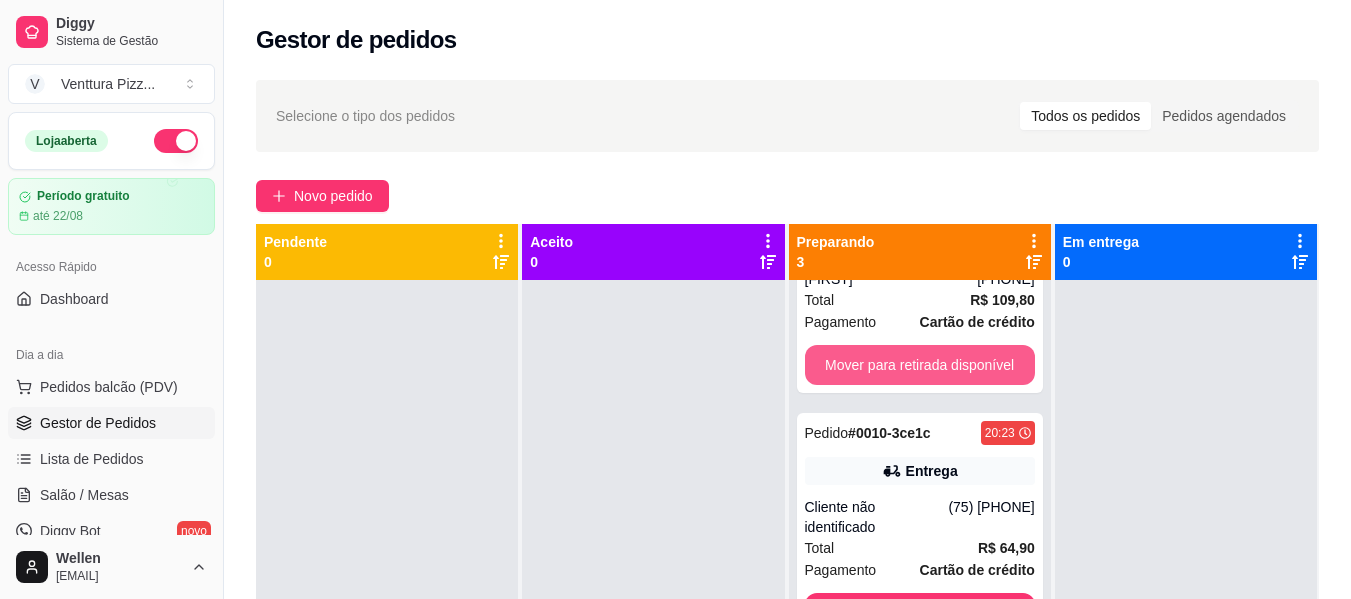 scroll, scrollTop: 125, scrollLeft: 0, axis: vertical 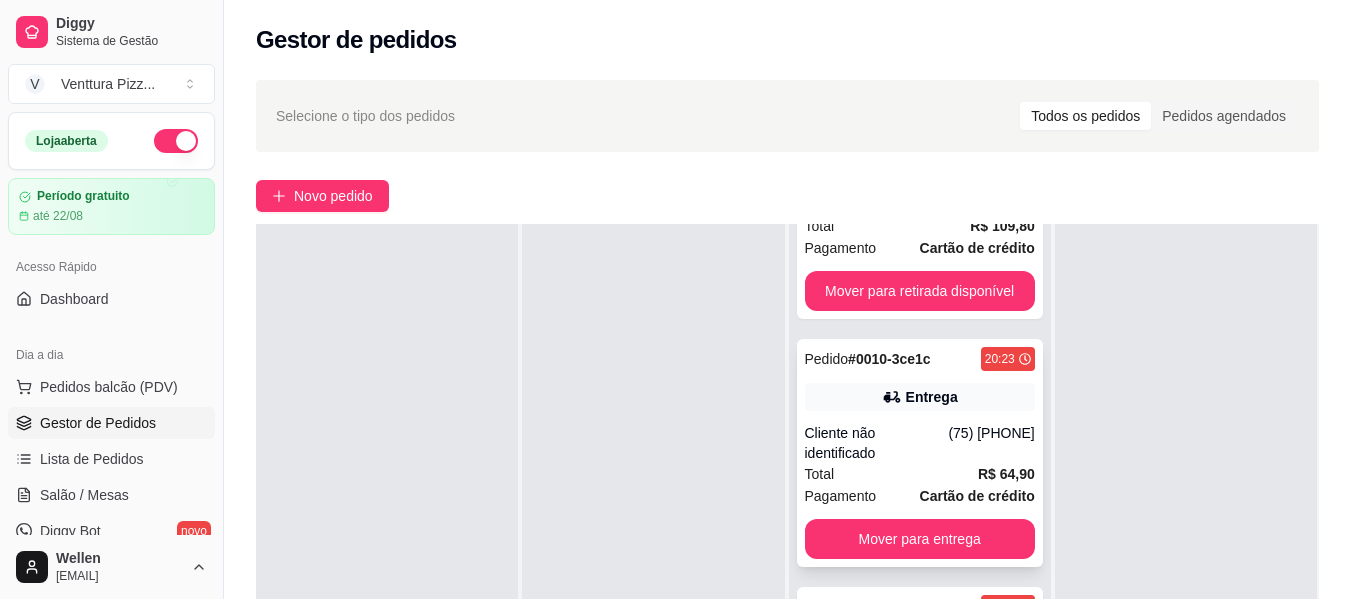click on "Pagamento Cartão de crédito" at bounding box center (920, 496) 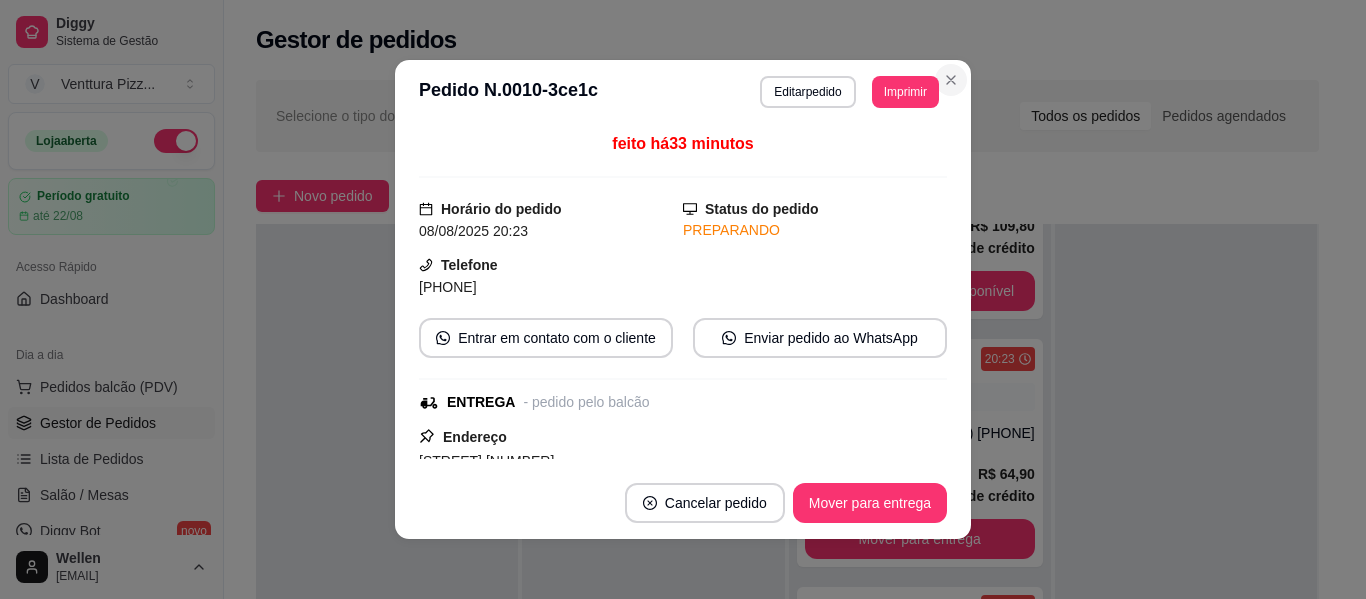 type 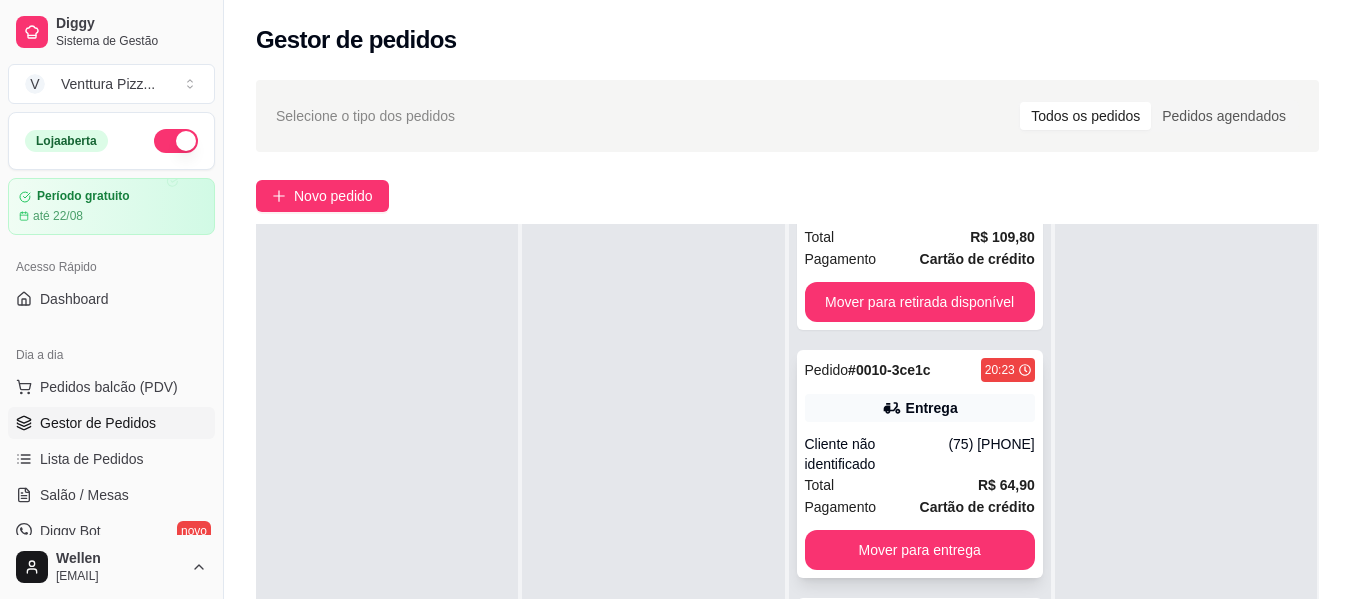 scroll, scrollTop: 125, scrollLeft: 0, axis: vertical 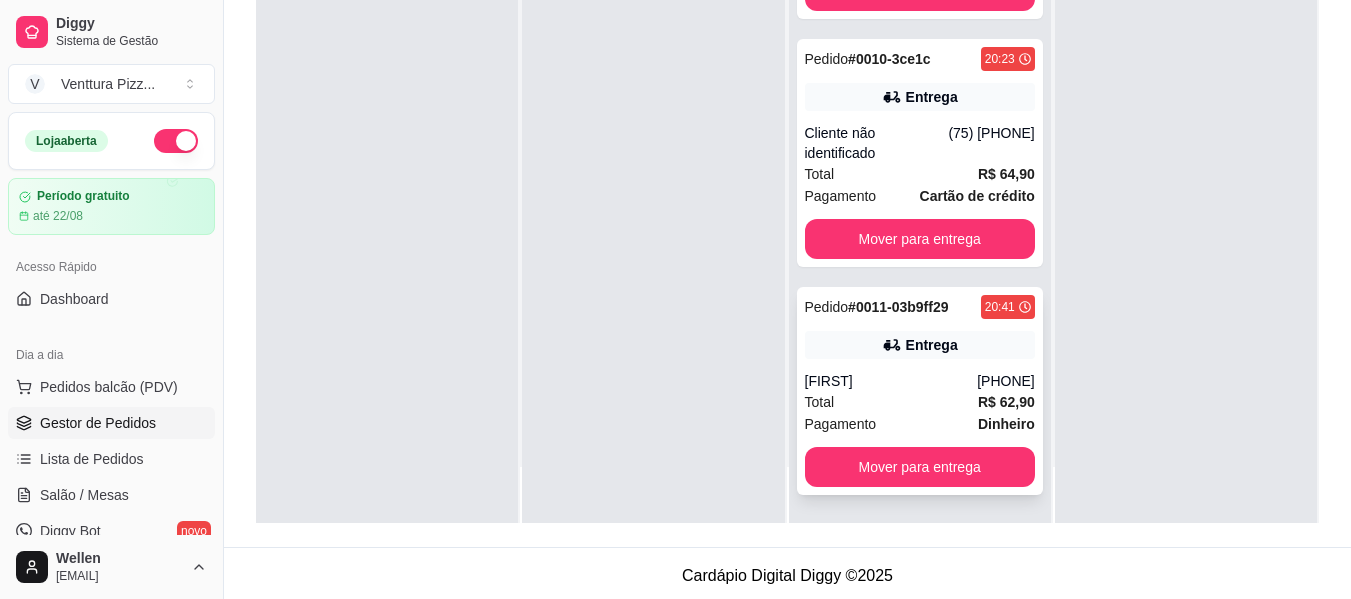 click on "Total R$ 62,90" at bounding box center (920, 402) 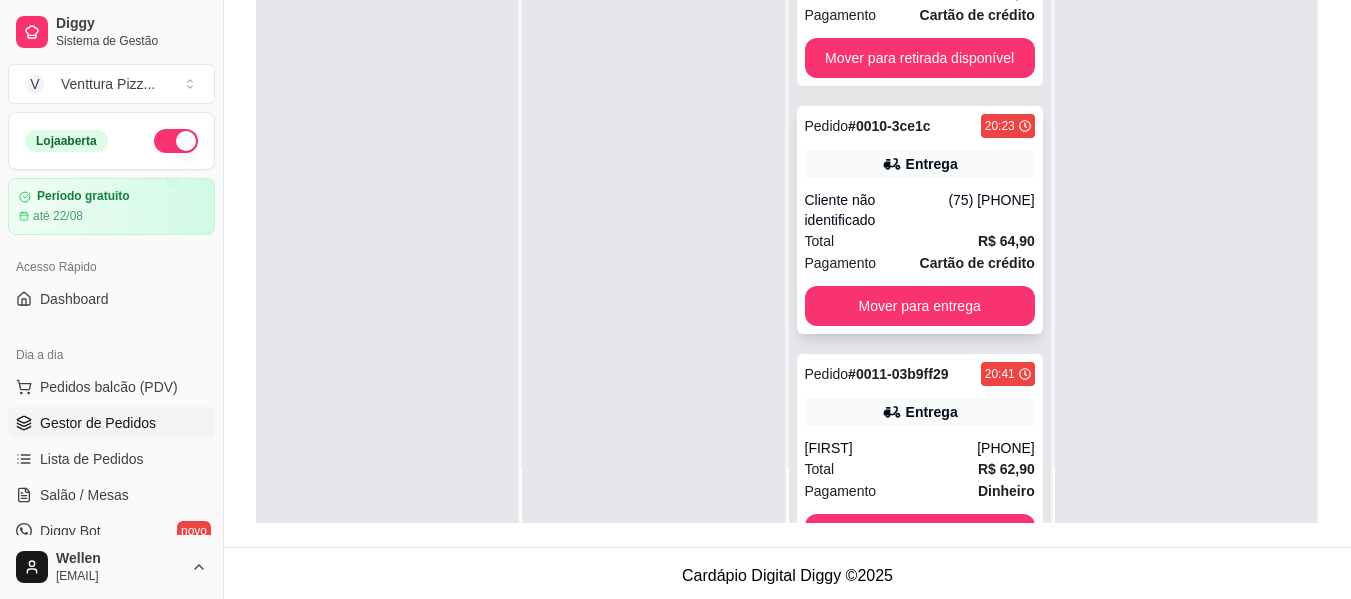 scroll, scrollTop: 0, scrollLeft: 0, axis: both 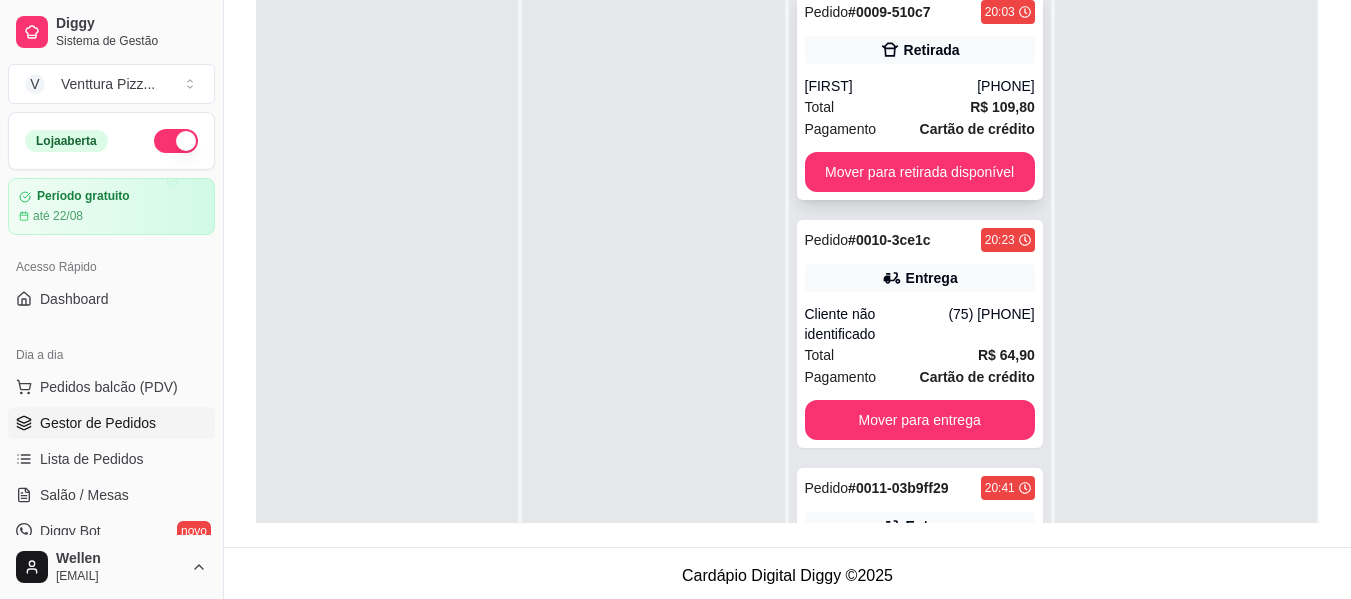 click on "Total R$ 109,80" at bounding box center [920, 107] 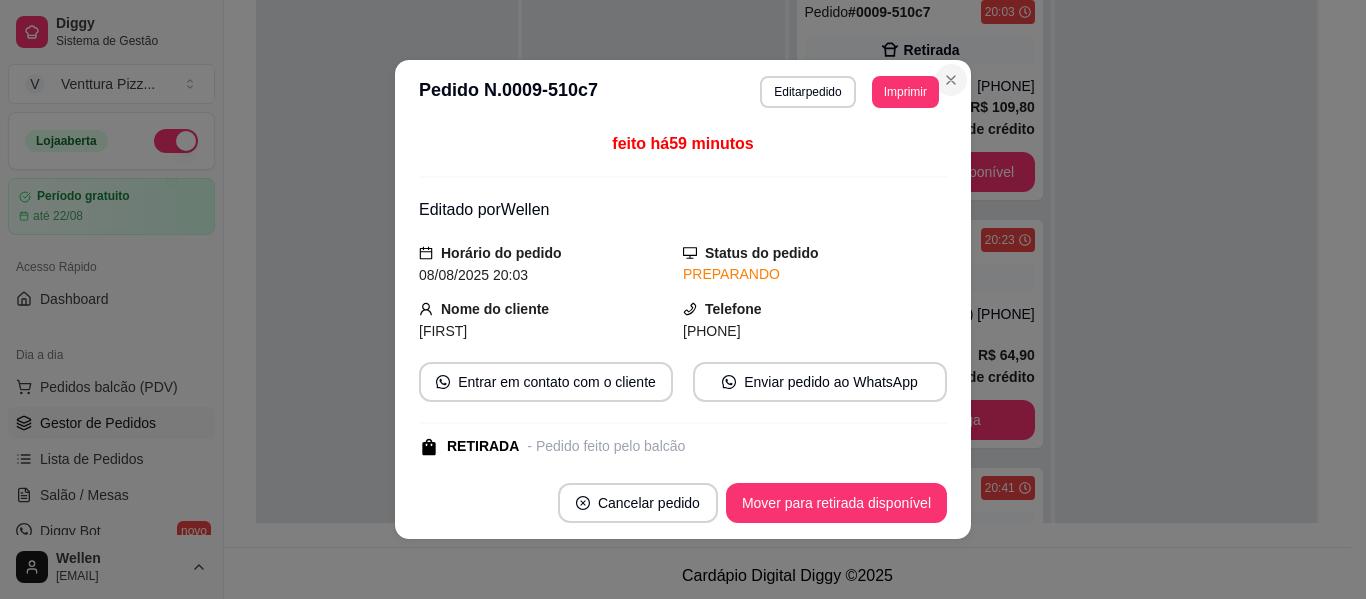 type 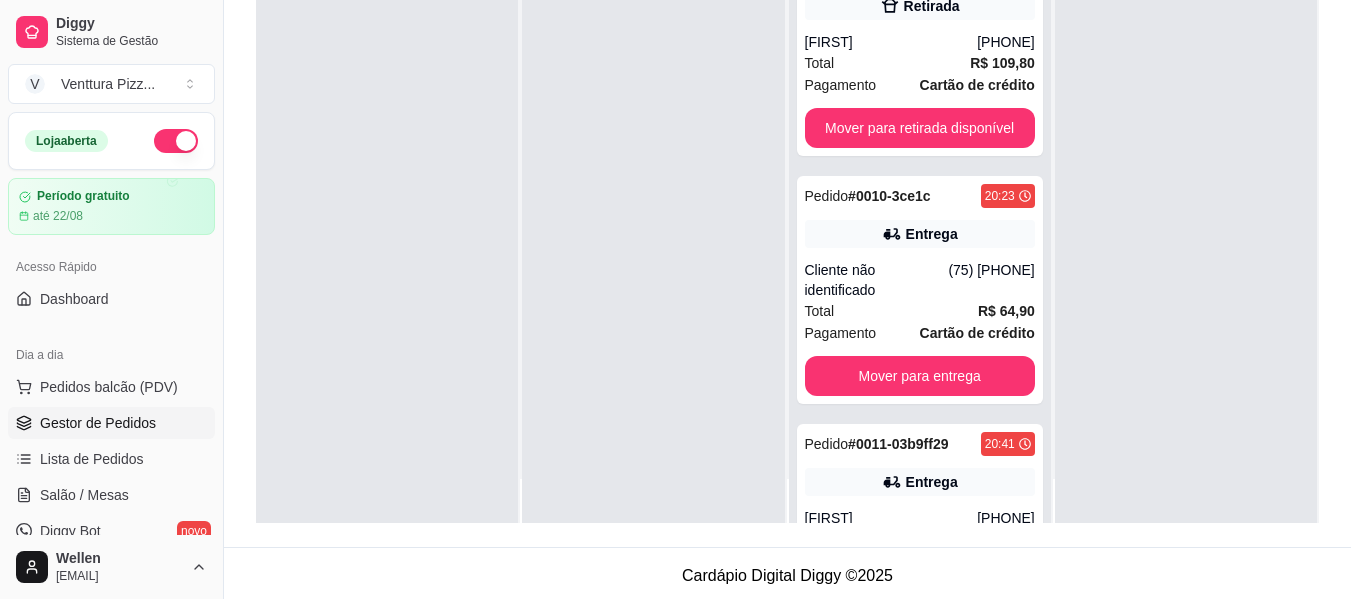 scroll, scrollTop: 56, scrollLeft: 0, axis: vertical 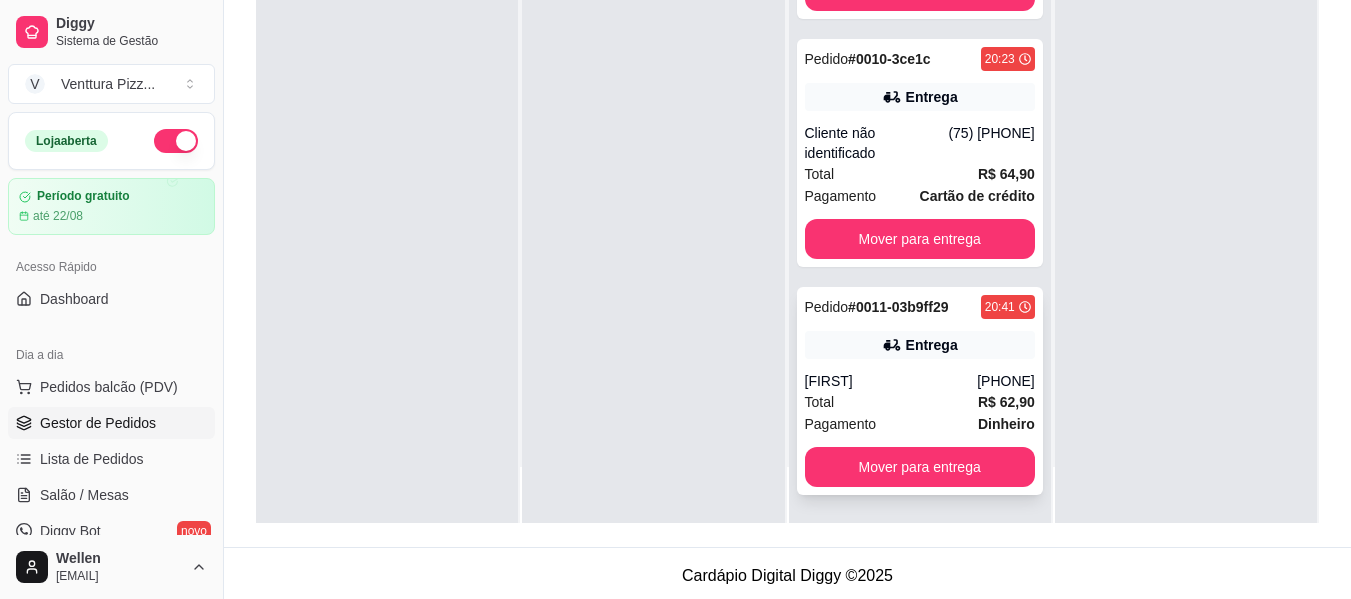 click on "Total R$ 62,90" at bounding box center (920, 402) 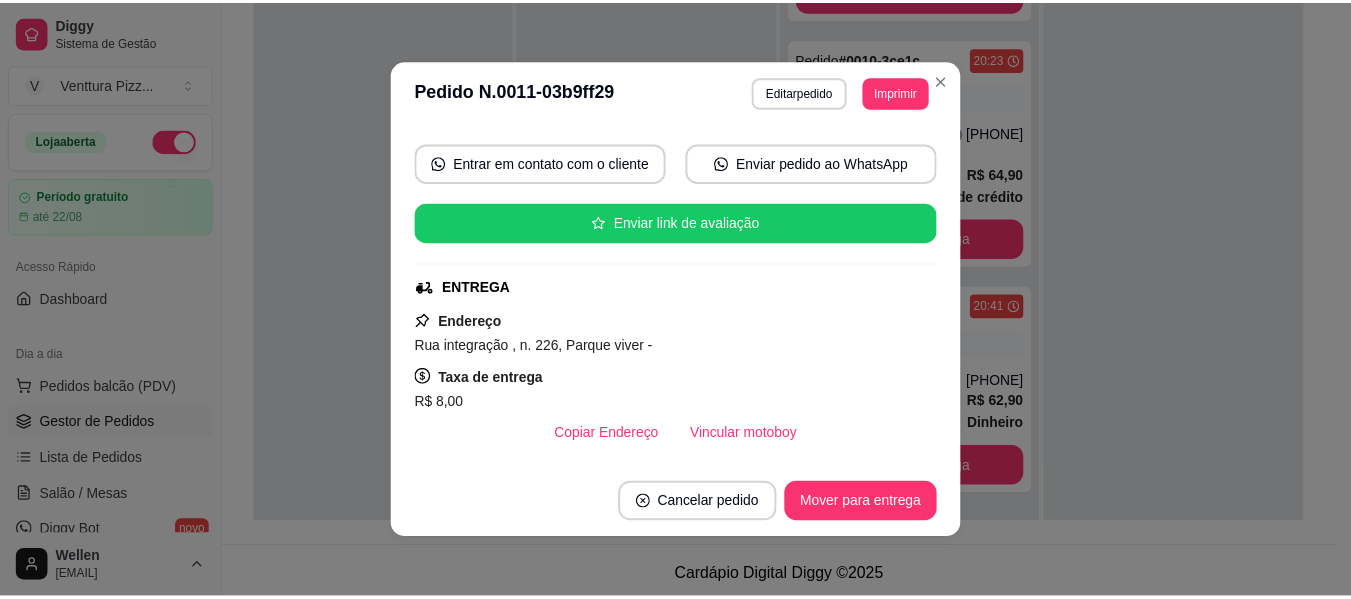 scroll, scrollTop: 200, scrollLeft: 0, axis: vertical 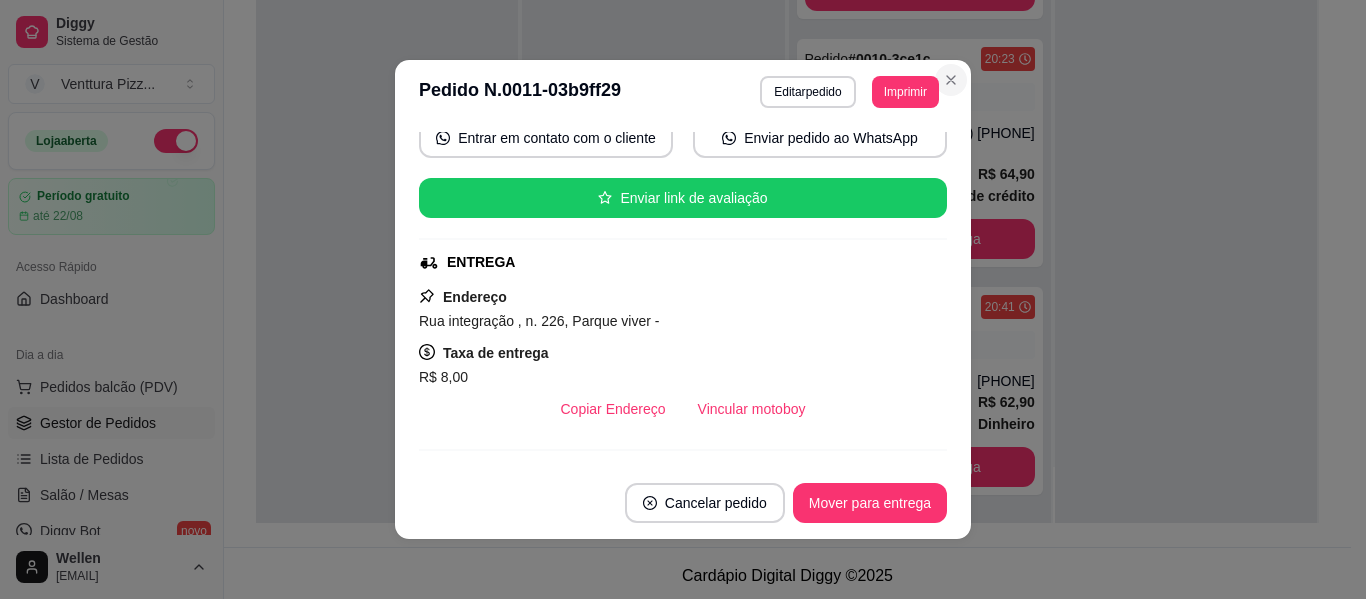 type 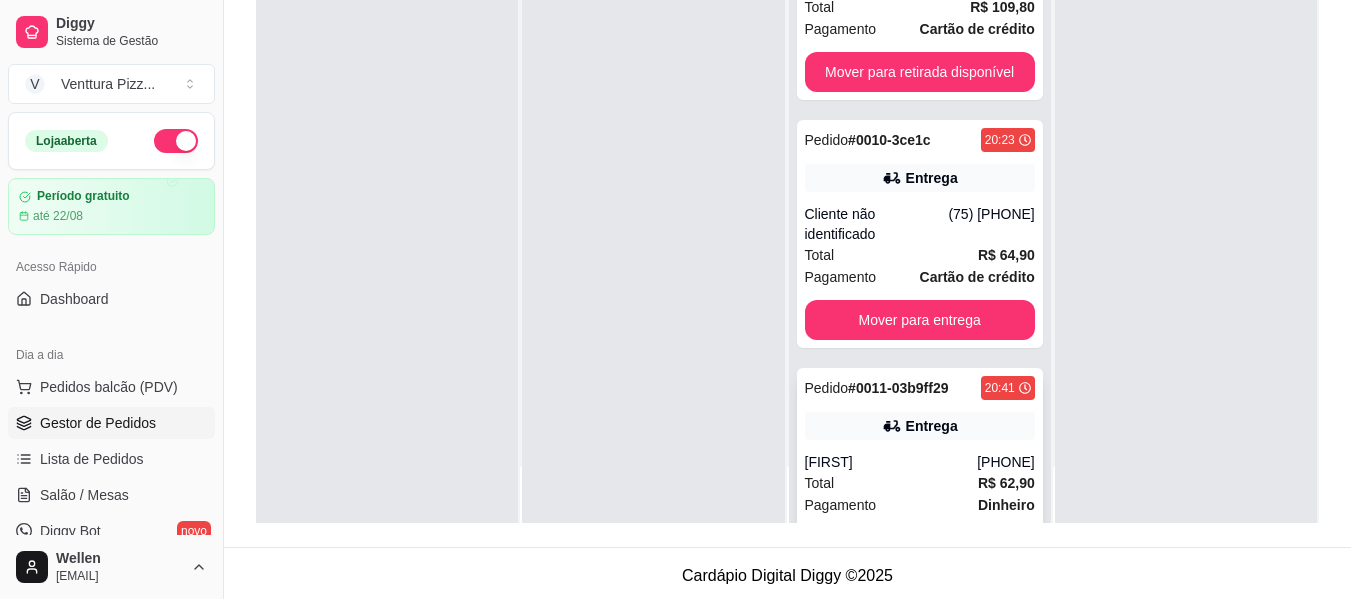 scroll, scrollTop: 0, scrollLeft: 0, axis: both 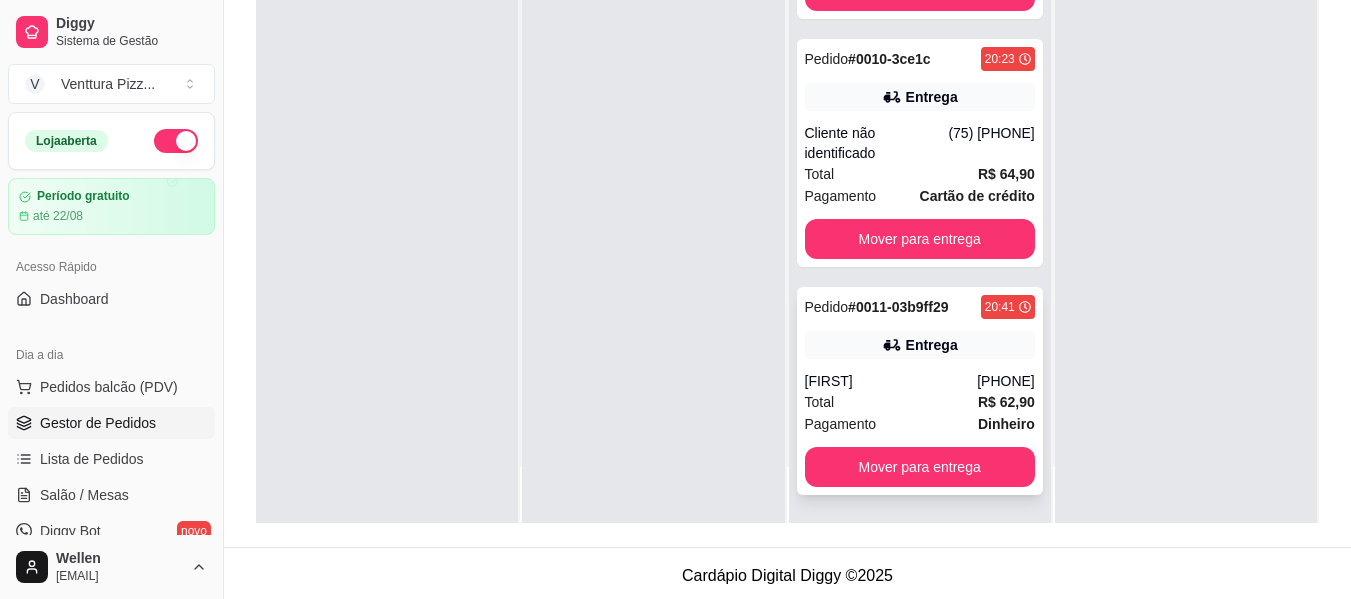 click on "Total R$ 62,90" at bounding box center (920, 402) 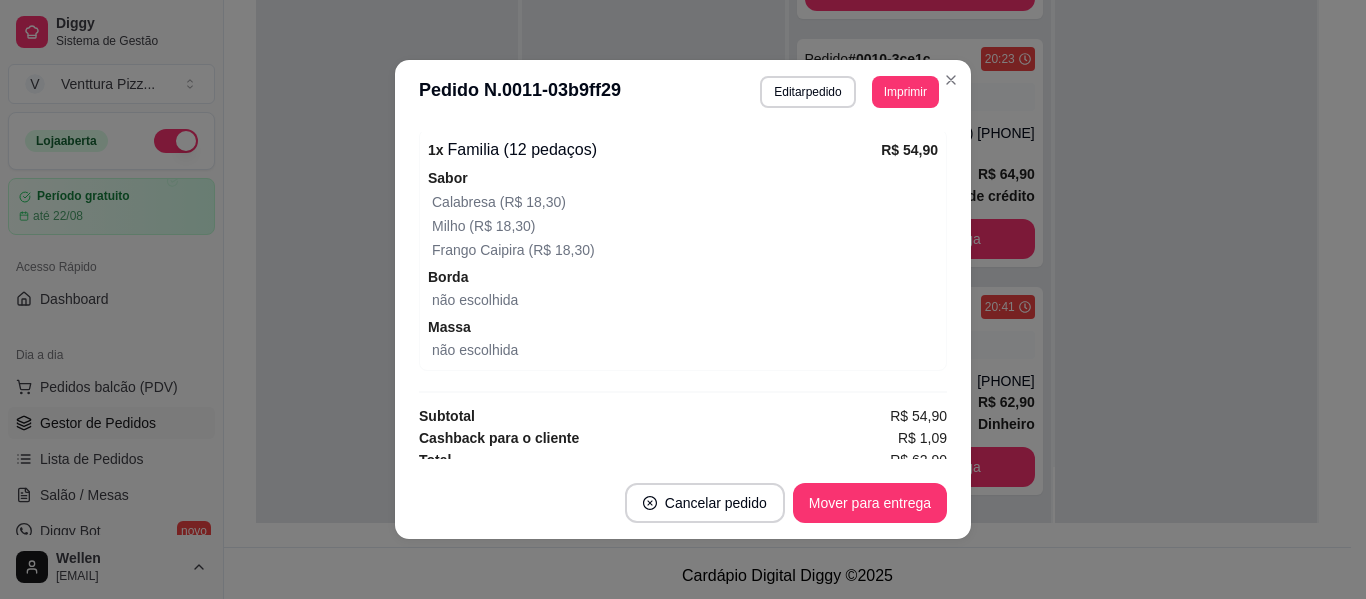 scroll, scrollTop: 716, scrollLeft: 0, axis: vertical 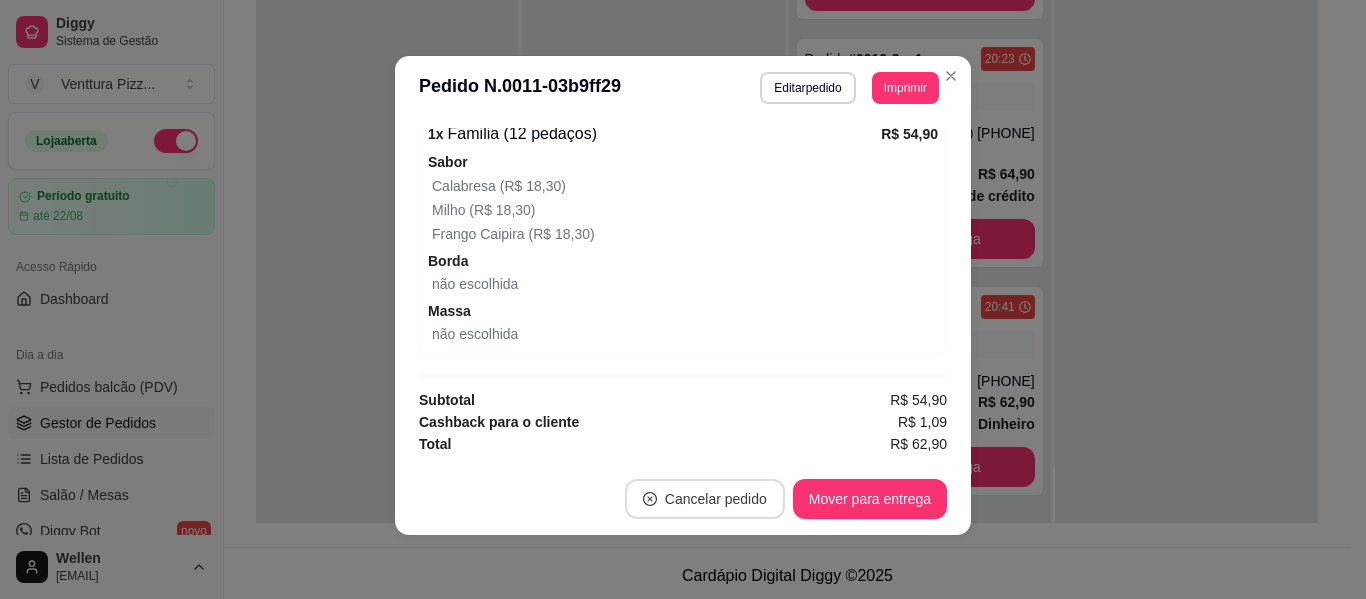 type 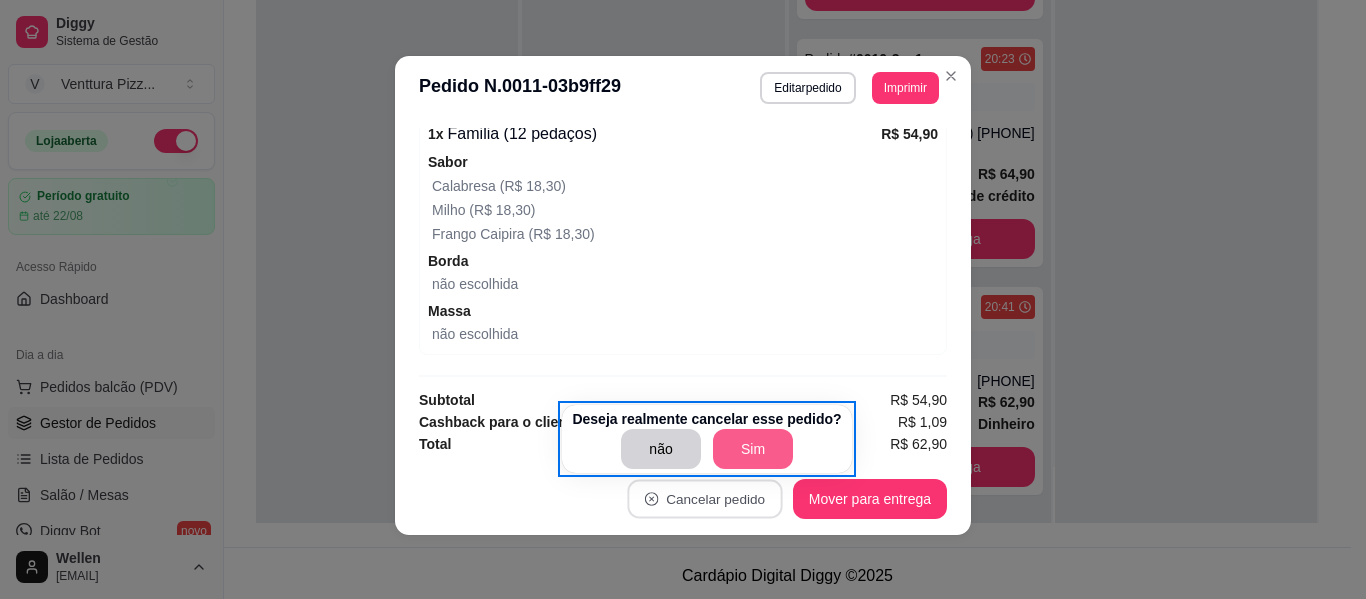 type 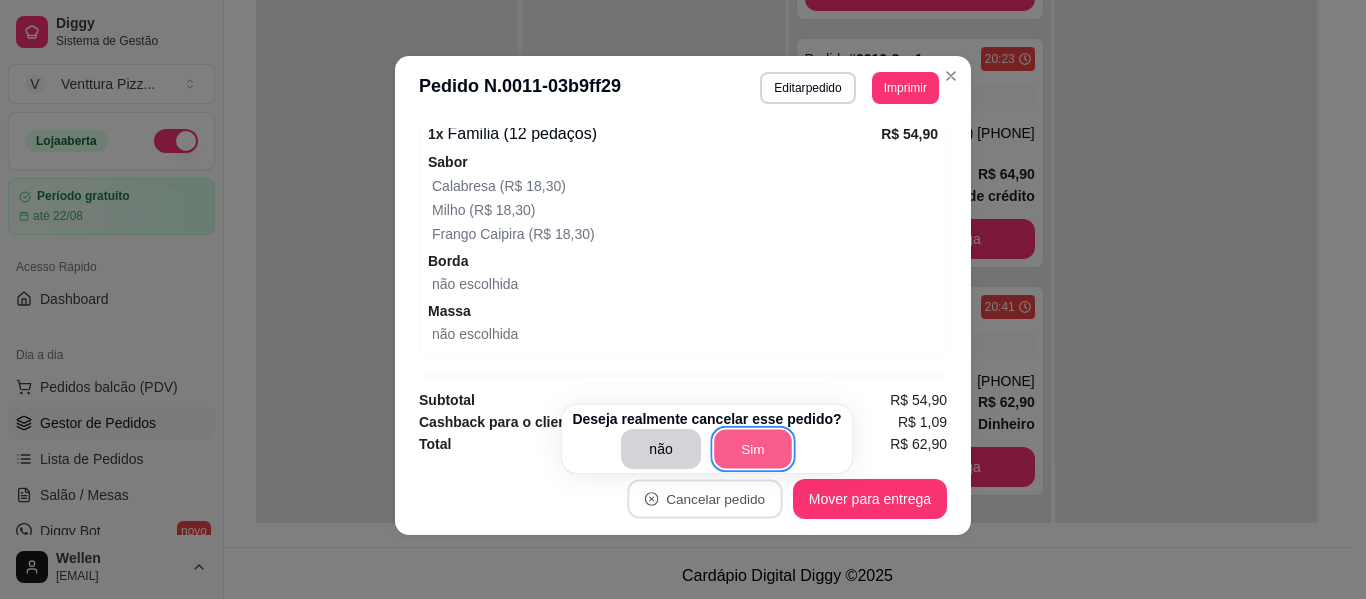 click on "Sim" at bounding box center [753, 449] 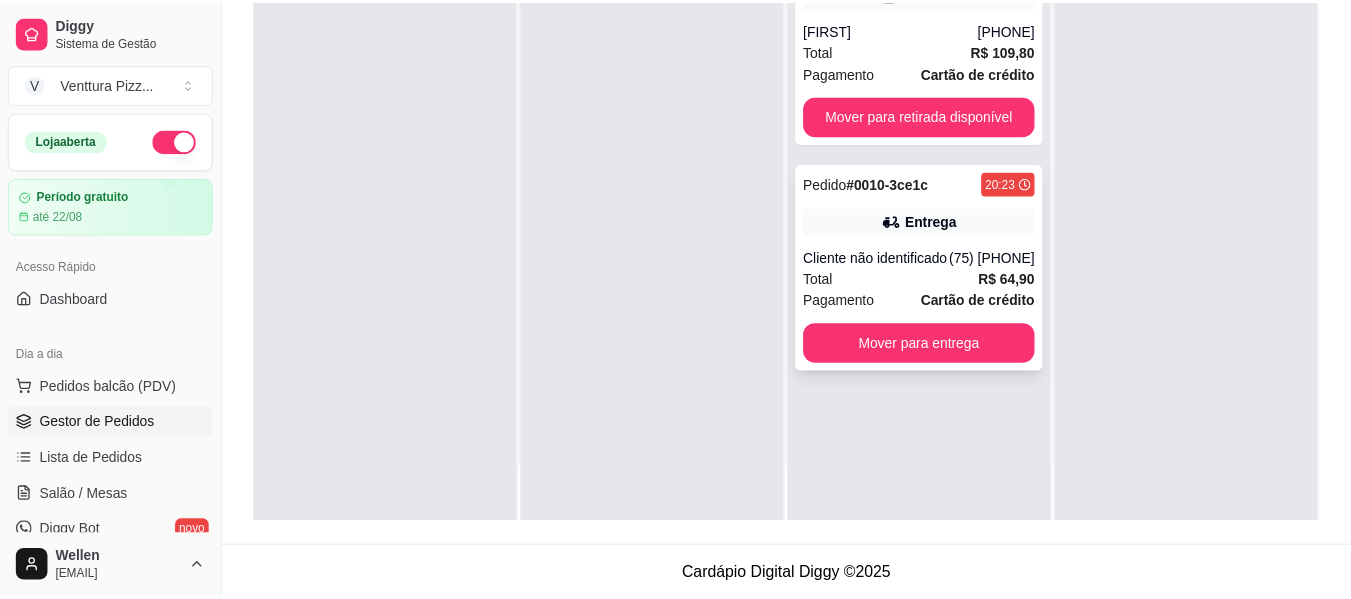 scroll, scrollTop: 0, scrollLeft: 0, axis: both 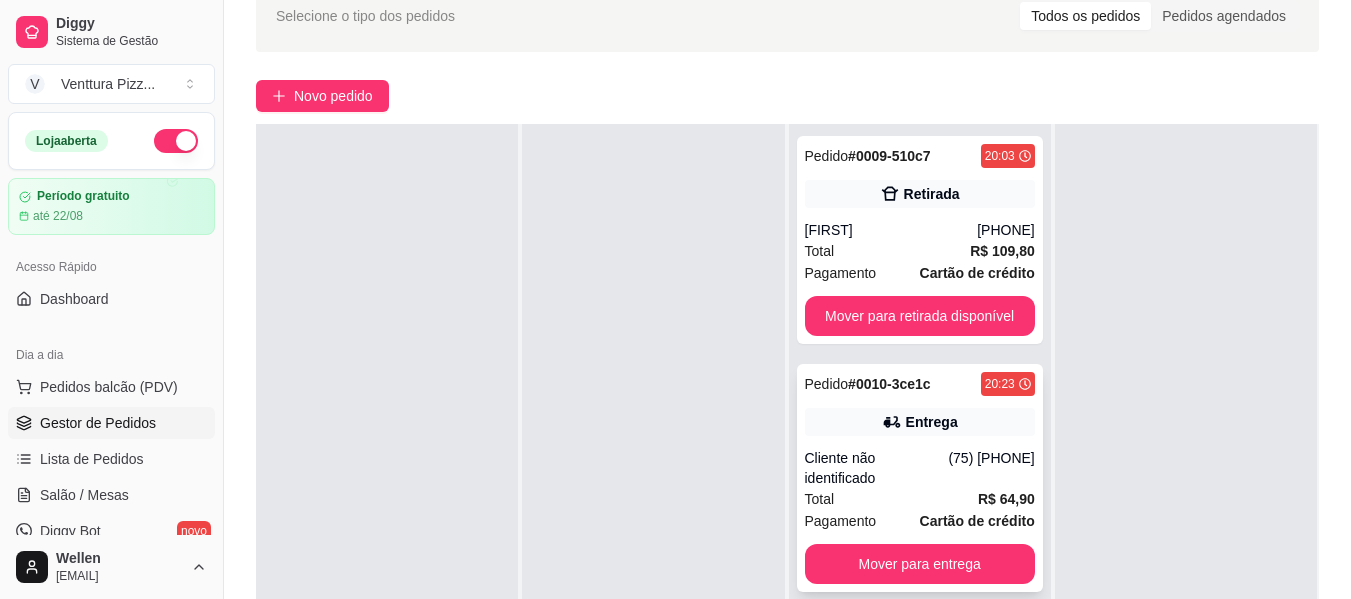 click on "(75) [PHONE]" at bounding box center (991, 468) 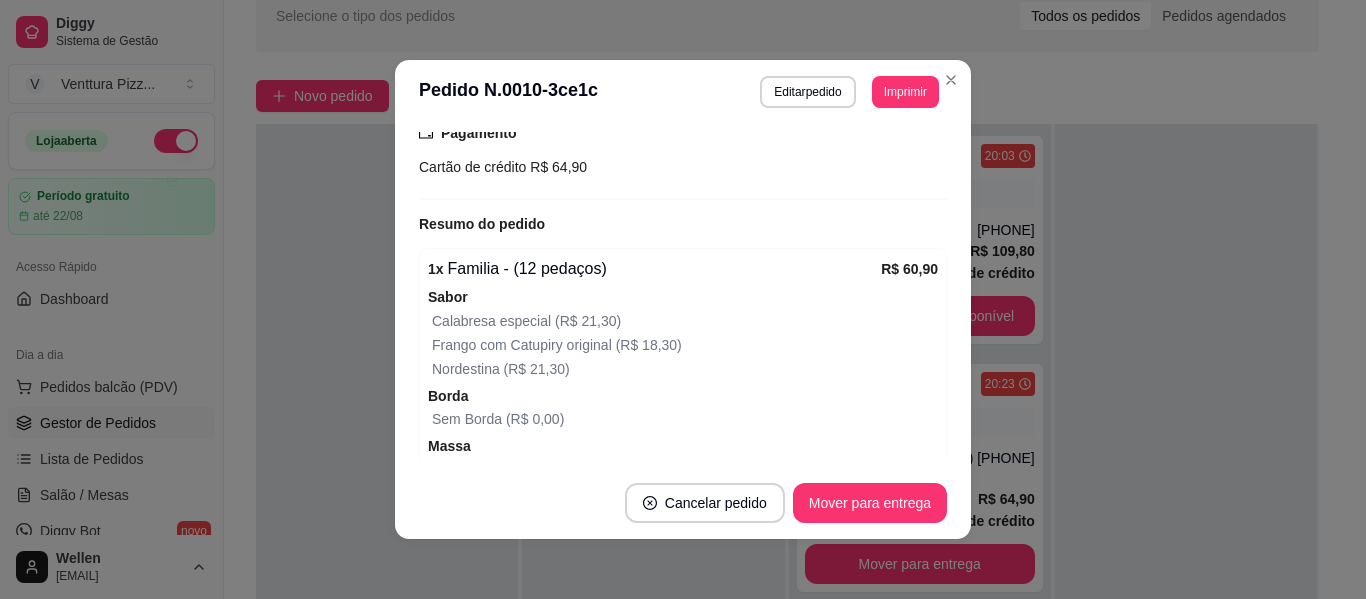 scroll, scrollTop: 590, scrollLeft: 0, axis: vertical 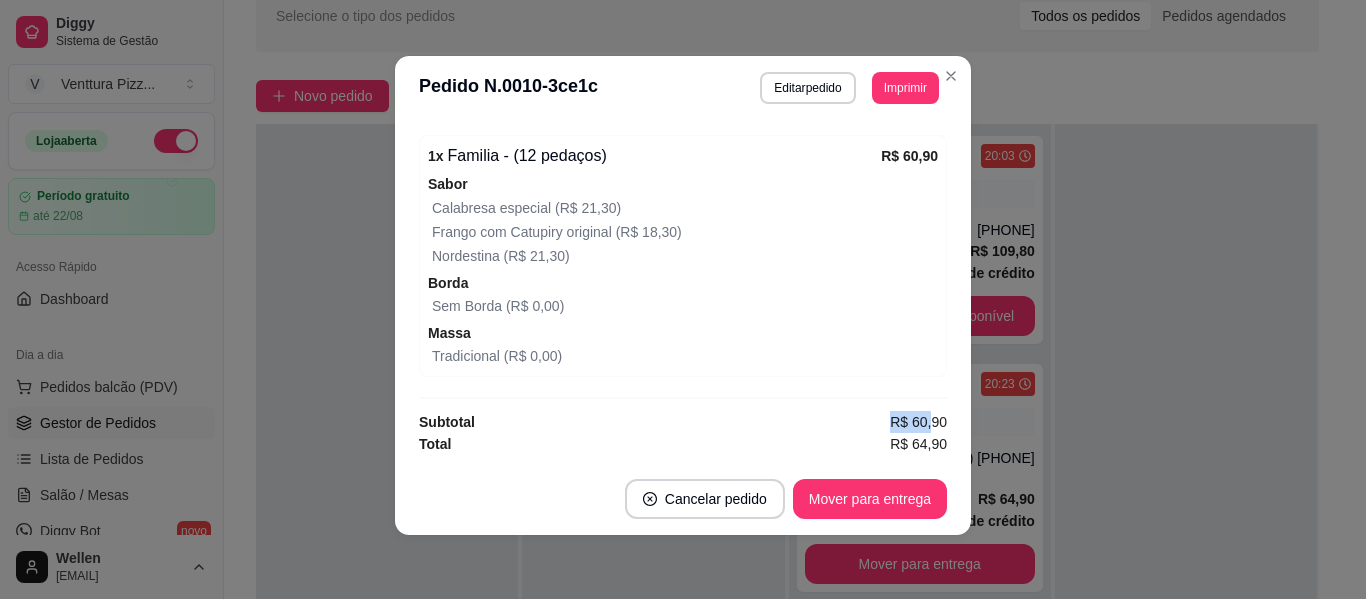 drag, startPoint x: 869, startPoint y: 429, endPoint x: 912, endPoint y: 421, distance: 43.737854 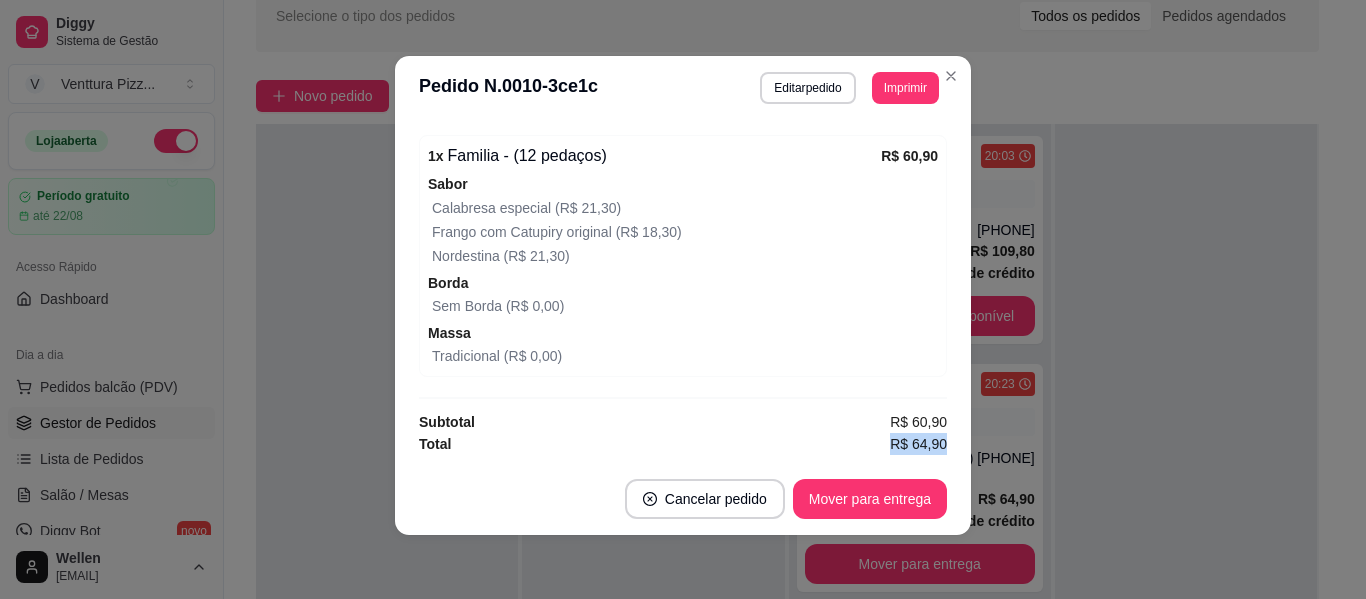 drag, startPoint x: 884, startPoint y: 444, endPoint x: 929, endPoint y: 436, distance: 45.705578 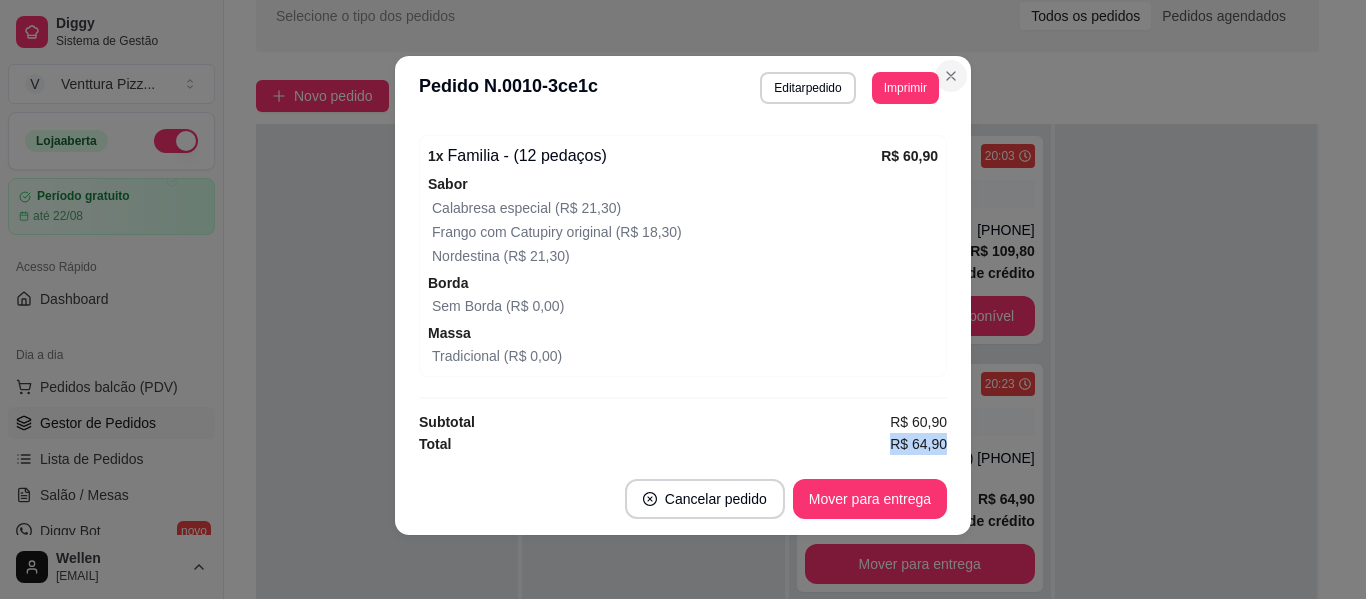 type 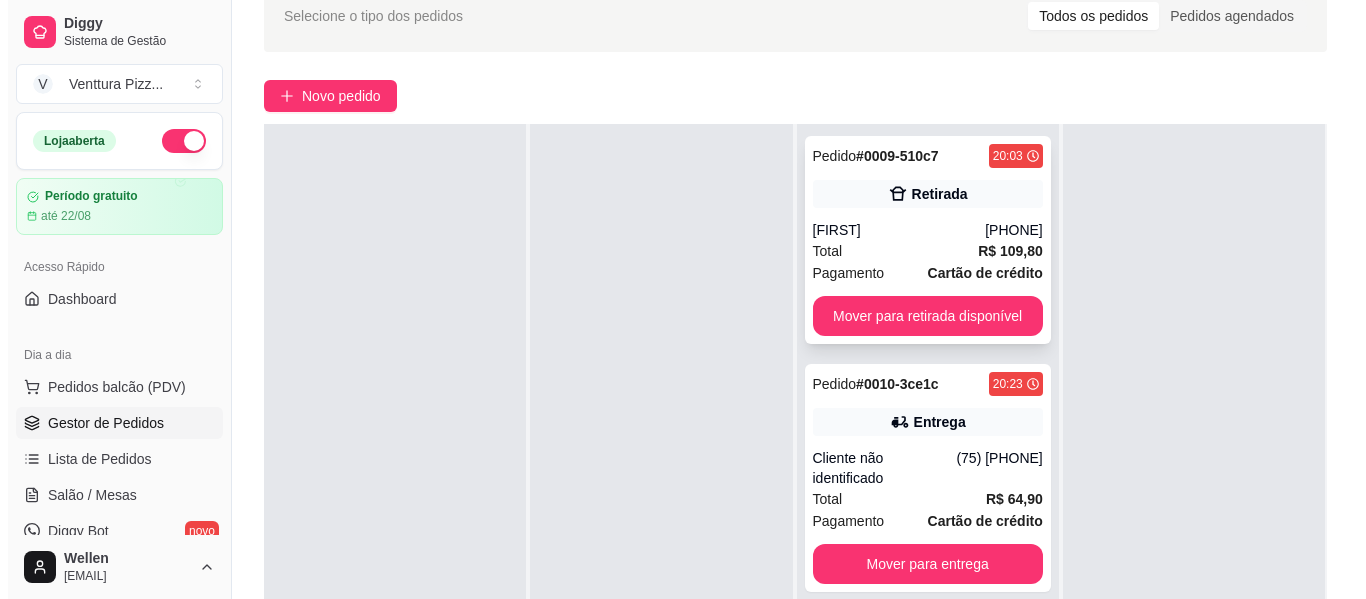scroll, scrollTop: 300, scrollLeft: 0, axis: vertical 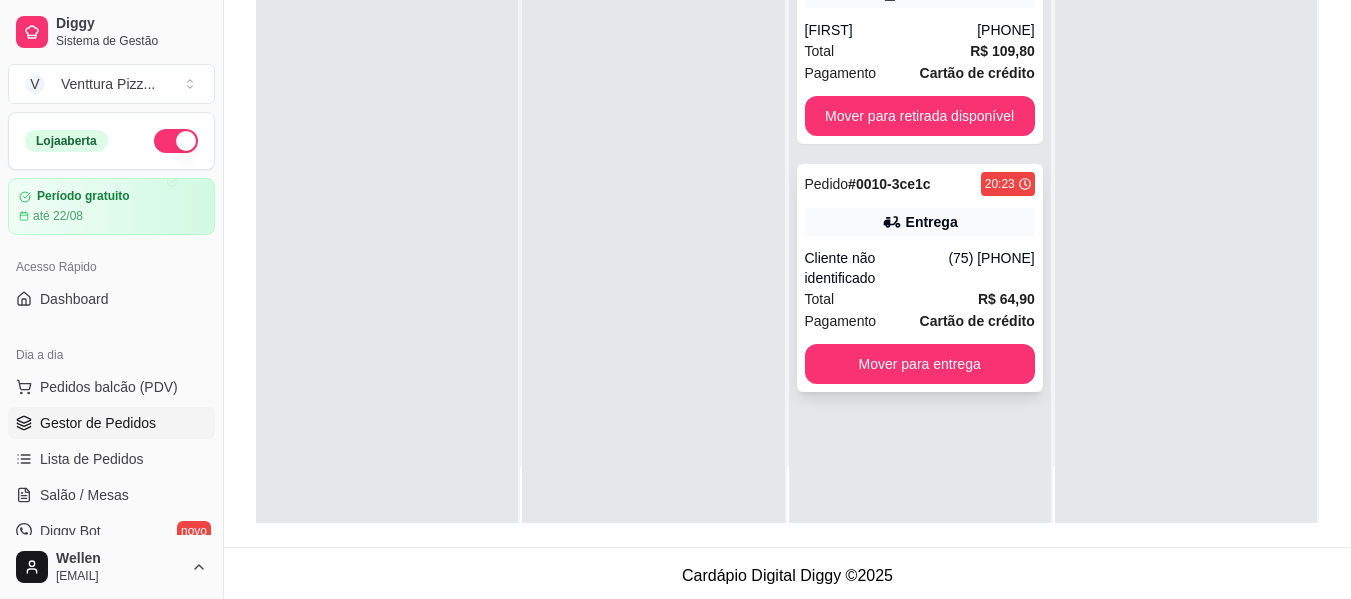 click on "Cliente não identificado" at bounding box center [877, 268] 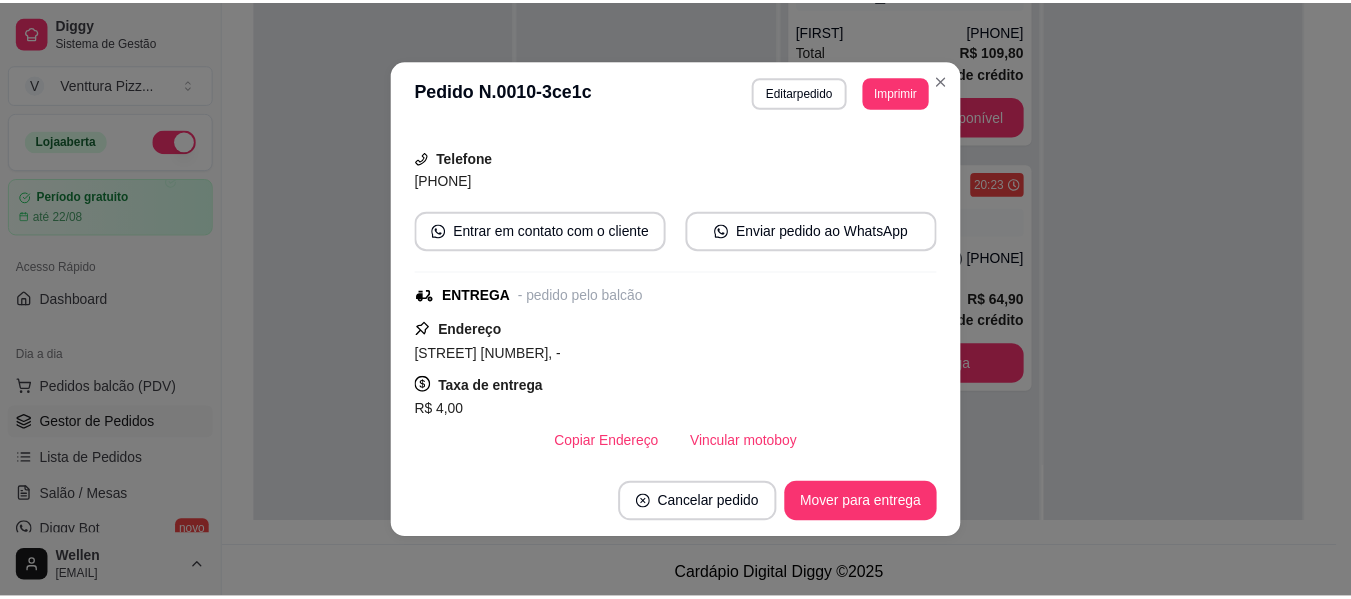scroll, scrollTop: 100, scrollLeft: 0, axis: vertical 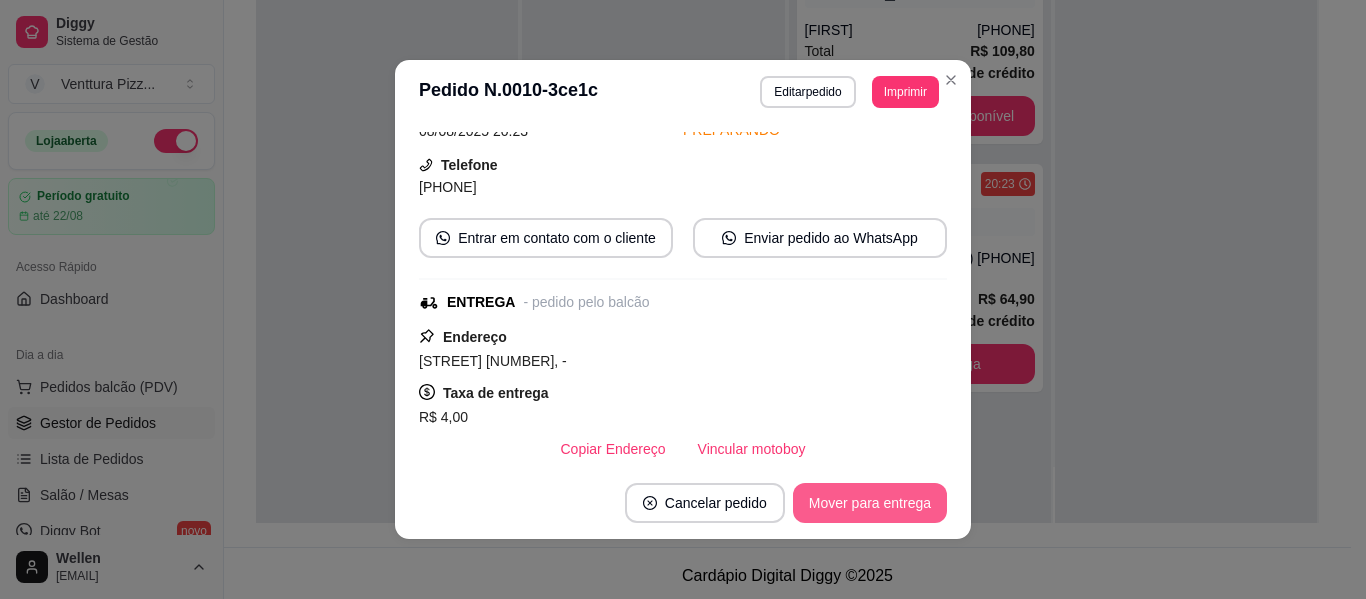 type 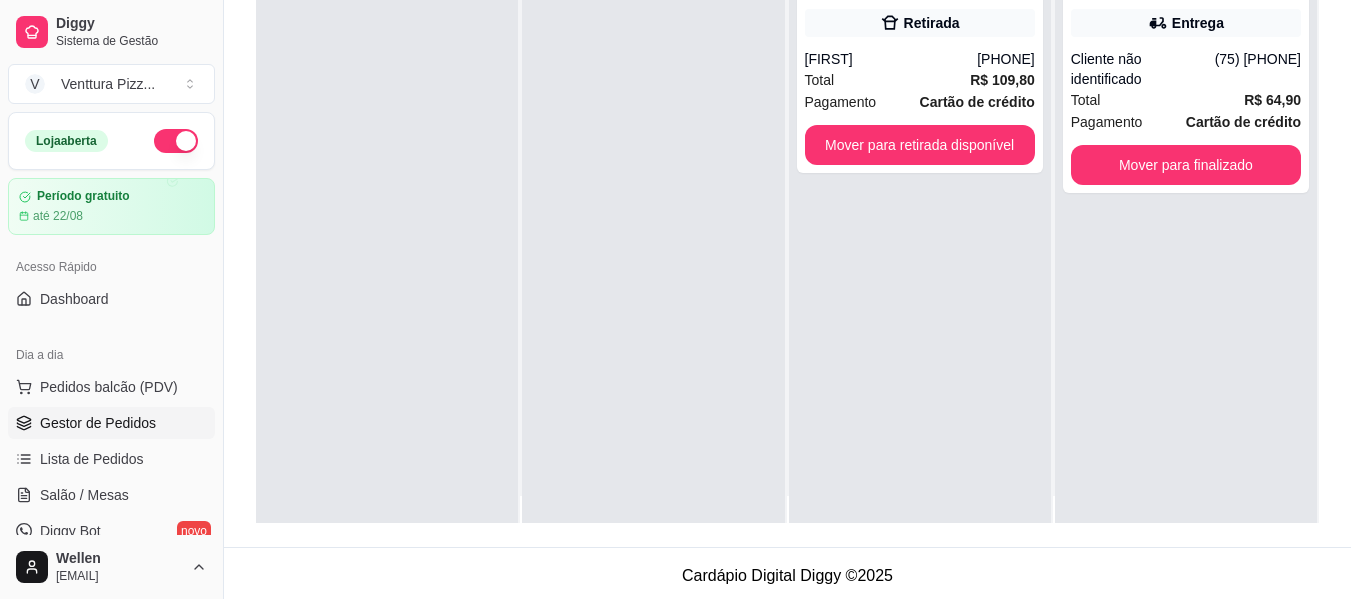 scroll, scrollTop: 0, scrollLeft: 0, axis: both 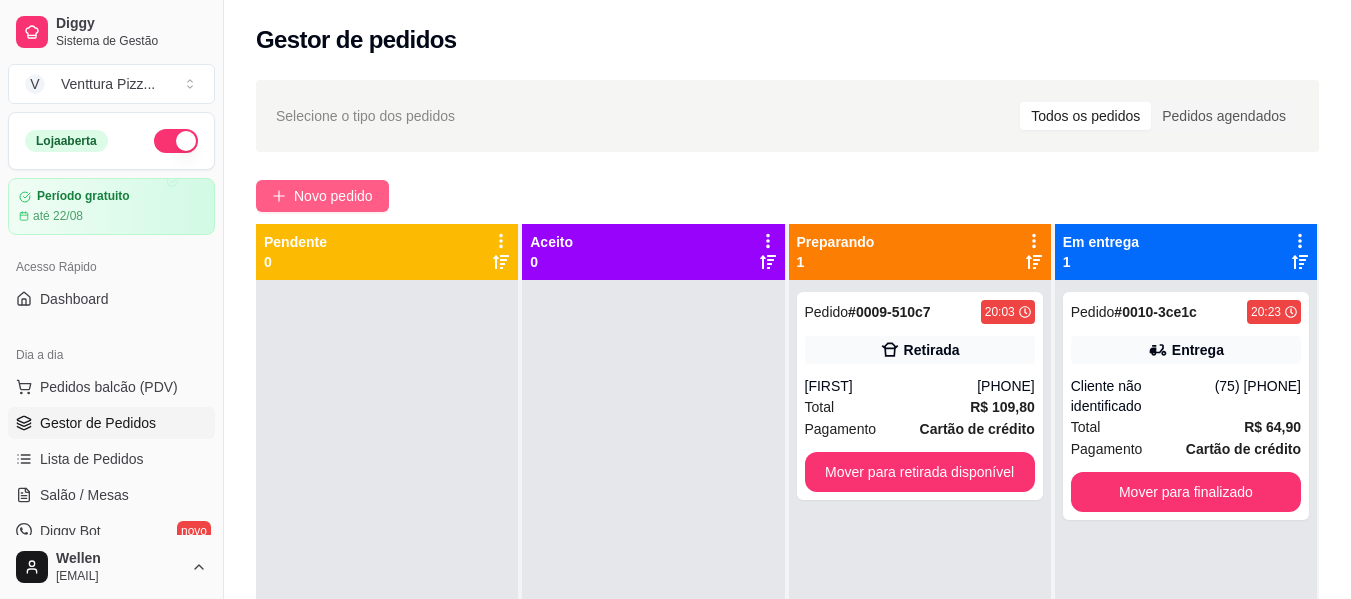 click on "Novo pedido" at bounding box center [333, 196] 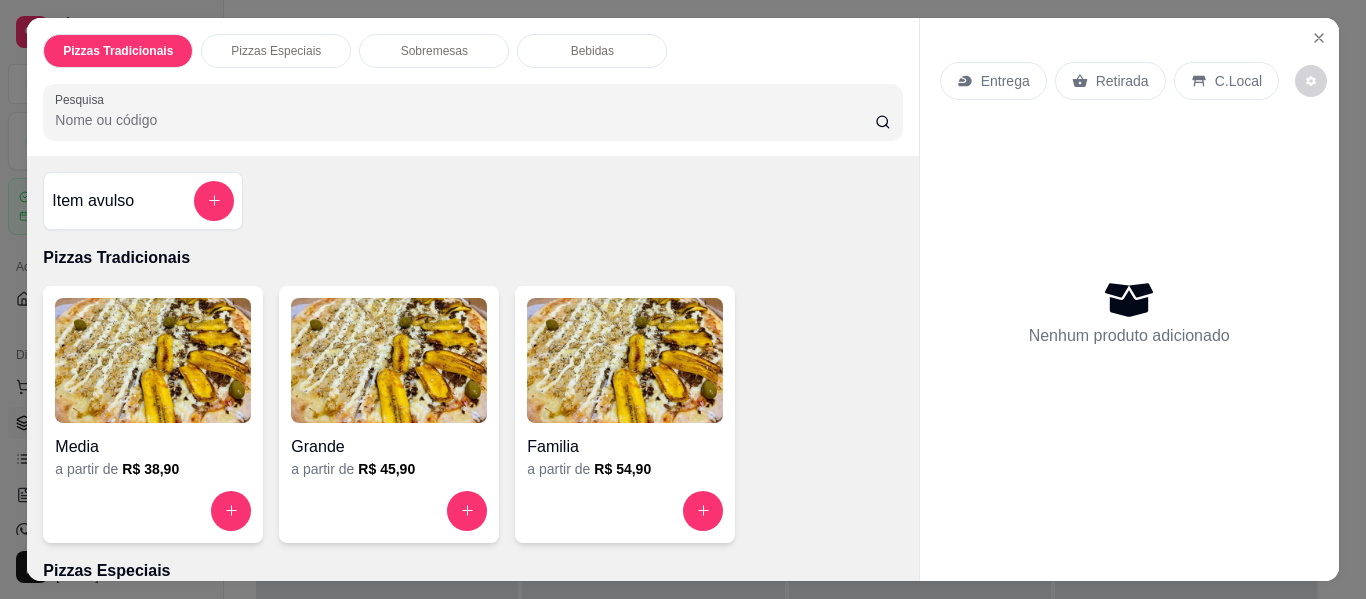 click on "Media" at bounding box center (153, 441) 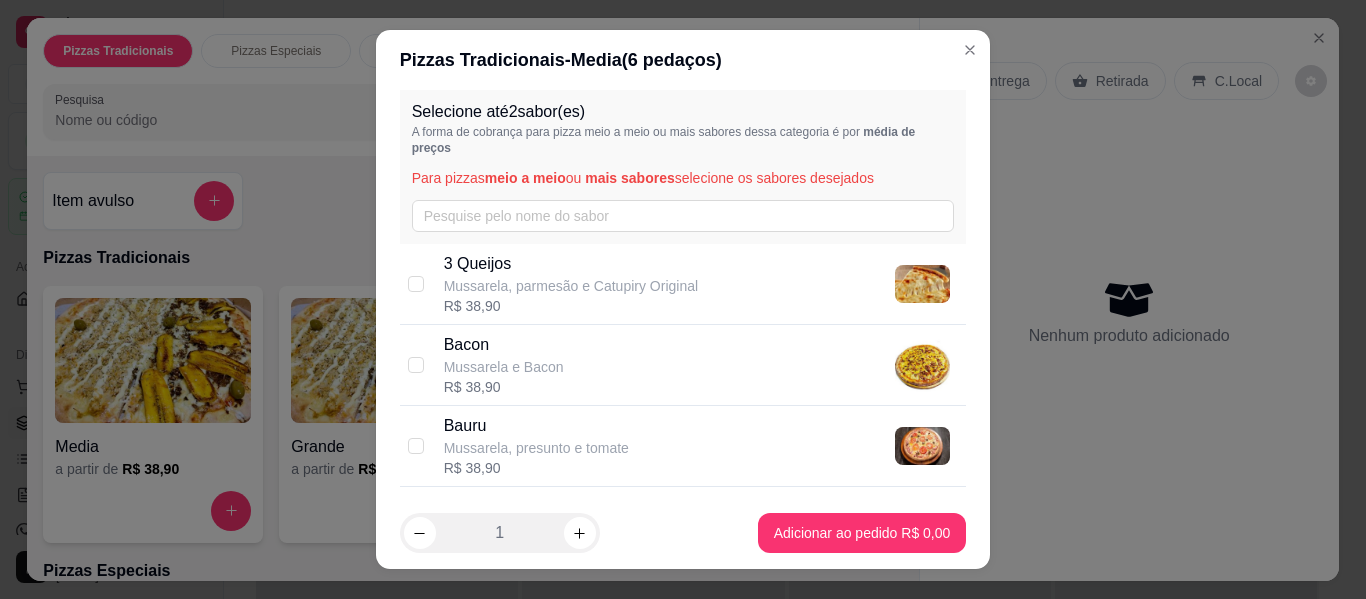 scroll, scrollTop: 0, scrollLeft: 0, axis: both 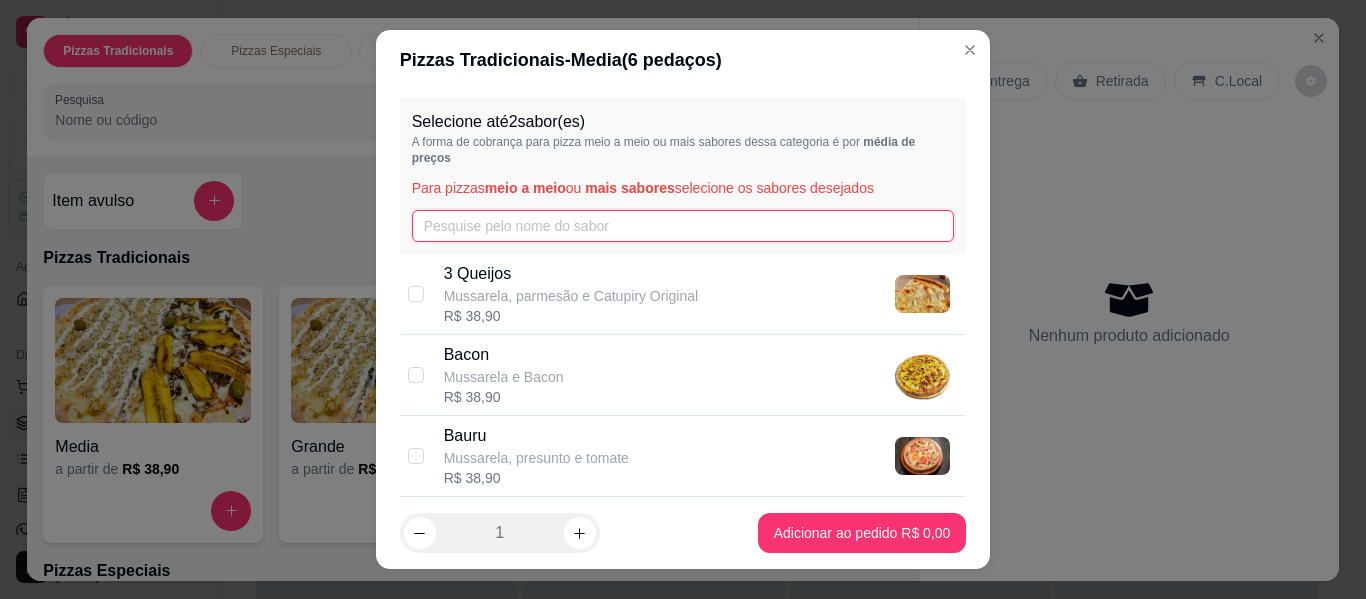 click at bounding box center [683, 226] 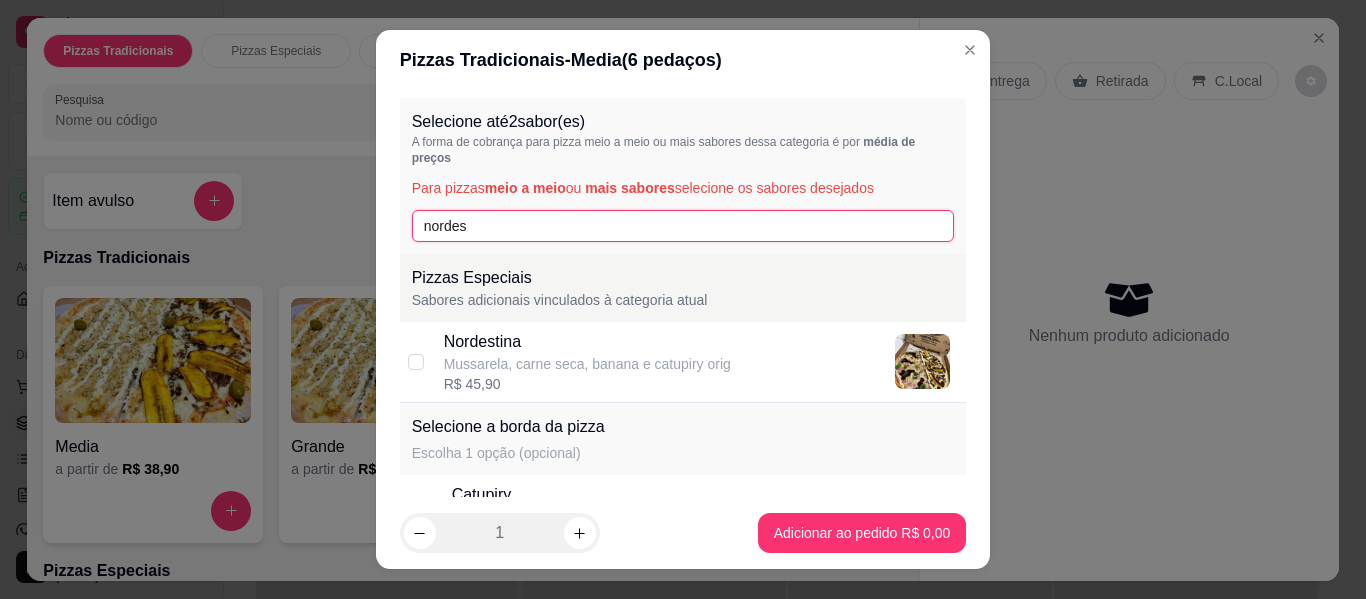 type on "nordes" 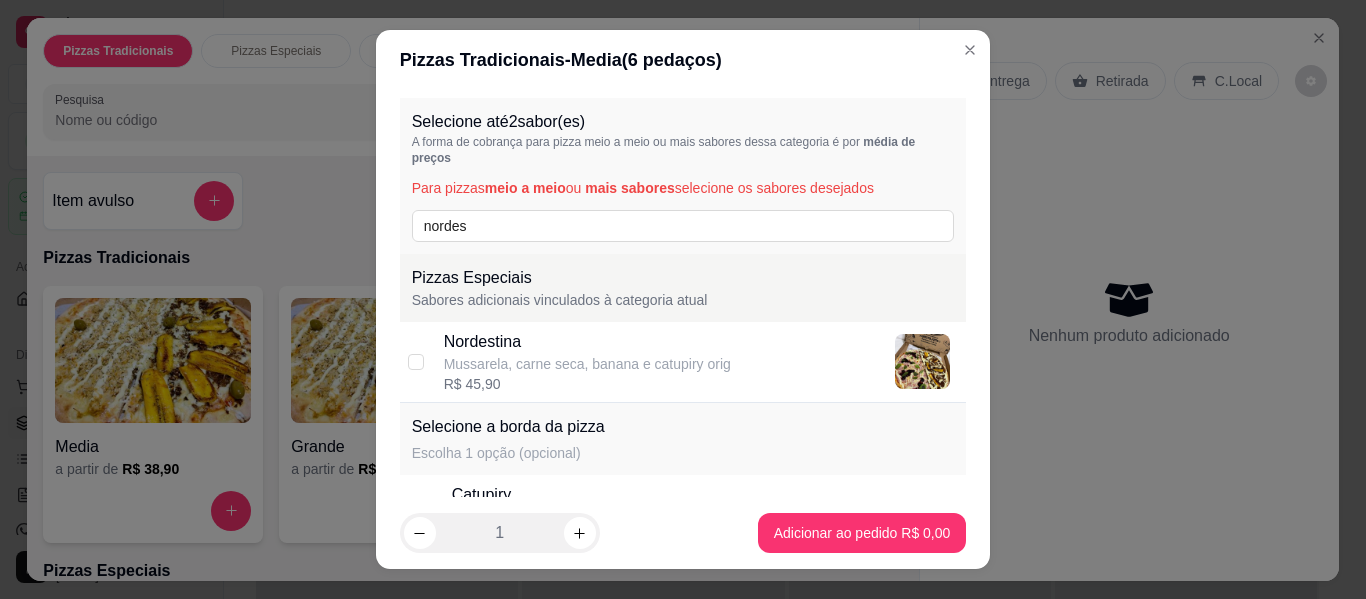click on "Nordestina" at bounding box center (587, 342) 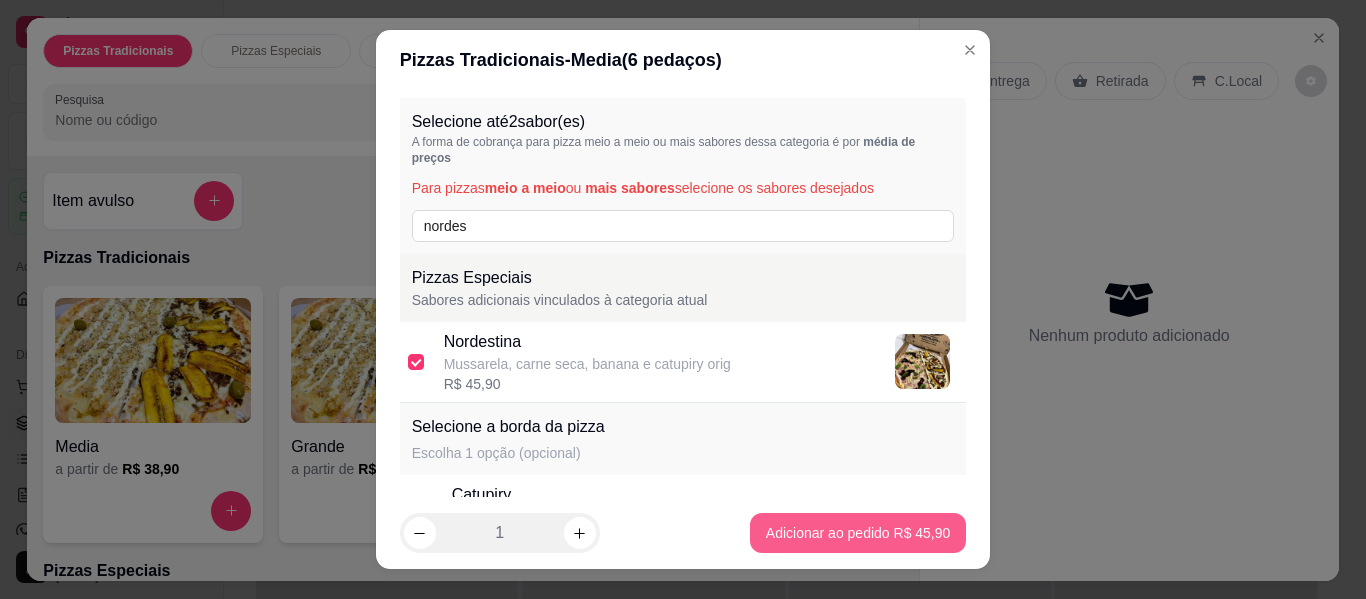 type 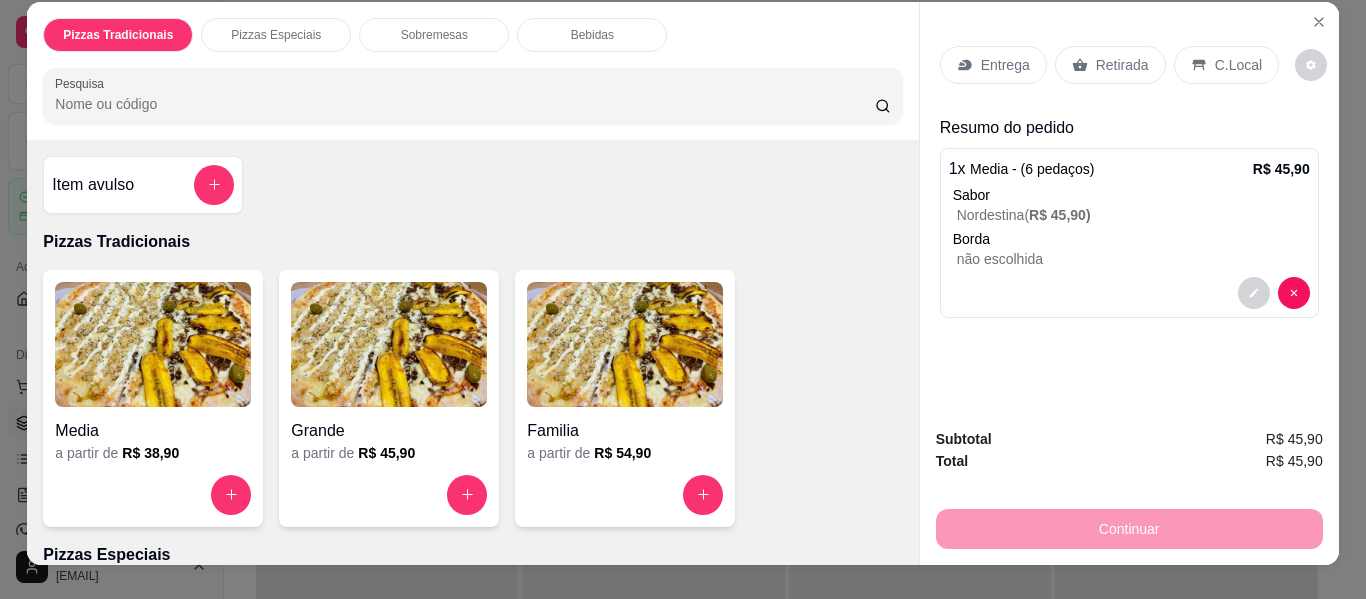 scroll, scrollTop: 0, scrollLeft: 0, axis: both 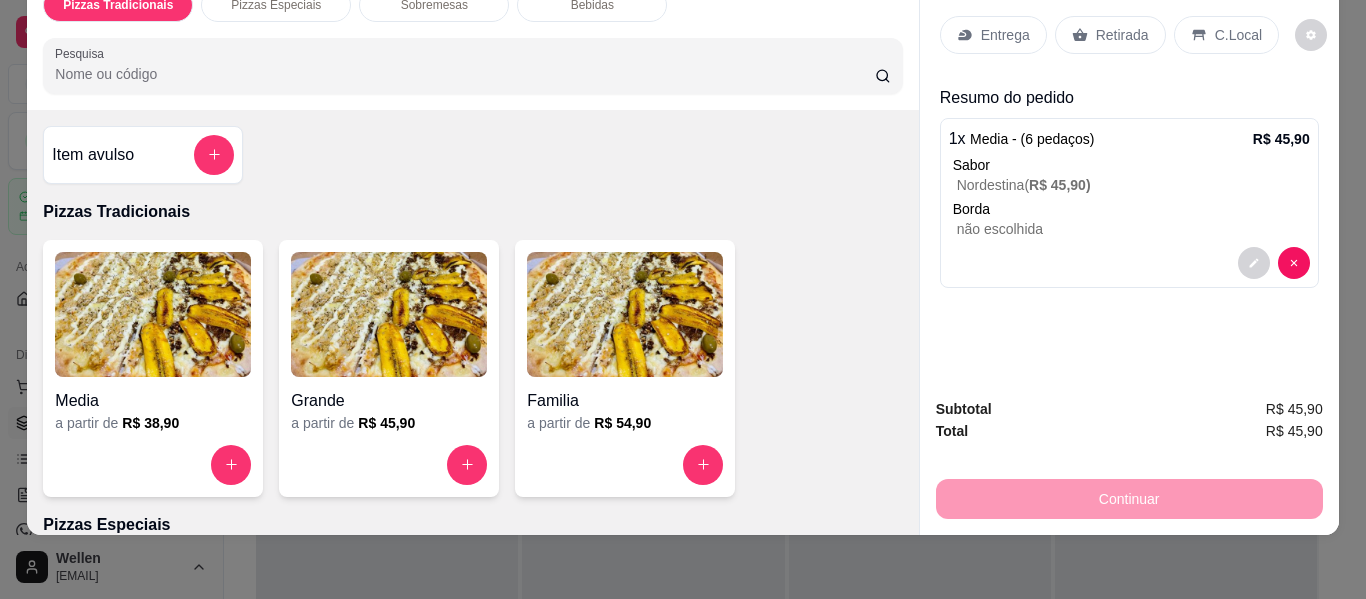 click on "Retirada" at bounding box center (1122, 35) 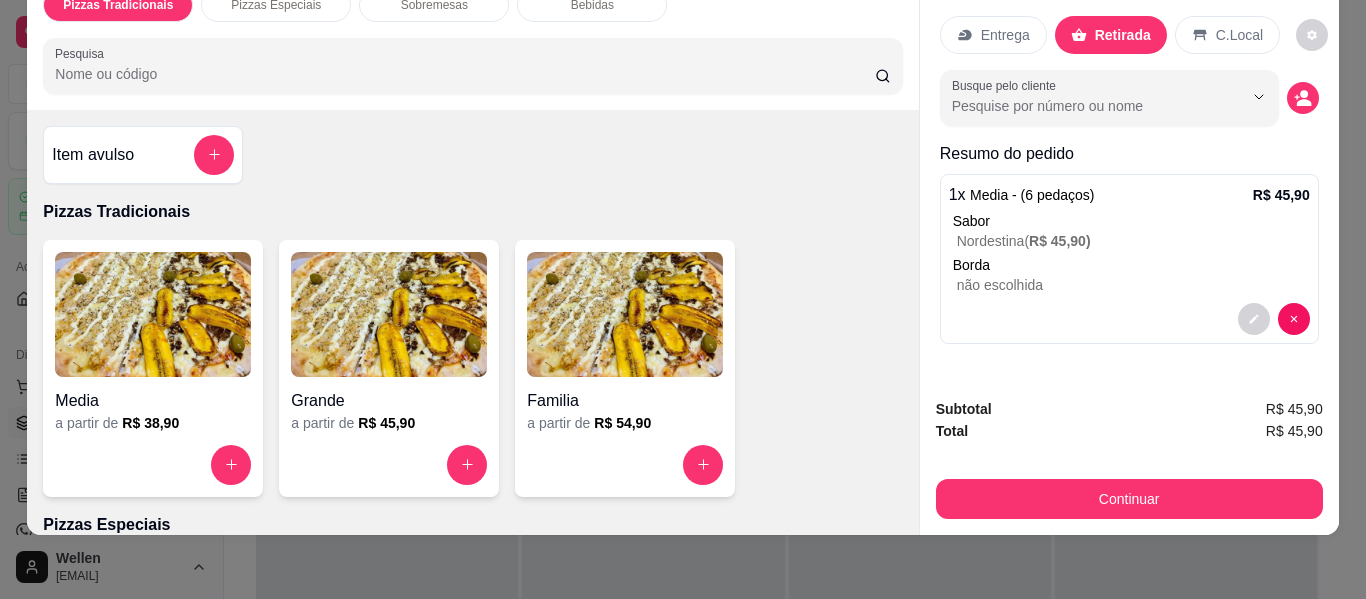 click on "Entrega" at bounding box center (993, 35) 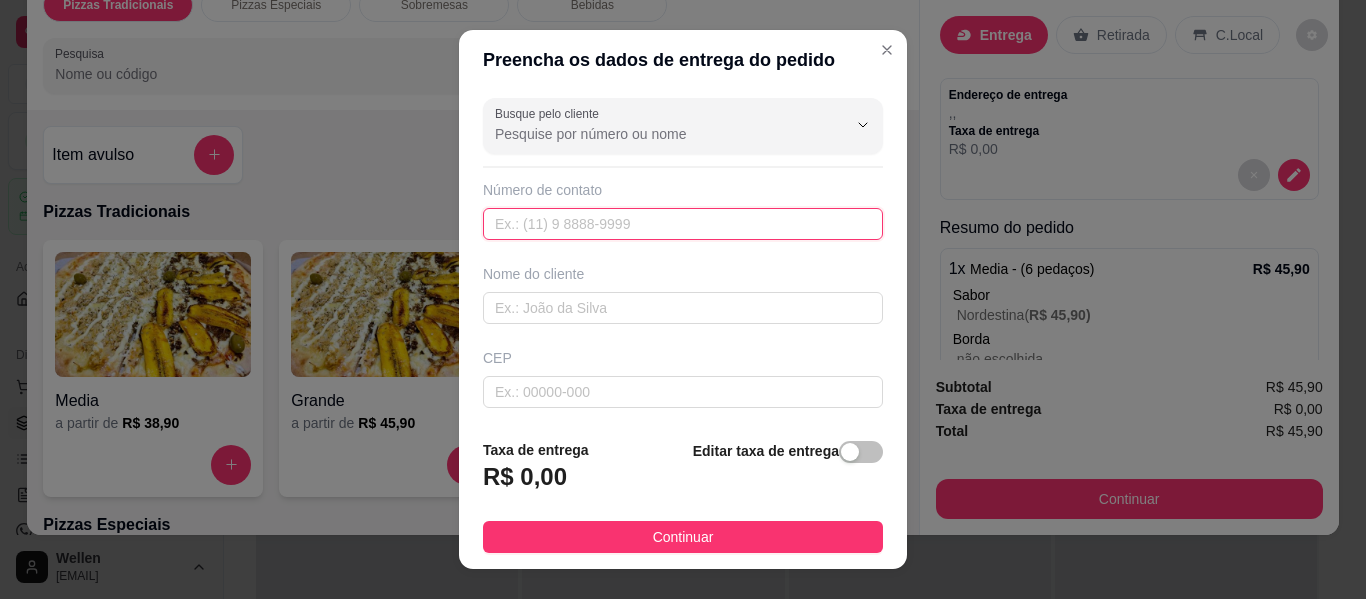click at bounding box center (683, 224) 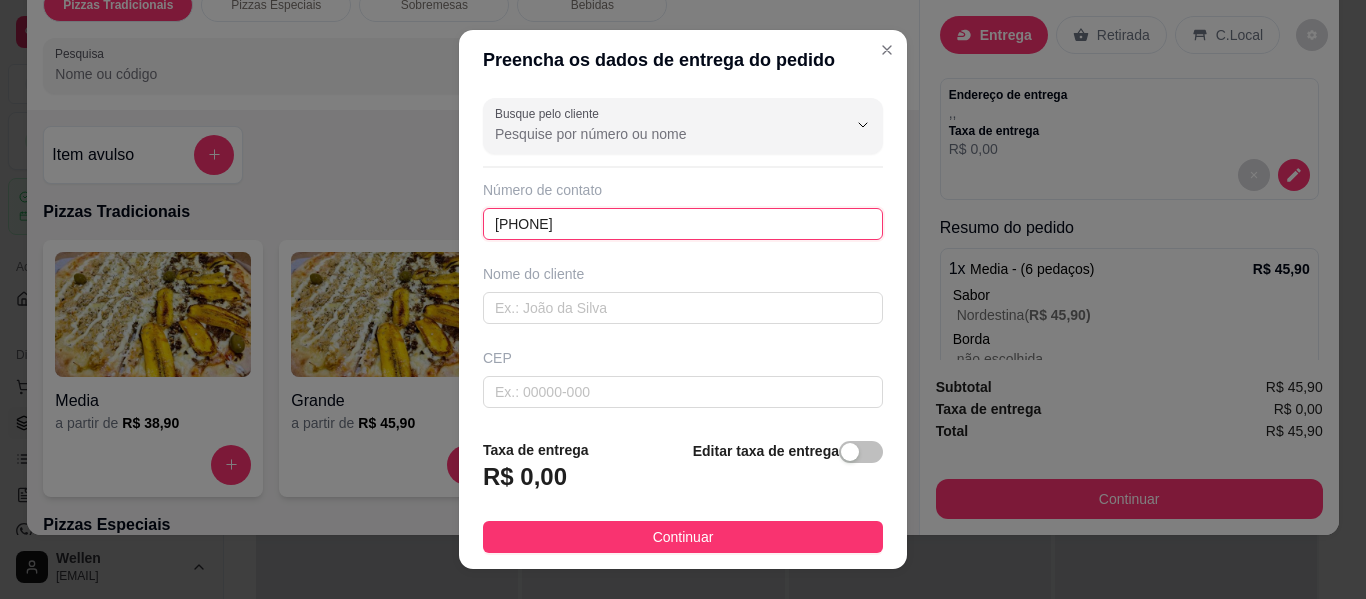 drag, startPoint x: 505, startPoint y: 217, endPoint x: 521, endPoint y: 212, distance: 16.763054 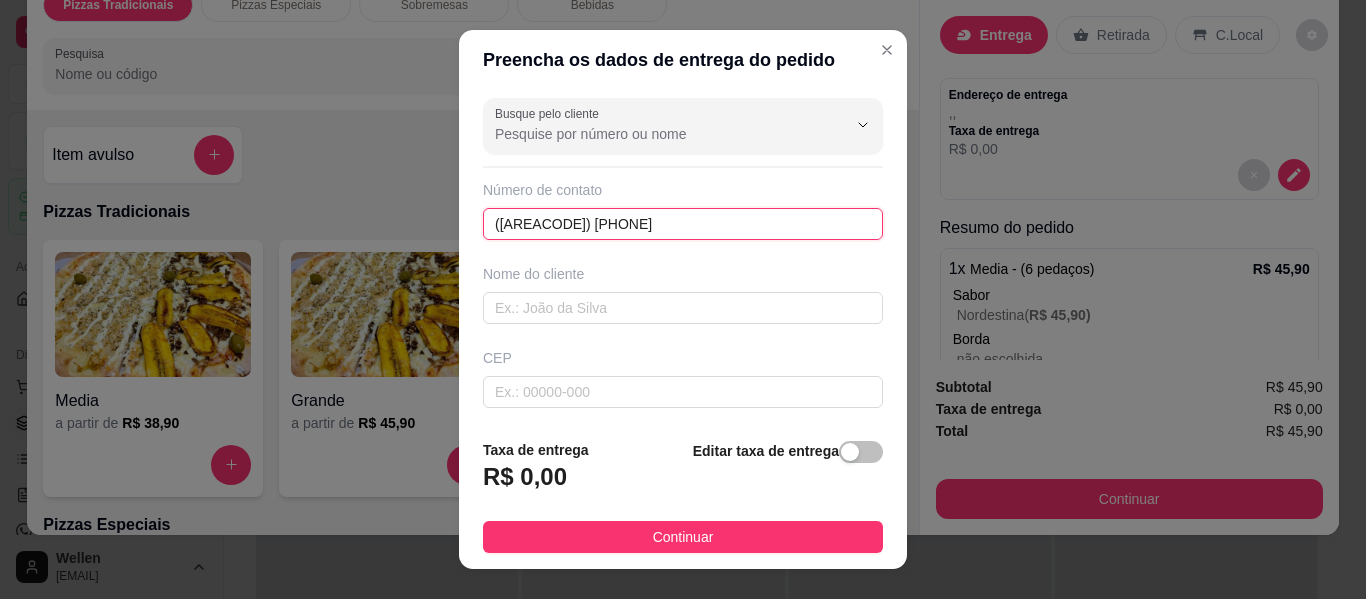 type on "([AREACODE]) [PHONE]" 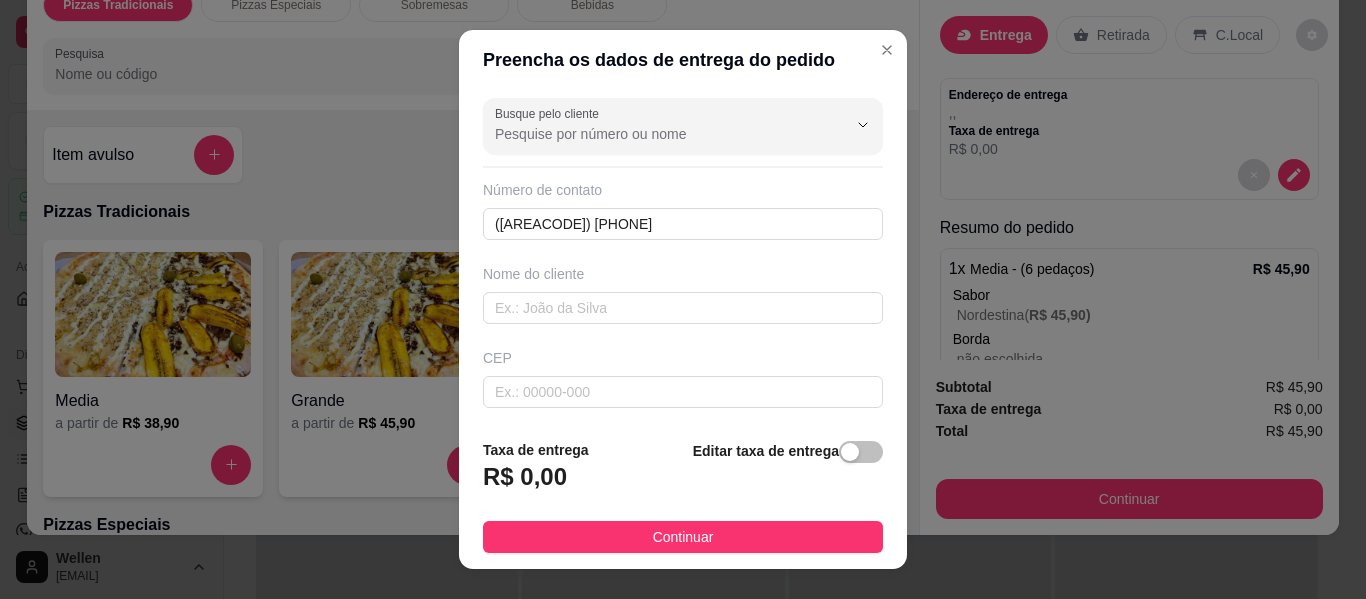 click on "Nome do cliente" at bounding box center [683, 294] 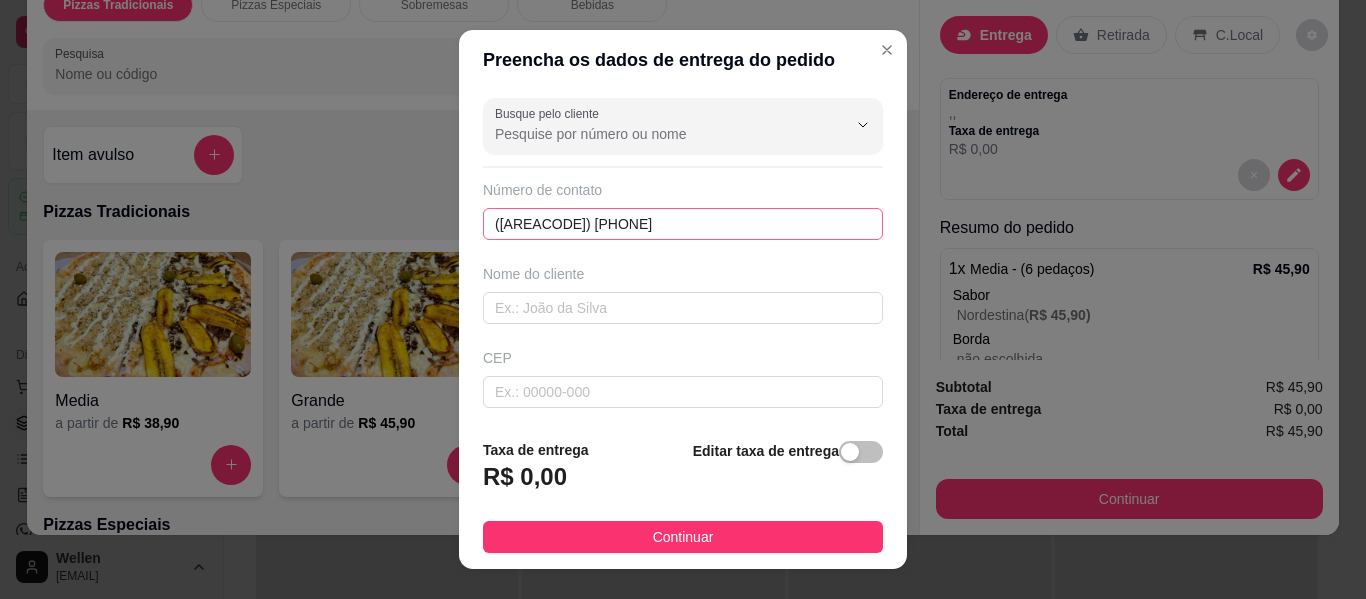 drag, startPoint x: 616, startPoint y: 196, endPoint x: 629, endPoint y: 221, distance: 28.178005 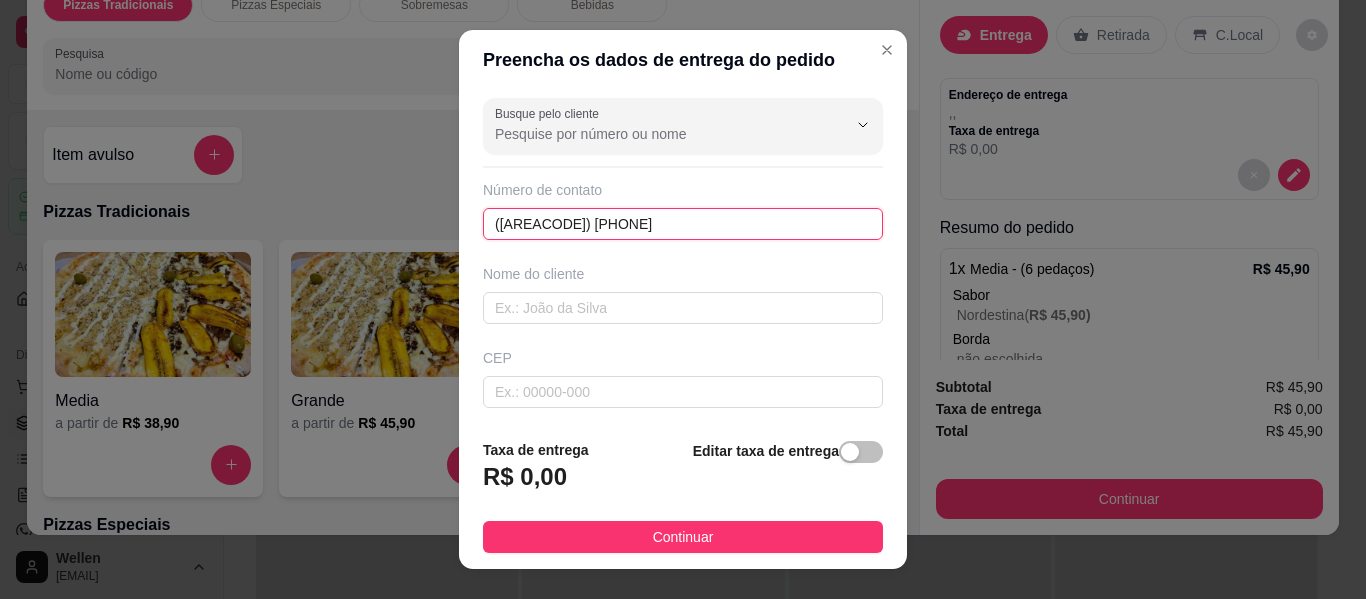 click on "([AREACODE]) [PHONE]" at bounding box center [683, 224] 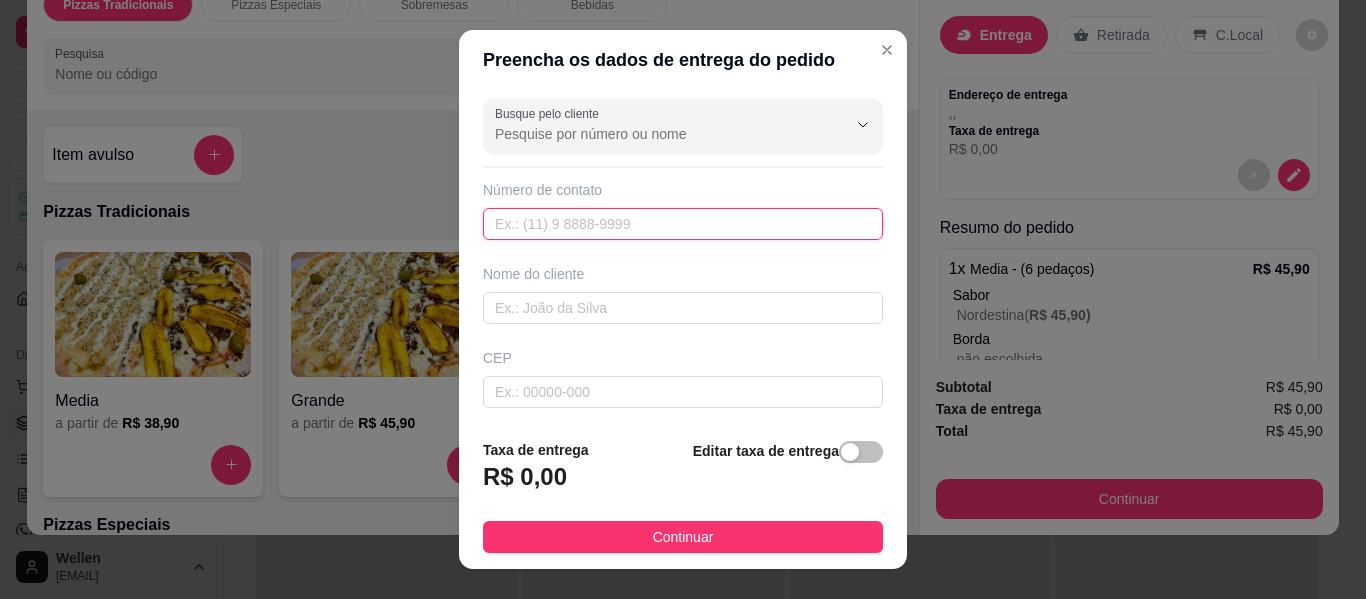 paste on "[PHONE]" 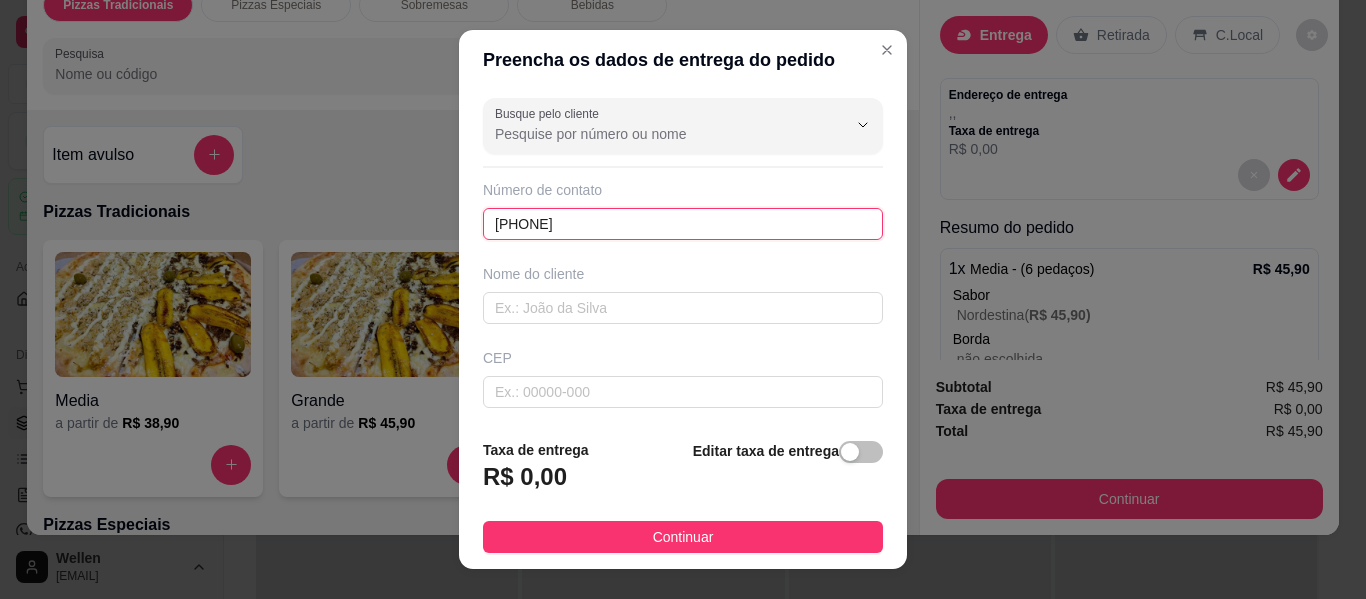 drag, startPoint x: 627, startPoint y: 222, endPoint x: 203, endPoint y: 140, distance: 431.85645 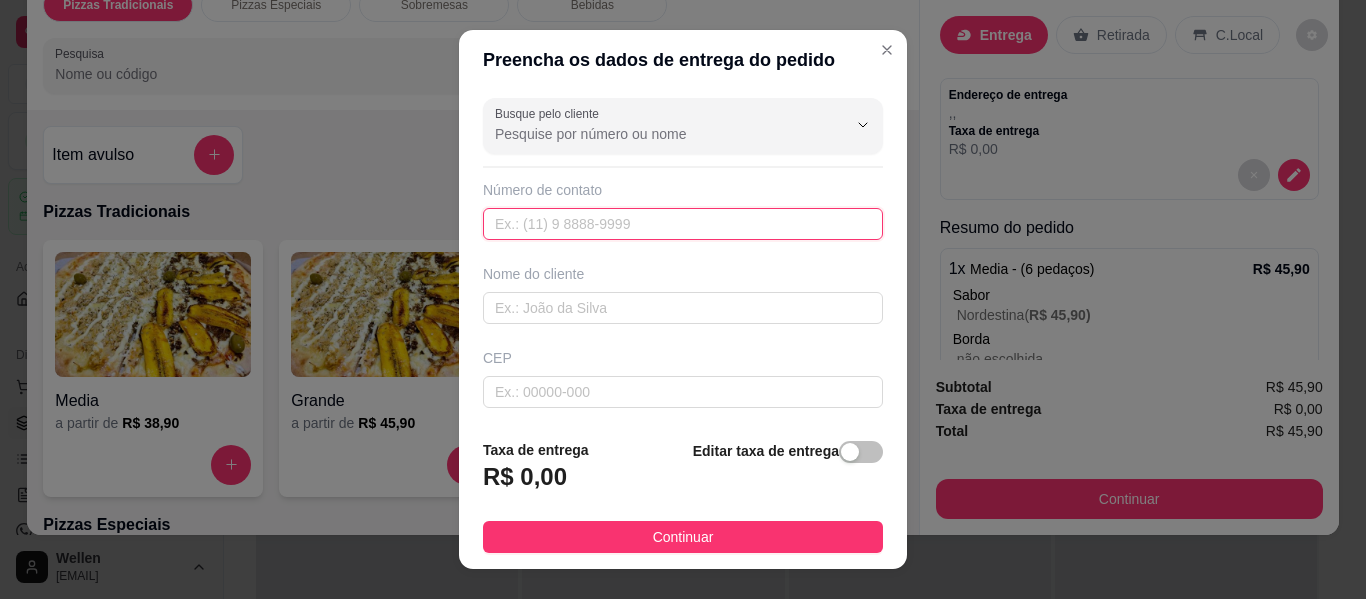 paste on "(75) [PHONE]" 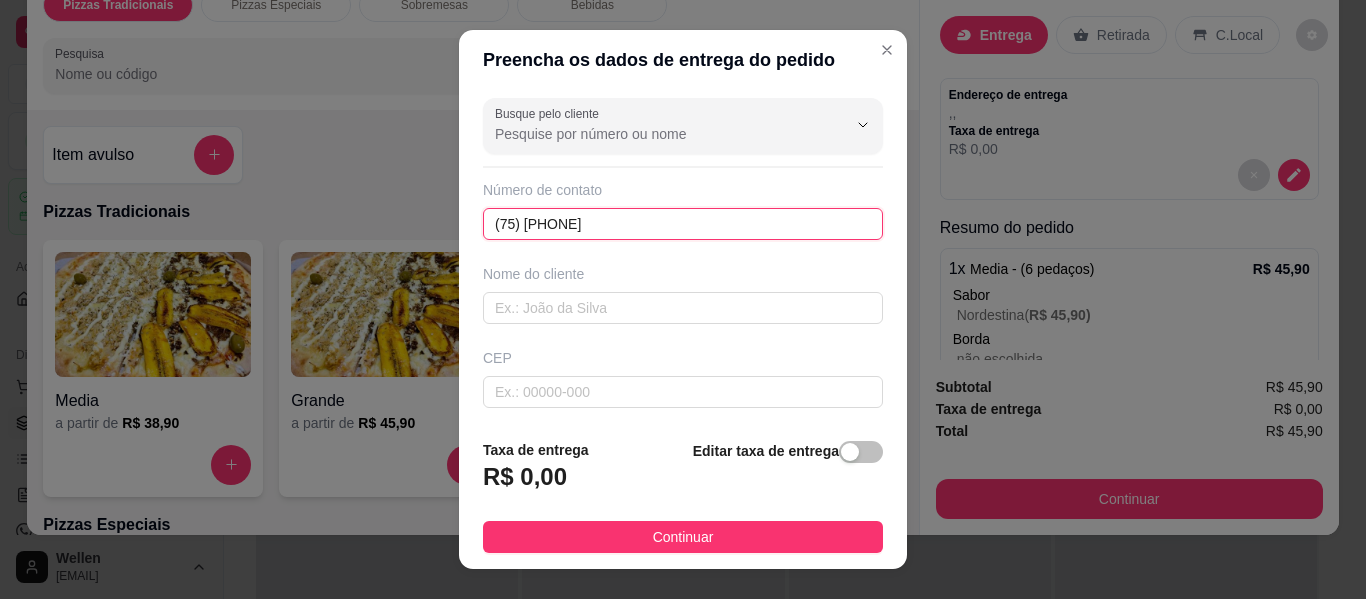 paste on "+[PHONE]" 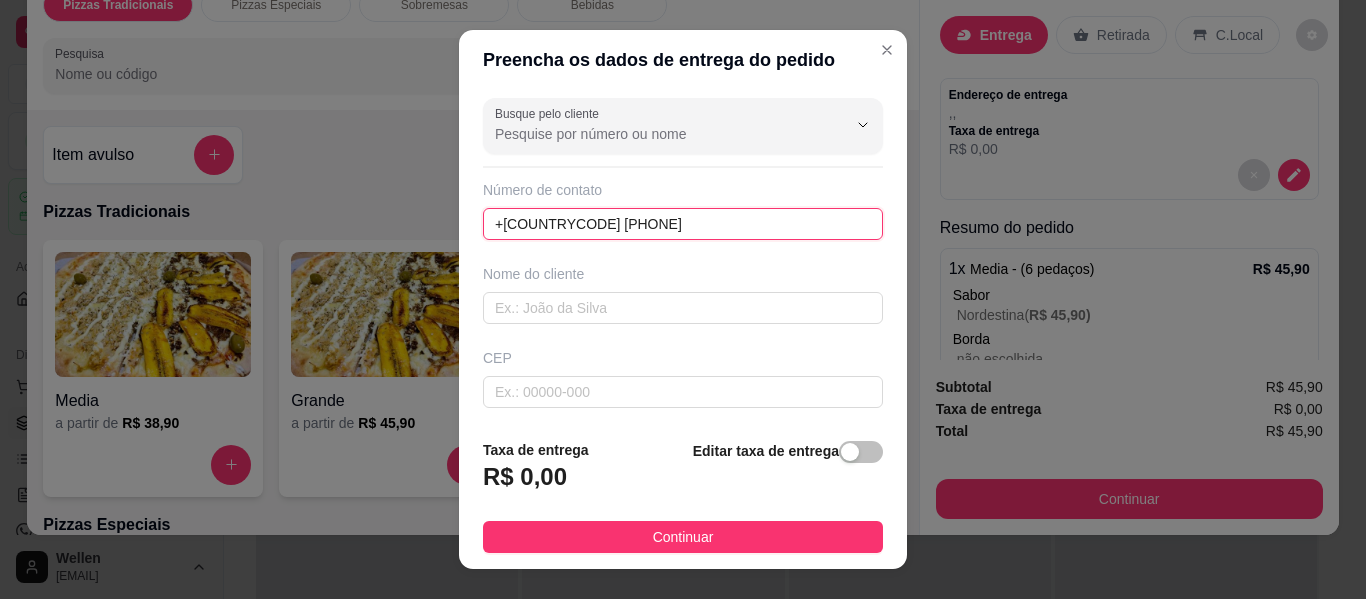 drag, startPoint x: 740, startPoint y: 218, endPoint x: 1, endPoint y: 122, distance: 745.20935 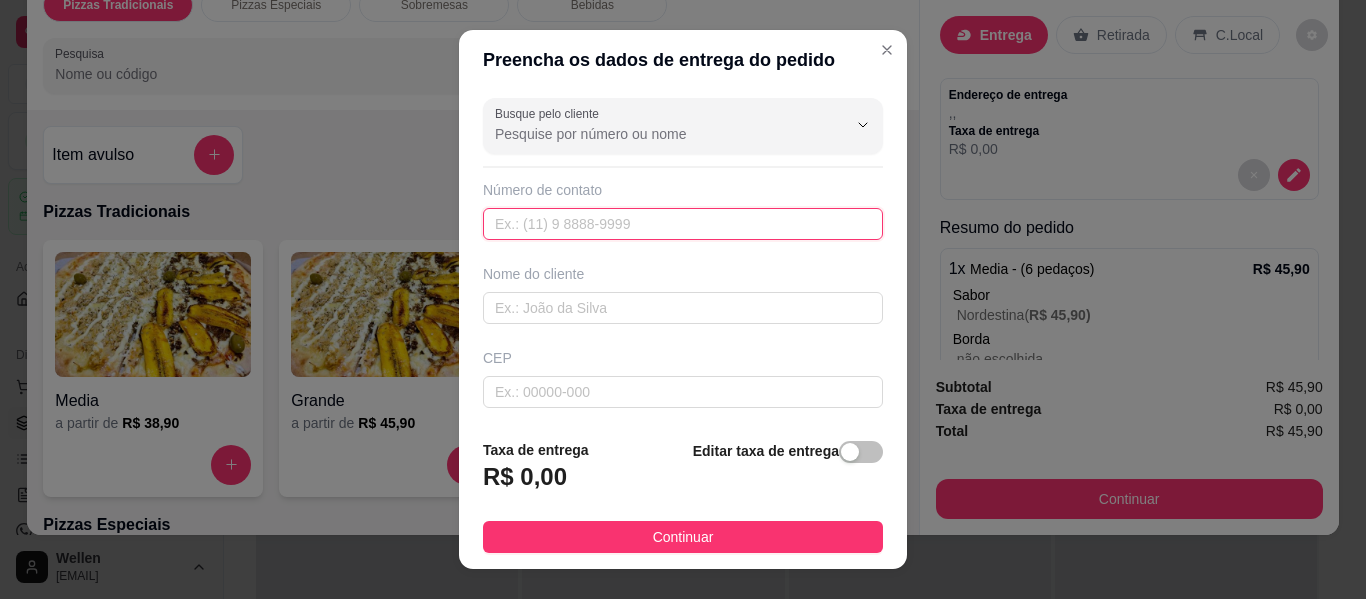 paste on "(75) [PHONE]" 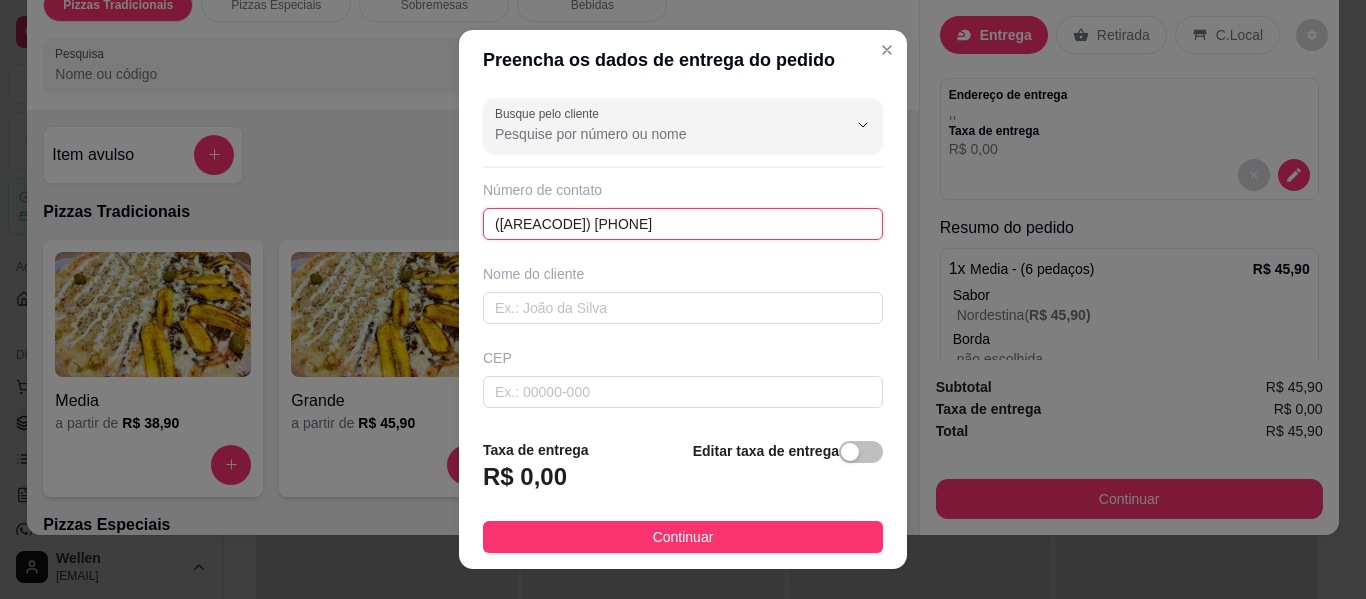 type on "([AREACODE]) [PHONE]" 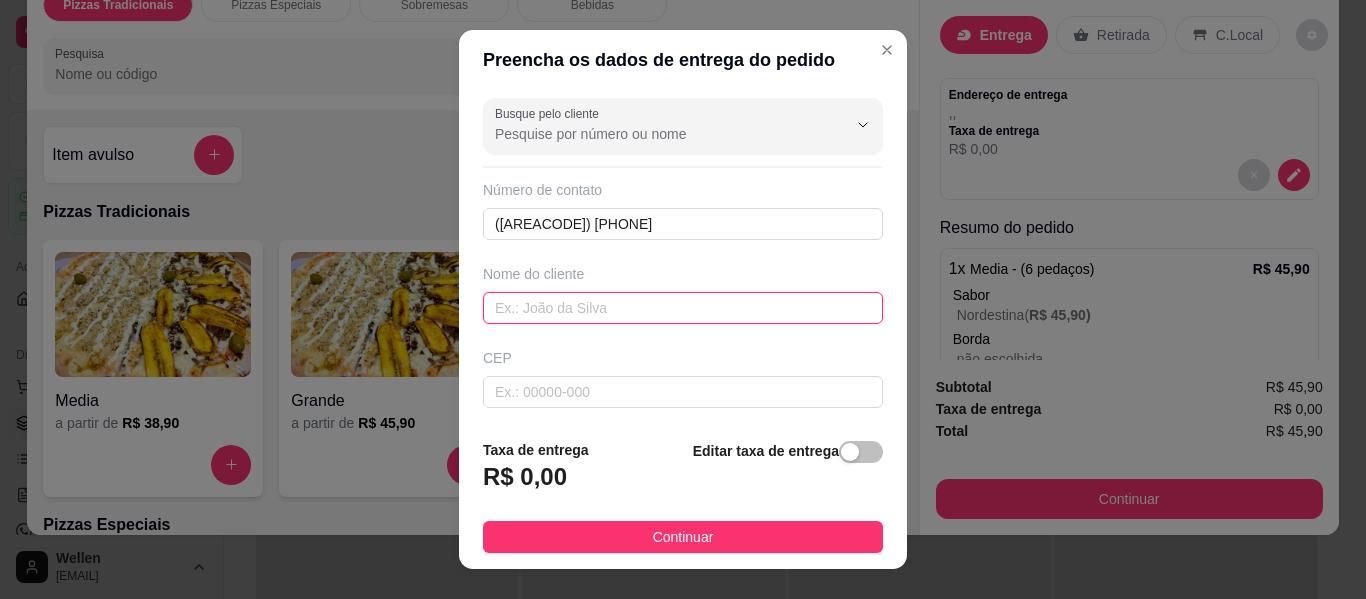 click at bounding box center (683, 308) 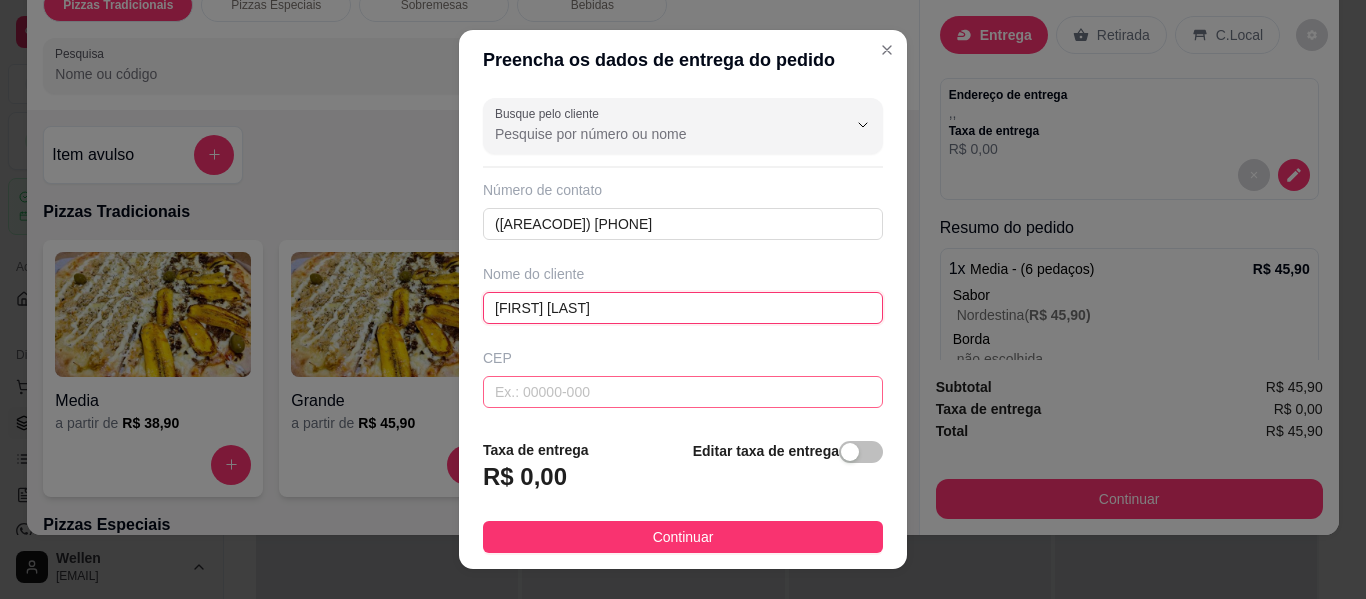 type on "[FIRST] [LAST]" 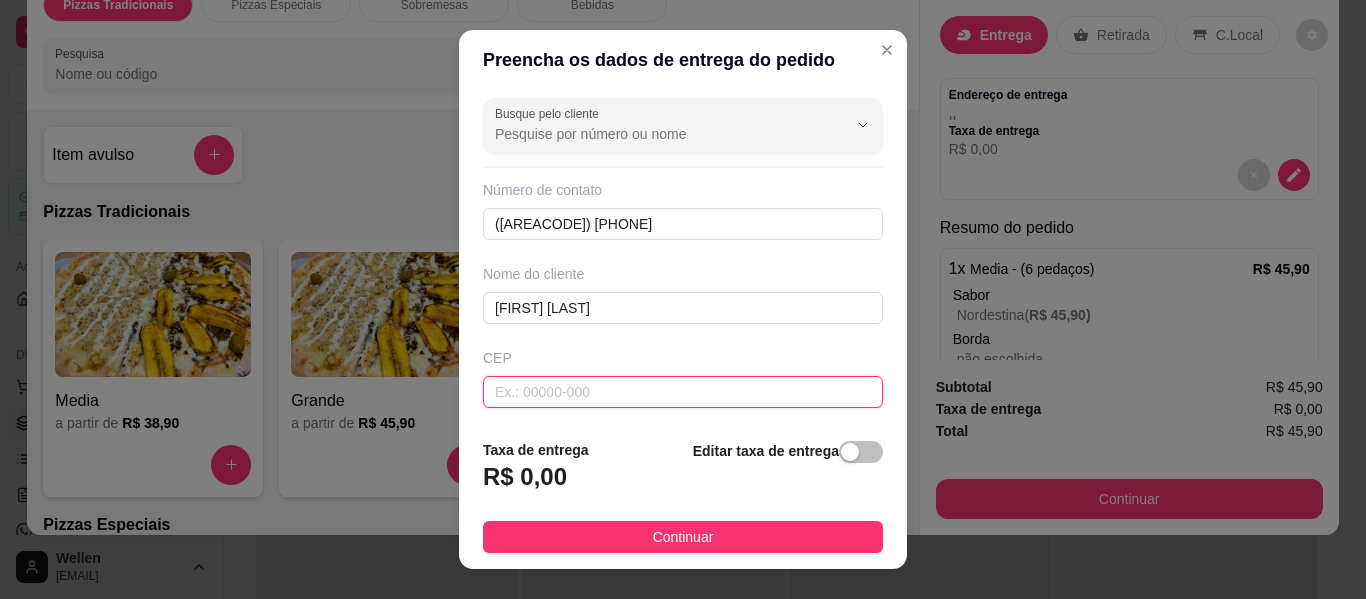 click at bounding box center [683, 392] 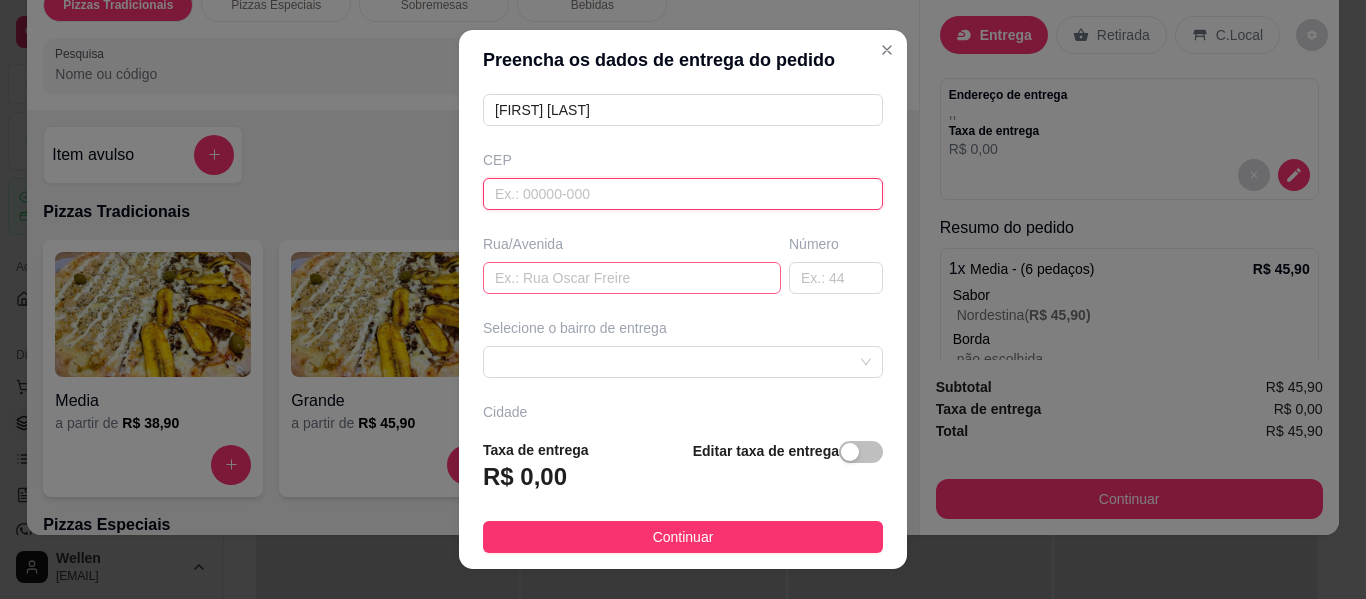 scroll, scrollTop: 200, scrollLeft: 0, axis: vertical 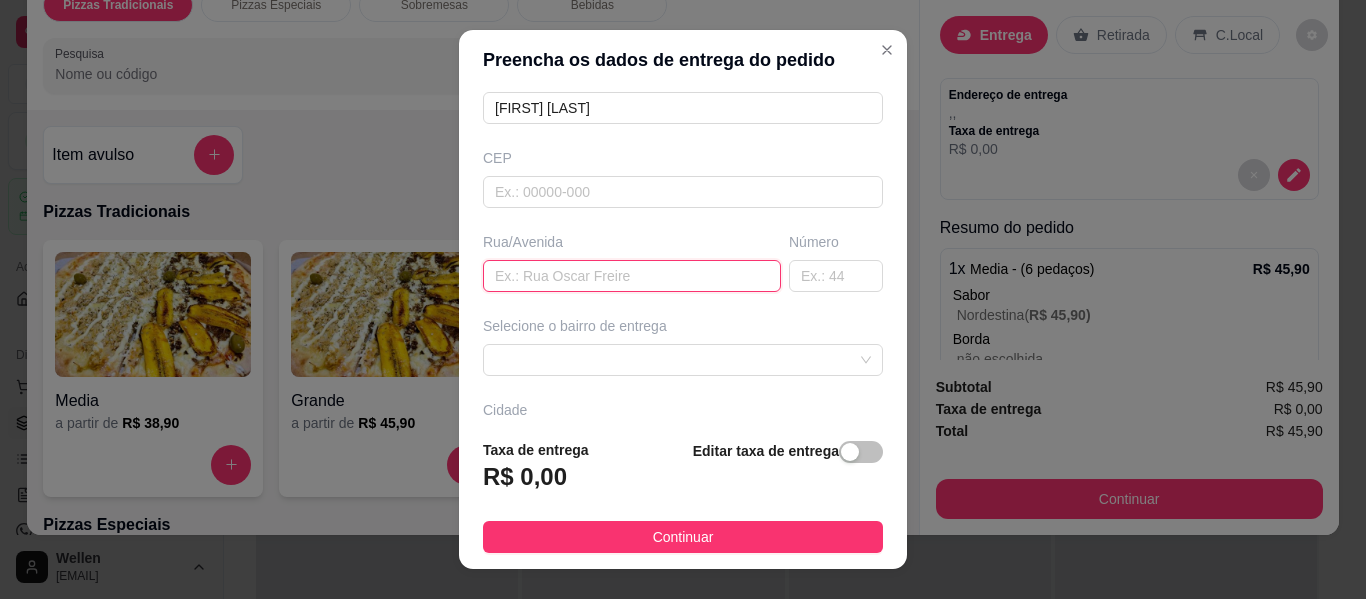 click at bounding box center [632, 276] 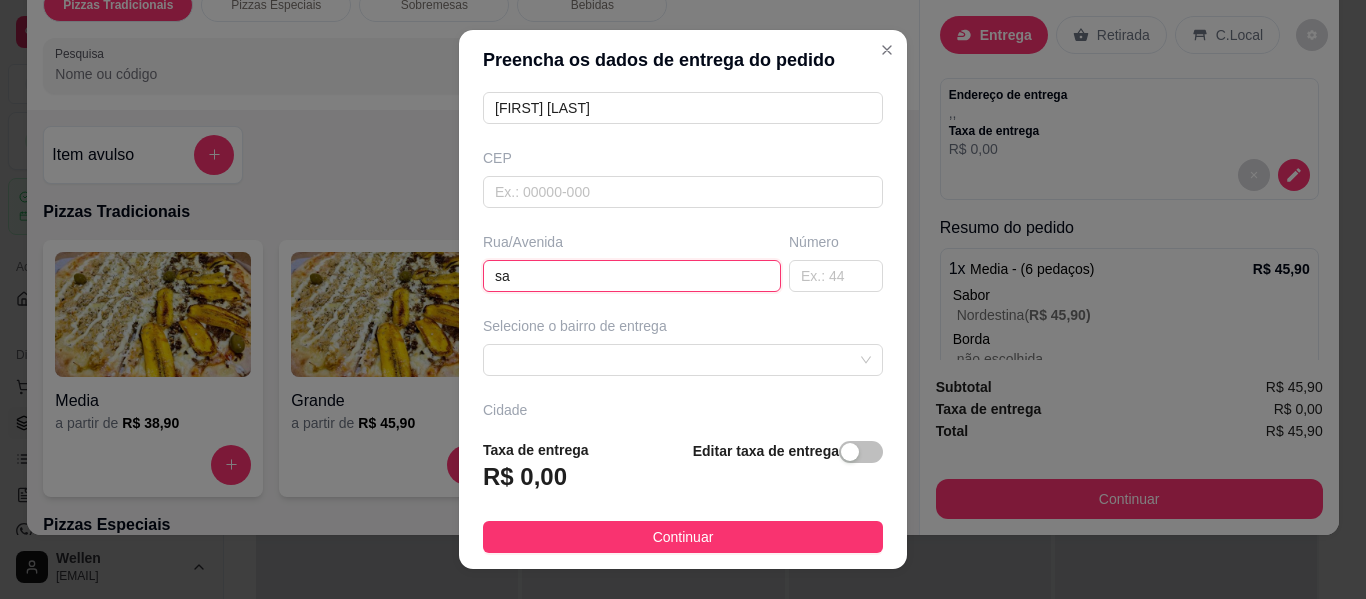 type on "s" 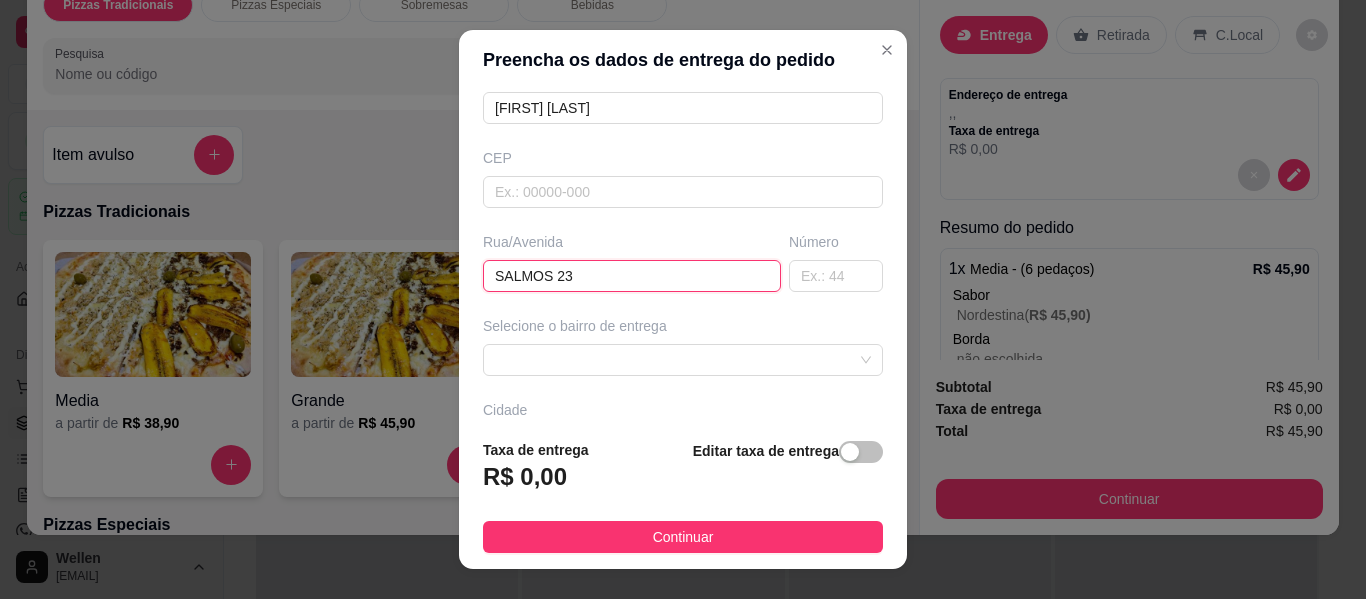 type on "SALMOS 23" 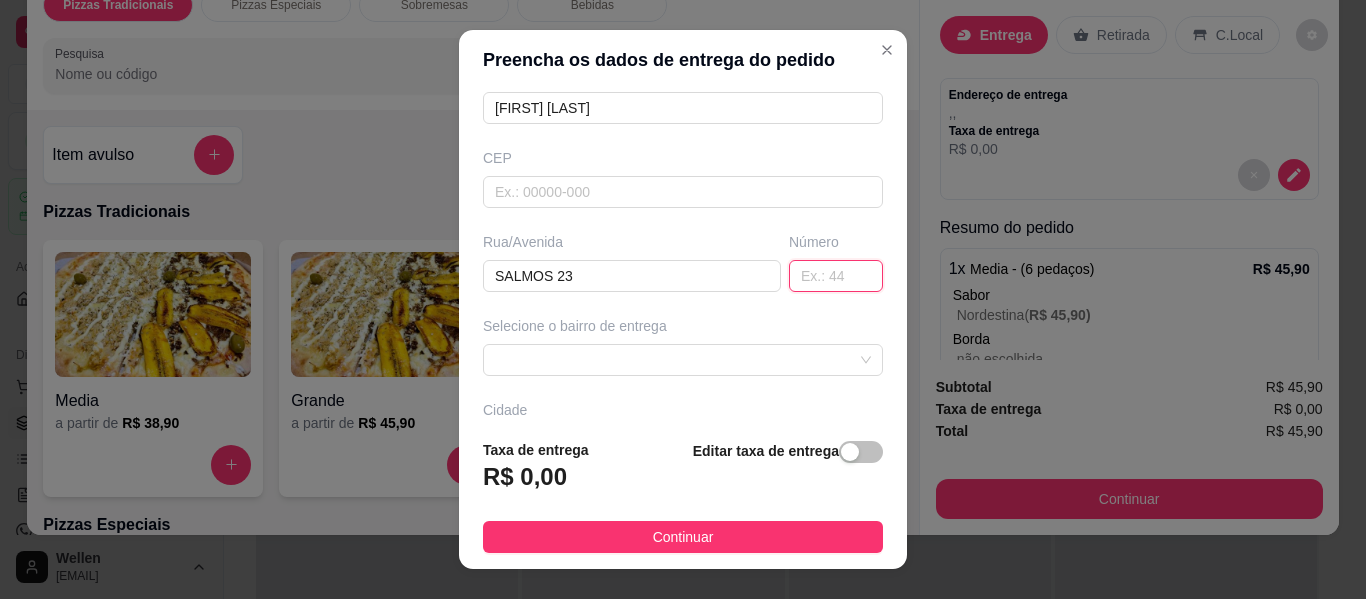 click at bounding box center [836, 276] 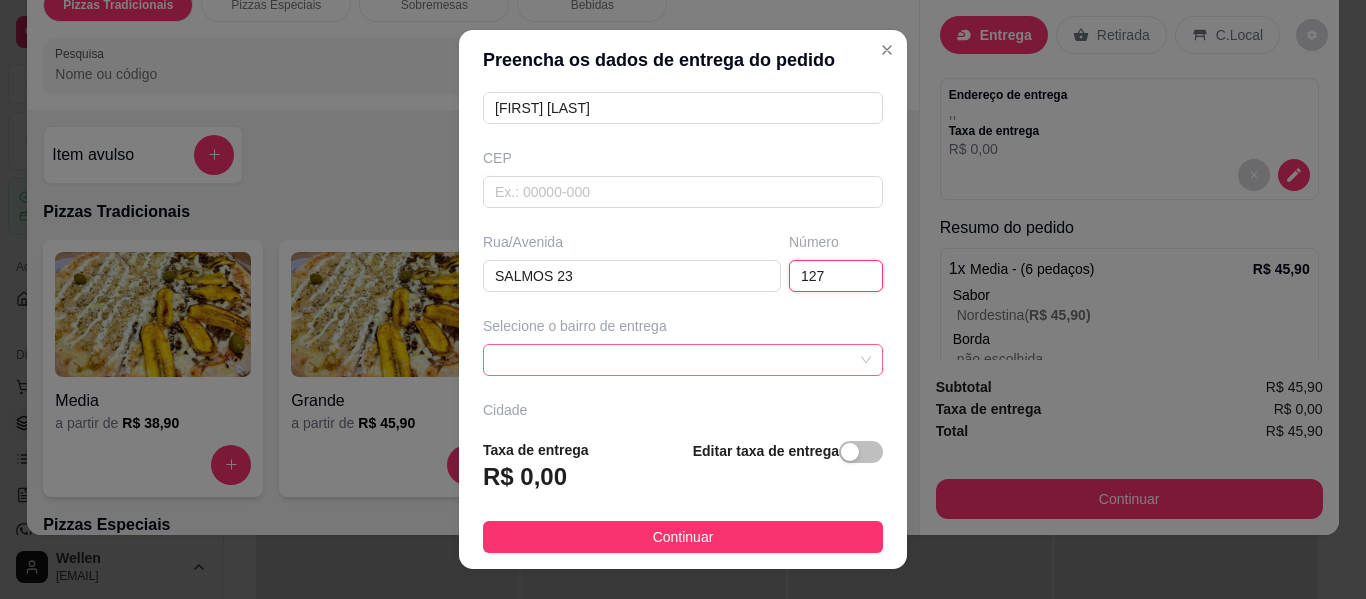 click at bounding box center (683, 360) 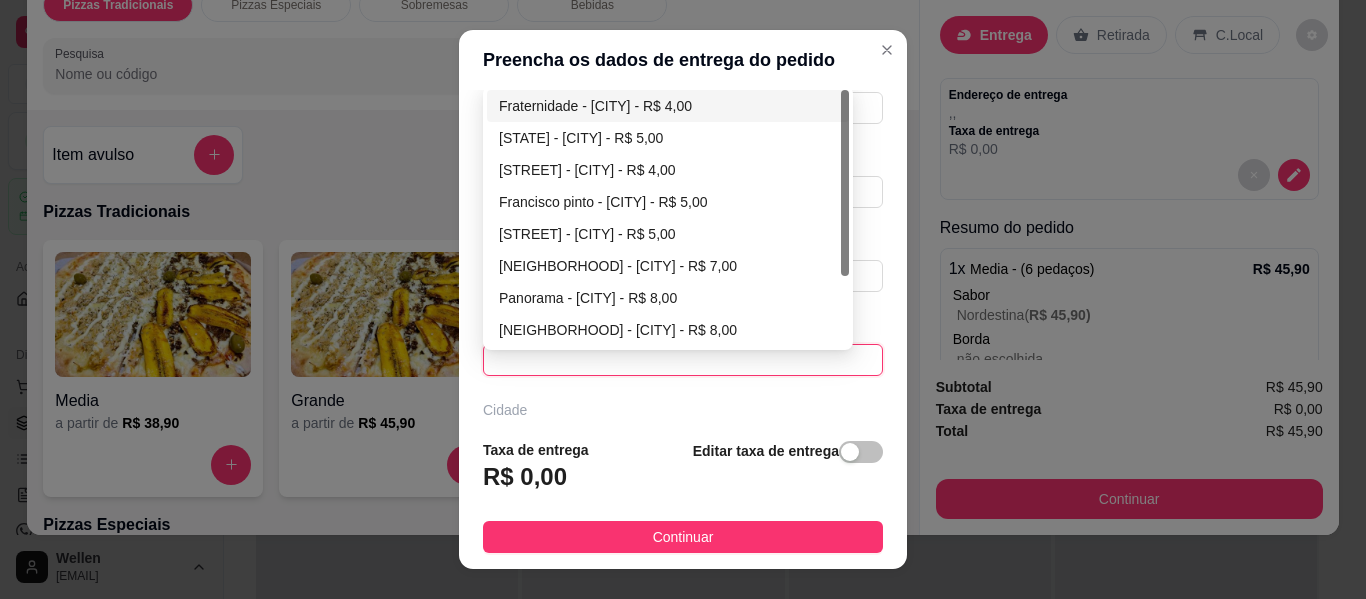 click at bounding box center (683, 360) 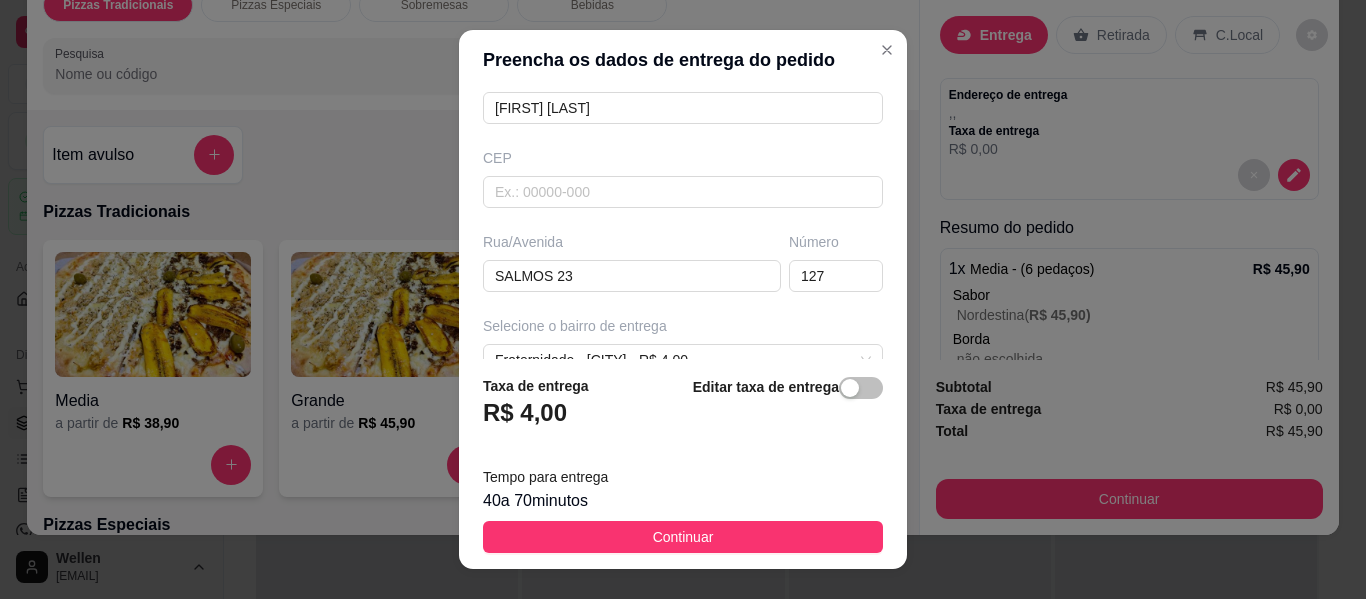 click on "Editar taxa de entrega" at bounding box center (788, 408) 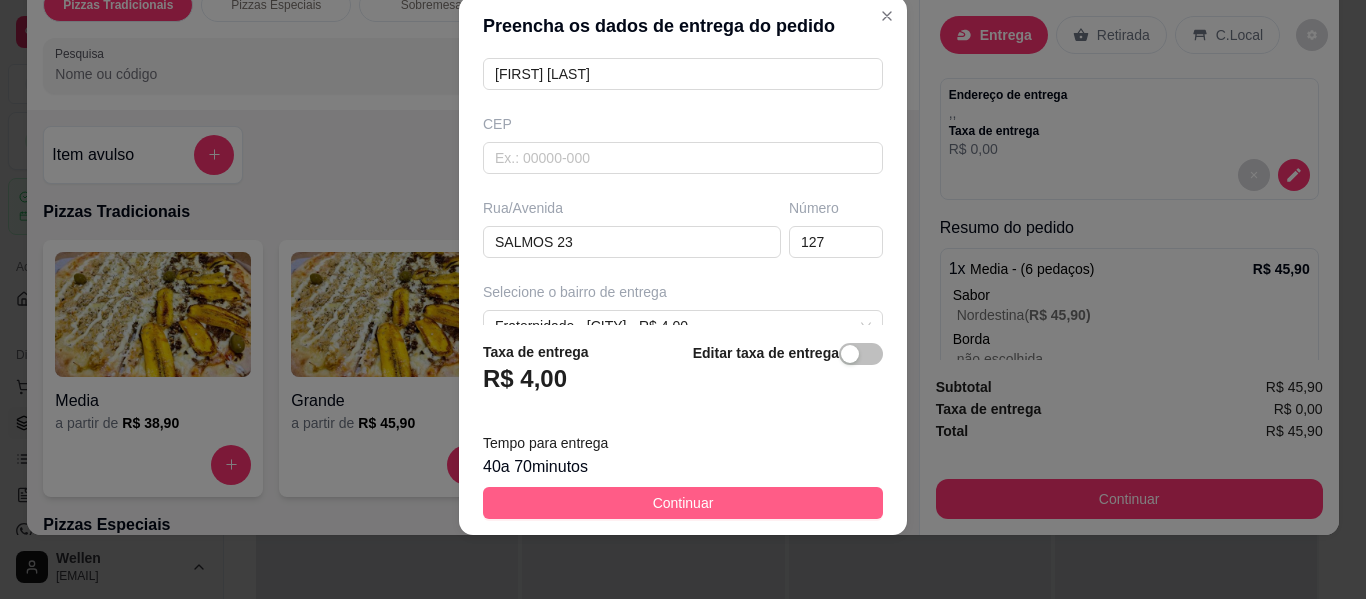 type 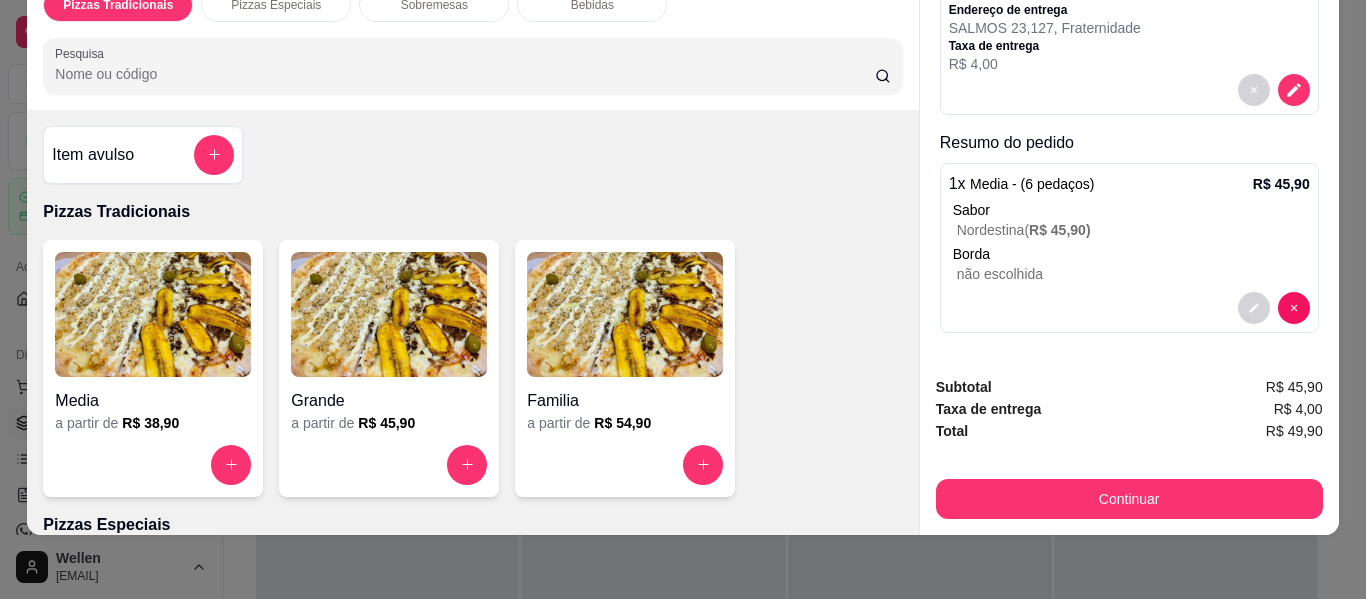 scroll, scrollTop: 0, scrollLeft: 0, axis: both 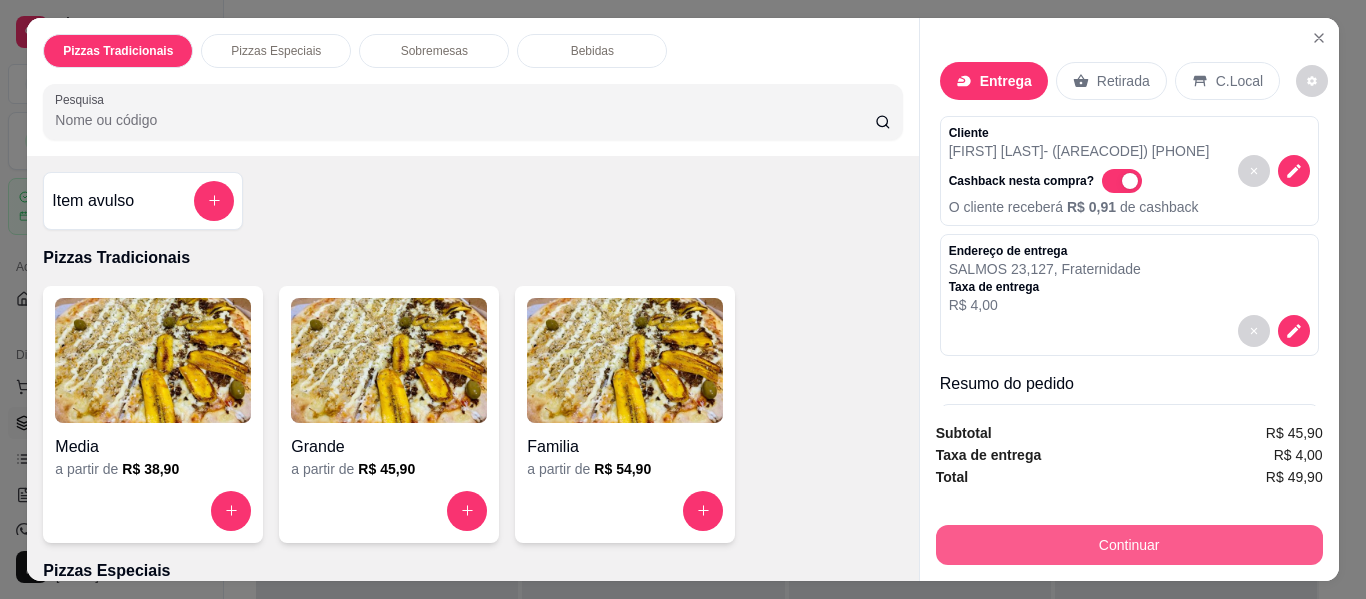 type 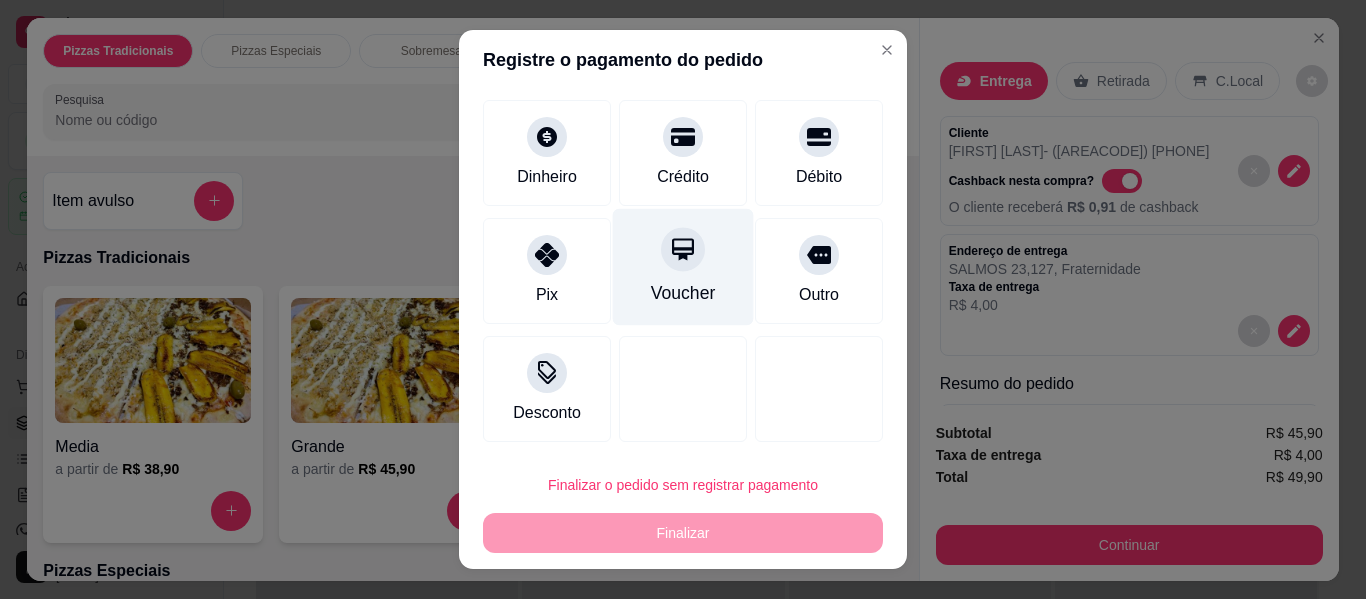 scroll, scrollTop: 111, scrollLeft: 0, axis: vertical 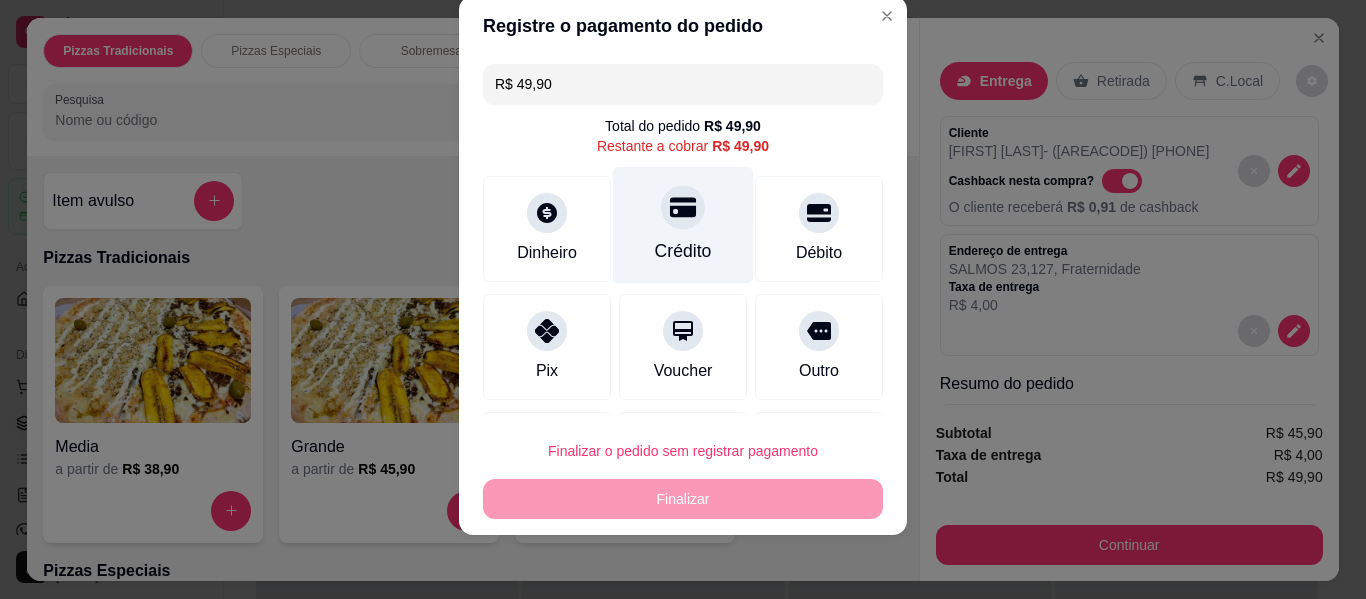 click at bounding box center [683, 207] 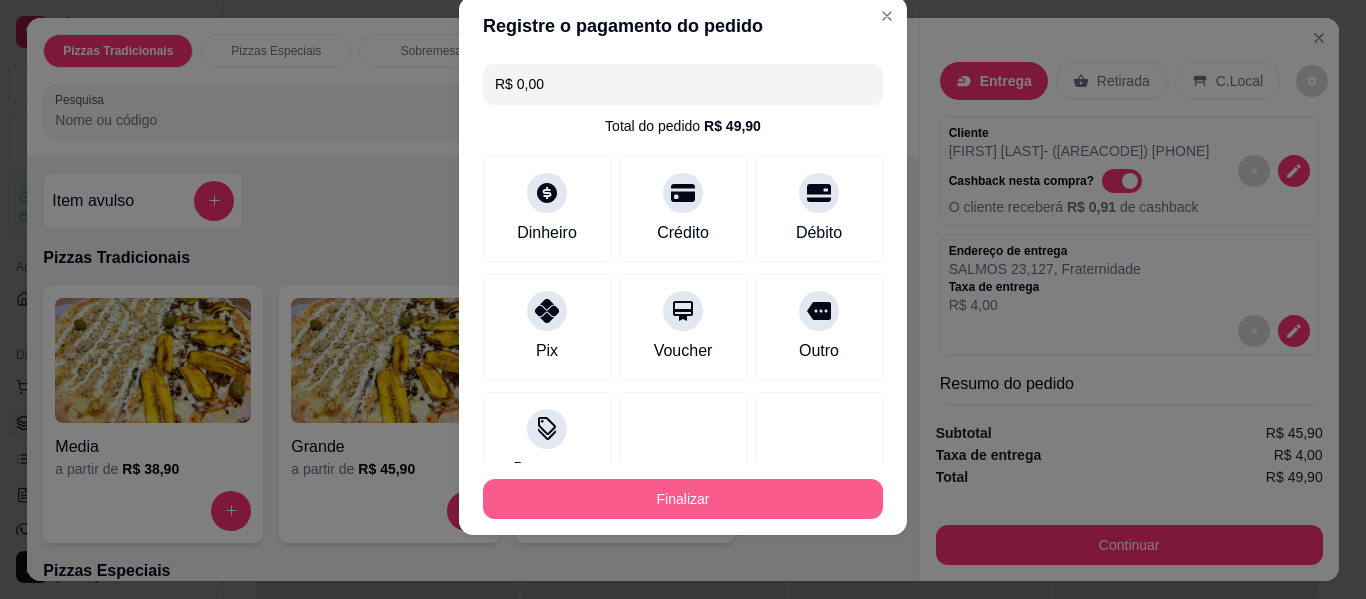type 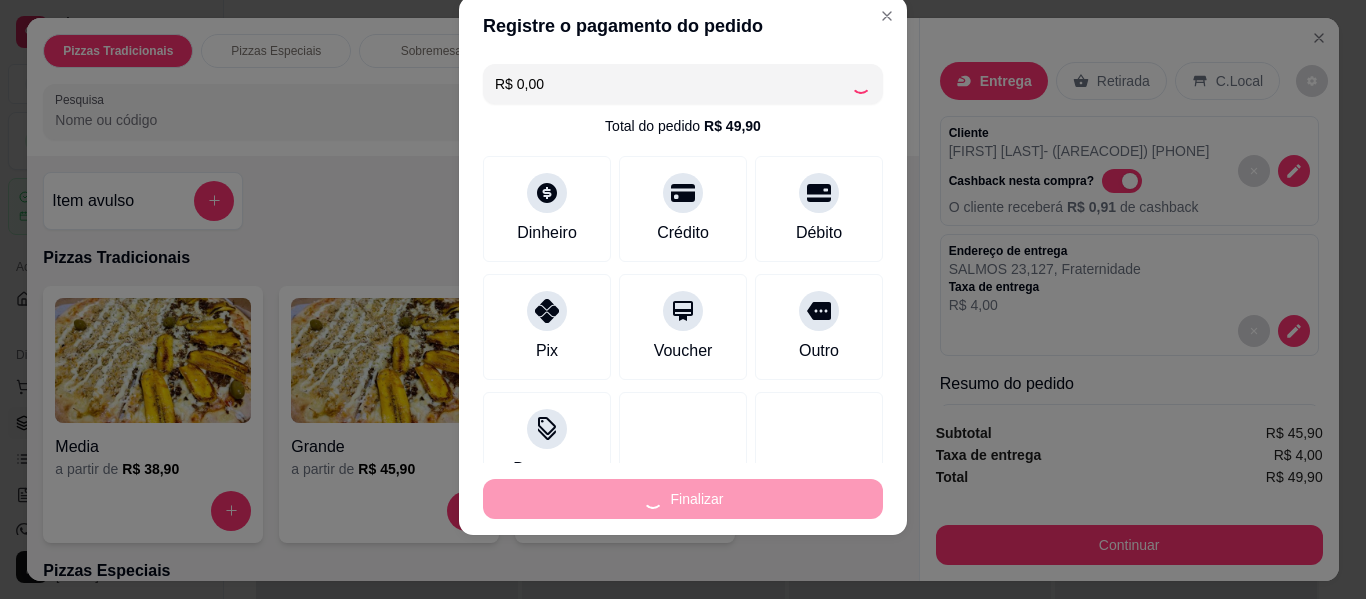 type on "-R$ 49,90" 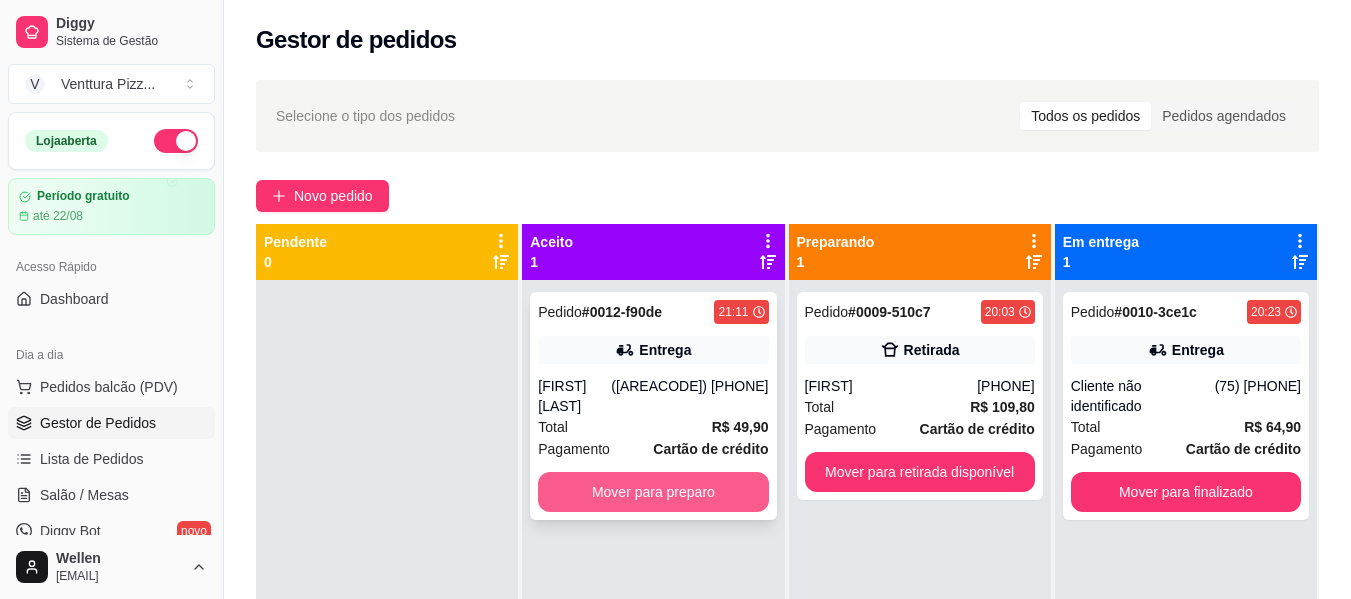type 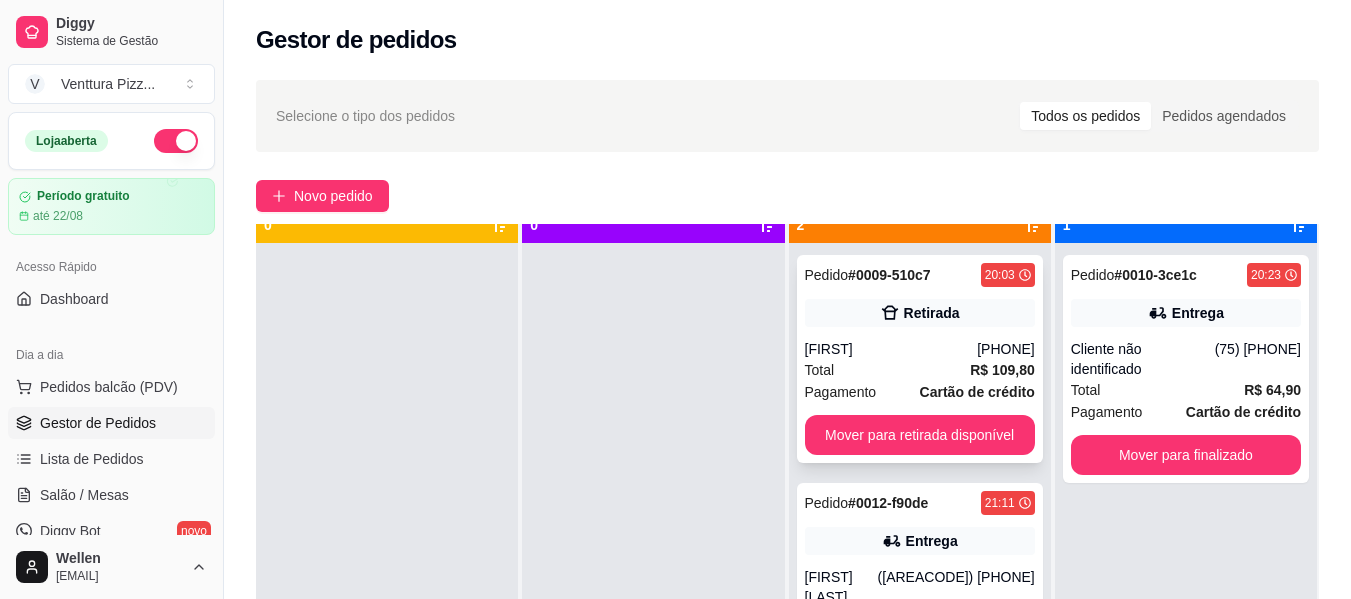 scroll, scrollTop: 56, scrollLeft: 0, axis: vertical 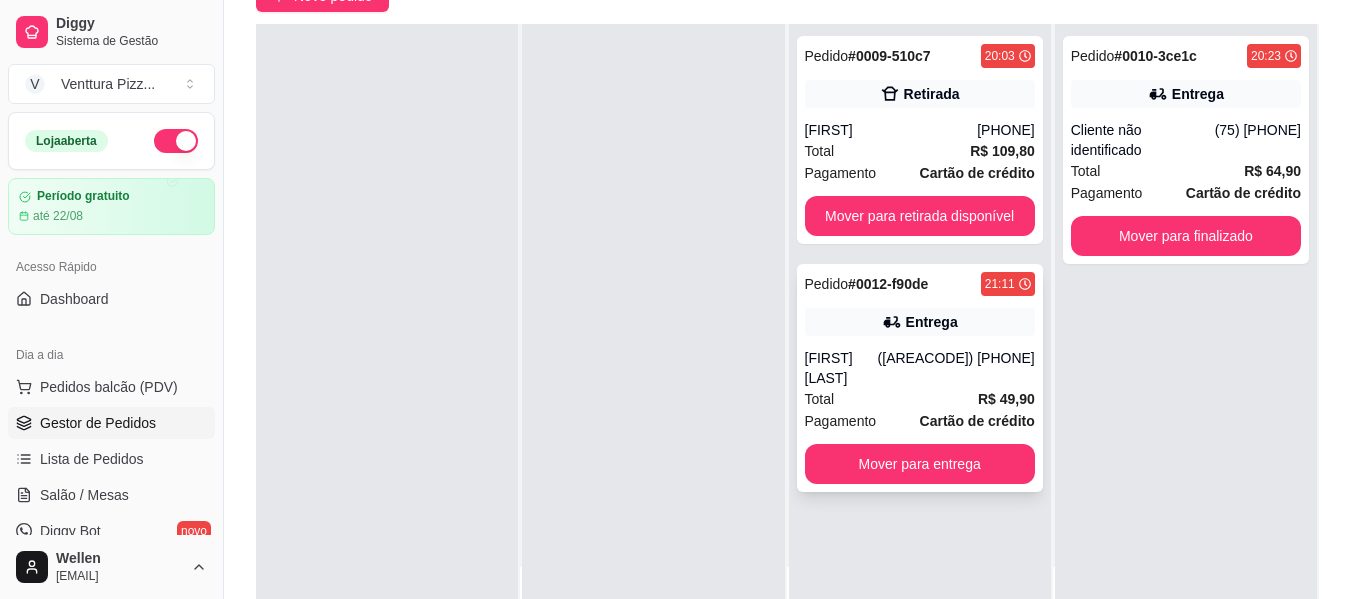 click on "Total R$ 49,90" at bounding box center [920, 399] 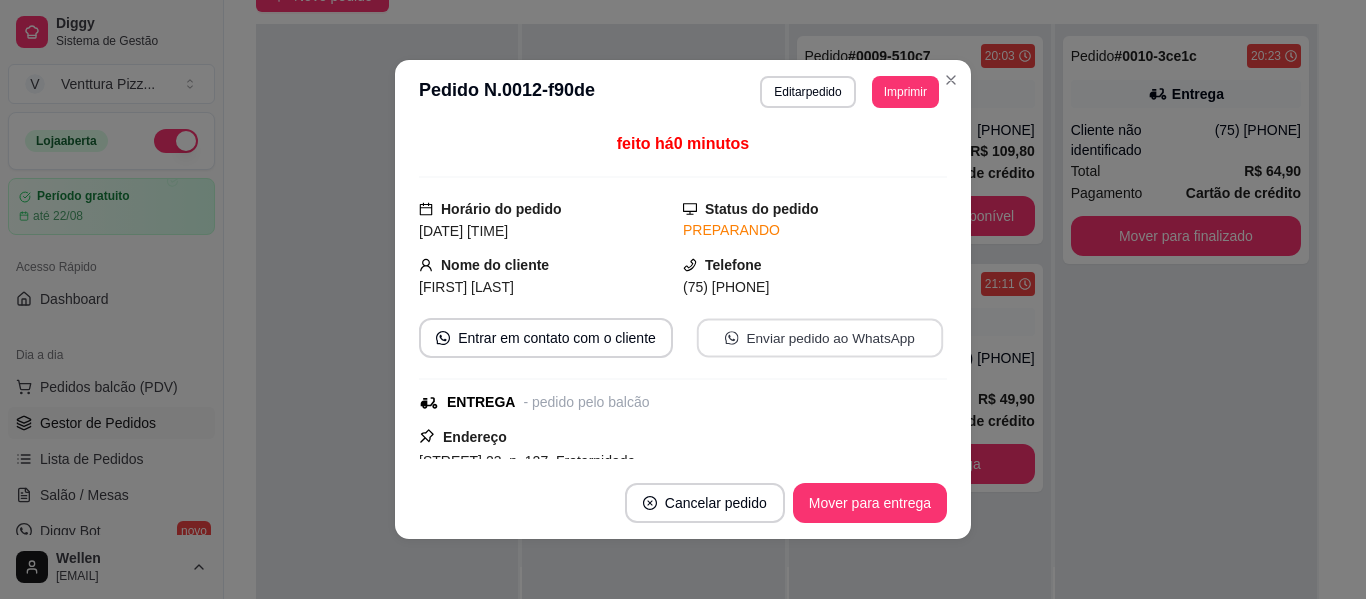 type 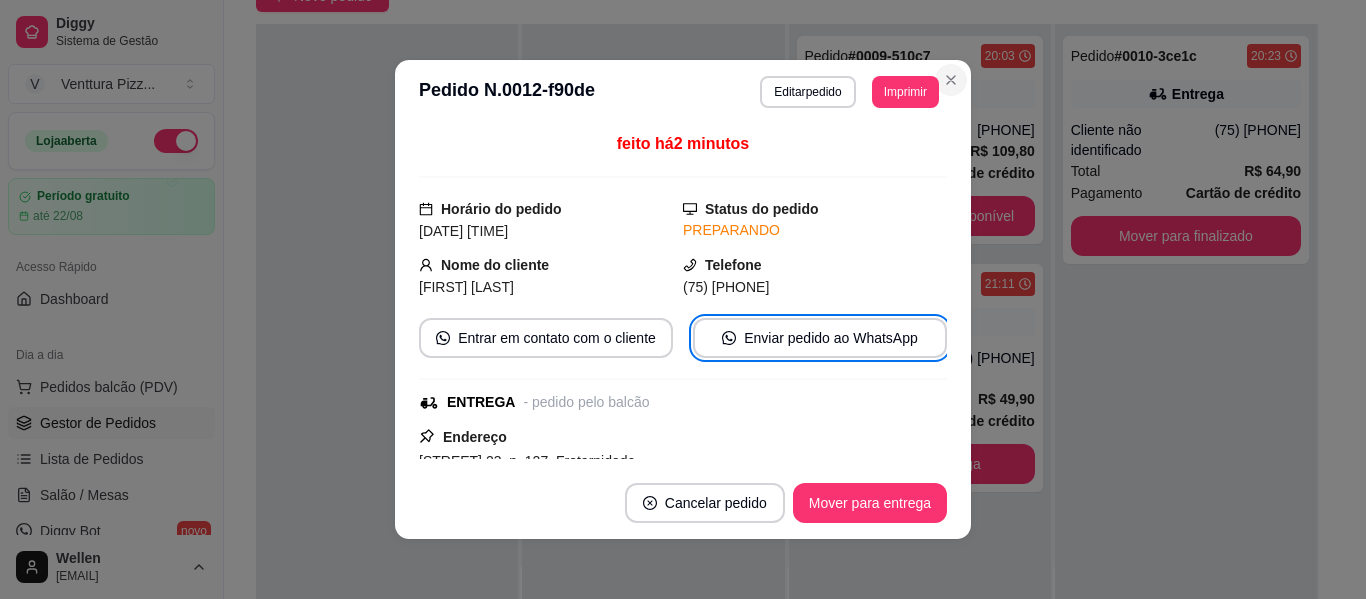 type 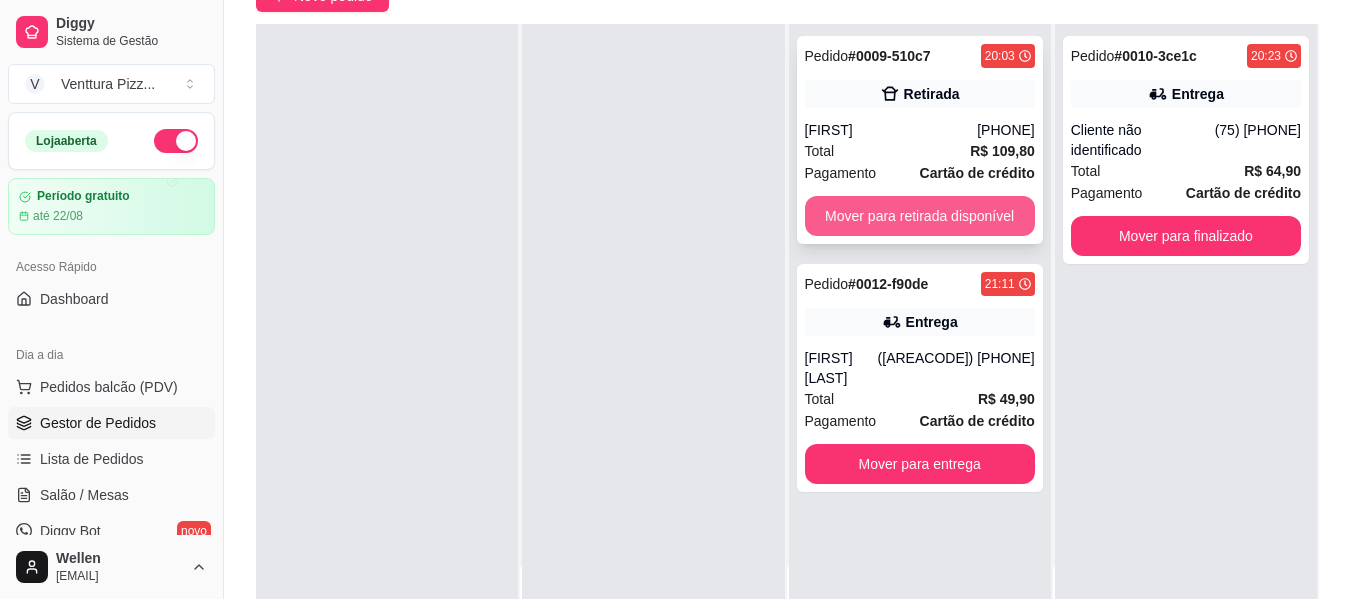 type 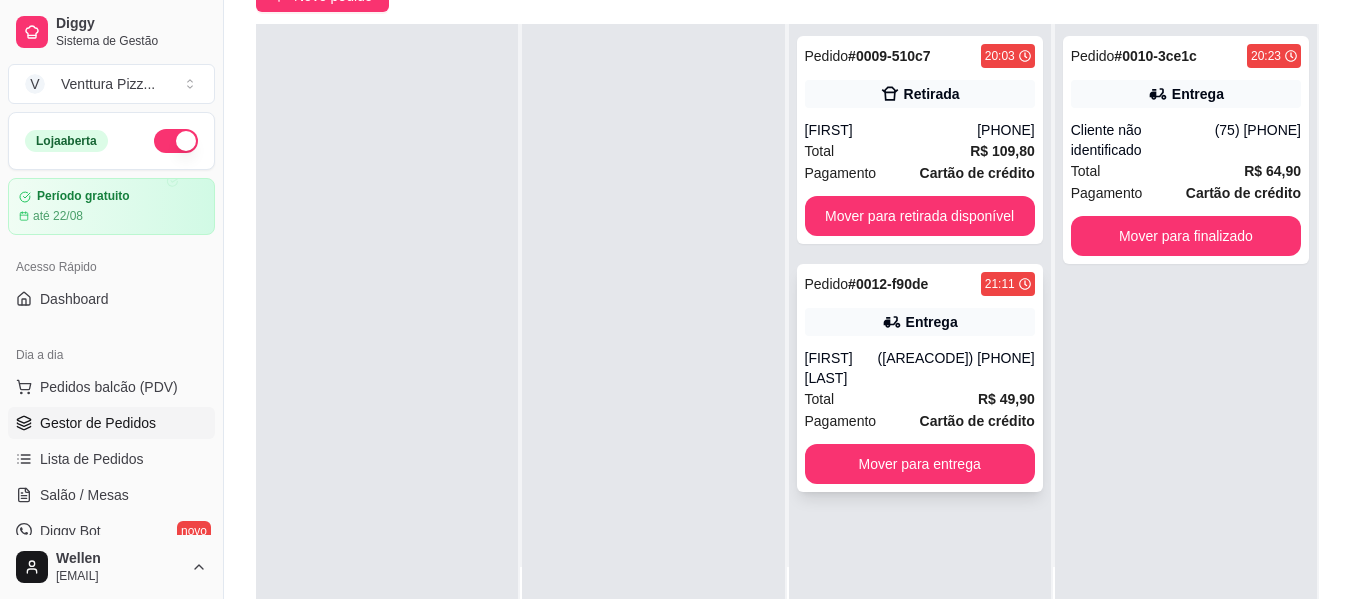 click on "Entrega" at bounding box center [920, 322] 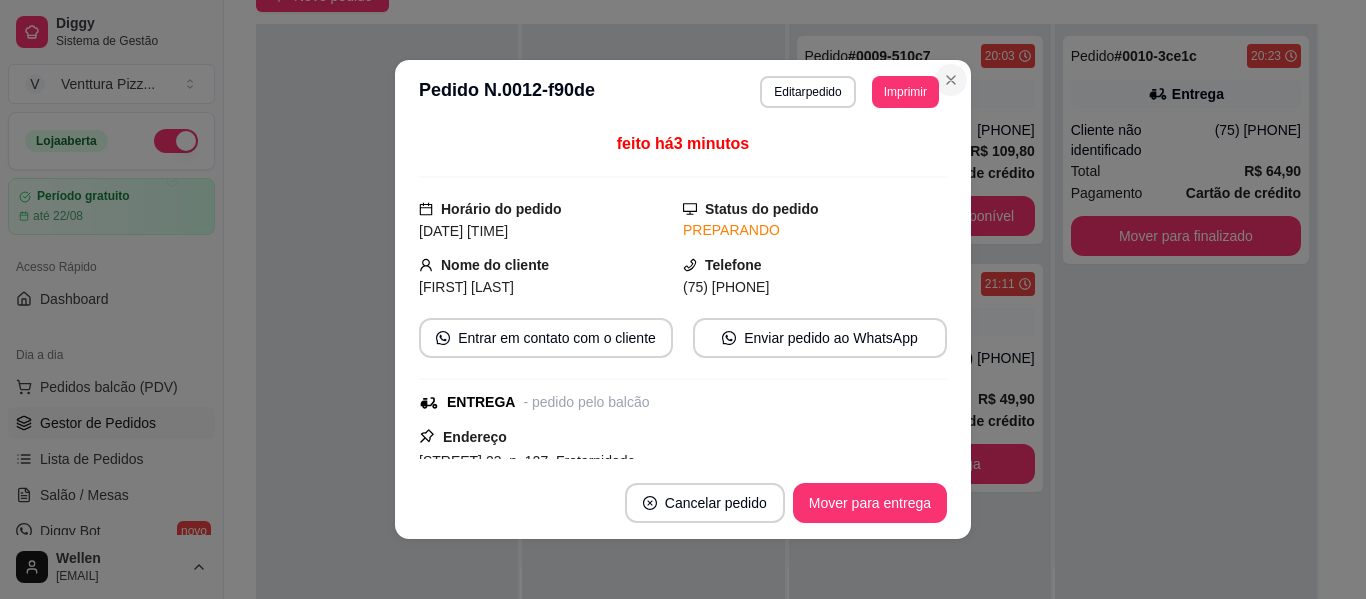 type 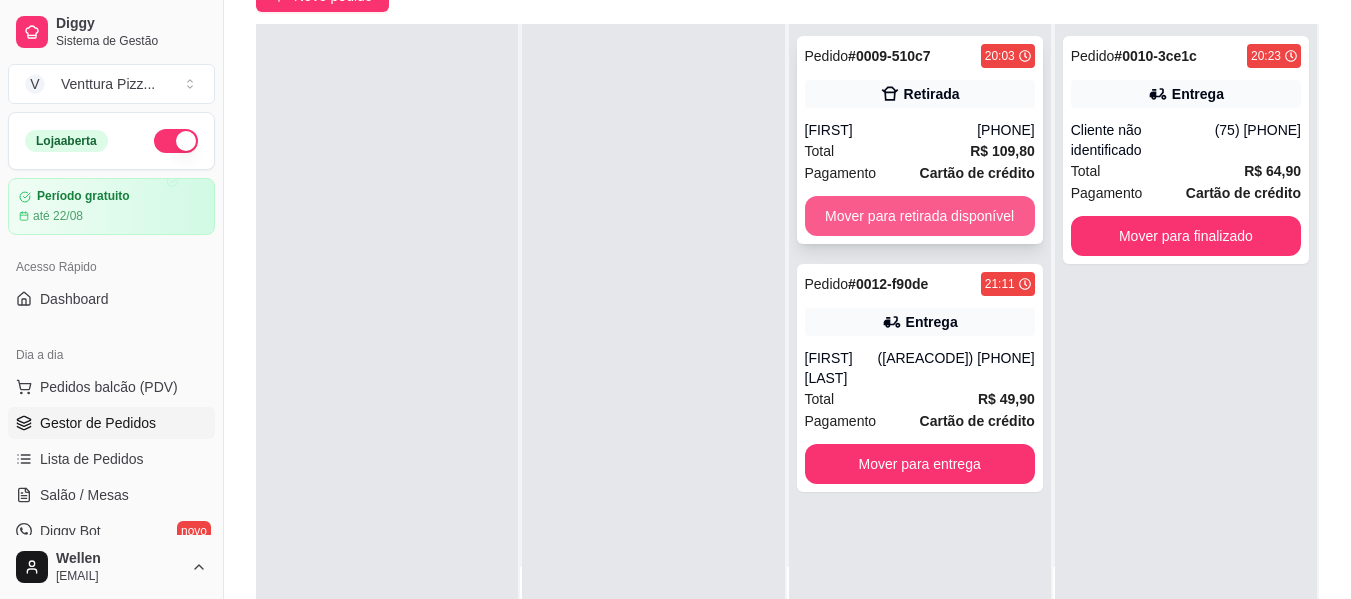type 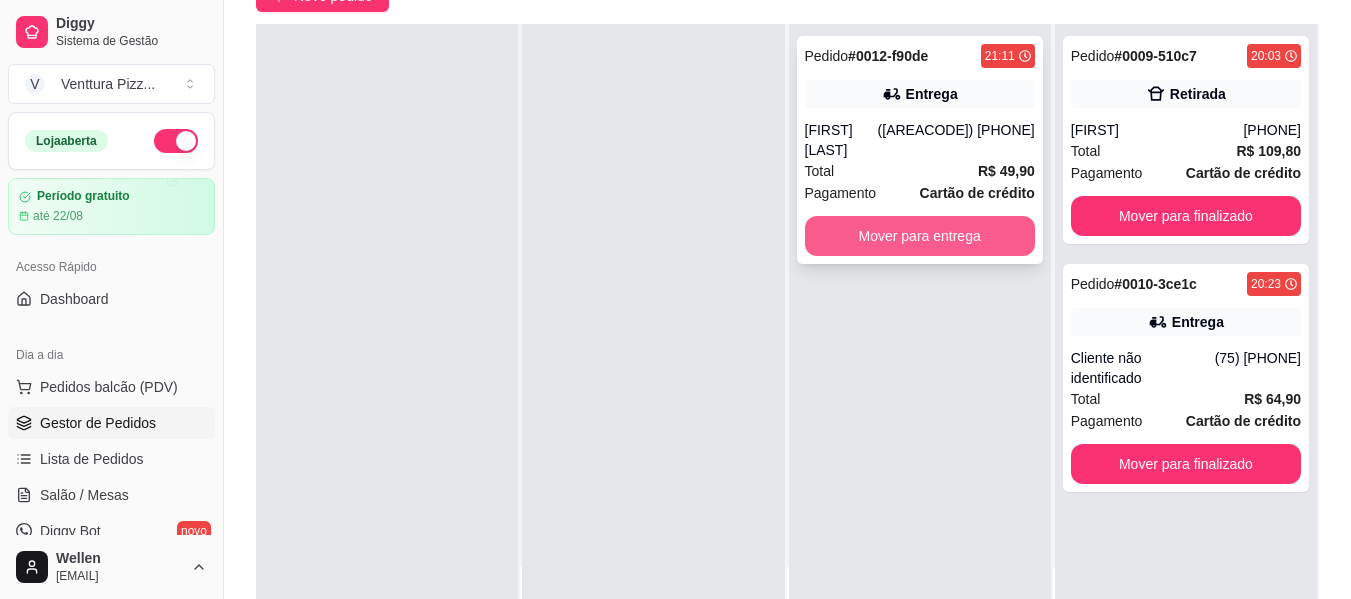 type 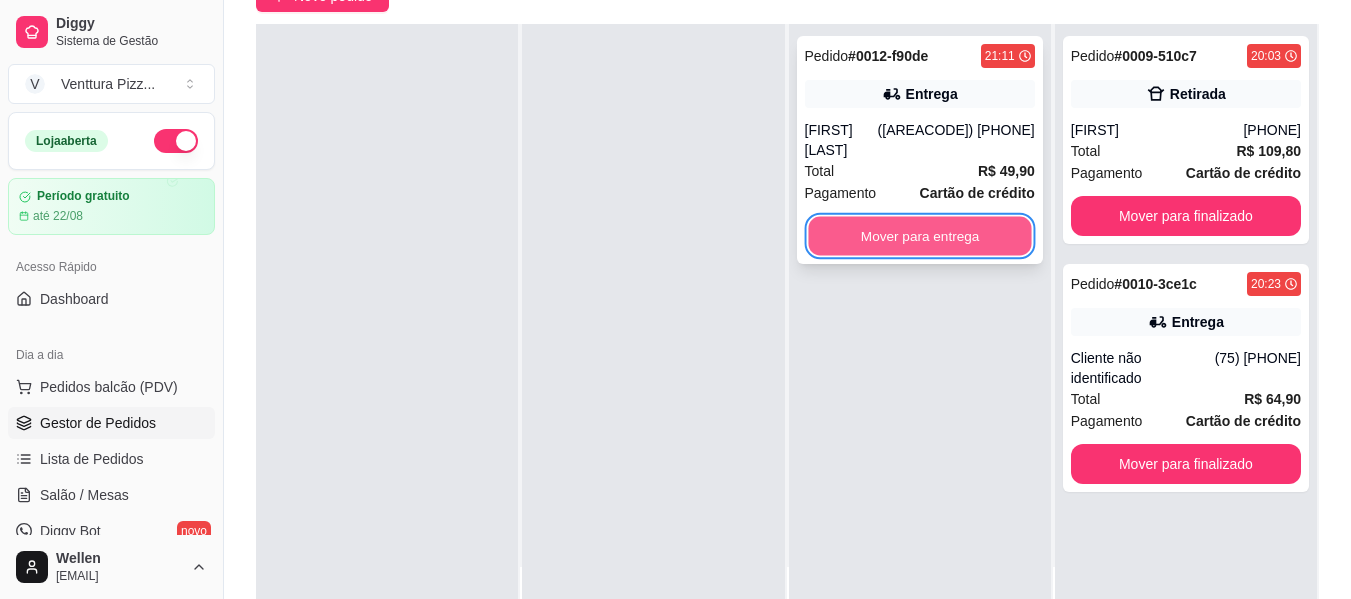 click on "Mover para entrega" at bounding box center (919, 236) 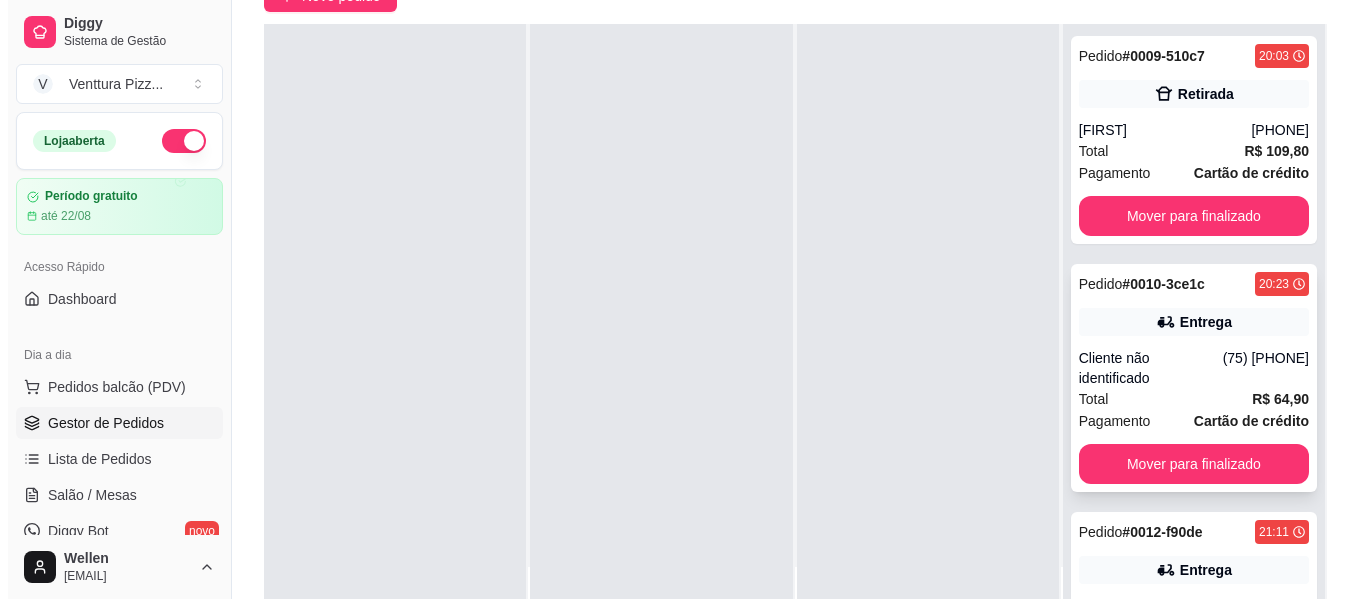 scroll, scrollTop: 0, scrollLeft: 0, axis: both 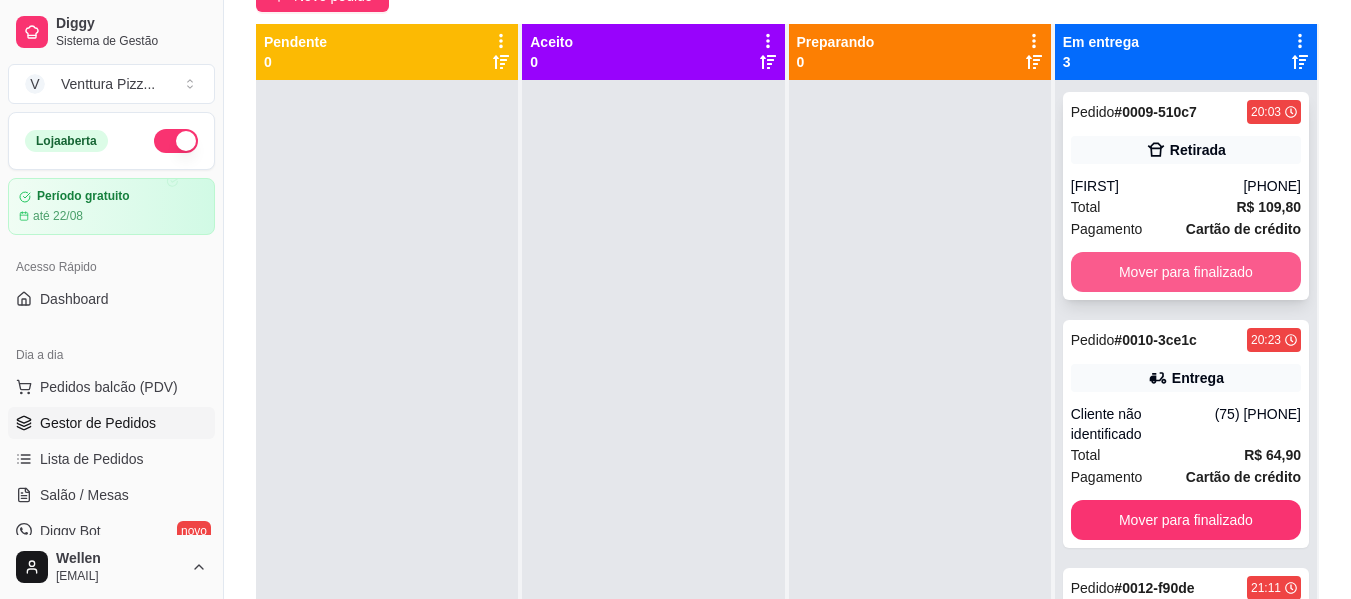 type 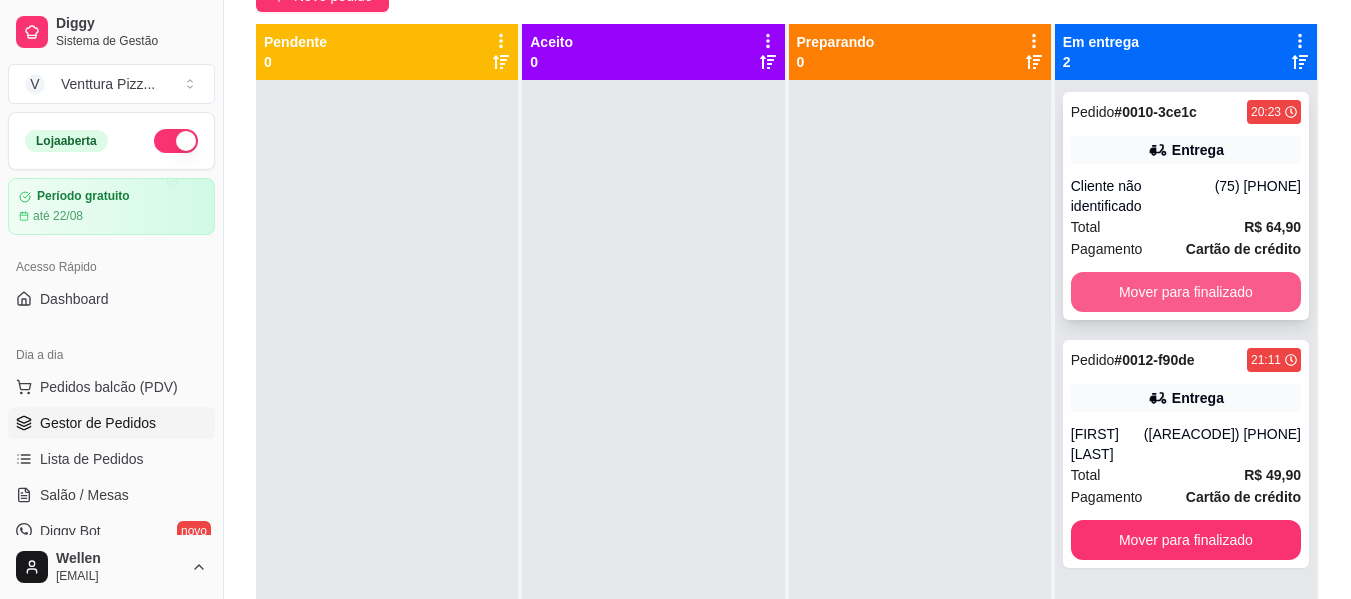 type 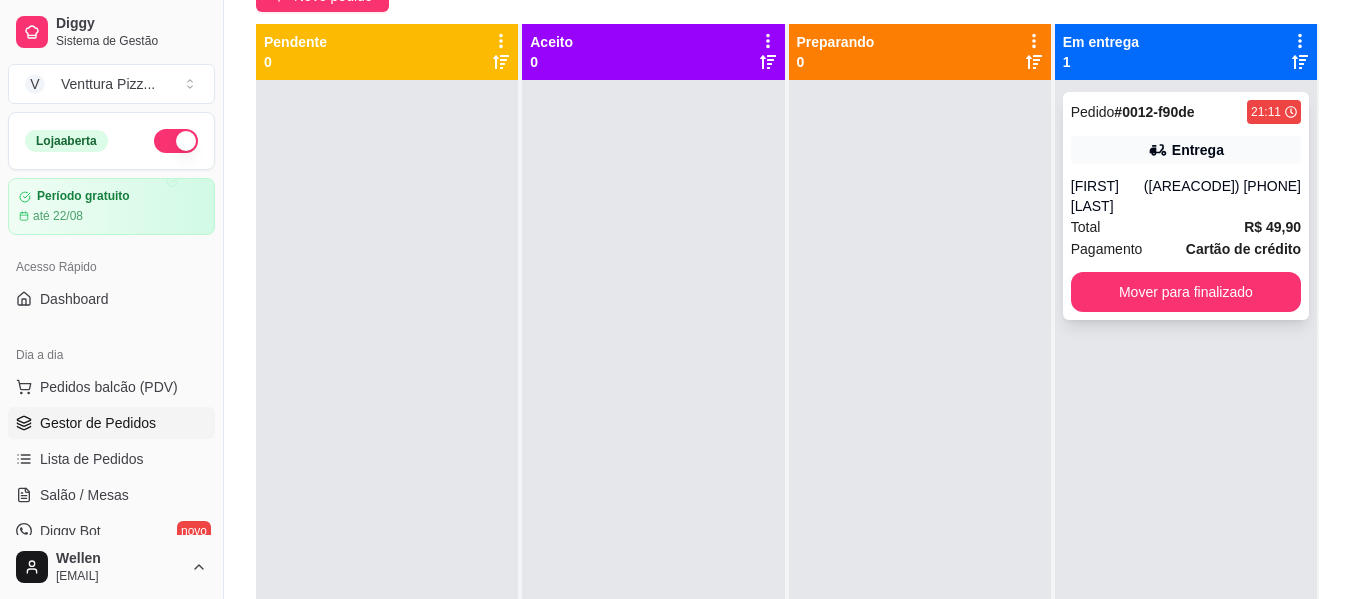 click on "Entrega" at bounding box center (1186, 150) 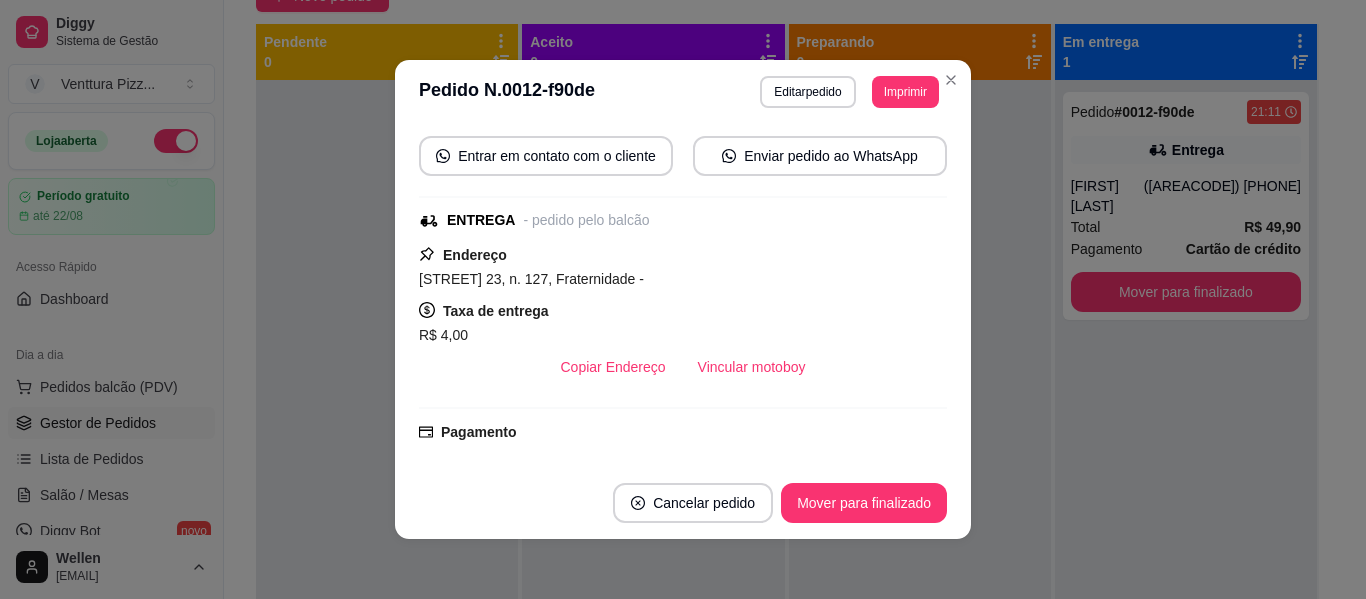 scroll, scrollTop: 200, scrollLeft: 0, axis: vertical 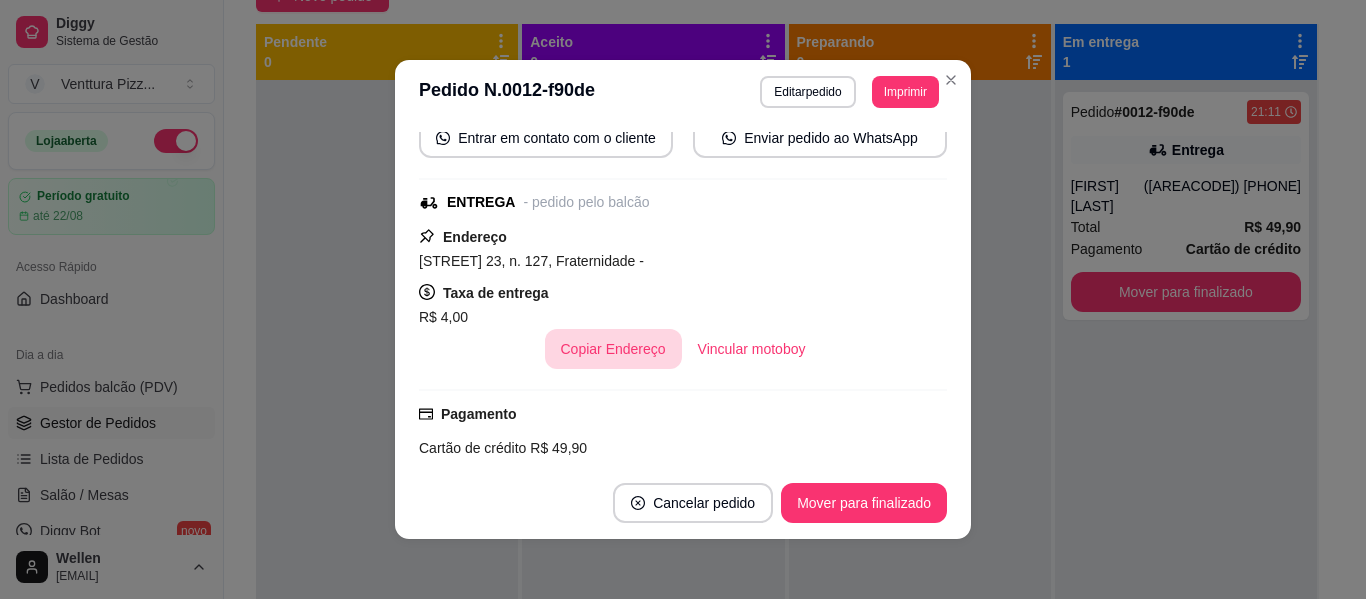 type 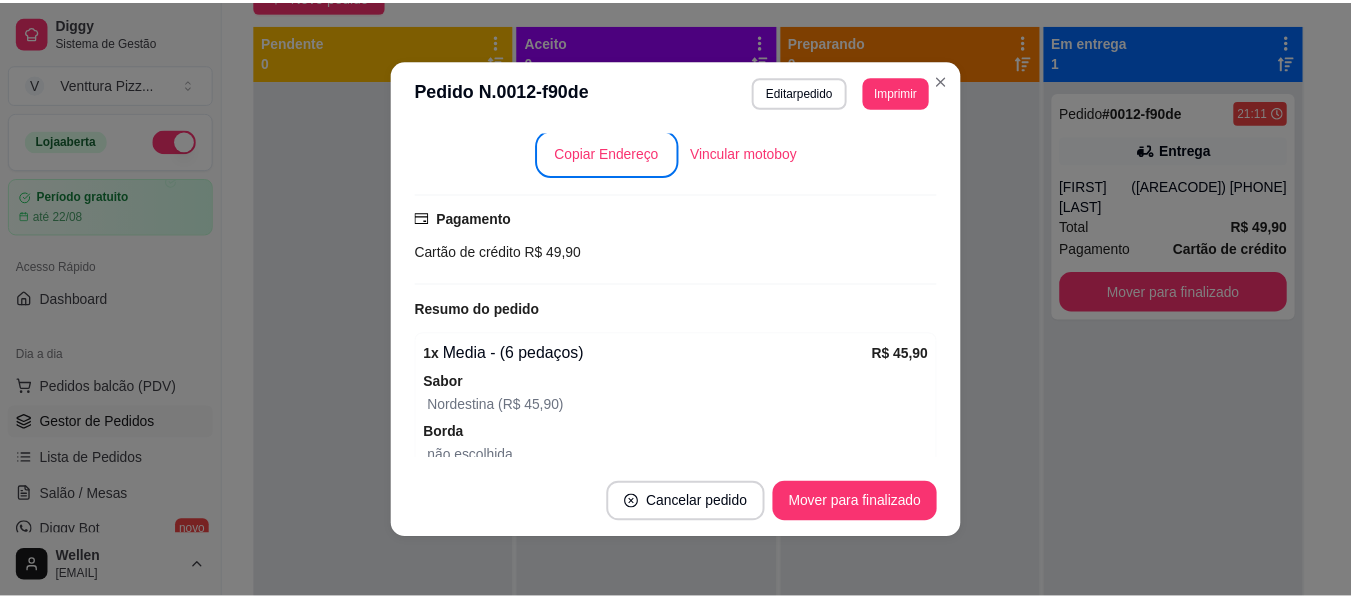 scroll, scrollTop: 500, scrollLeft: 0, axis: vertical 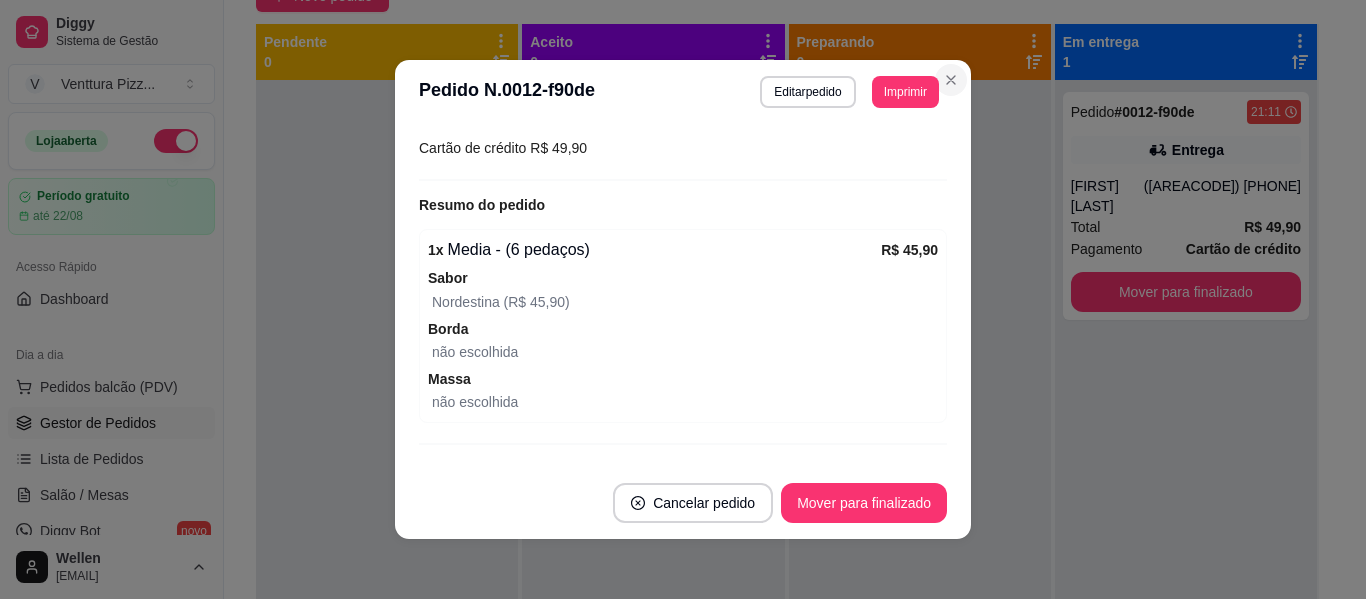 type 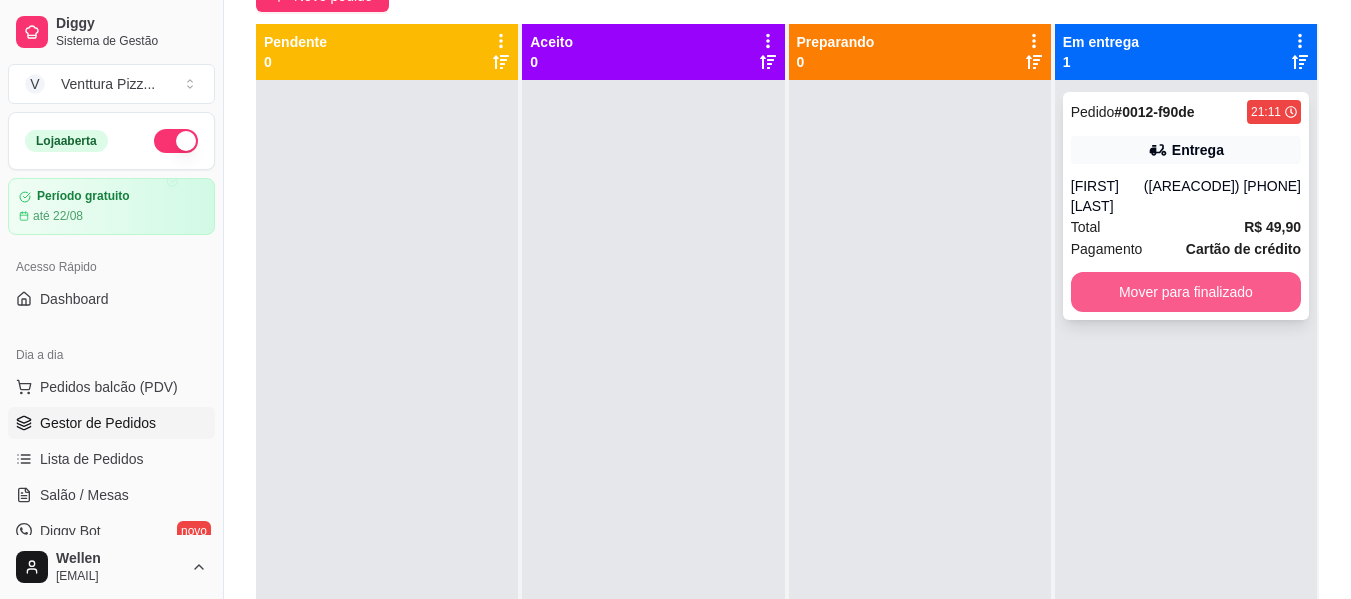 type 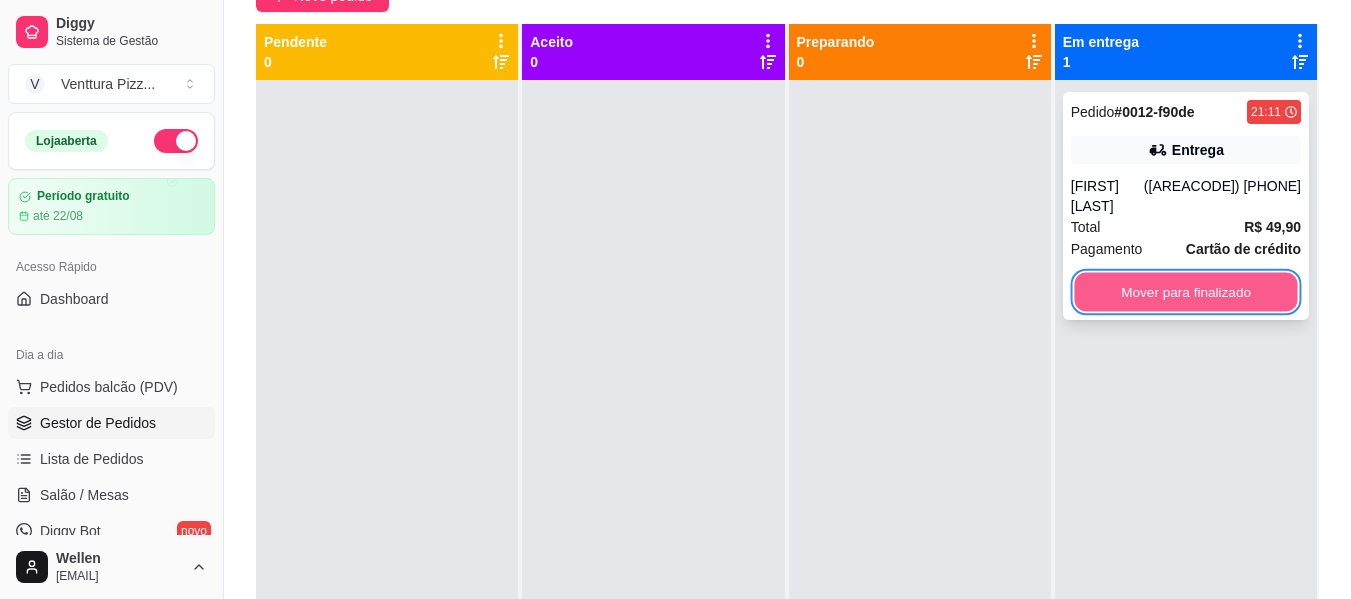 click on "Mover para finalizado" at bounding box center (1185, 292) 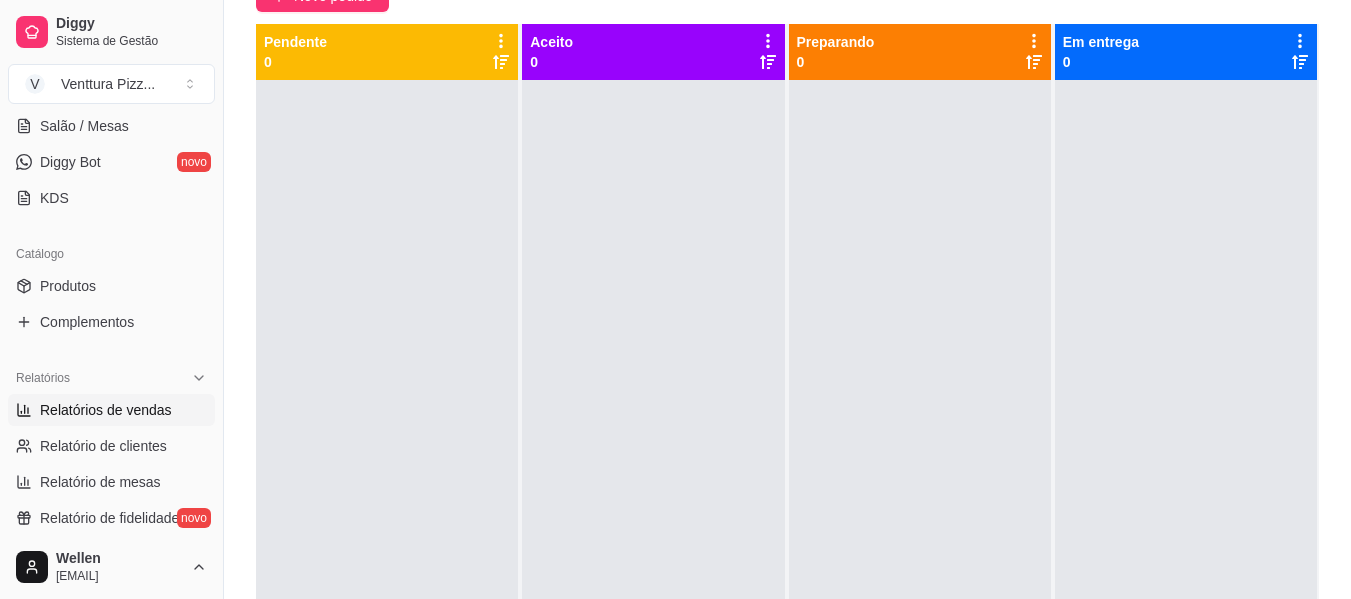 scroll, scrollTop: 400, scrollLeft: 0, axis: vertical 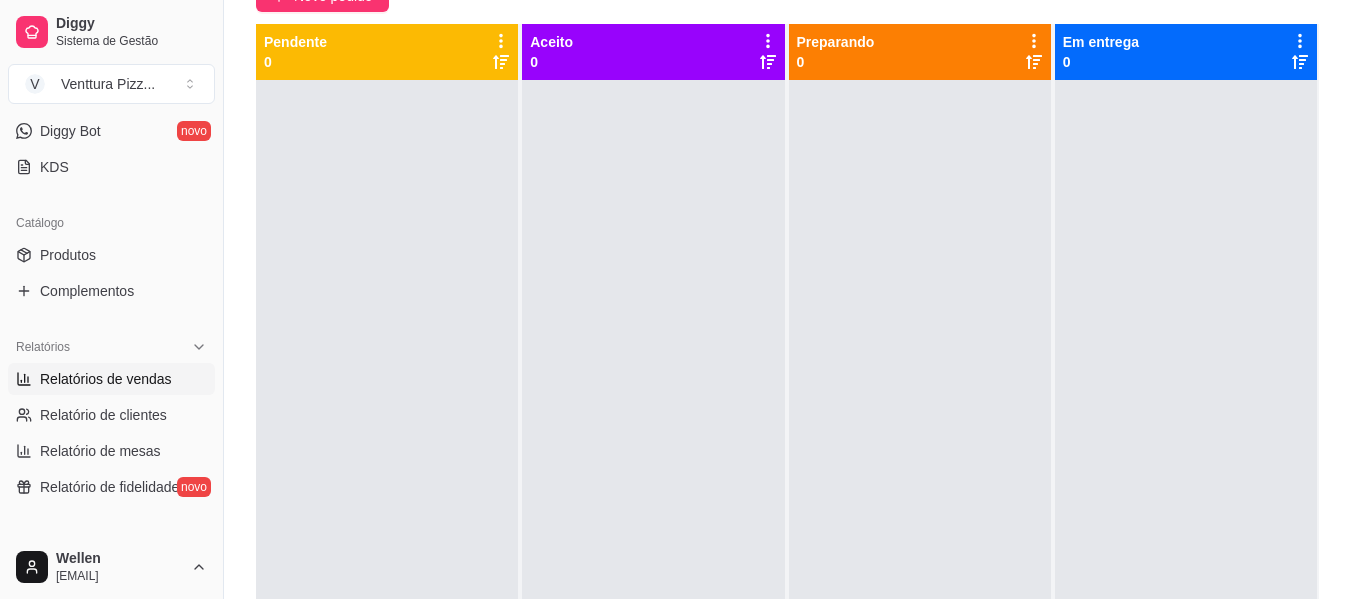 click on "Relatórios de vendas" at bounding box center [111, 379] 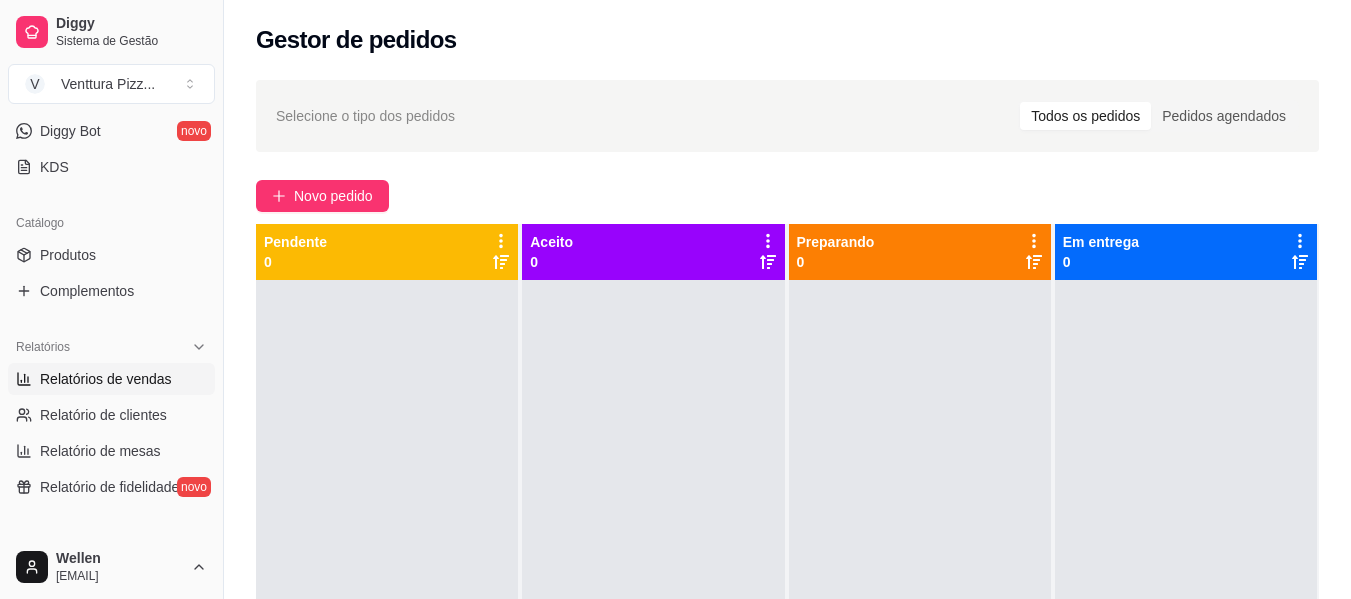 select on "ALL" 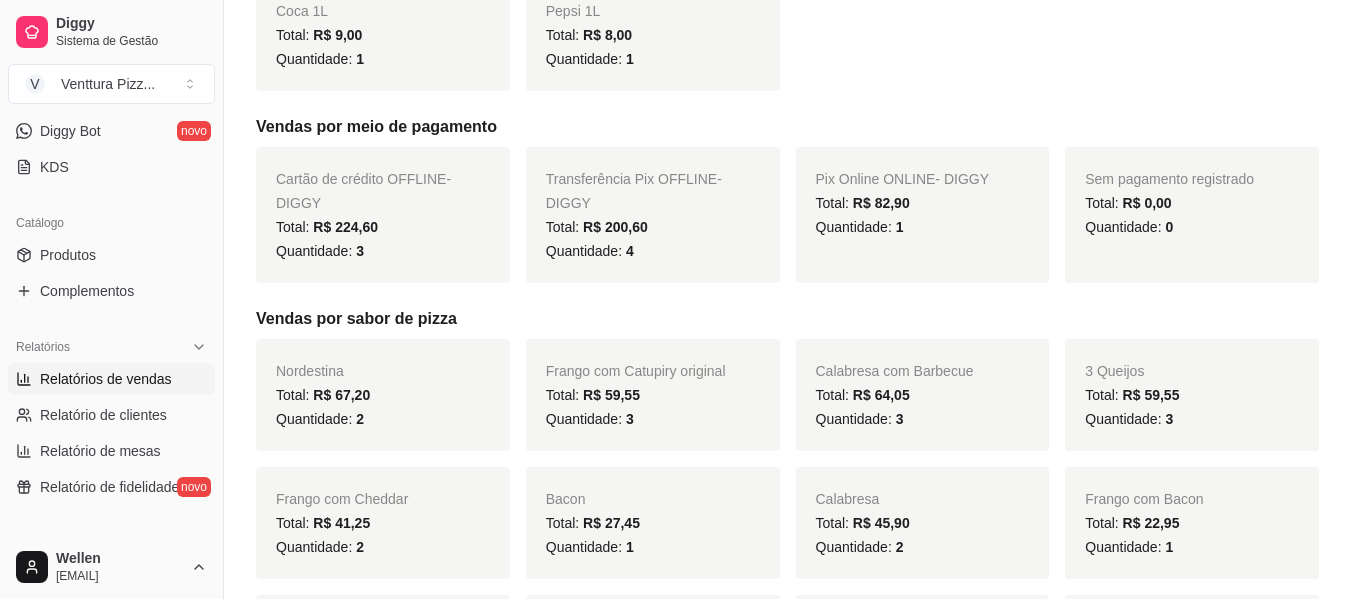scroll, scrollTop: 383, scrollLeft: 0, axis: vertical 